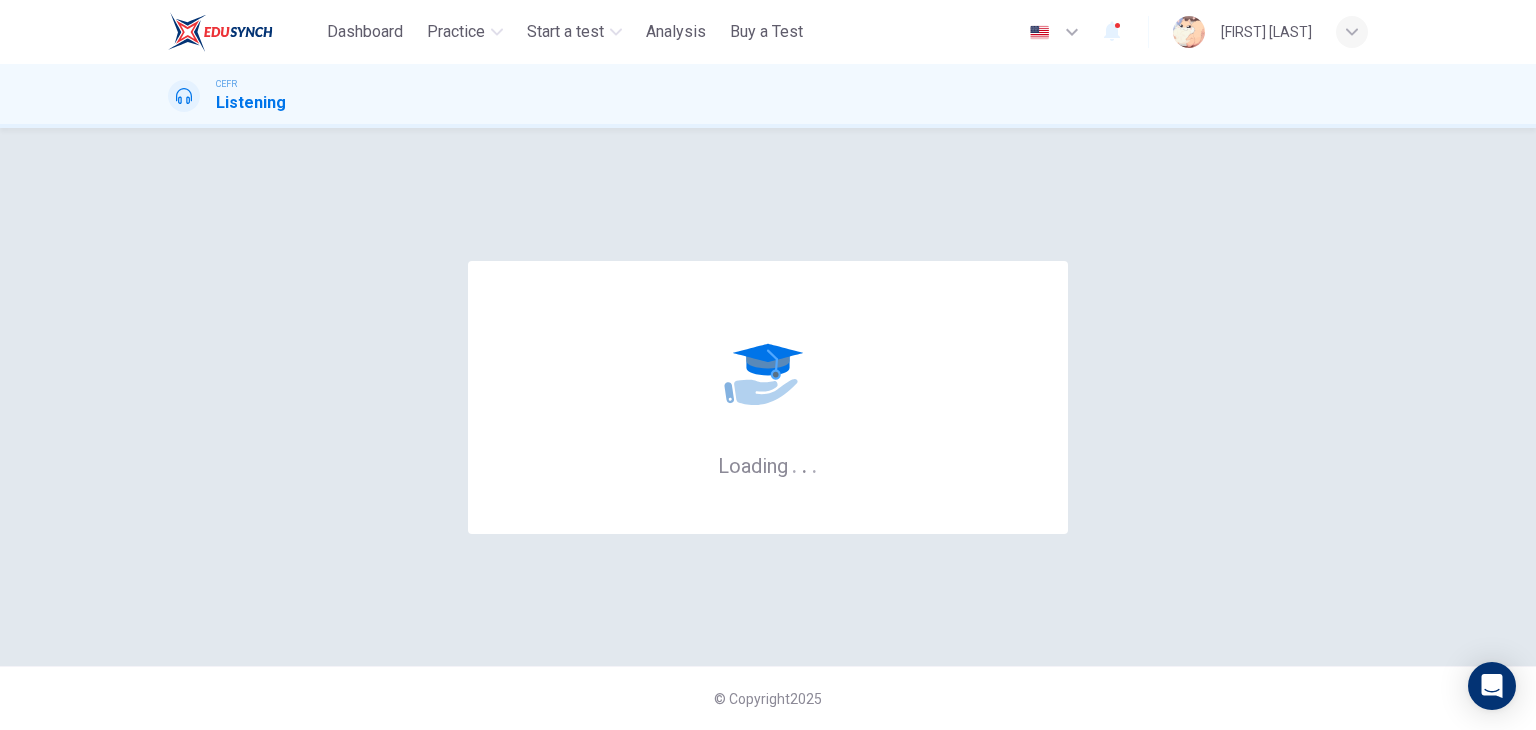 scroll, scrollTop: 0, scrollLeft: 0, axis: both 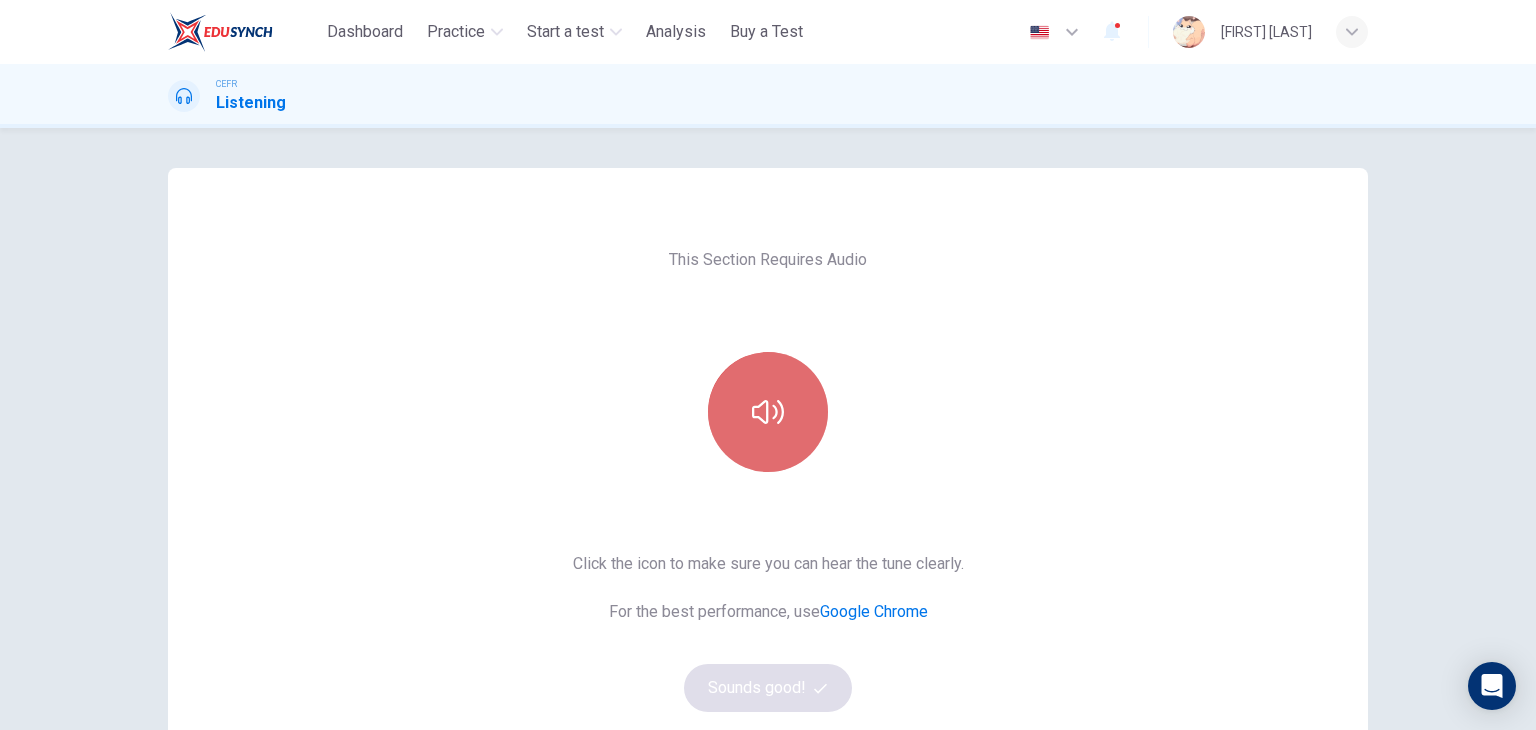 click at bounding box center [768, 412] 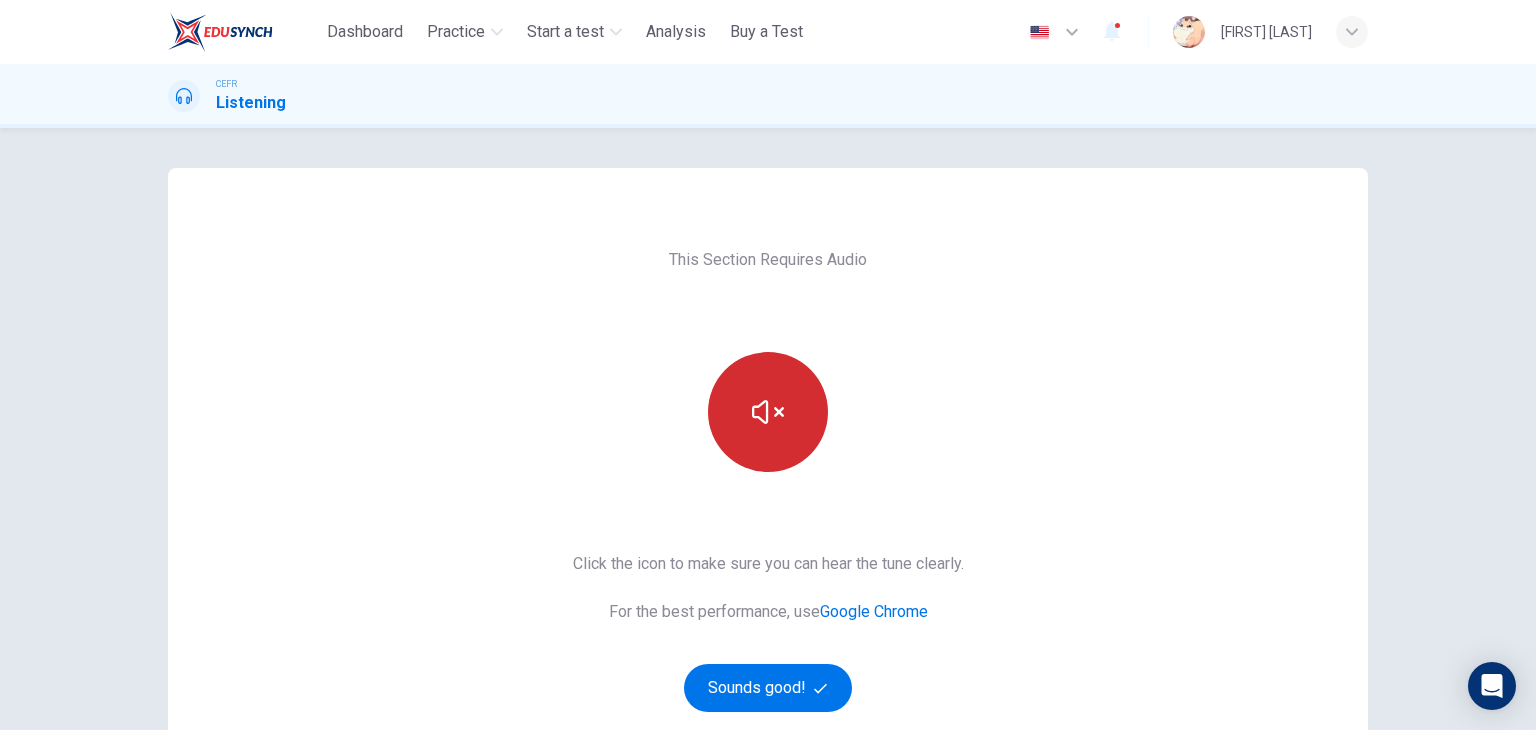 type 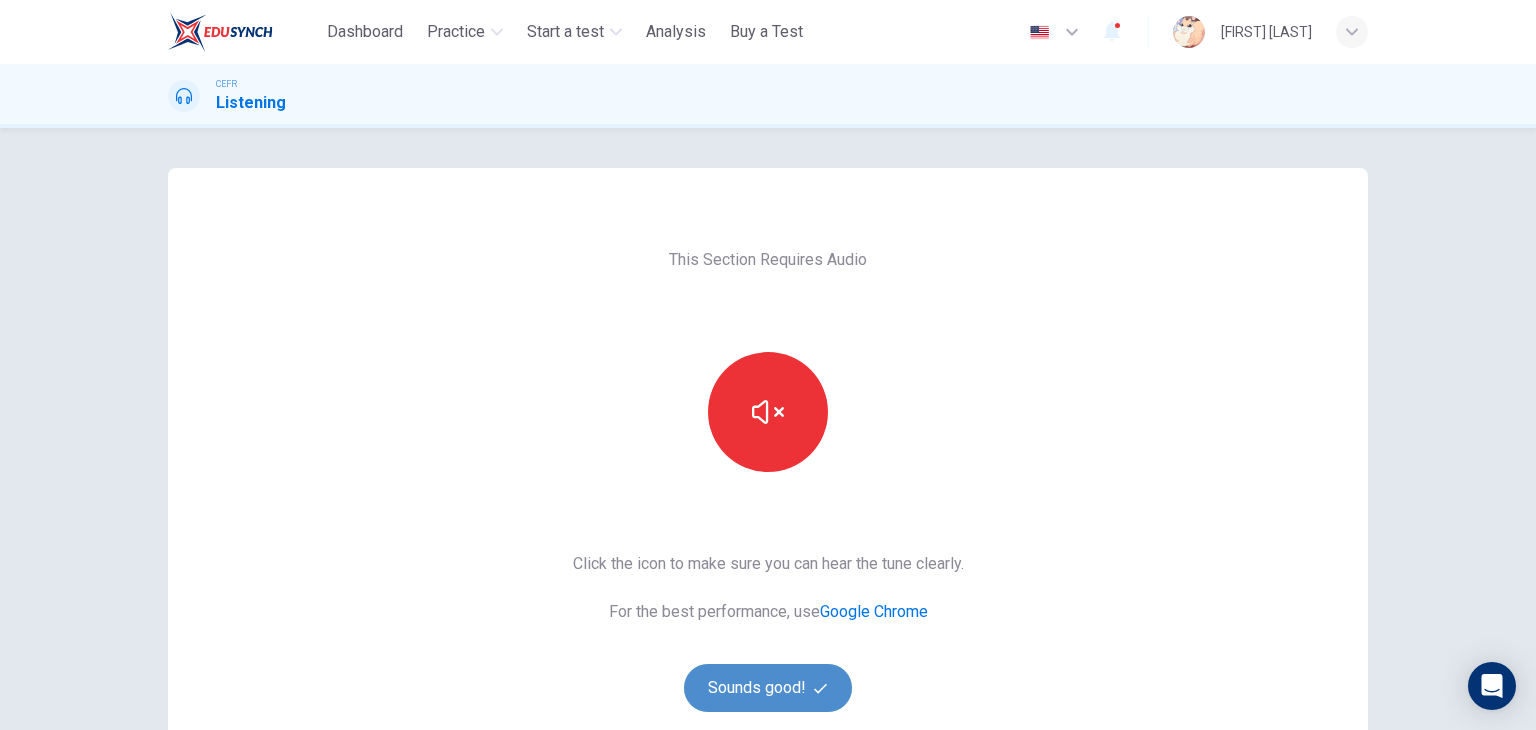 click on "Sounds good!" at bounding box center (768, 688) 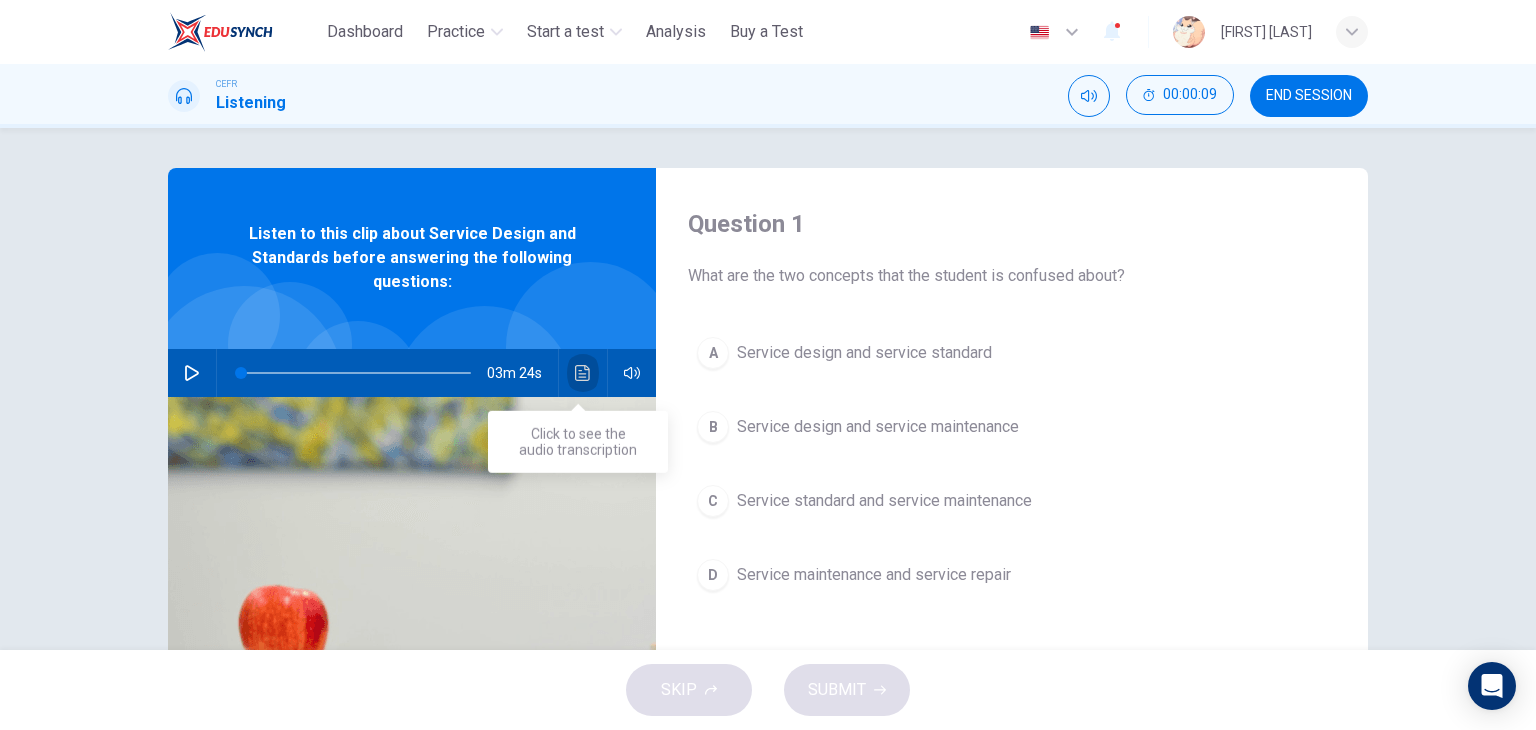 click 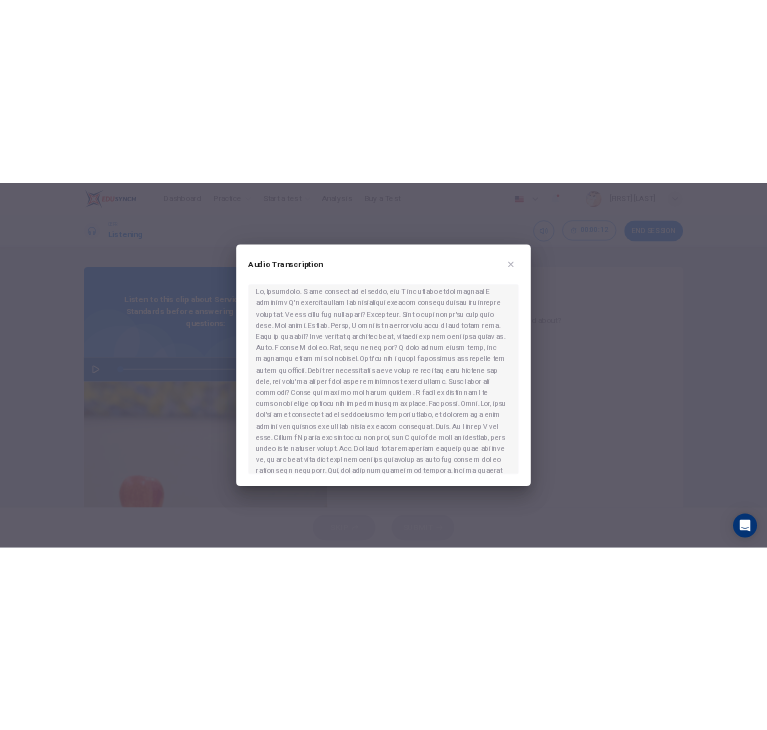 scroll, scrollTop: 12, scrollLeft: 0, axis: vertical 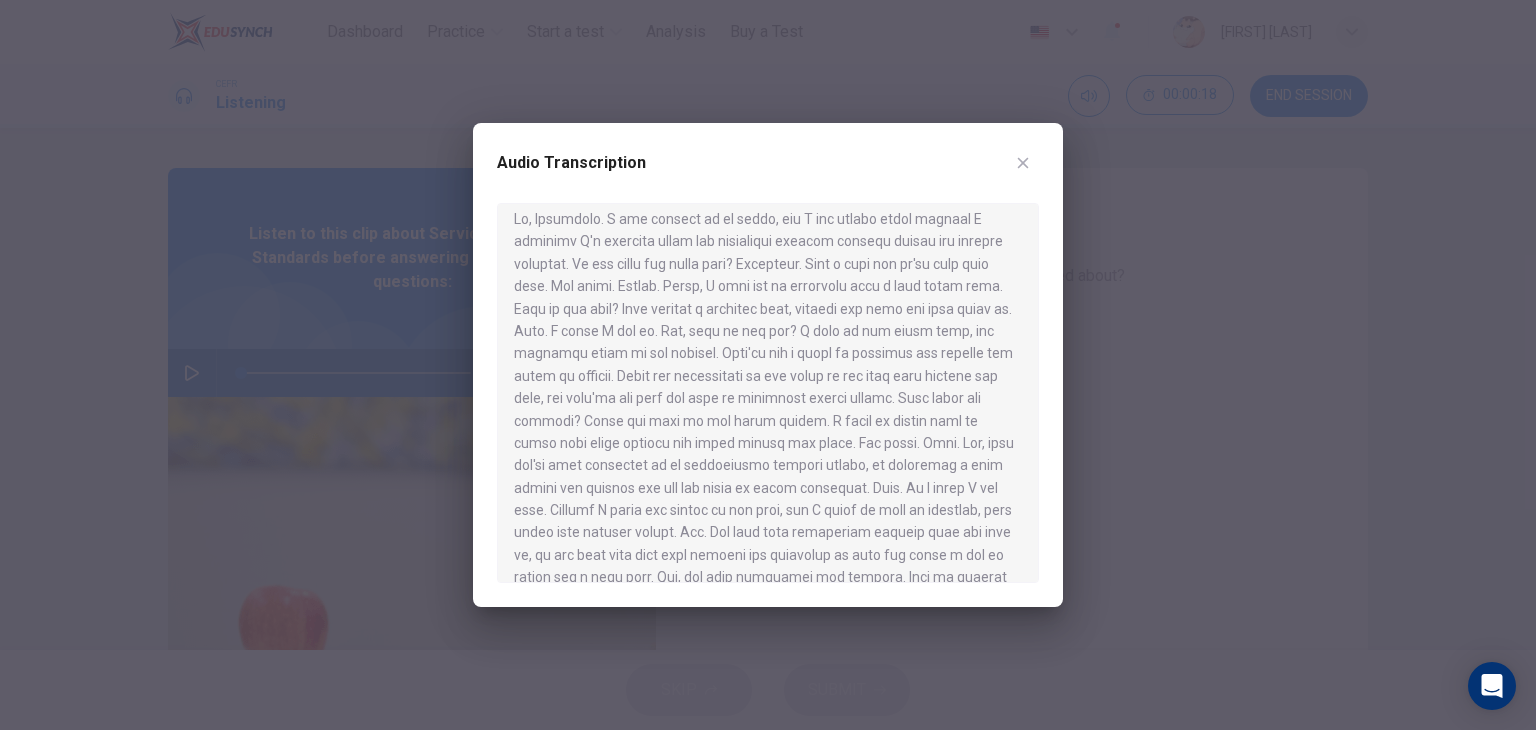 type 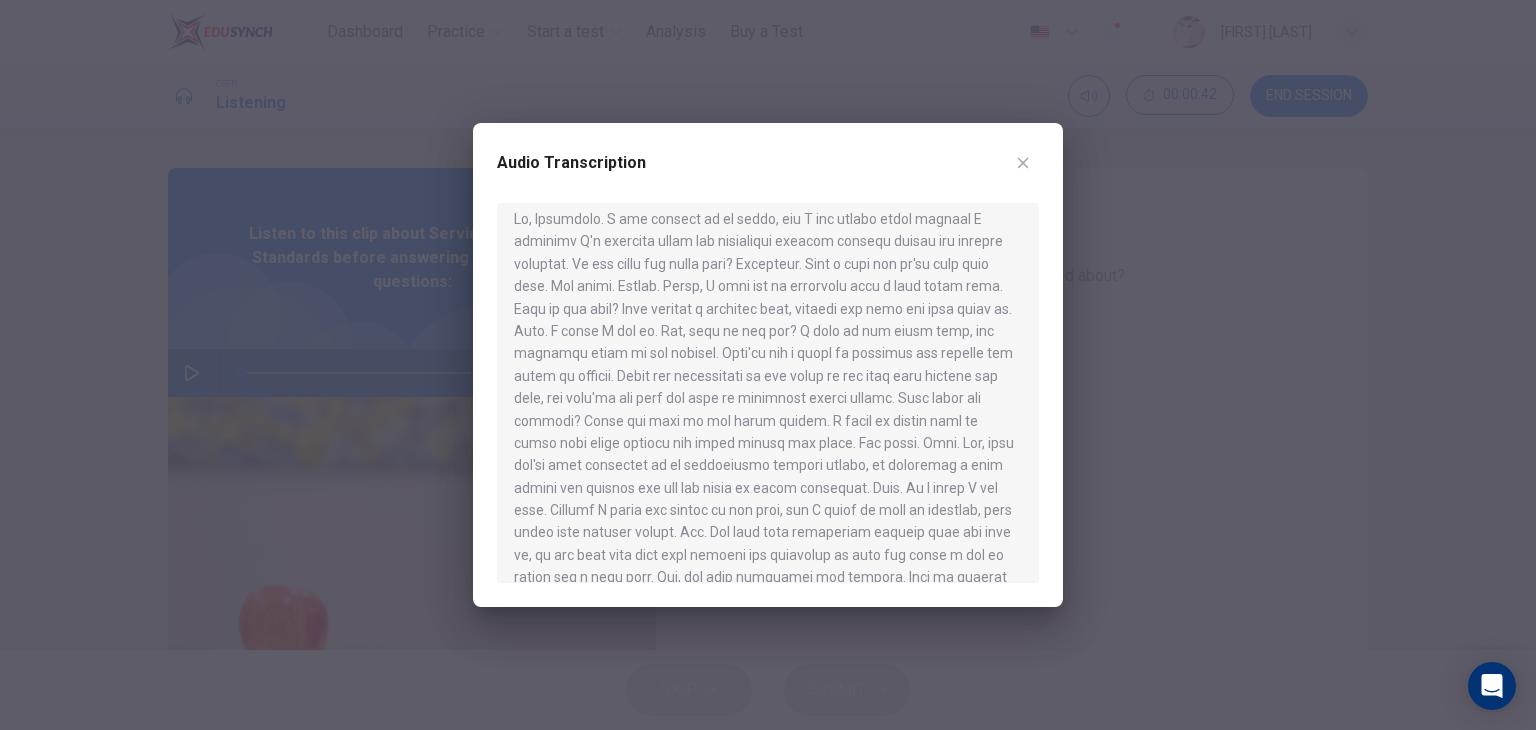 click 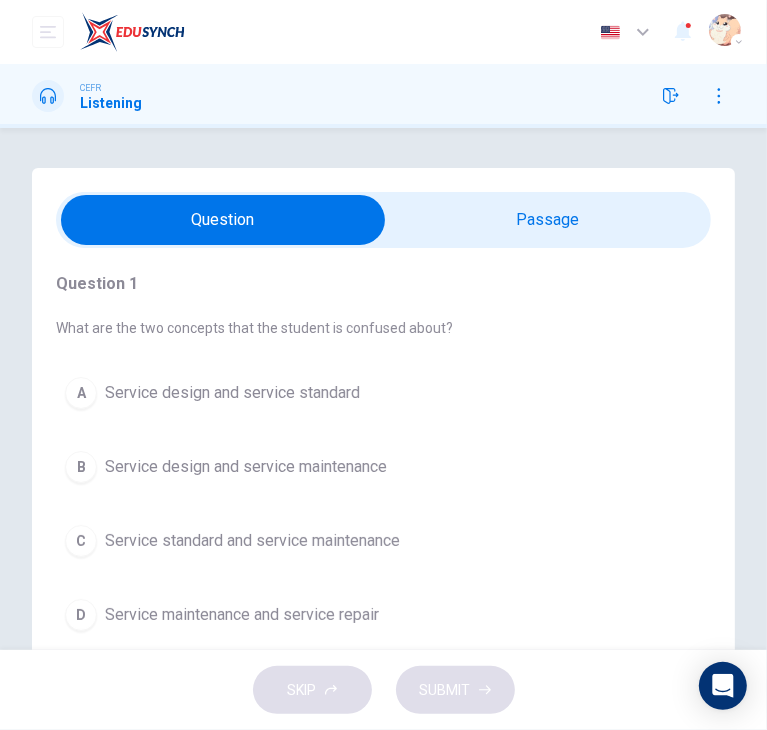 click at bounding box center [383, 220] 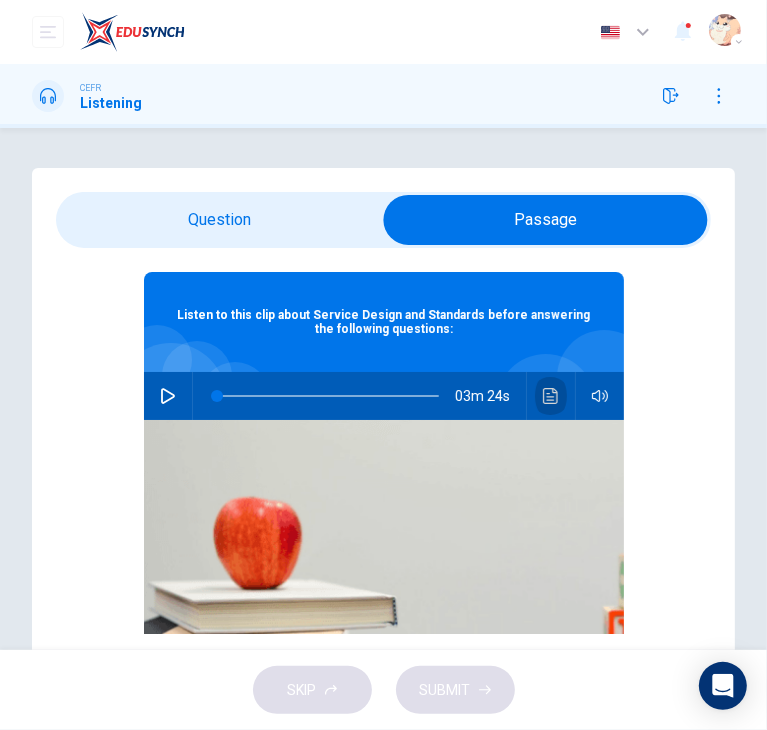 click 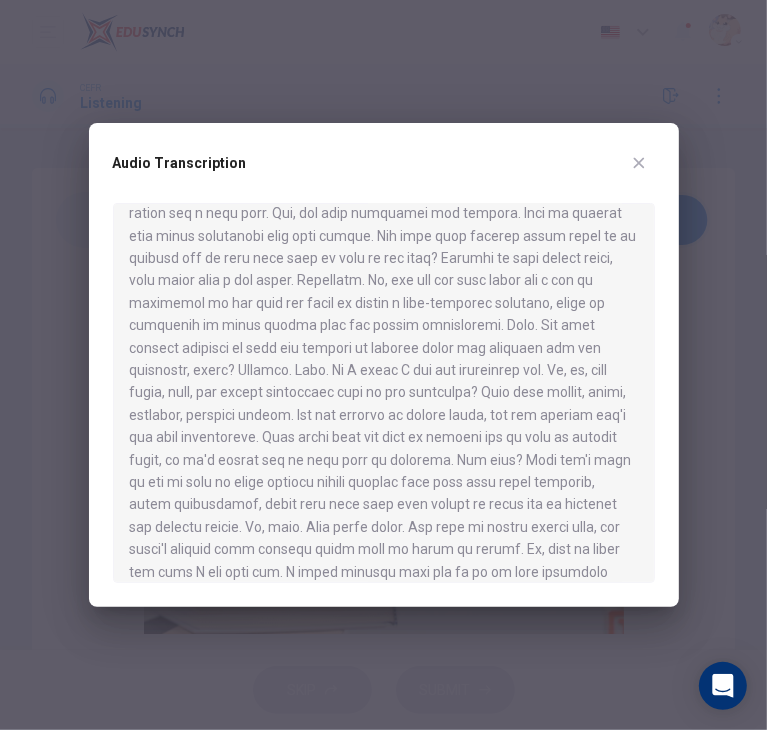 scroll, scrollTop: 376, scrollLeft: 0, axis: vertical 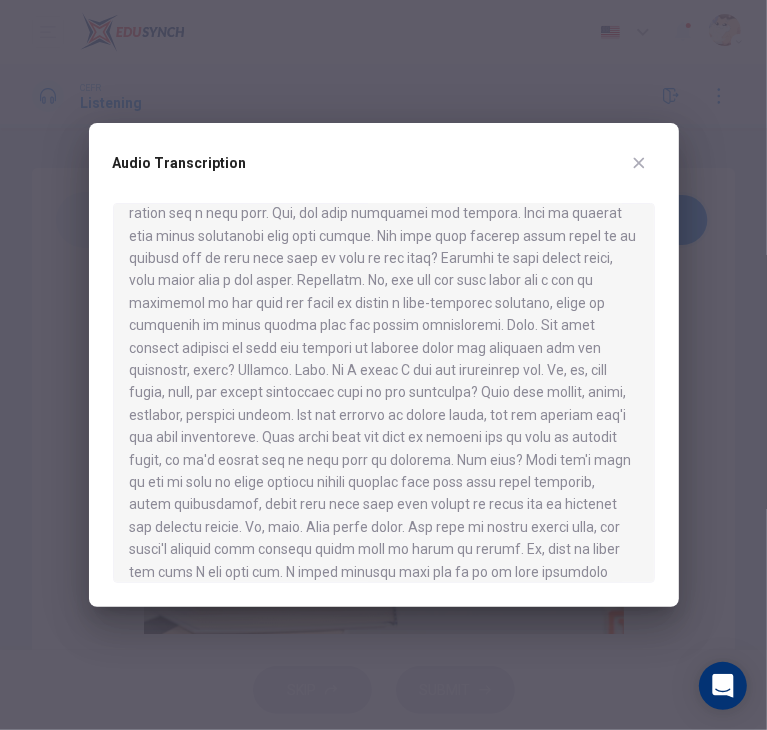 type 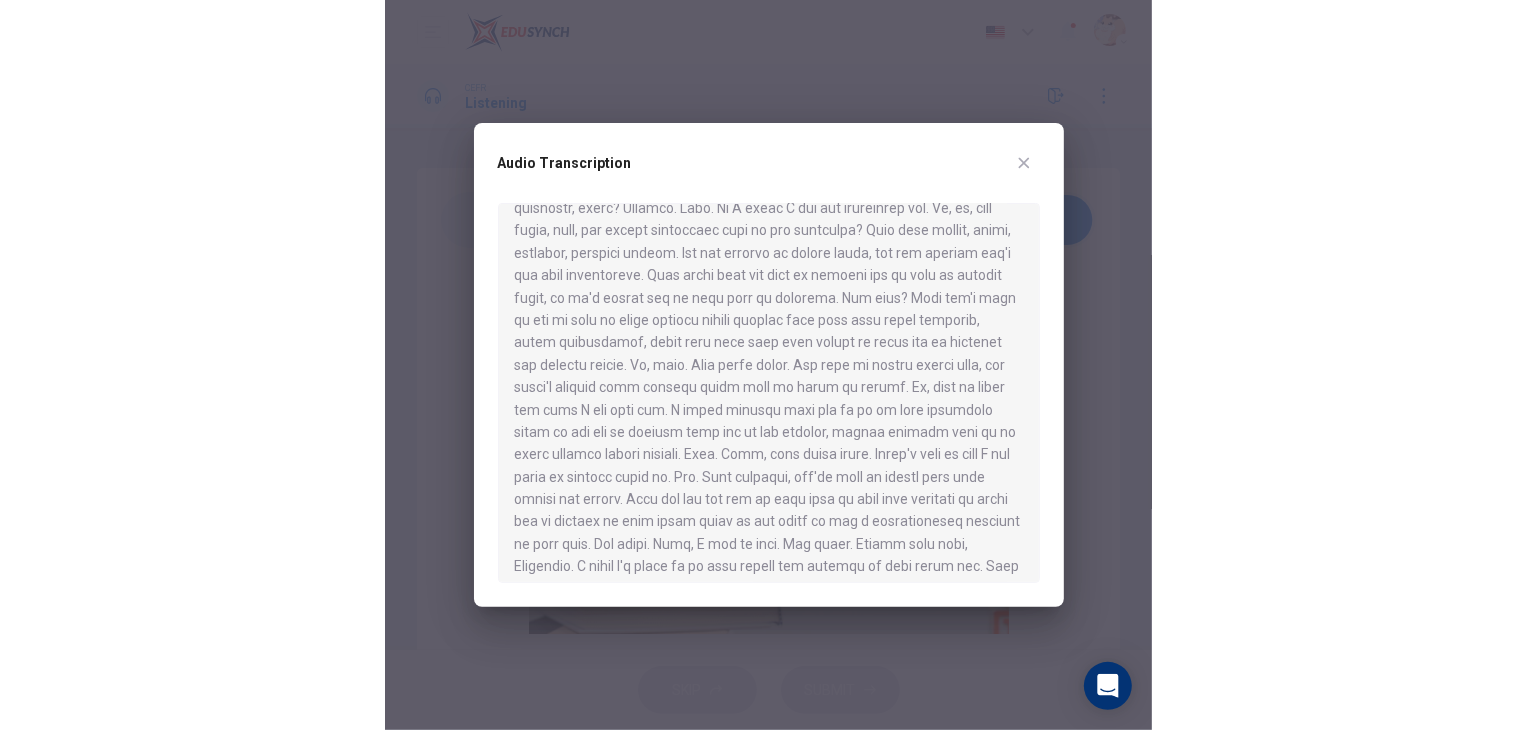 scroll, scrollTop: 572, scrollLeft: 0, axis: vertical 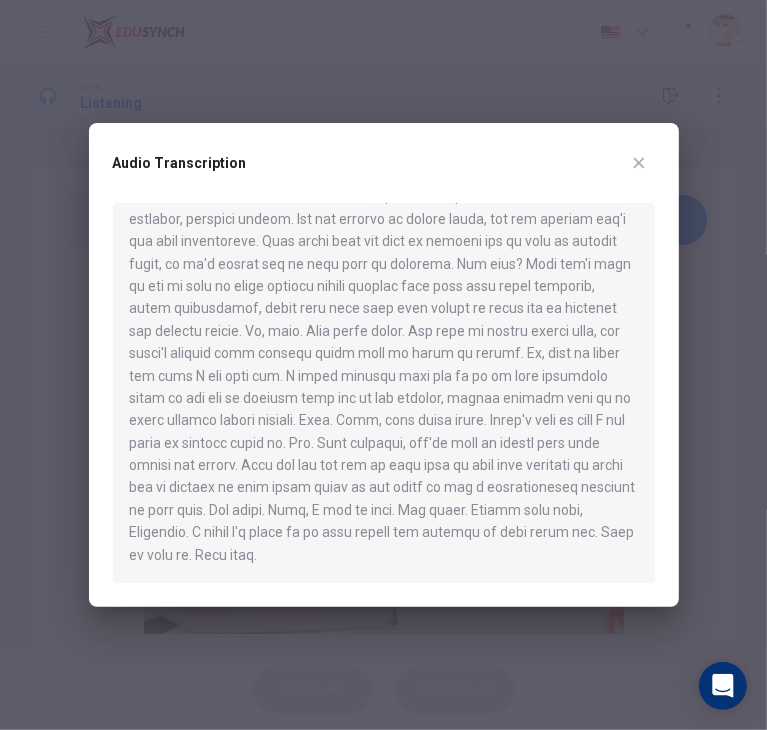 click at bounding box center (384, 393) 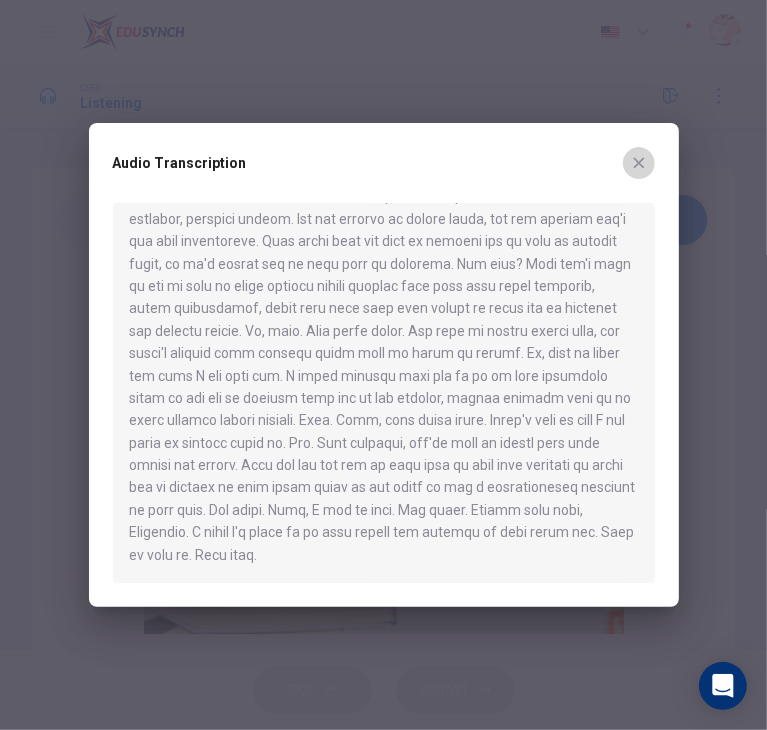 click 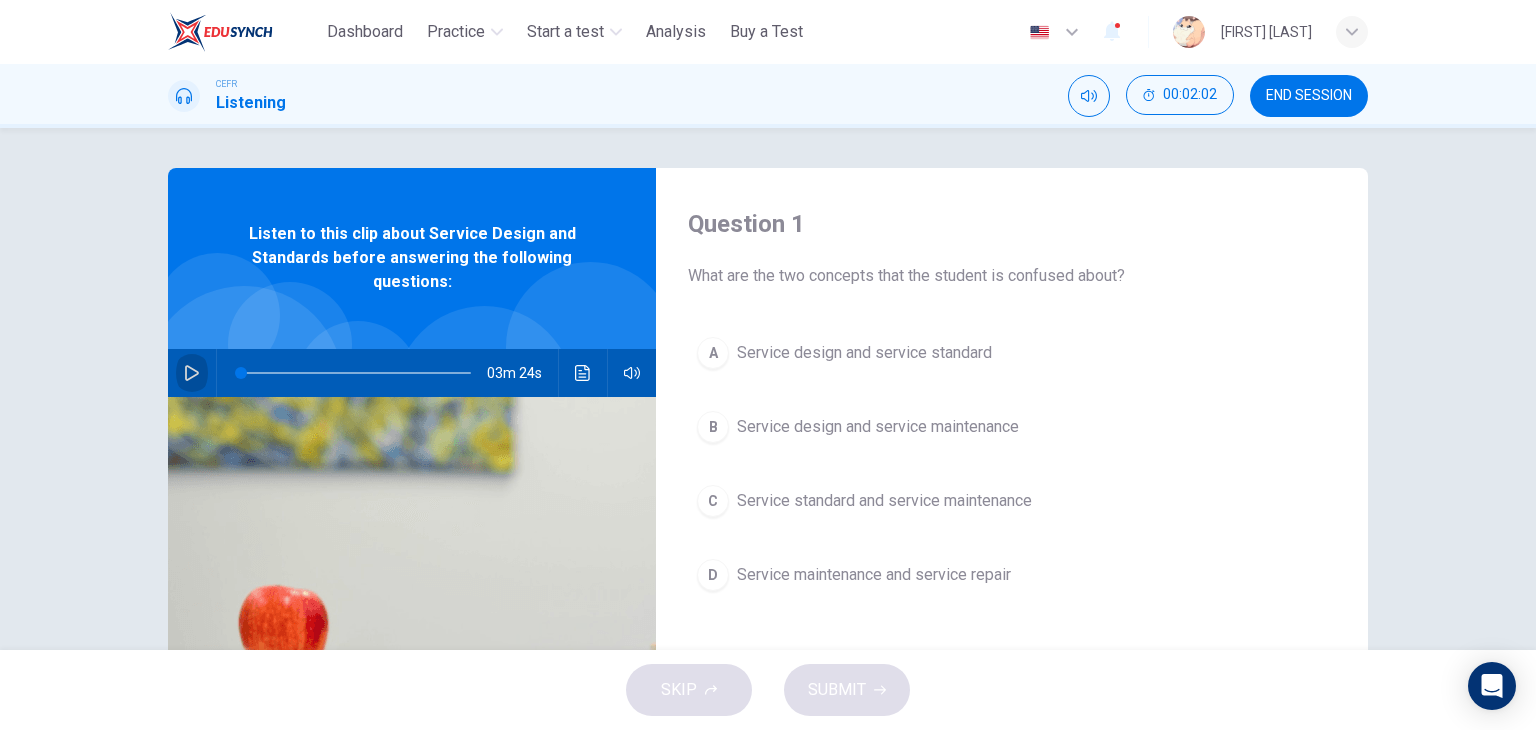 click at bounding box center (192, 373) 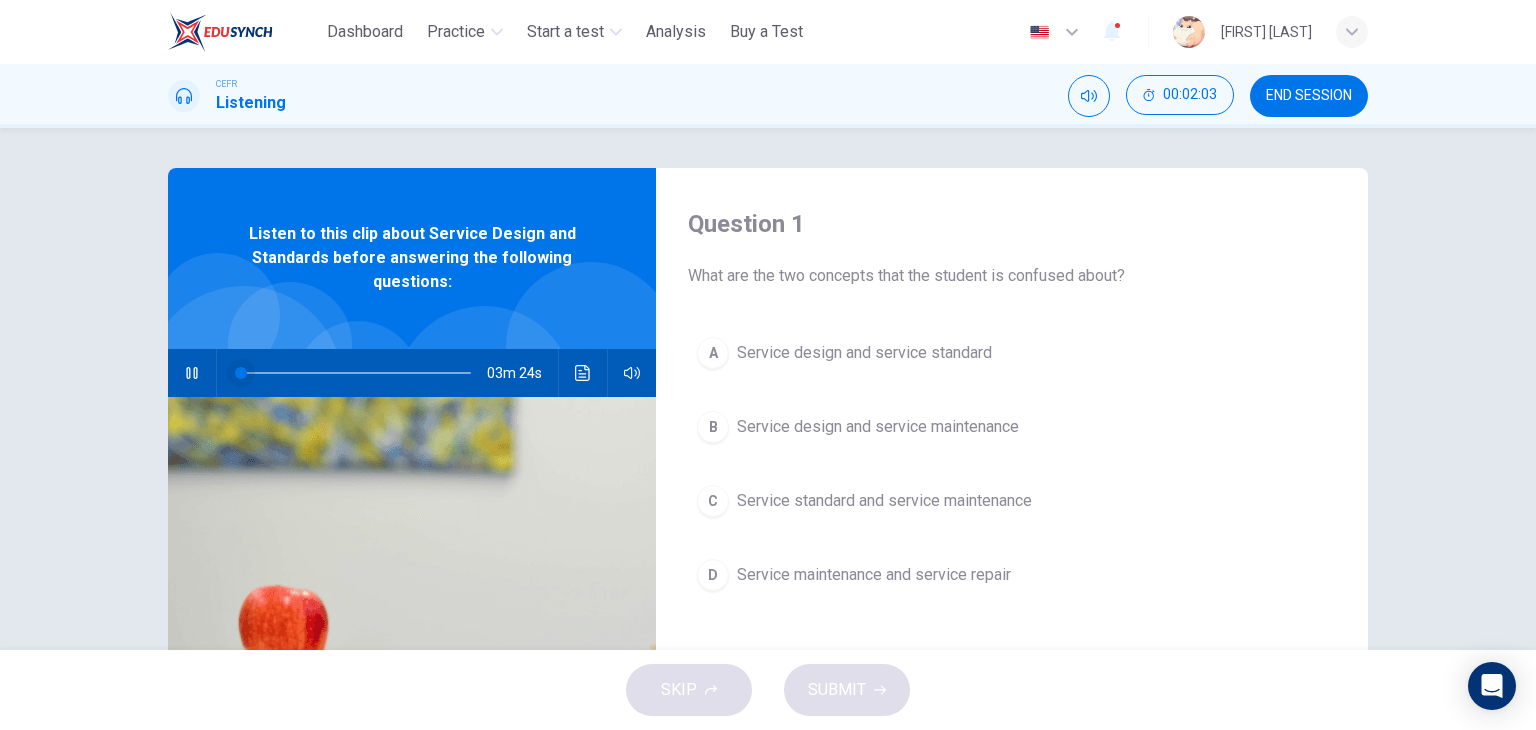 type on "*" 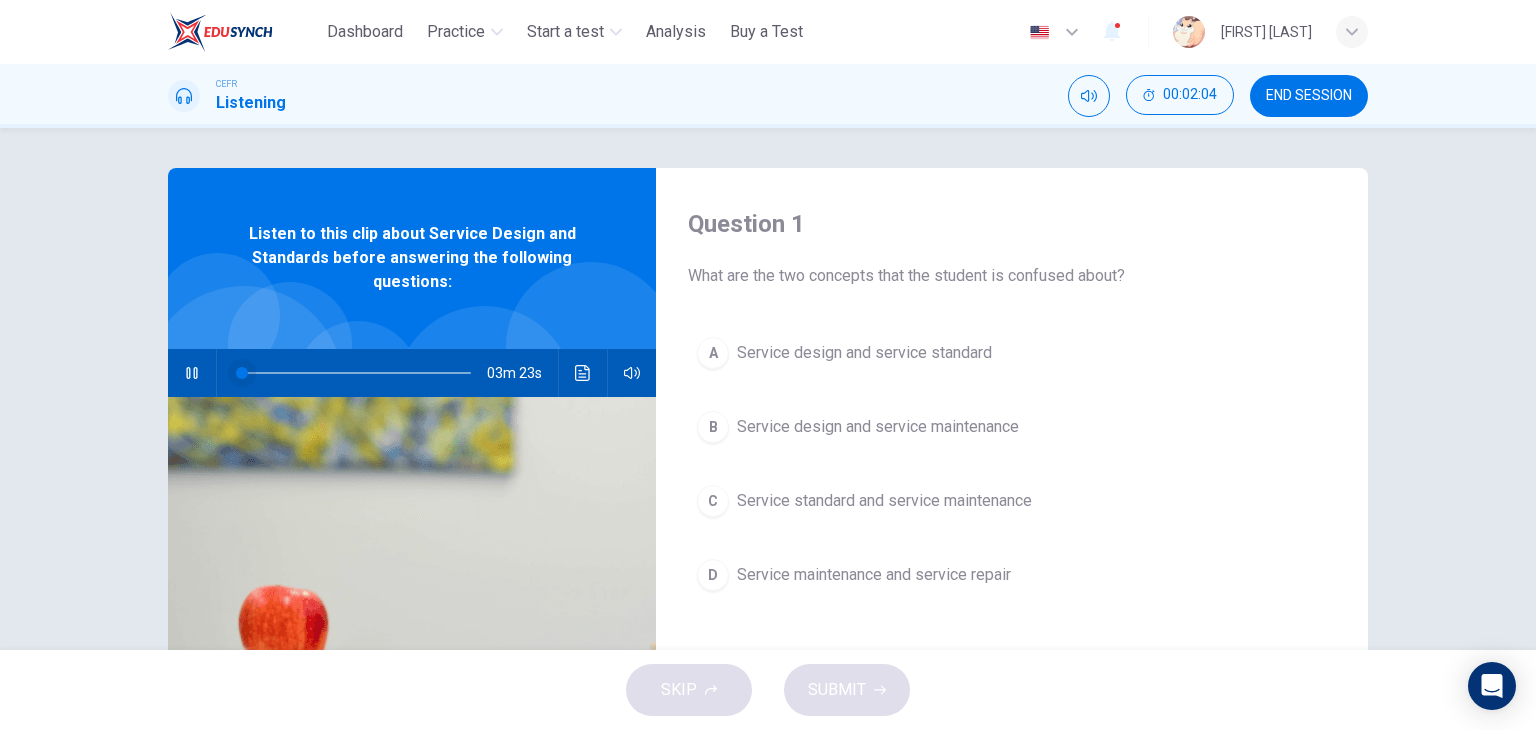 type 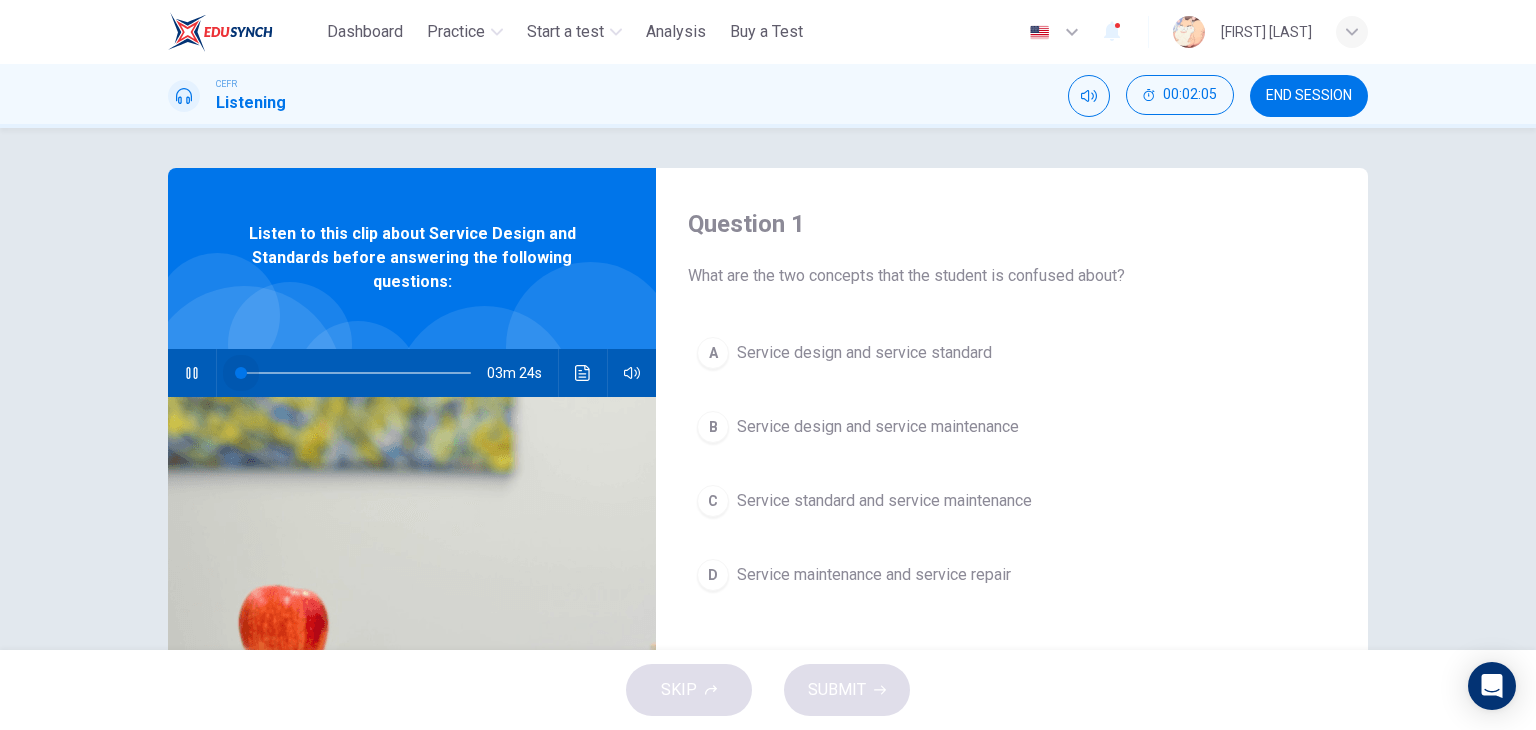 drag, startPoint x: 238, startPoint y: 370, endPoint x: 192, endPoint y: 379, distance: 46.872166 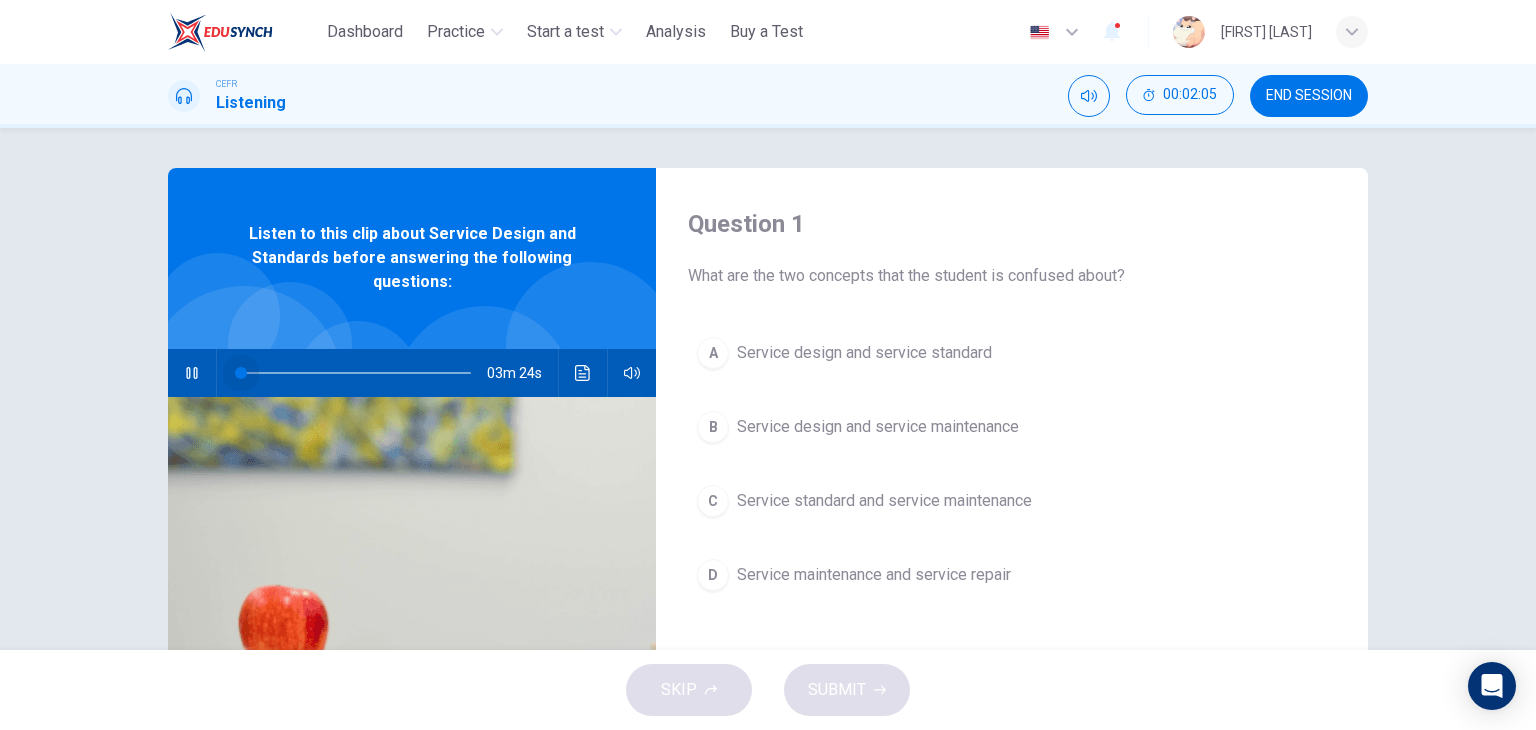 click on "03m 24s" at bounding box center [412, 373] 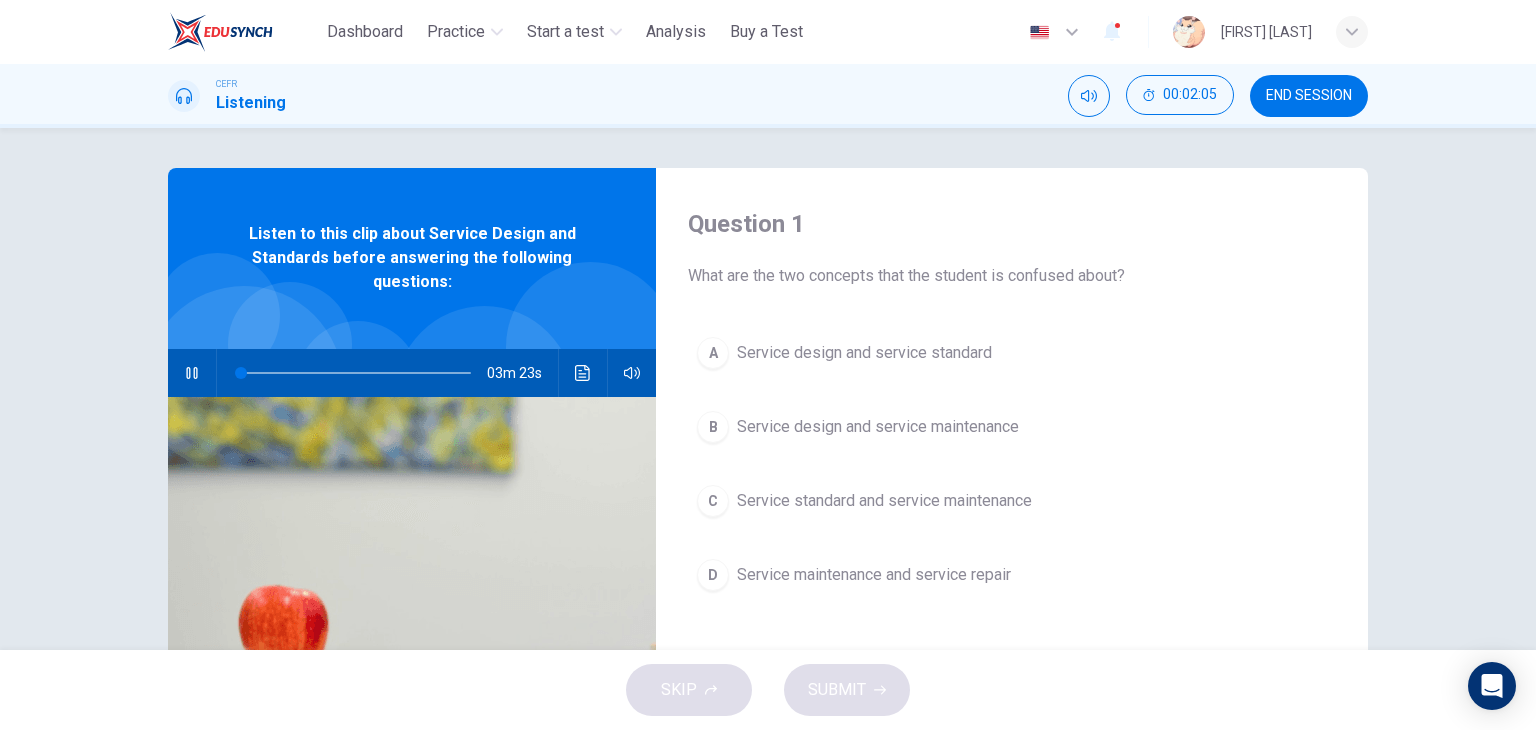 click 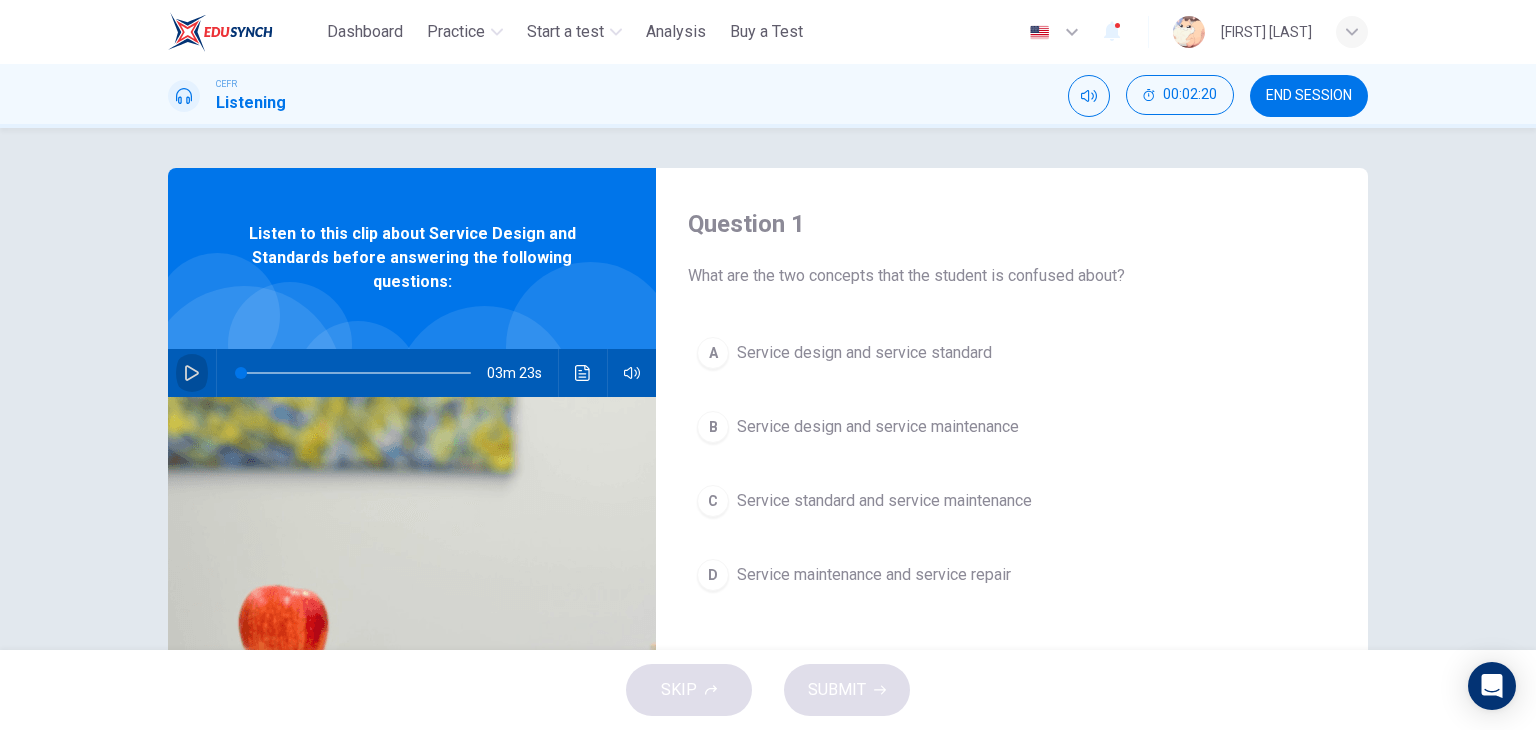 click at bounding box center [192, 373] 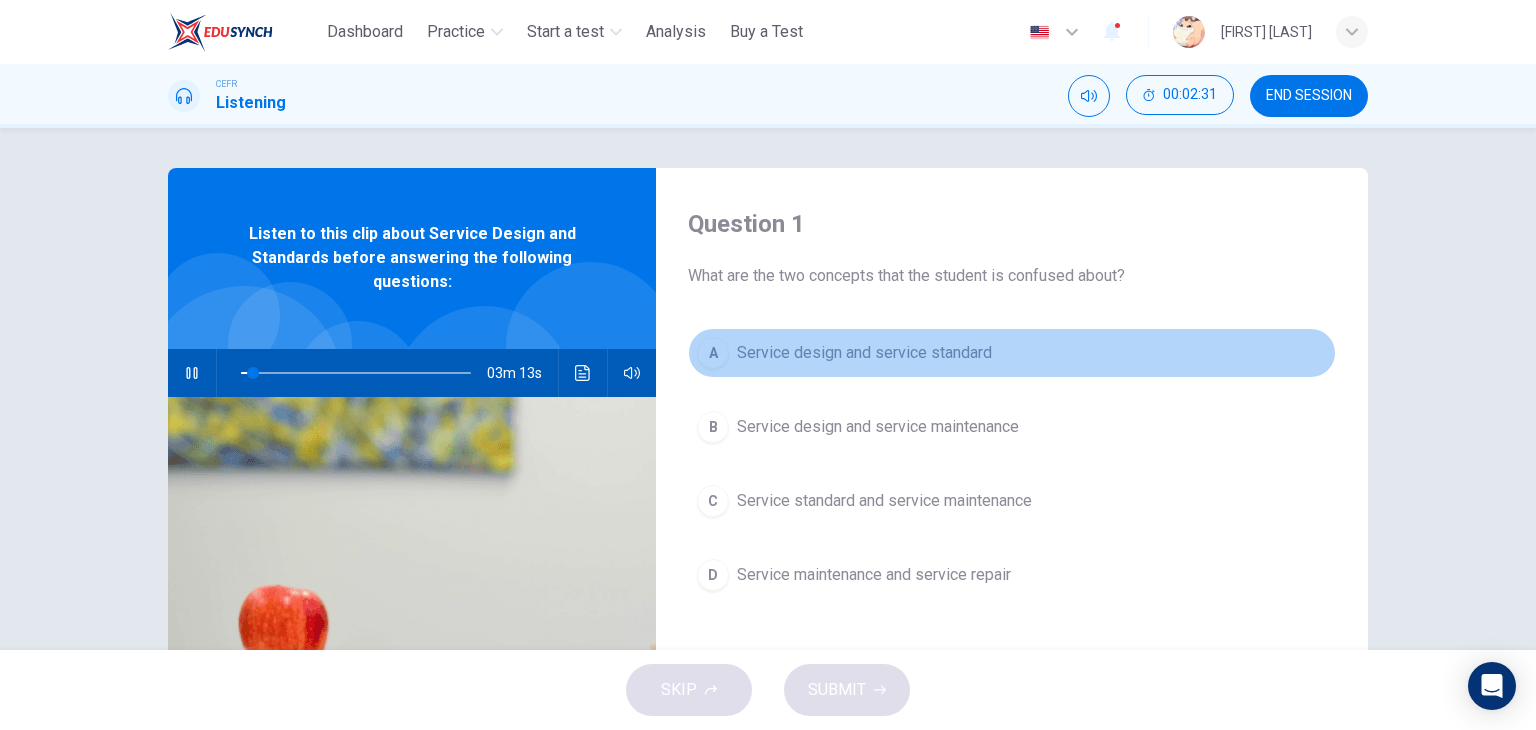 click on "Service design and service standard" at bounding box center (864, 353) 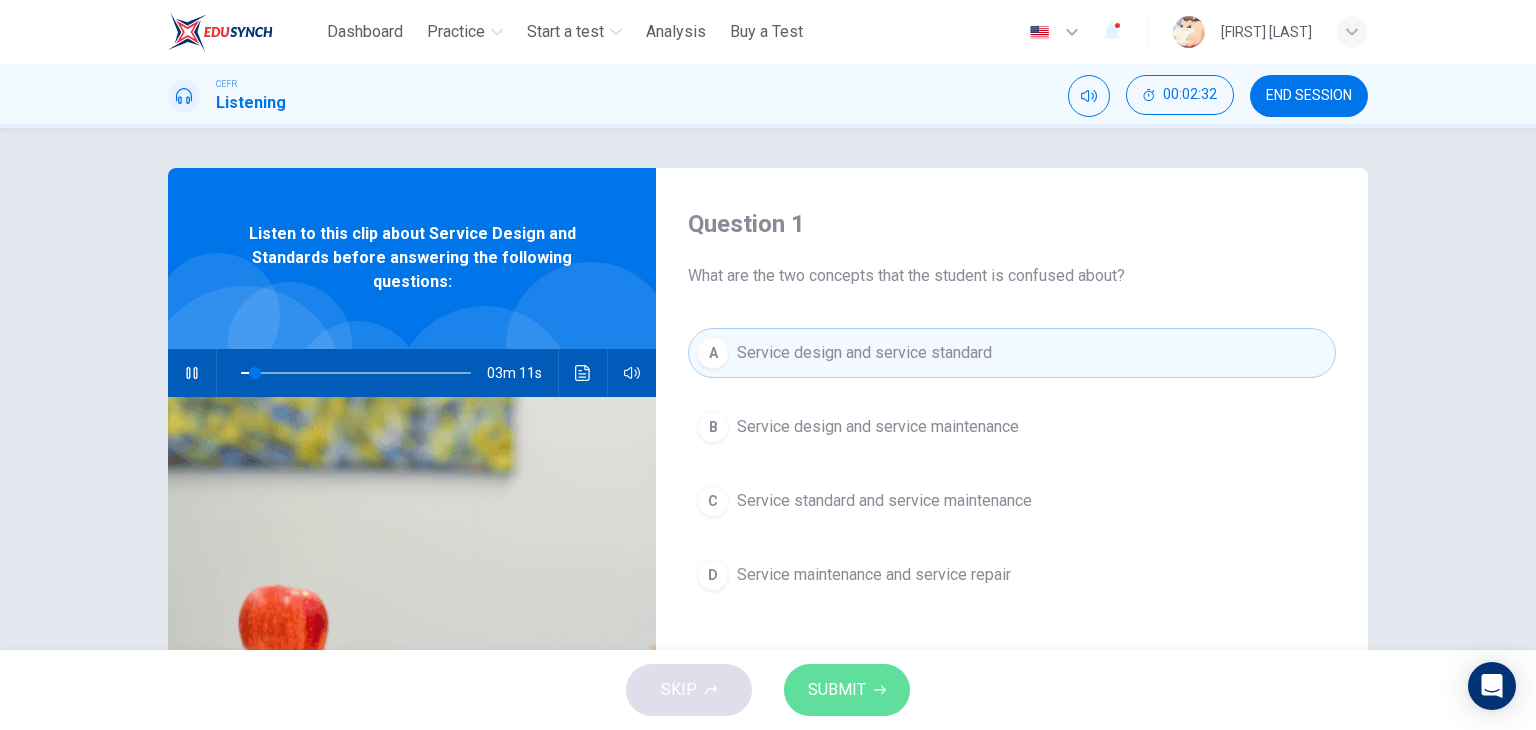 click on "SUBMIT" at bounding box center [837, 690] 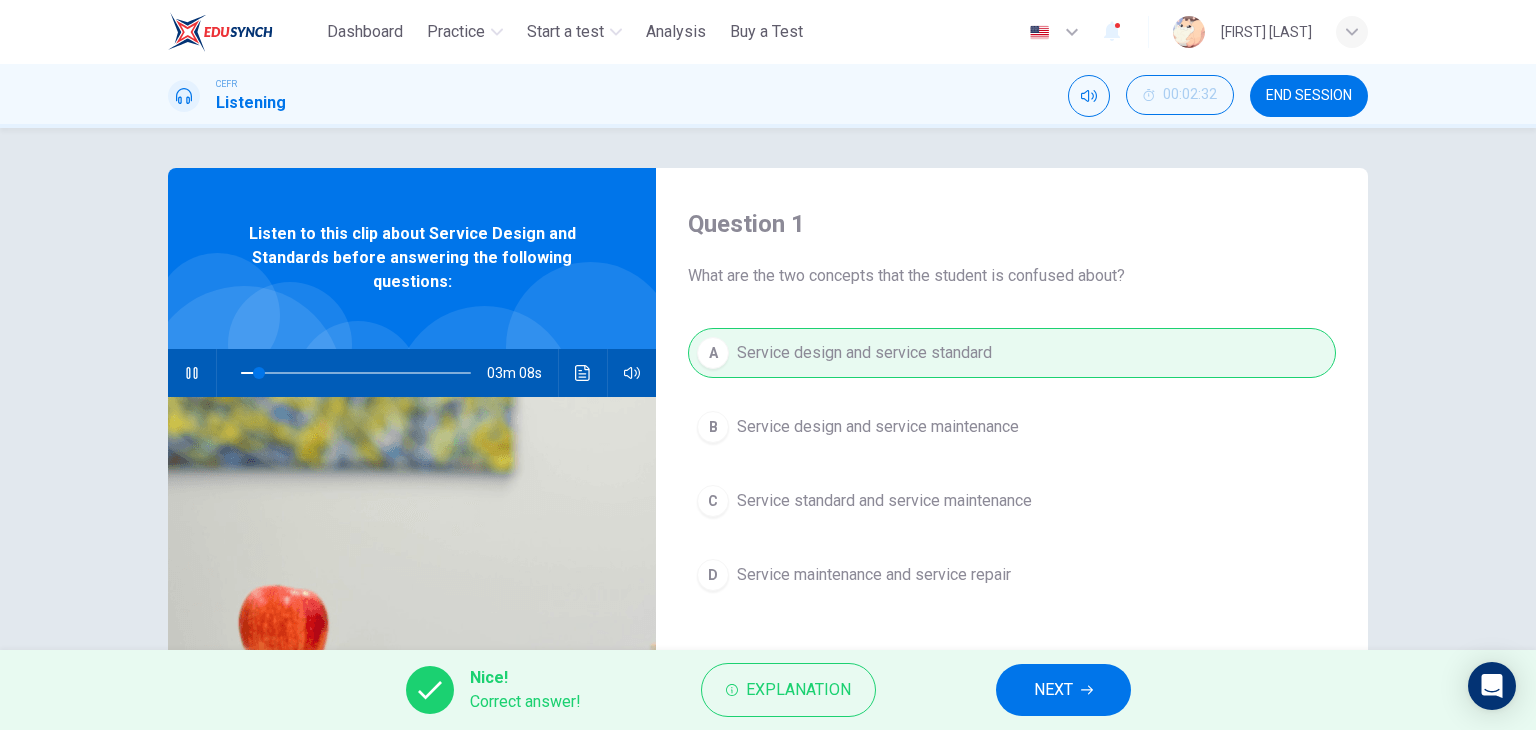 click at bounding box center (412, 630) 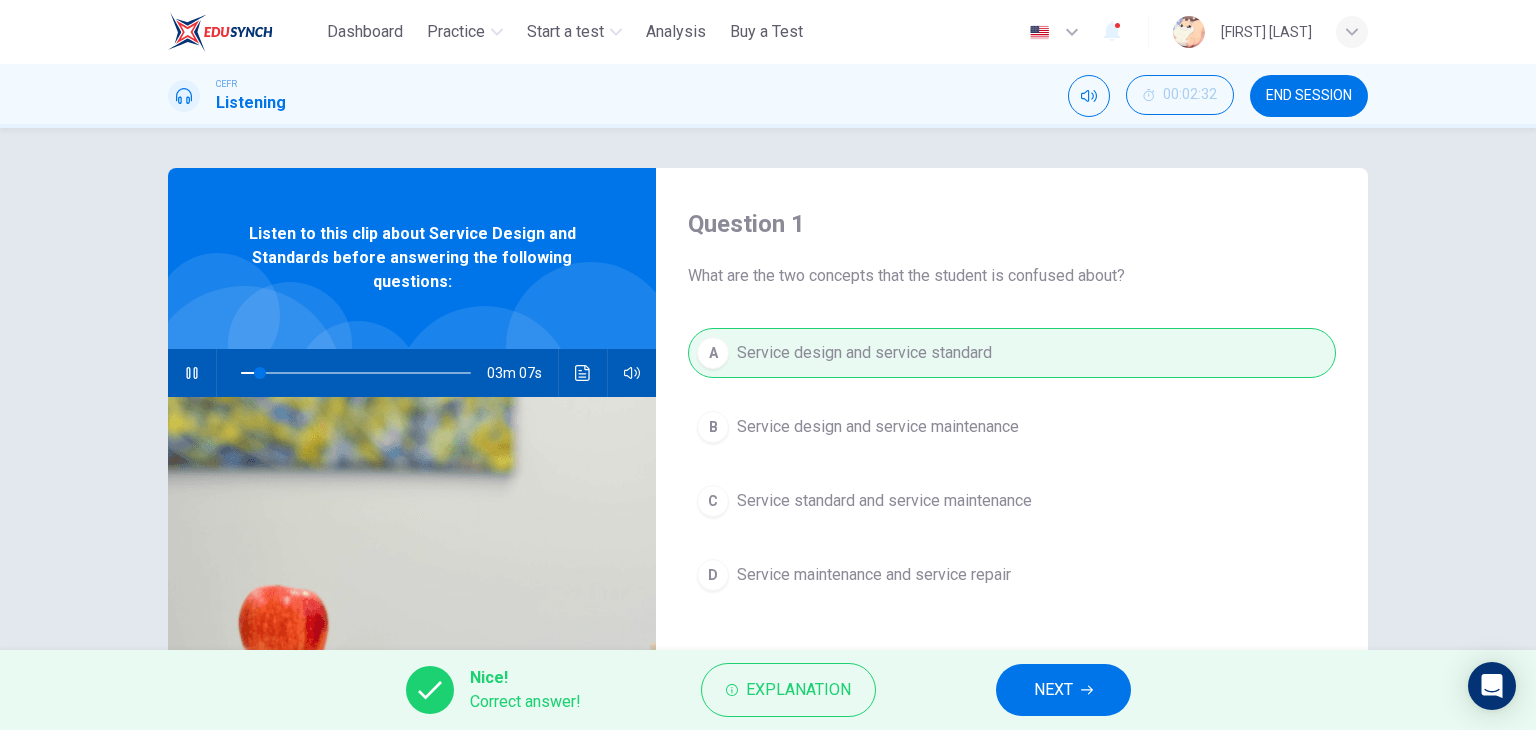 click at bounding box center (192, 373) 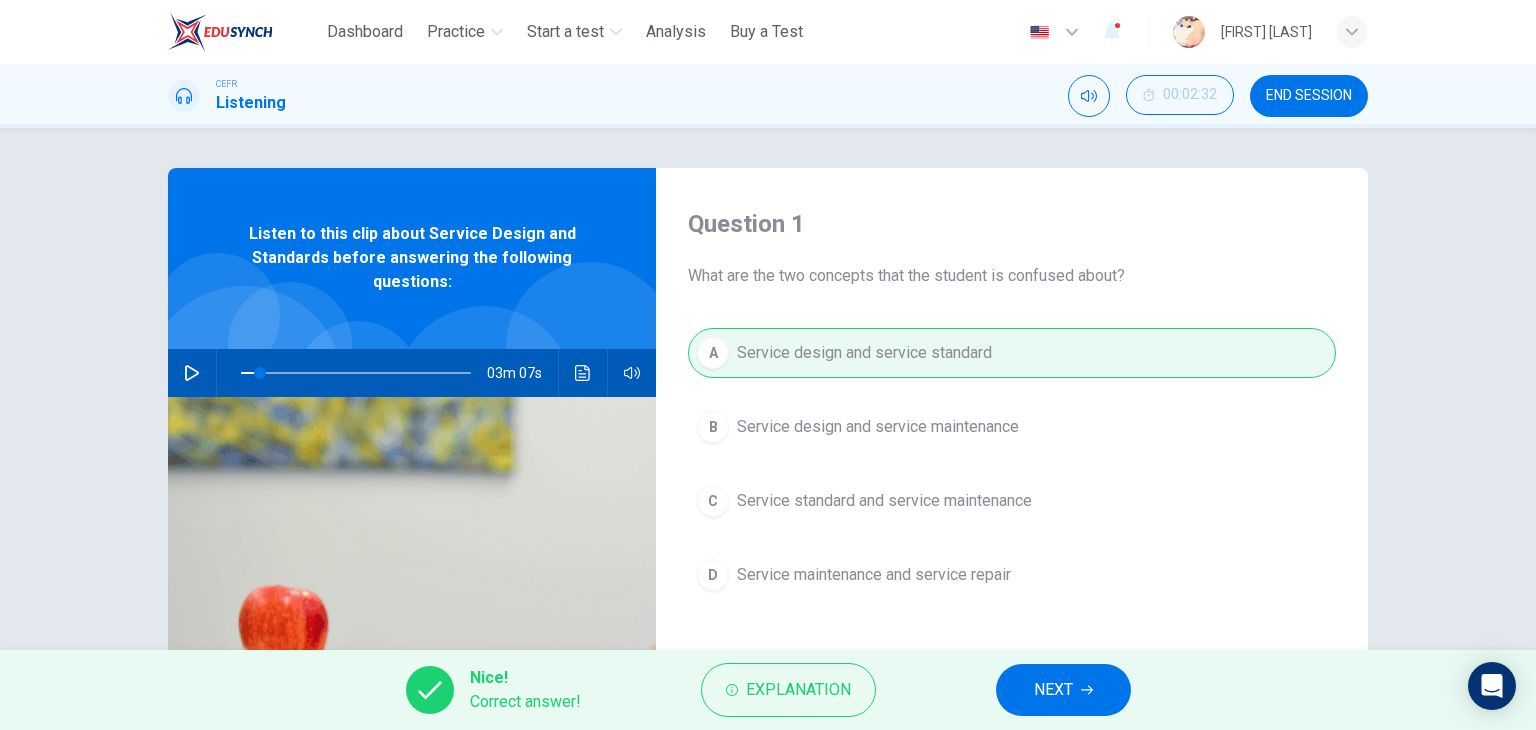 click at bounding box center [412, 630] 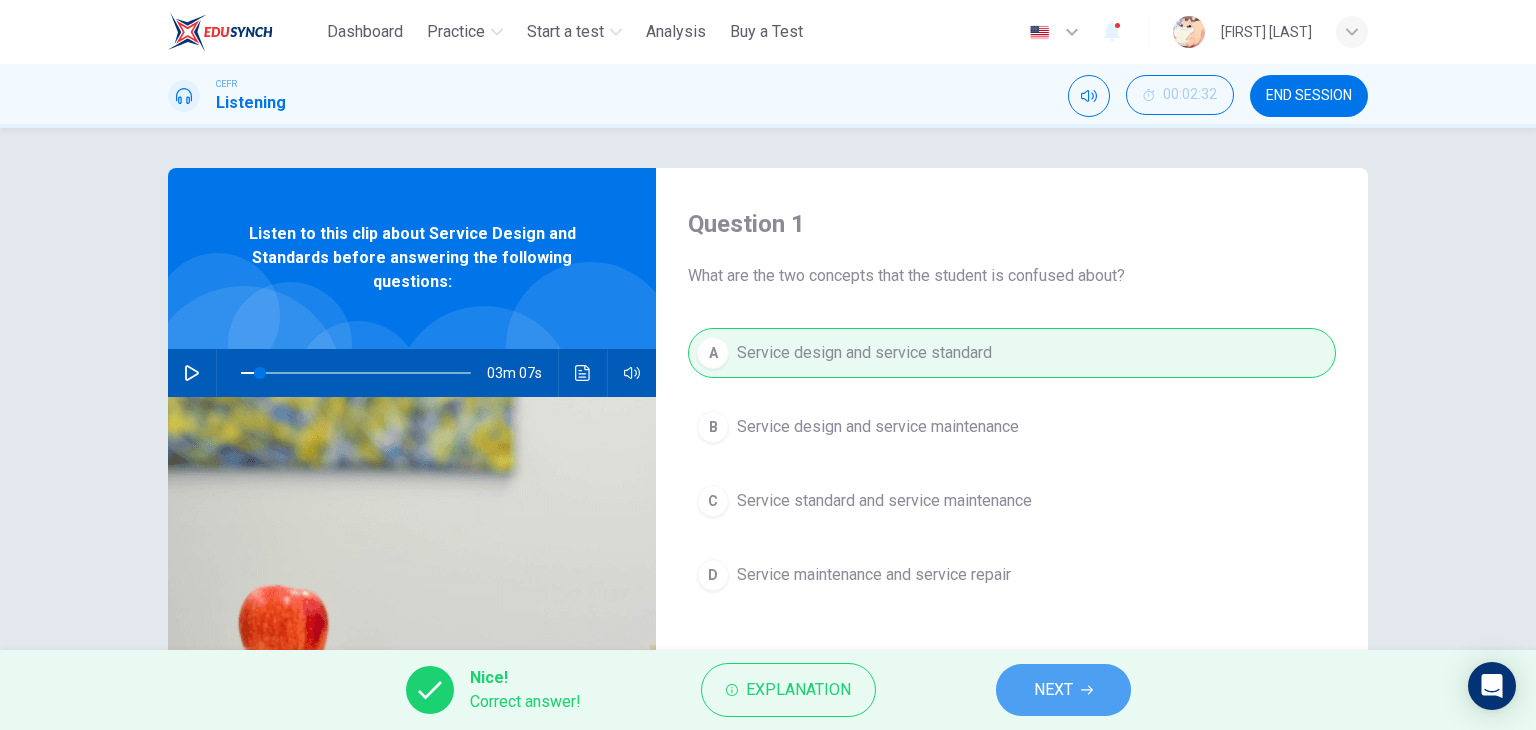 click on "NEXT" at bounding box center (1053, 690) 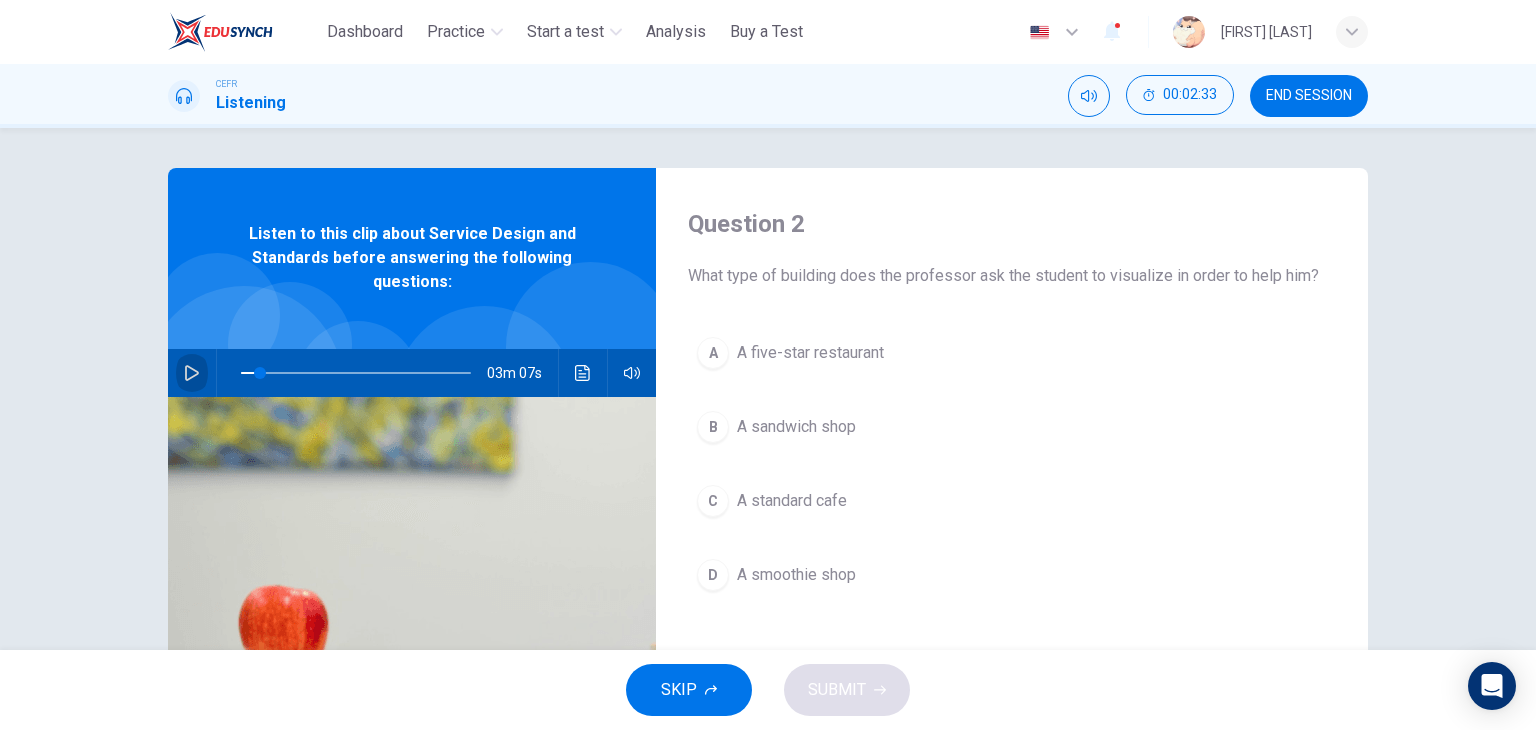 click 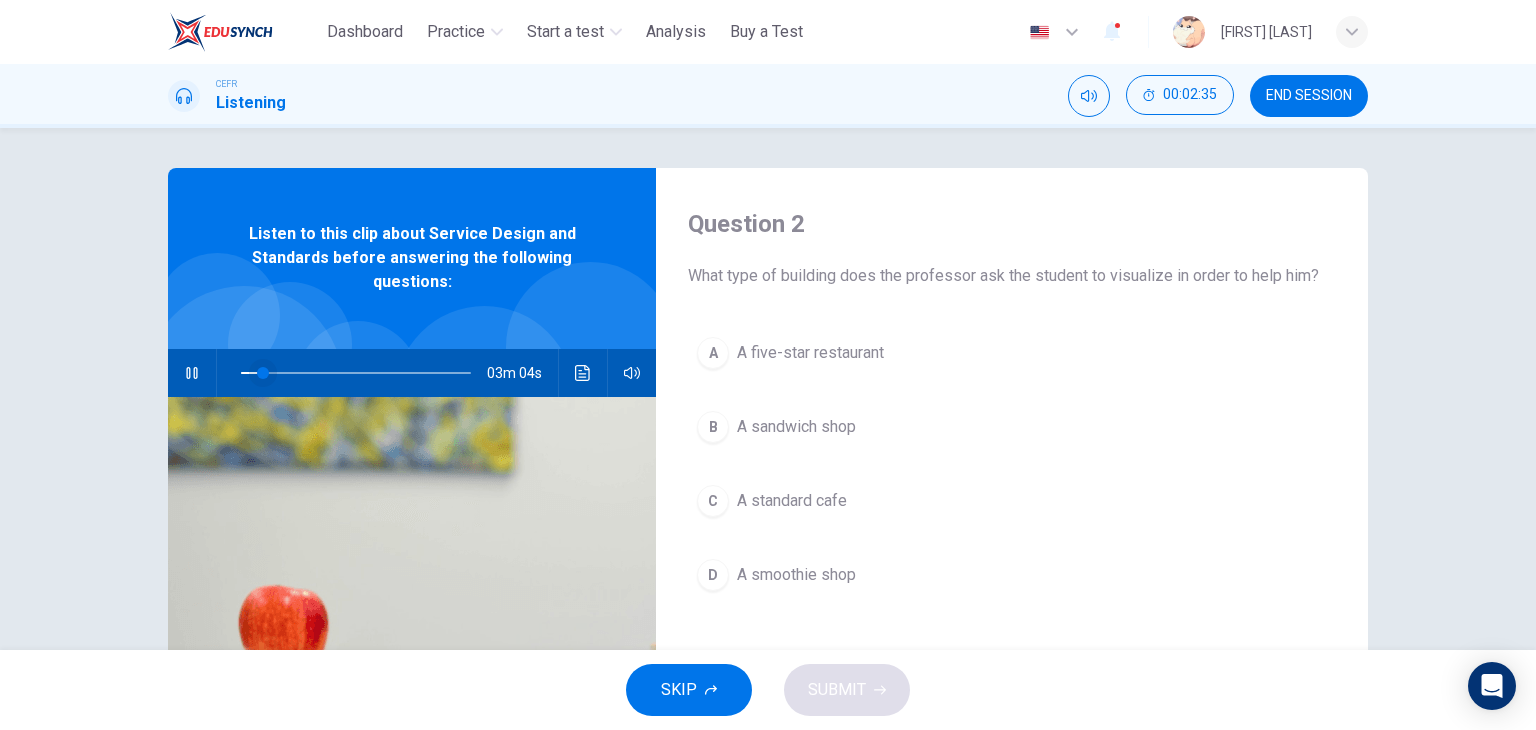 click at bounding box center (263, 373) 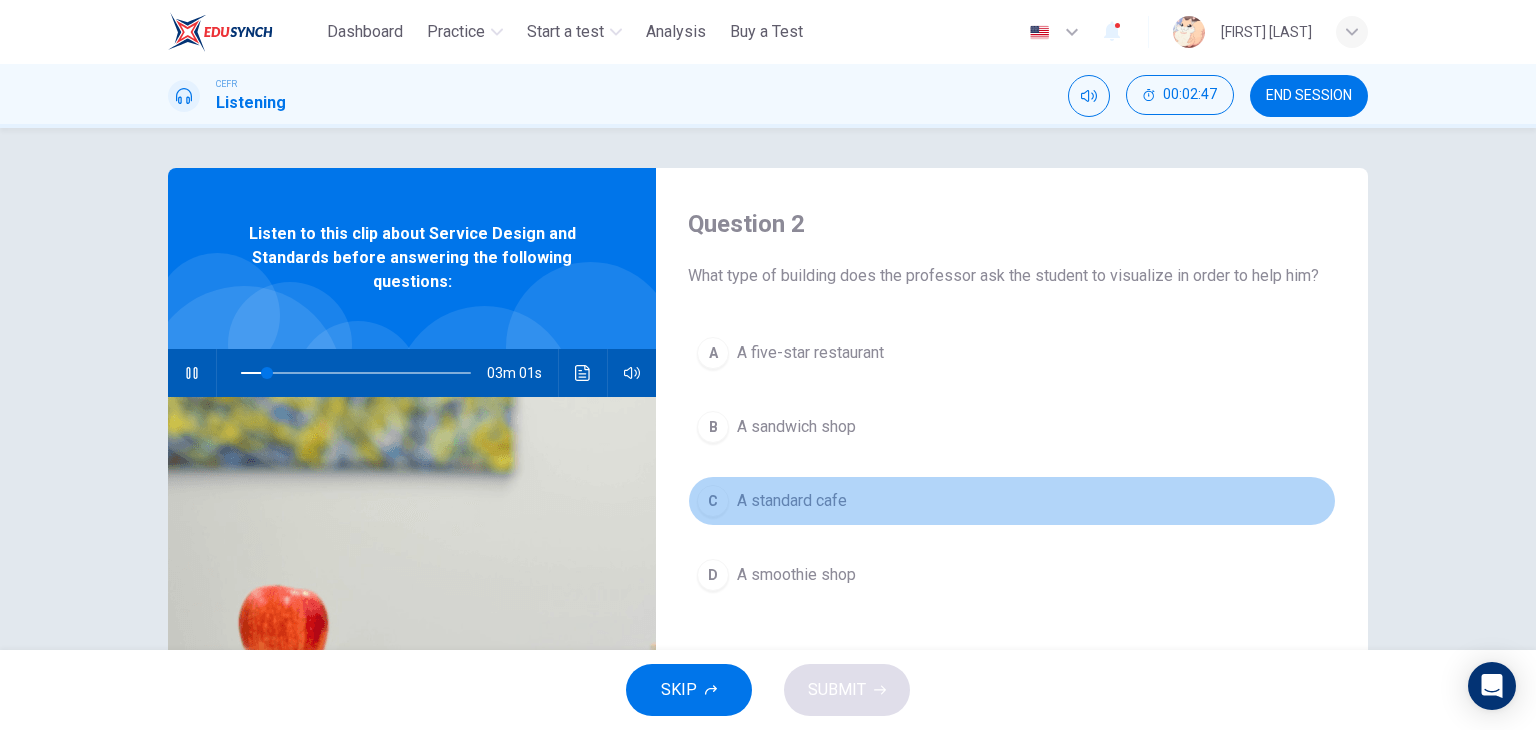click on "A standard cafe" at bounding box center (792, 501) 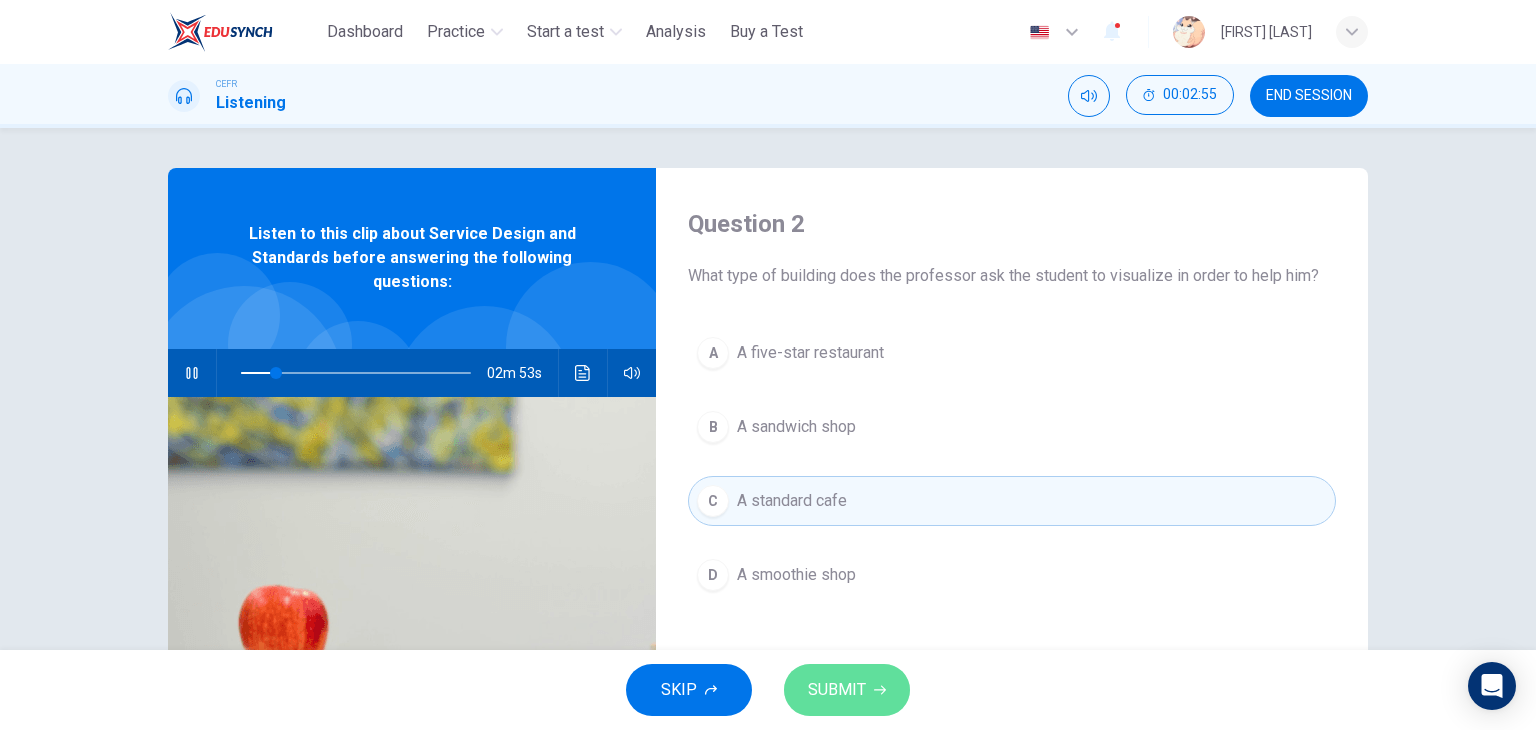 click on "SUBMIT" at bounding box center (847, 690) 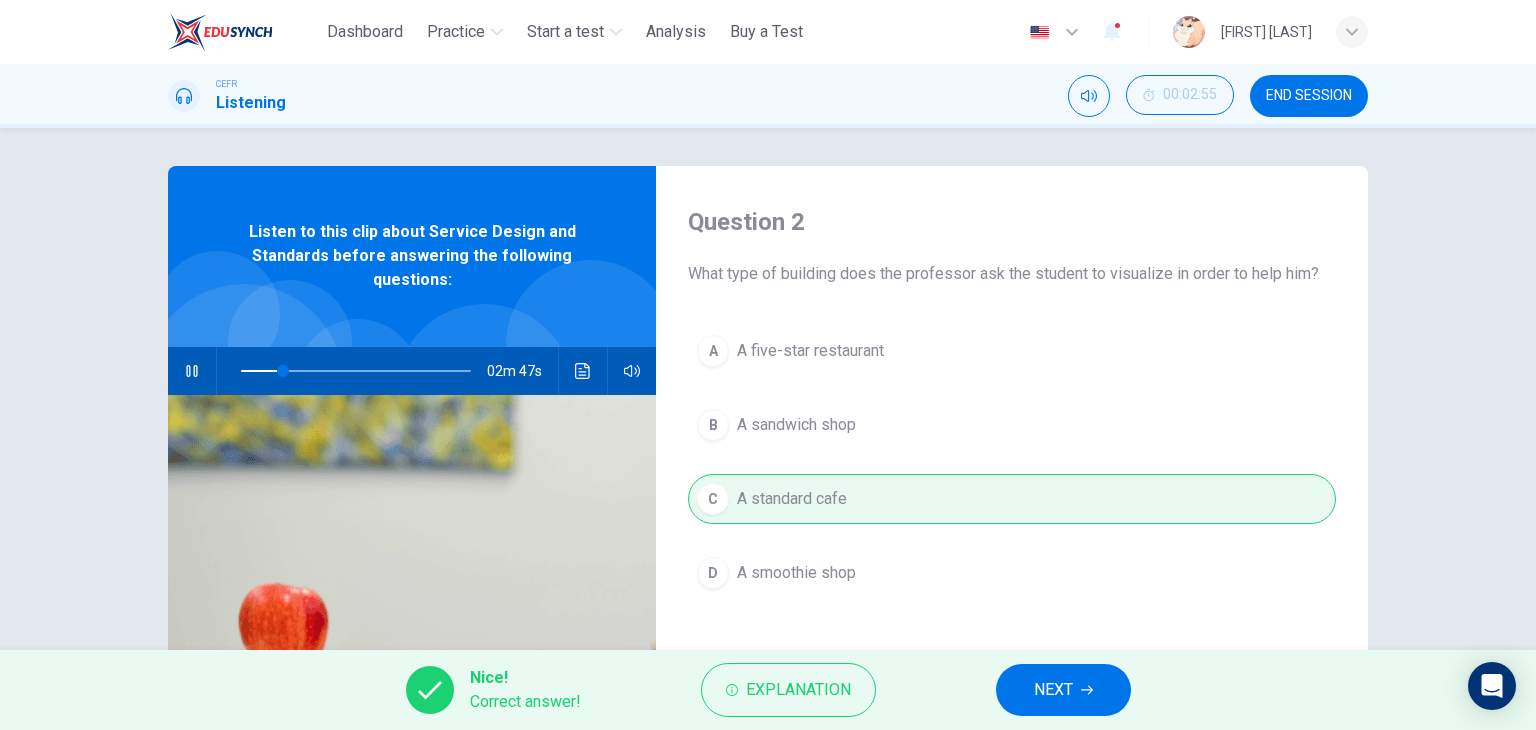 scroll, scrollTop: 3, scrollLeft: 0, axis: vertical 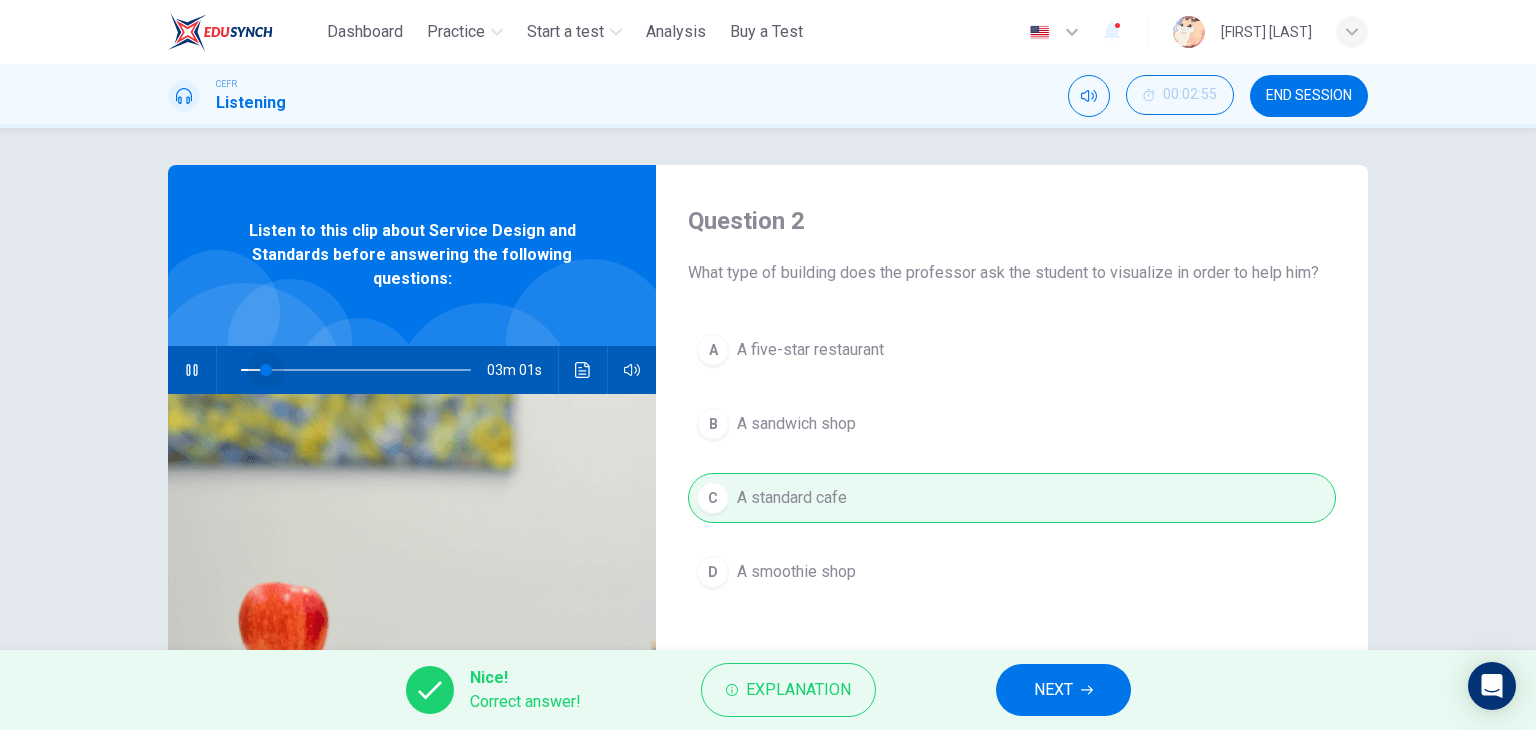 click at bounding box center [266, 370] 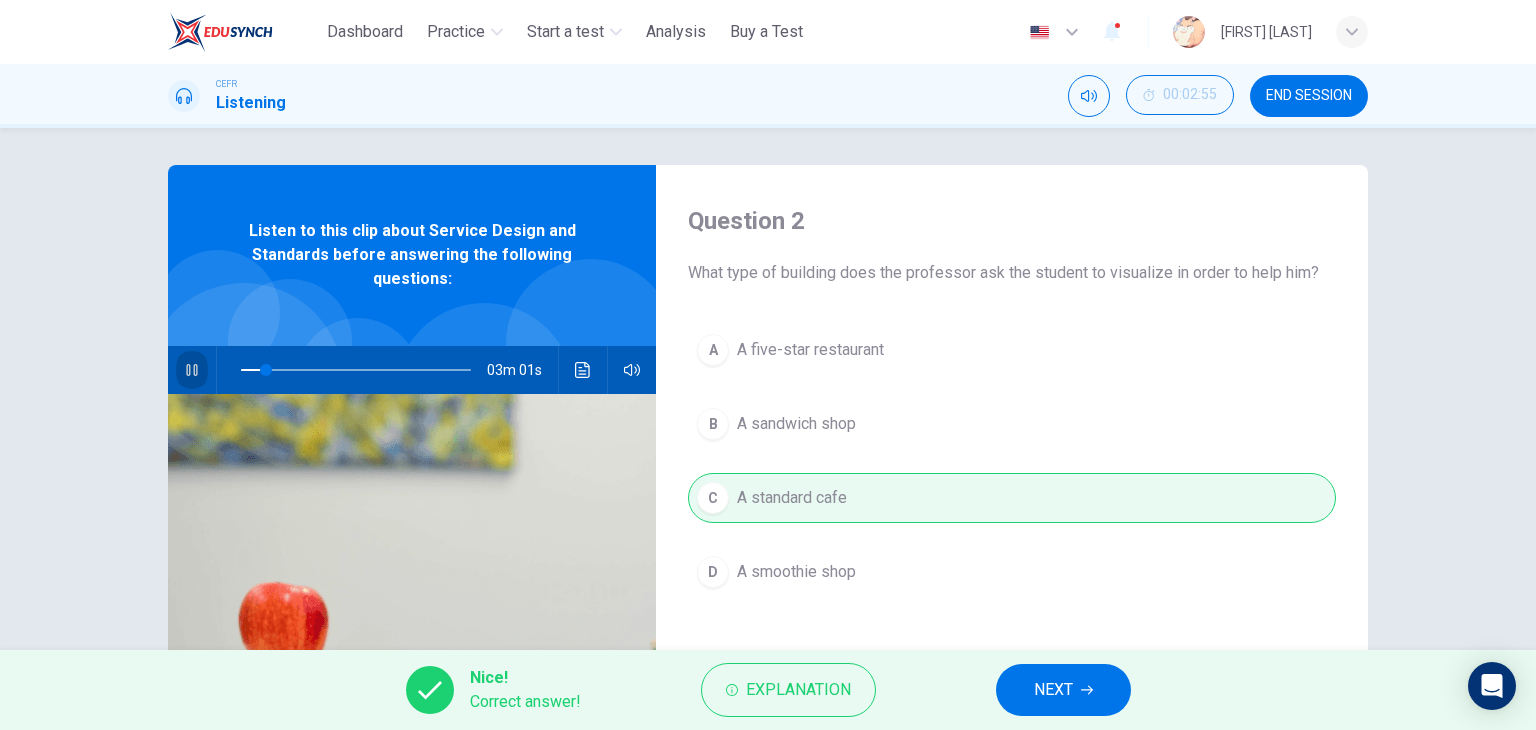 click 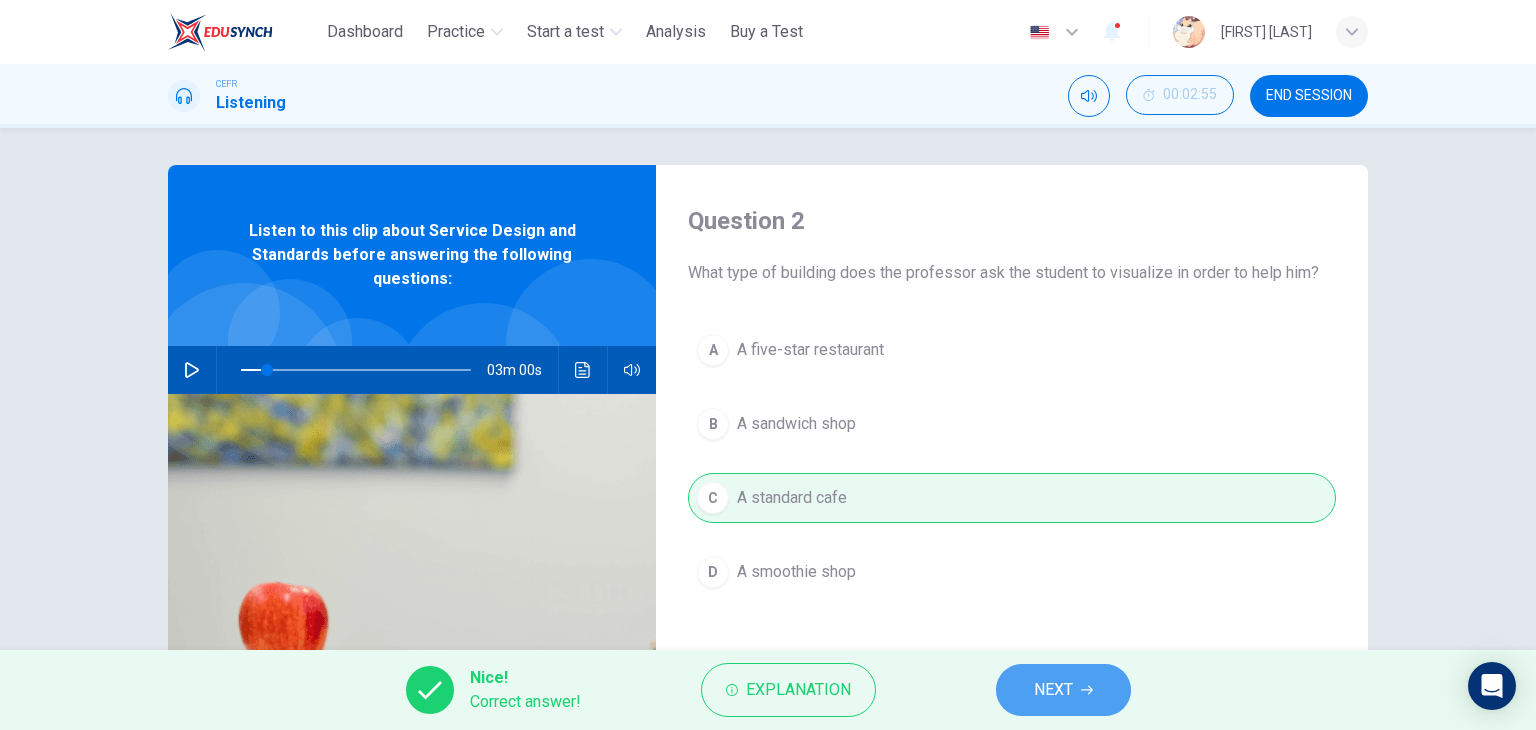 click on "NEXT" at bounding box center (1053, 690) 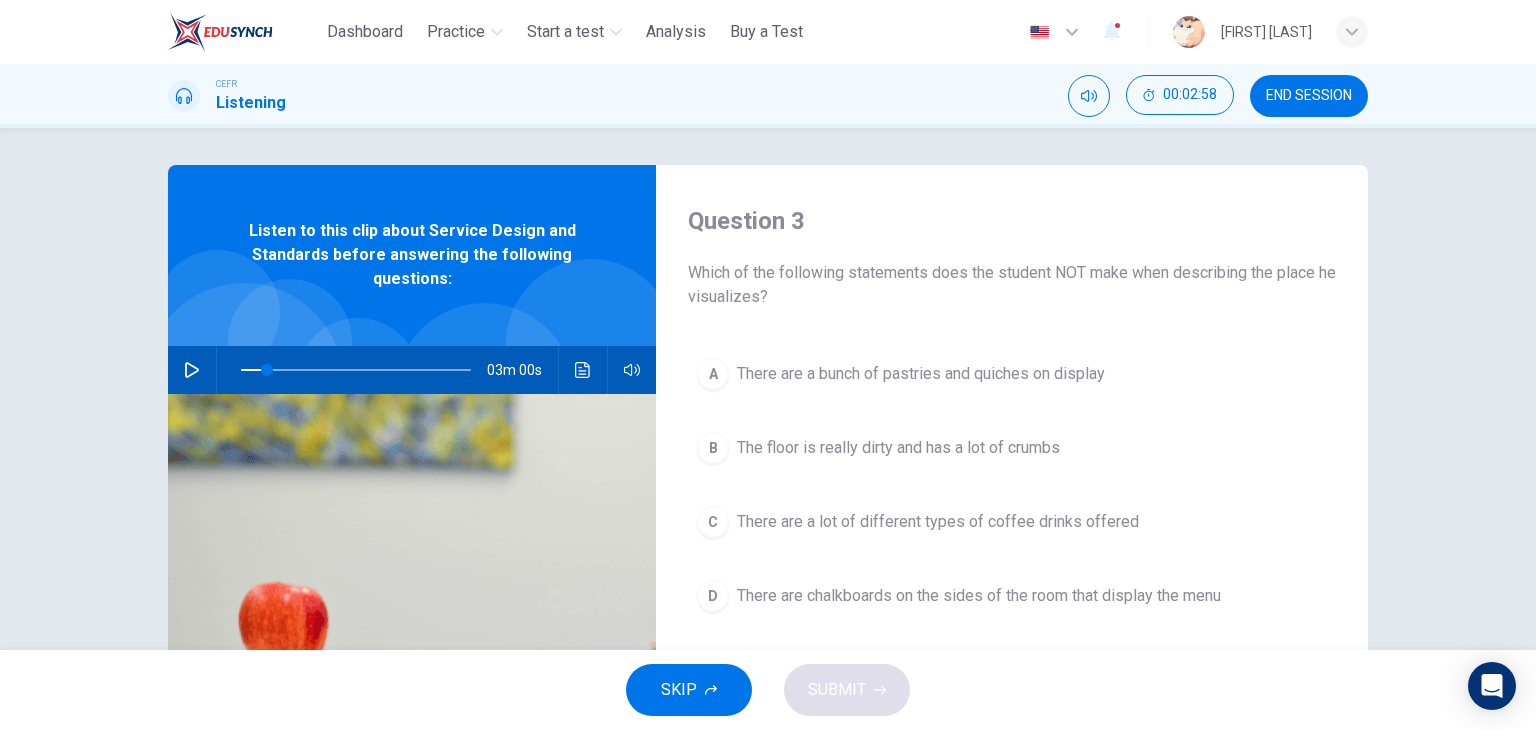 click at bounding box center [412, 627] 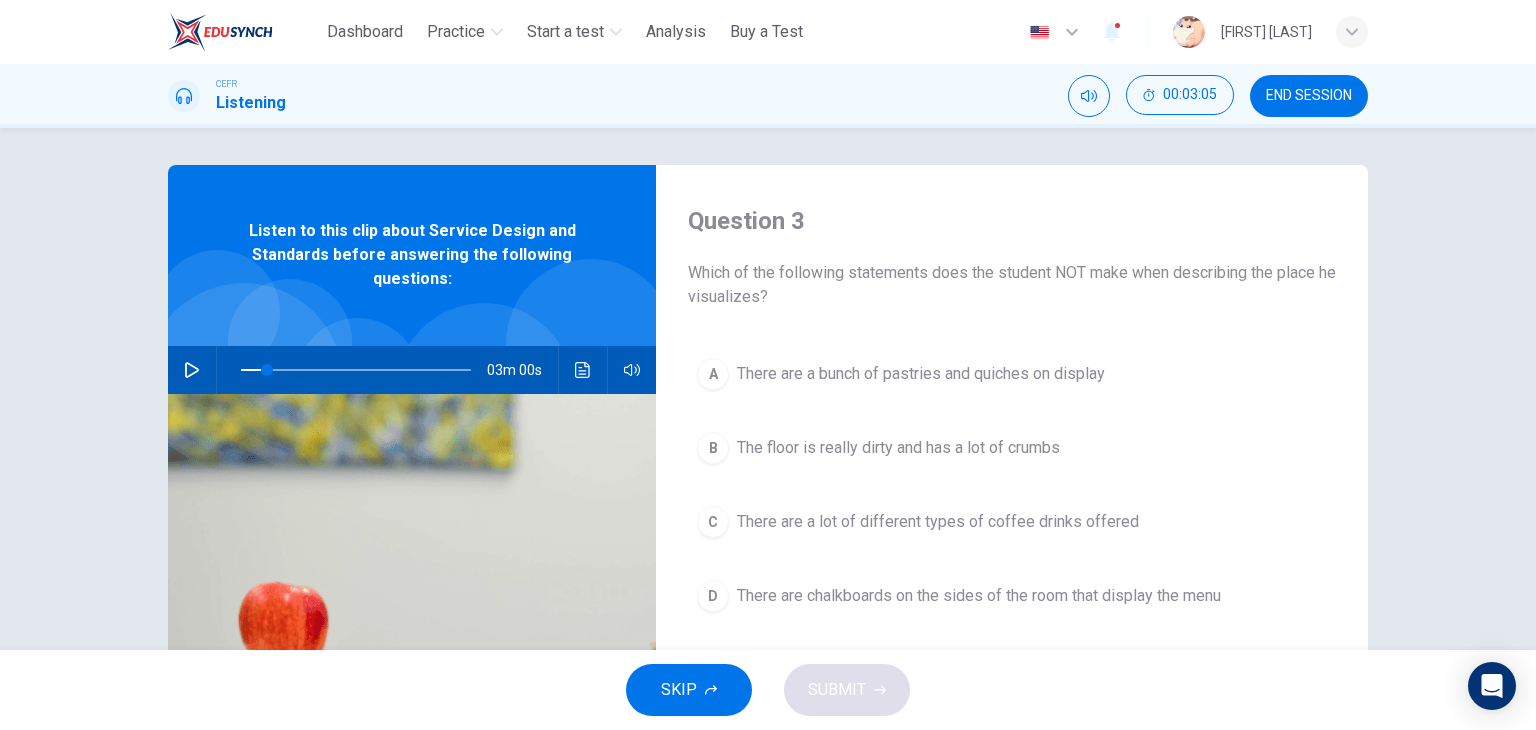 click at bounding box center (192, 370) 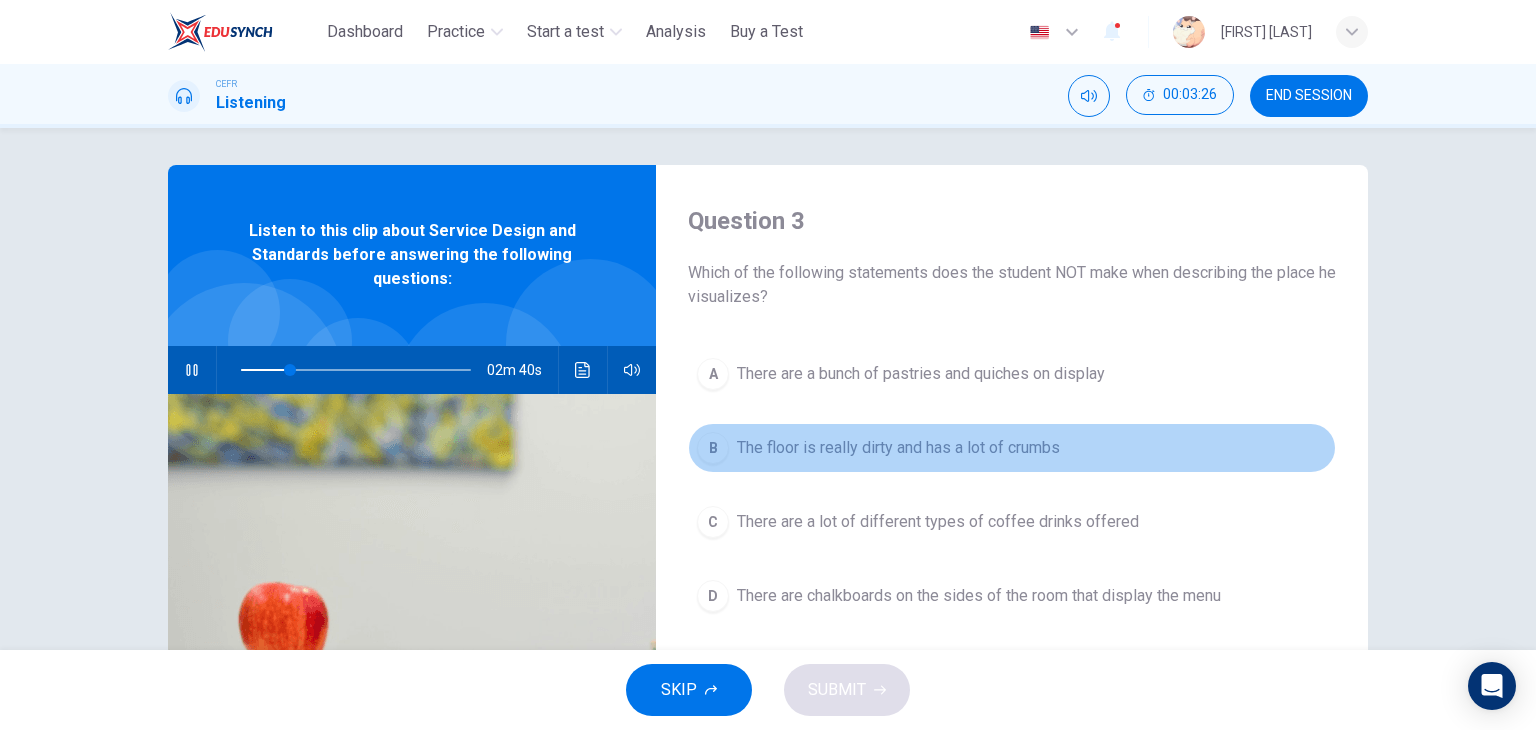 click on "The floor is really dirty and has a lot of crumbs" at bounding box center [898, 448] 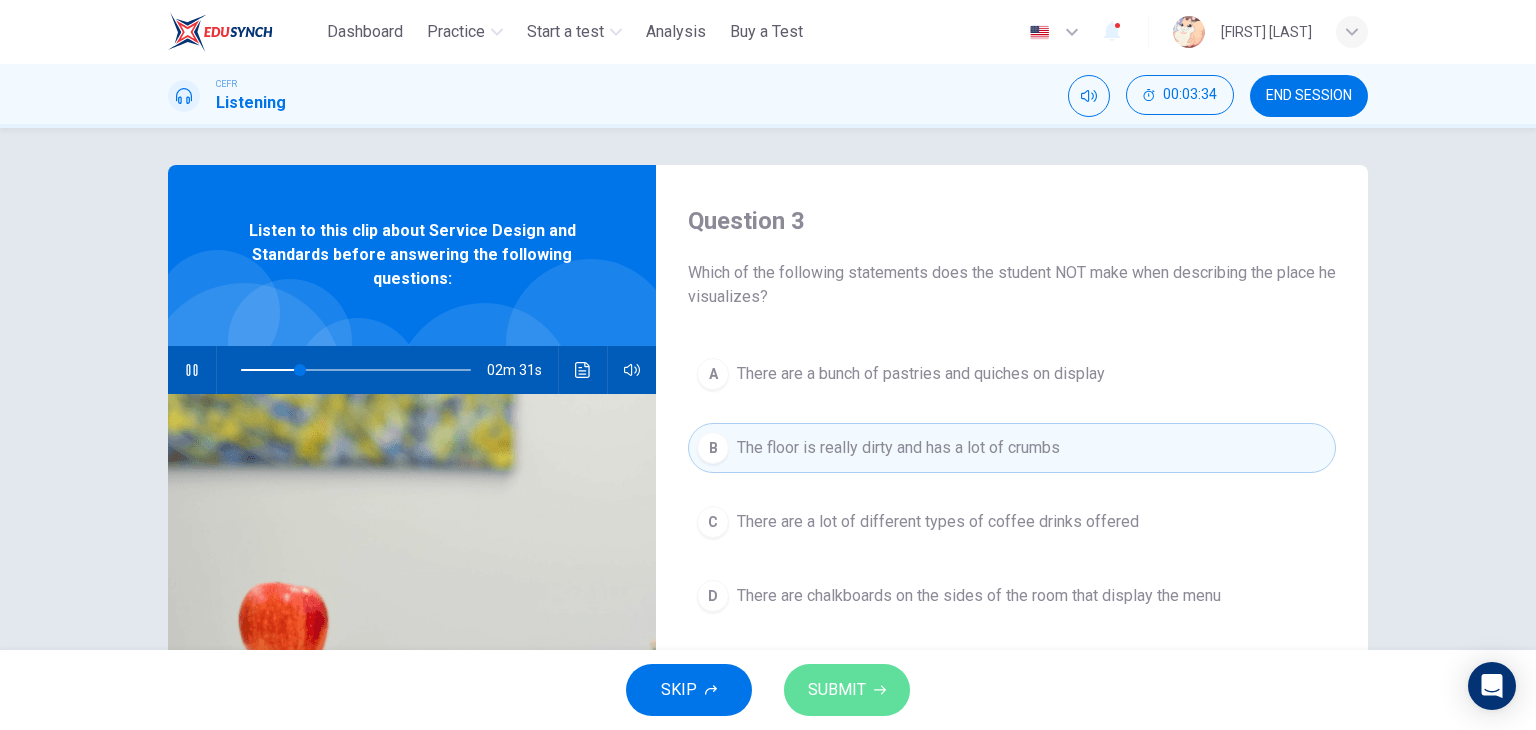 click on "SUBMIT" at bounding box center (837, 690) 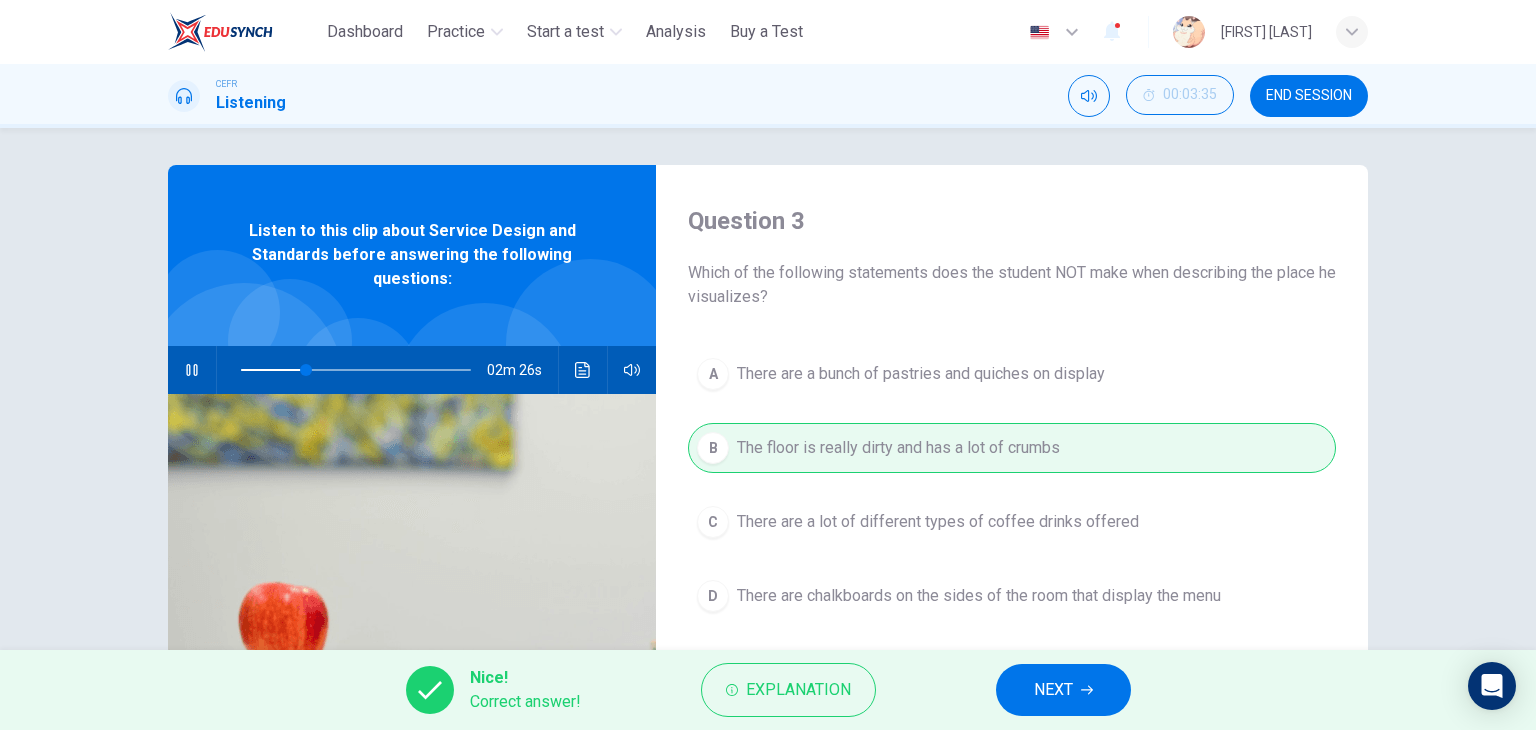 click 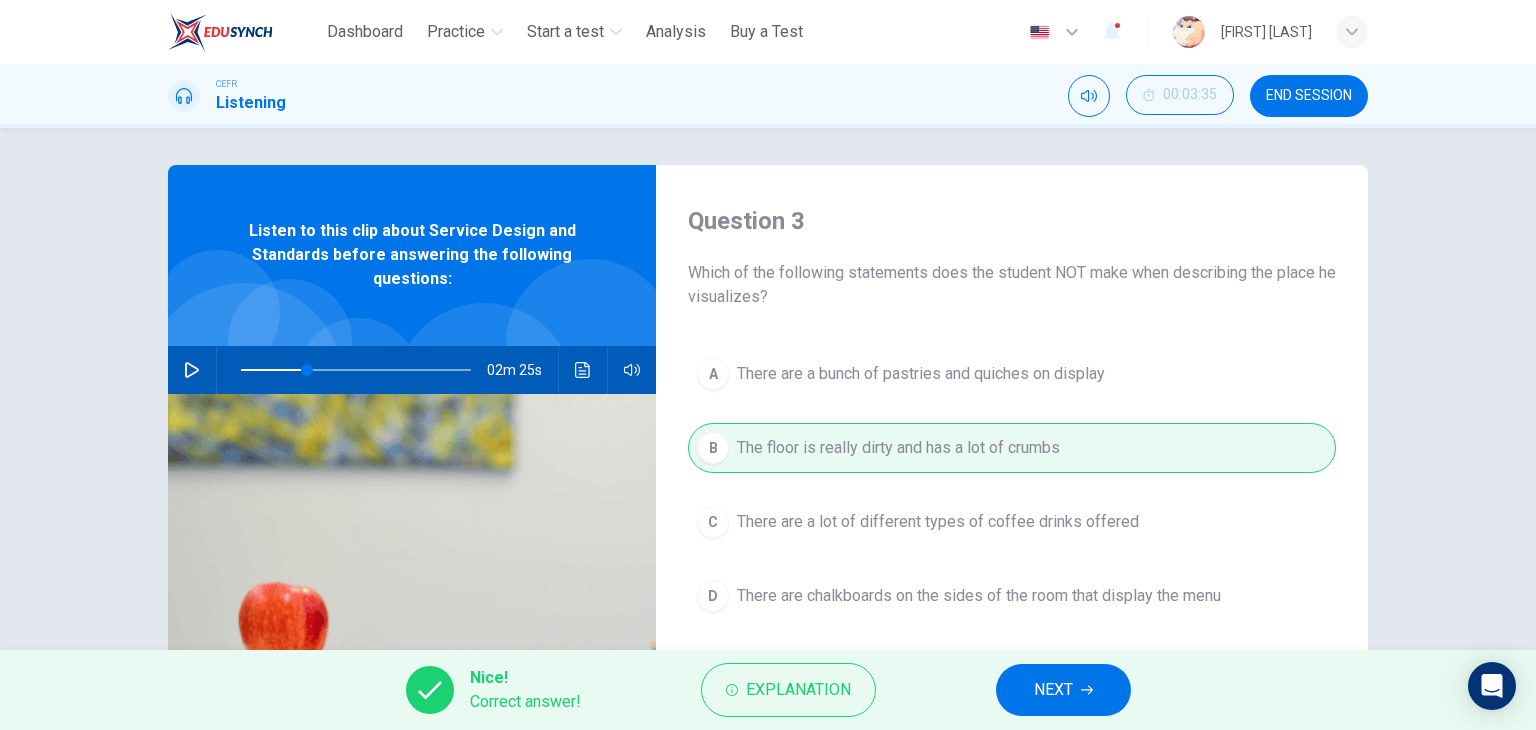 click on "Listen to this clip about Service Design and Standards before answering the following questions:" at bounding box center (412, 255) 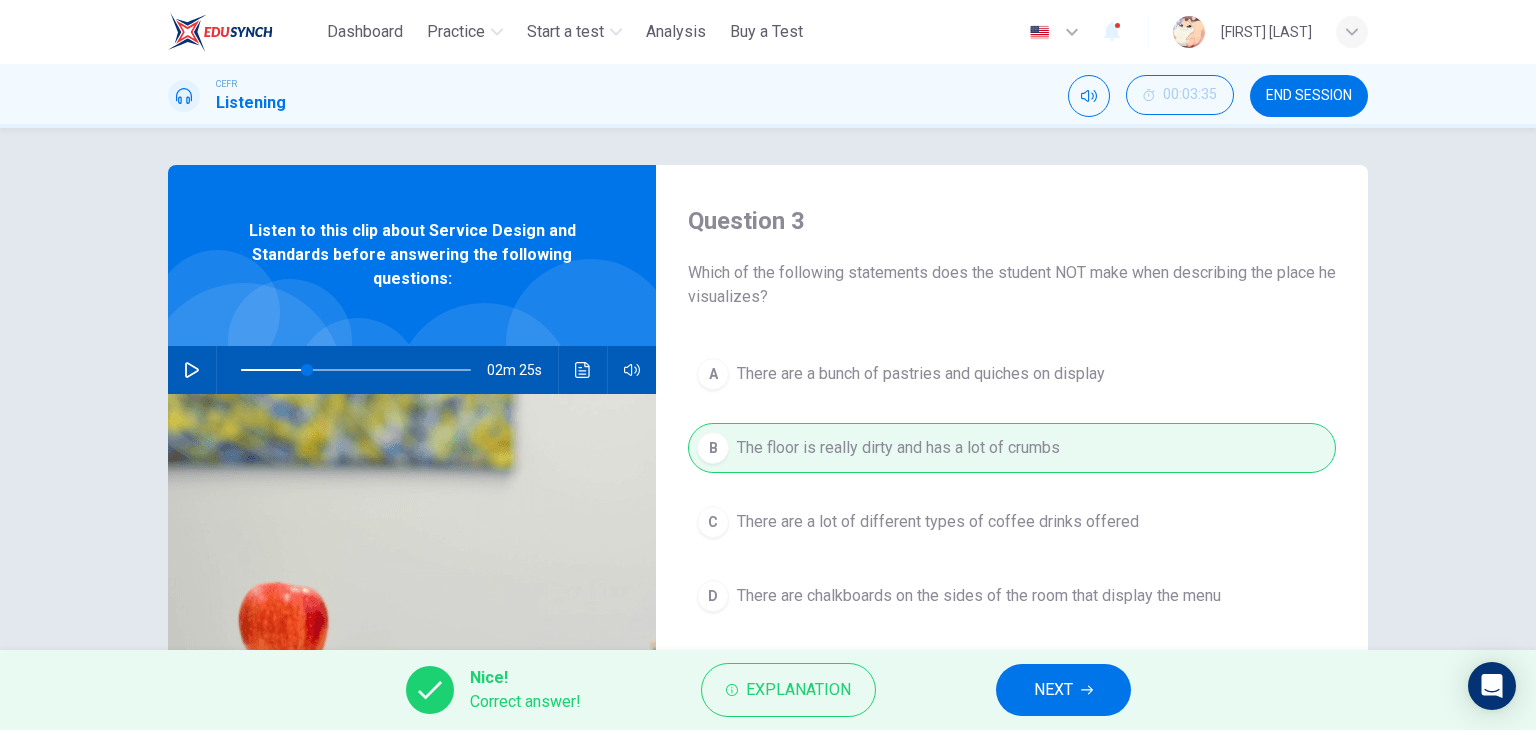 click at bounding box center [192, 370] 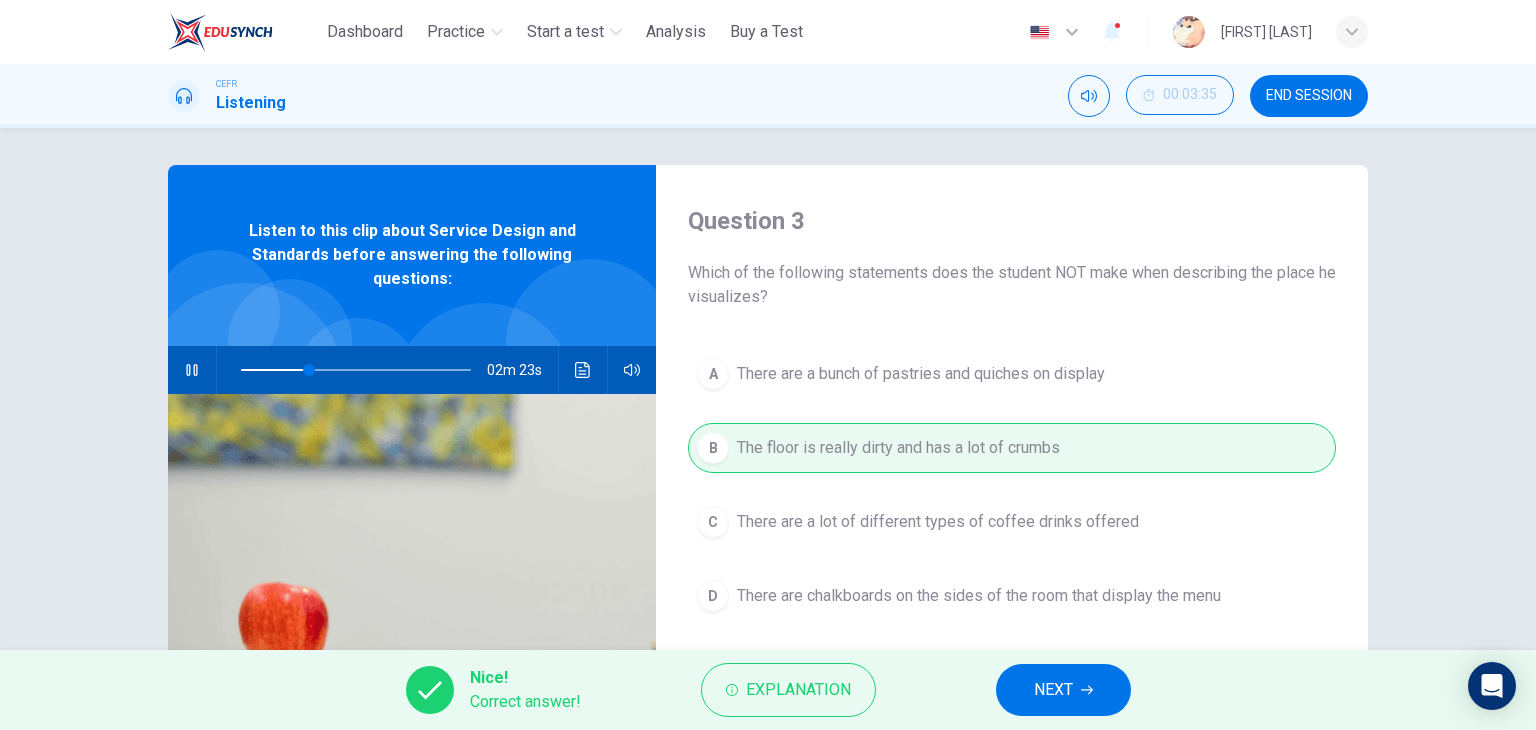 click on "NEXT" at bounding box center (1053, 690) 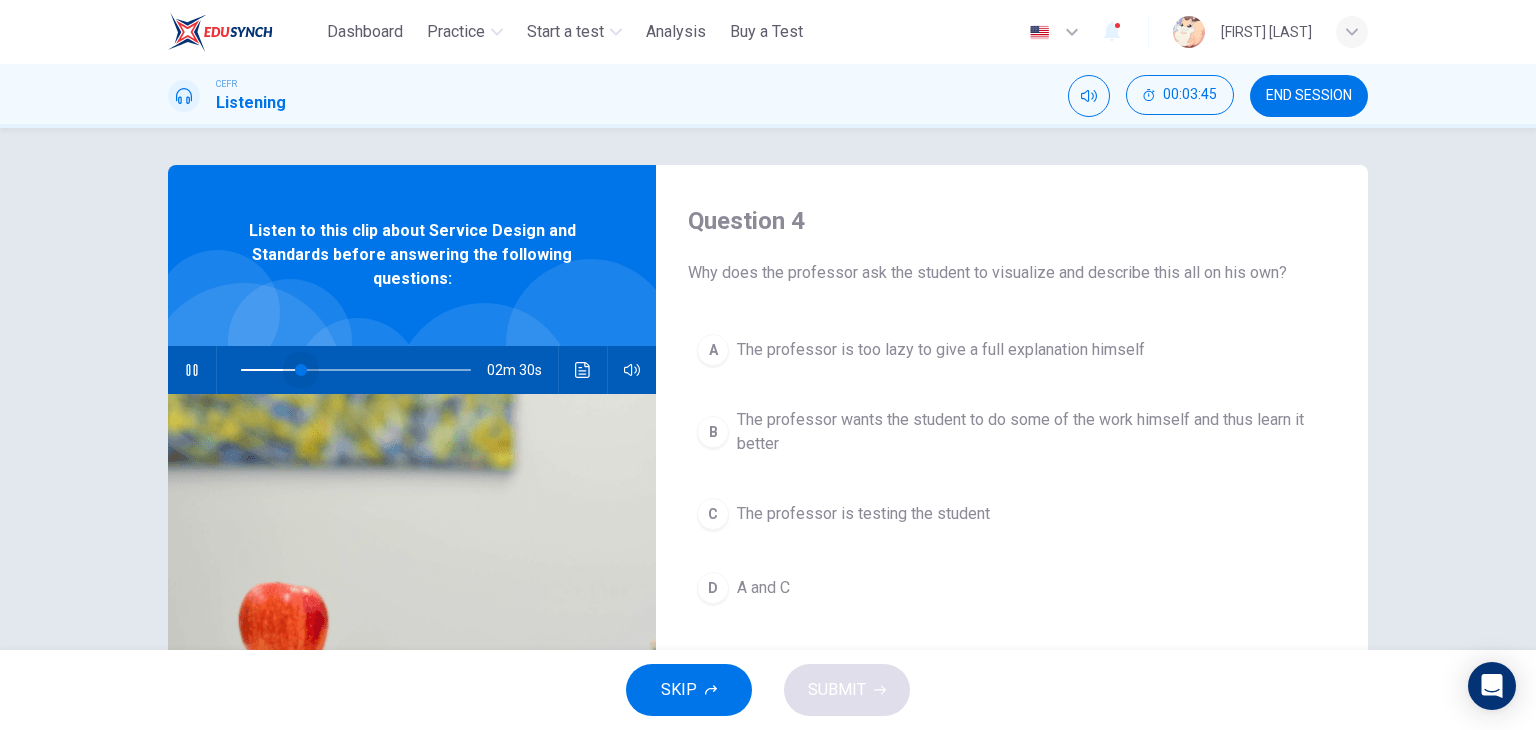 click at bounding box center (301, 370) 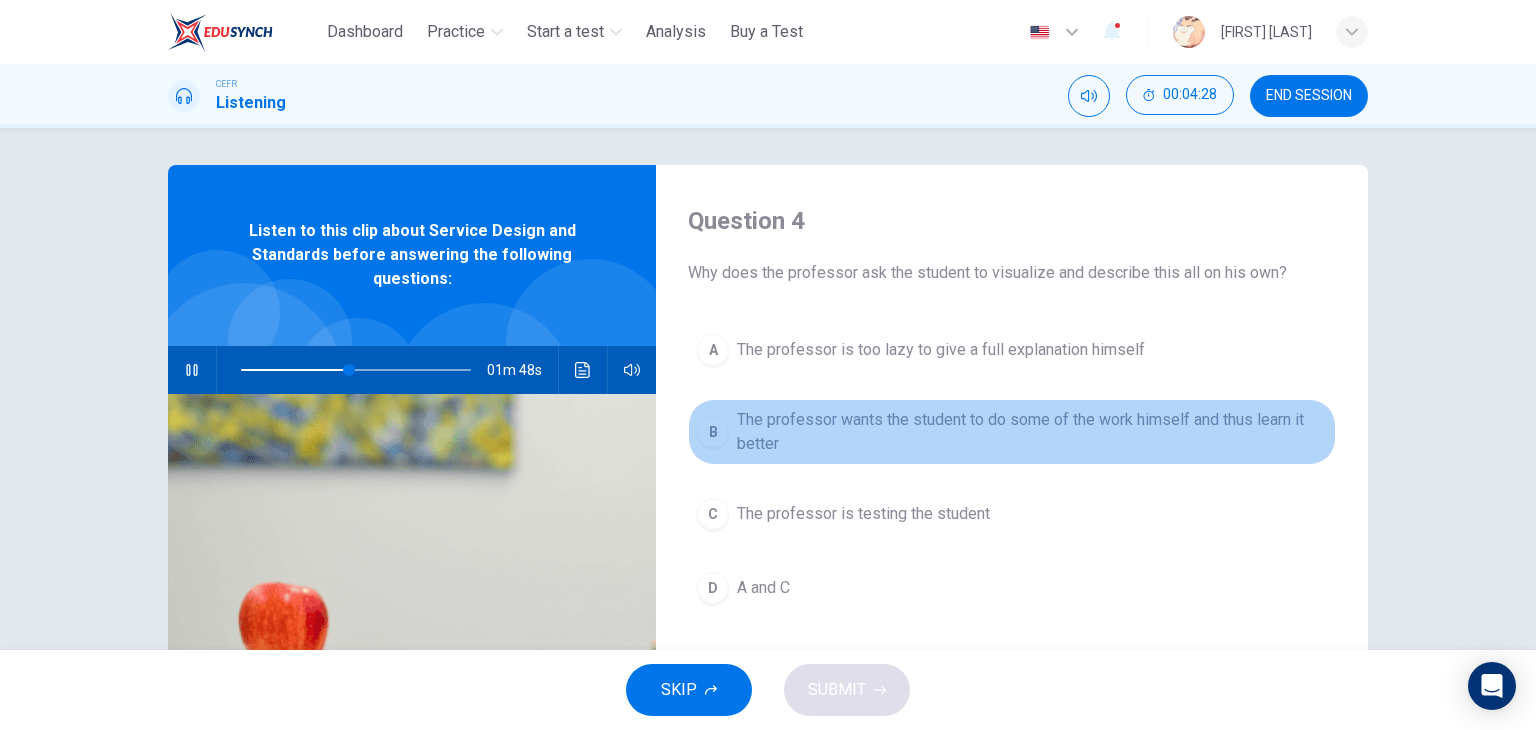 click on "The professor wants the student to do some of the work himself and thus learn it better" at bounding box center (1032, 432) 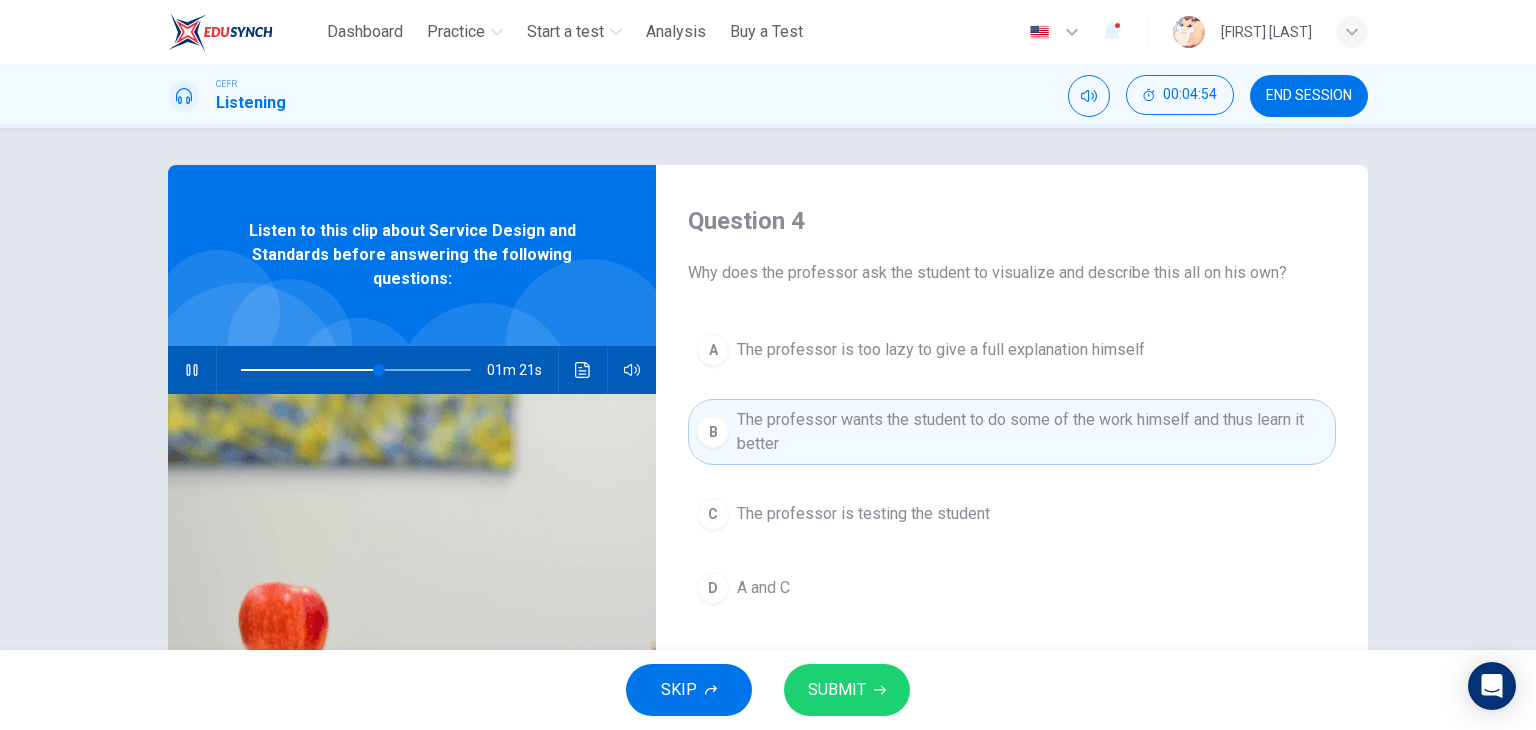 drag, startPoint x: 169, startPoint y: 381, endPoint x: 184, endPoint y: 375, distance: 16.155495 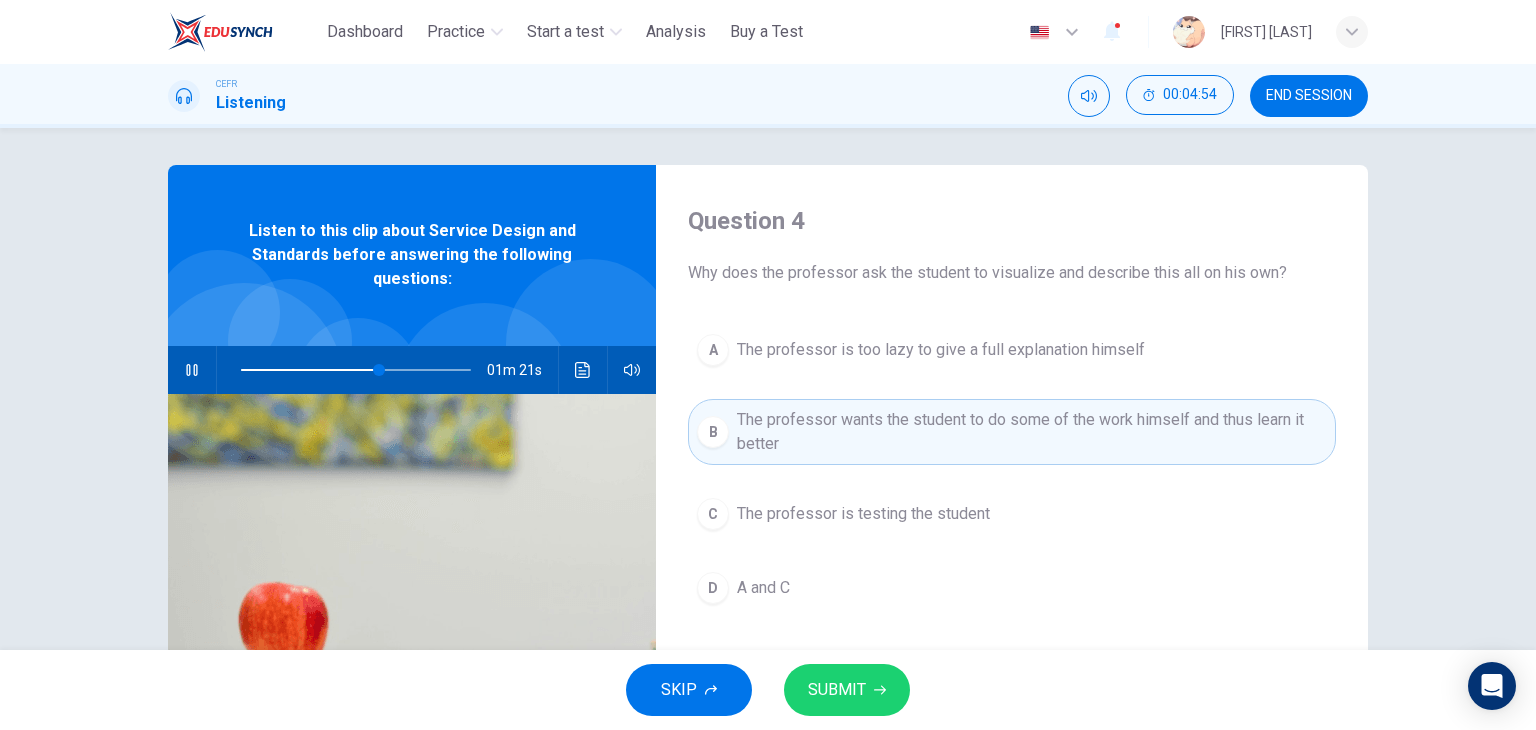 click on "01m 21s" at bounding box center (412, 370) 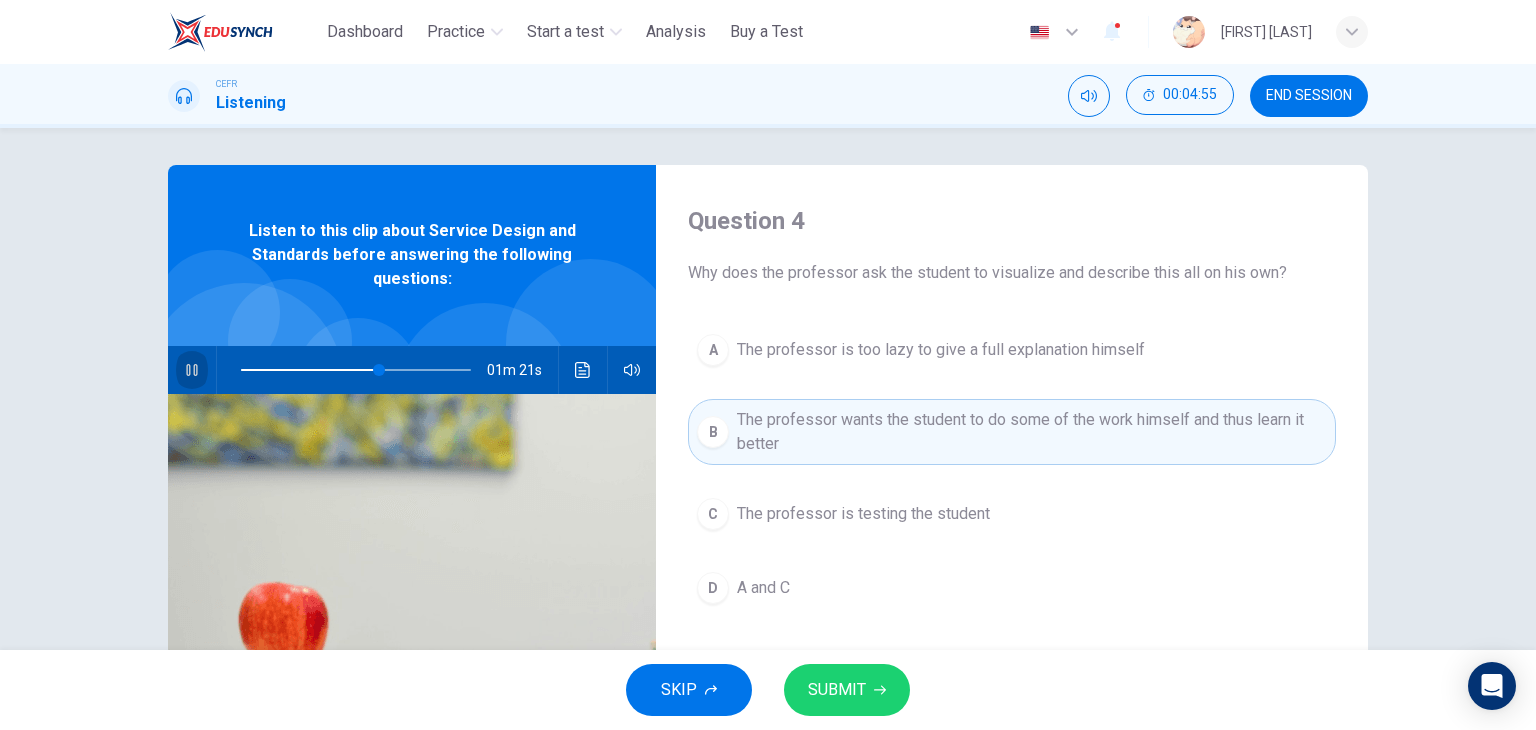 click 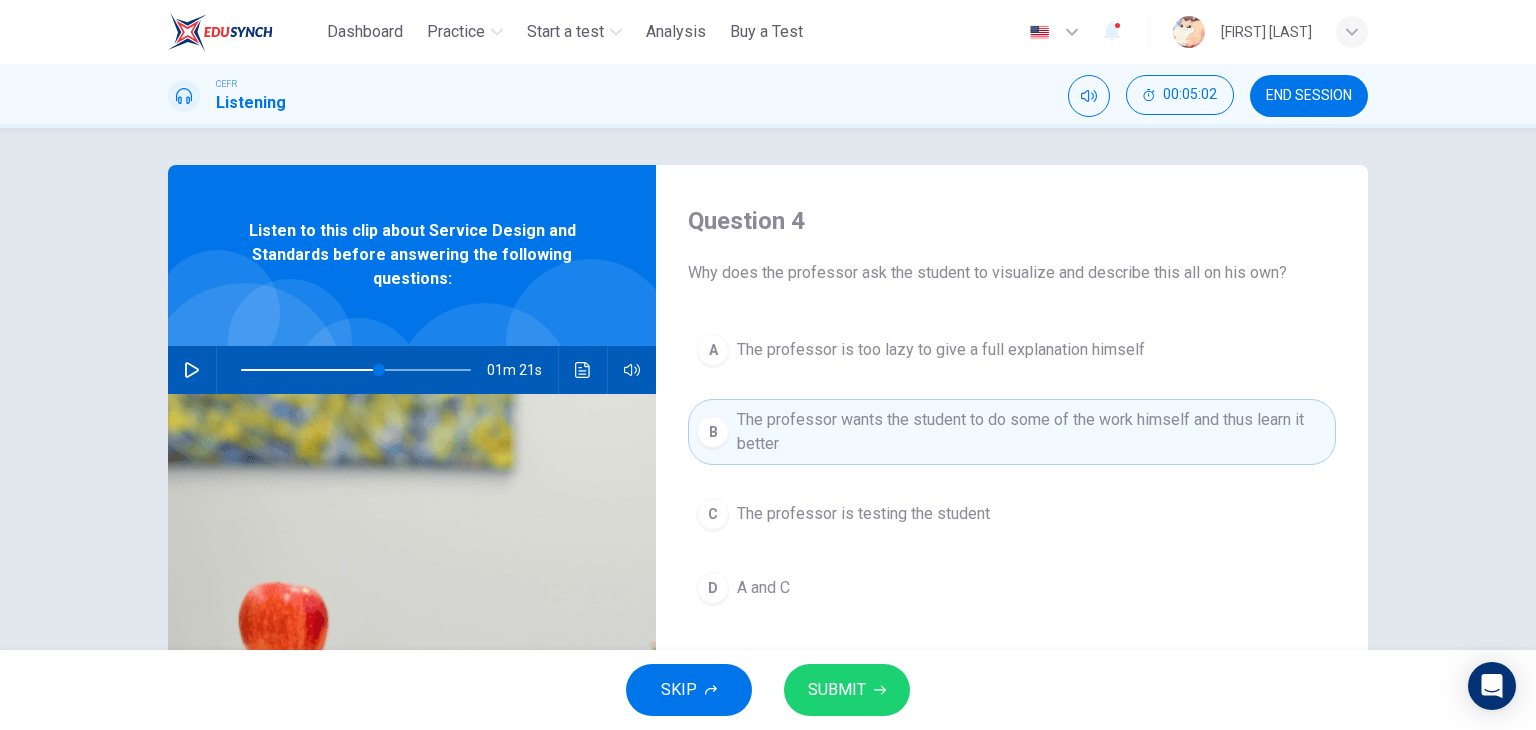 click 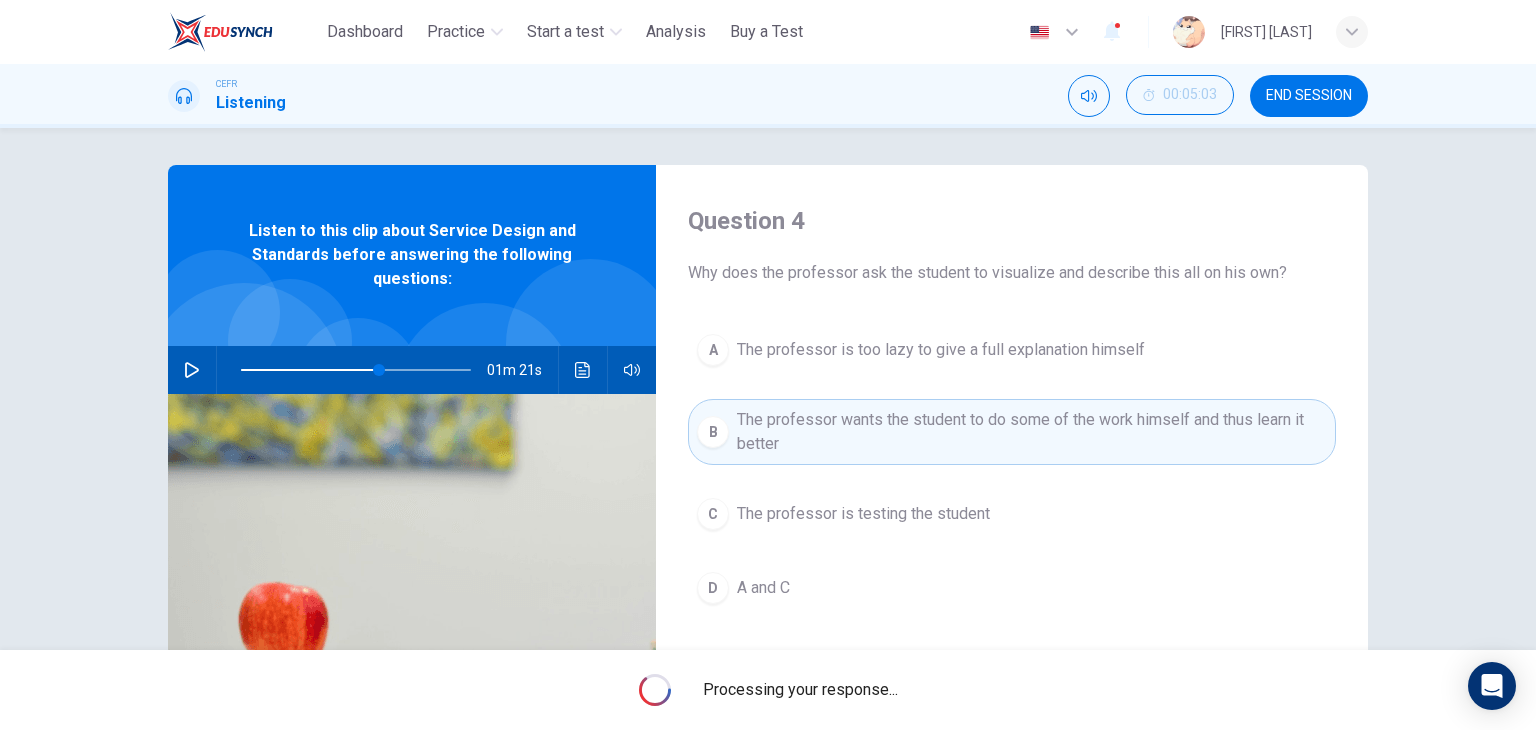 type on "**" 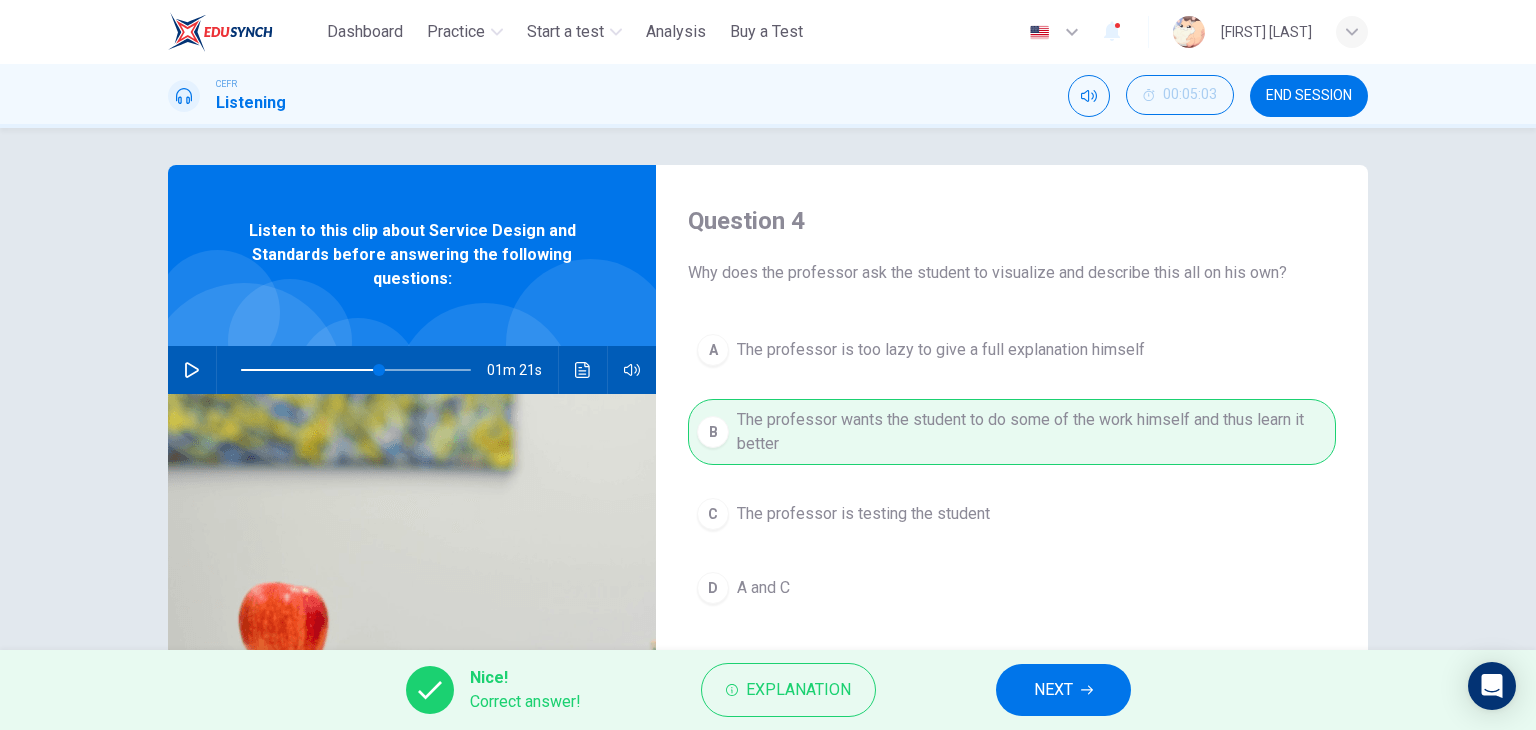 click on "NEXT" at bounding box center (1063, 690) 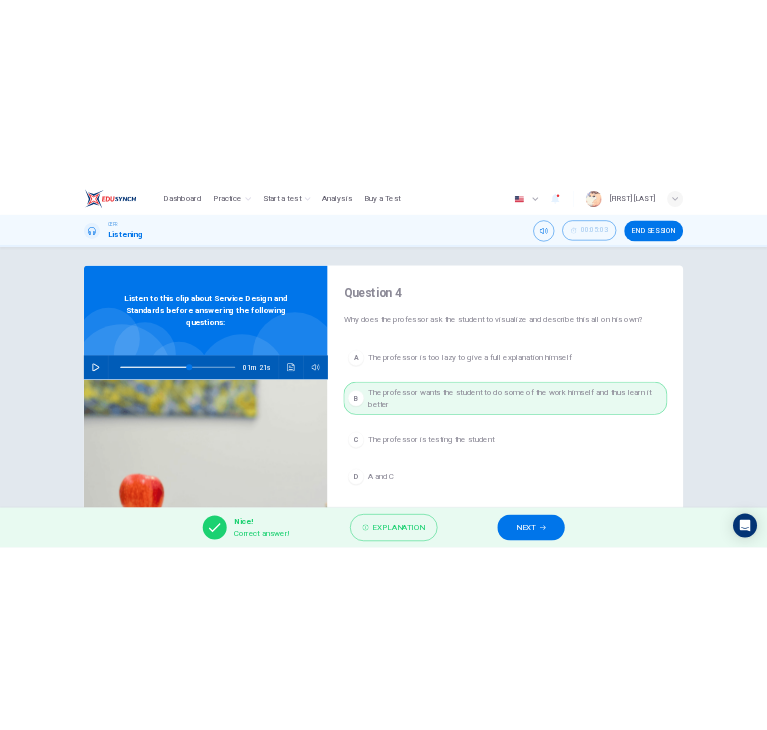 scroll, scrollTop: 0, scrollLeft: 0, axis: both 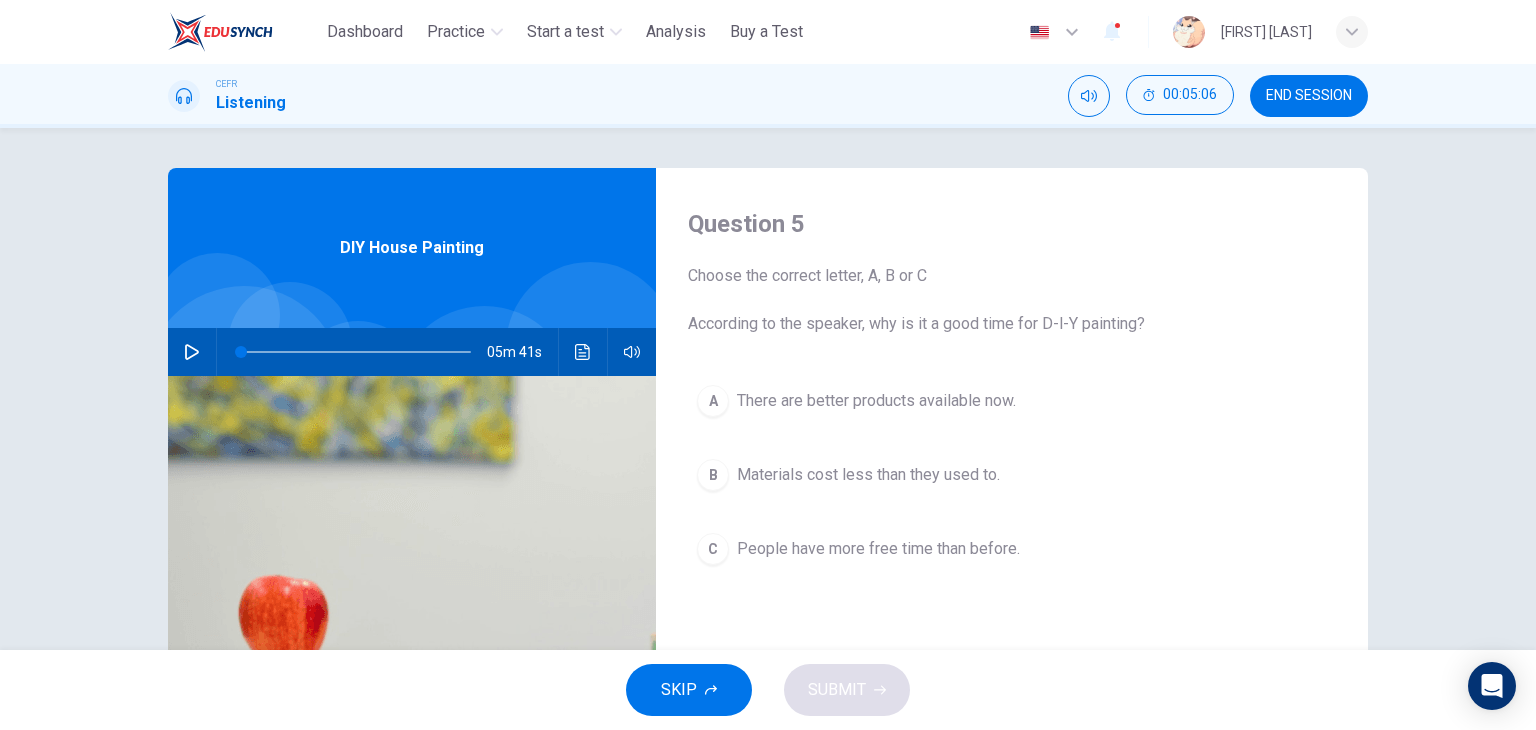 click at bounding box center (412, 619) 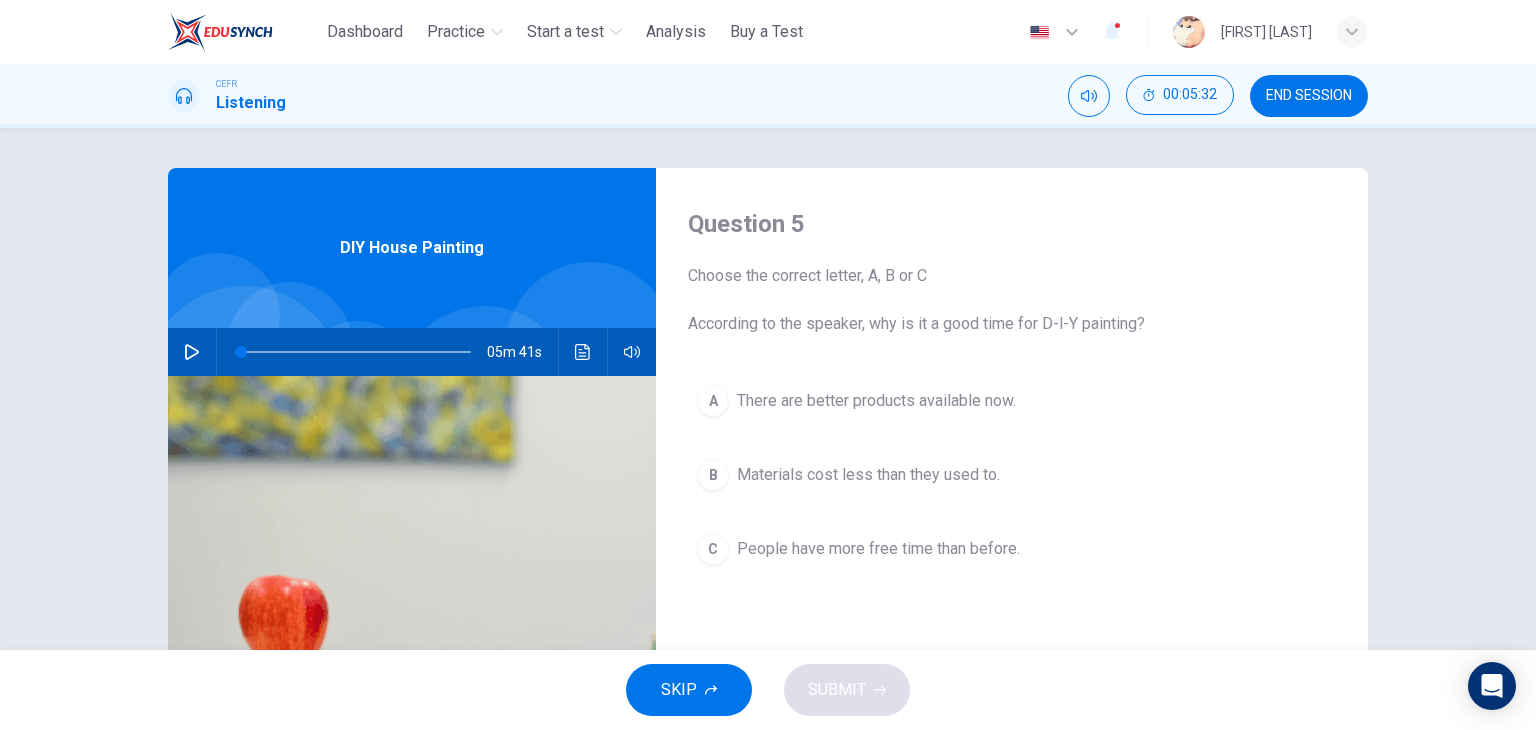 click at bounding box center [412, 619] 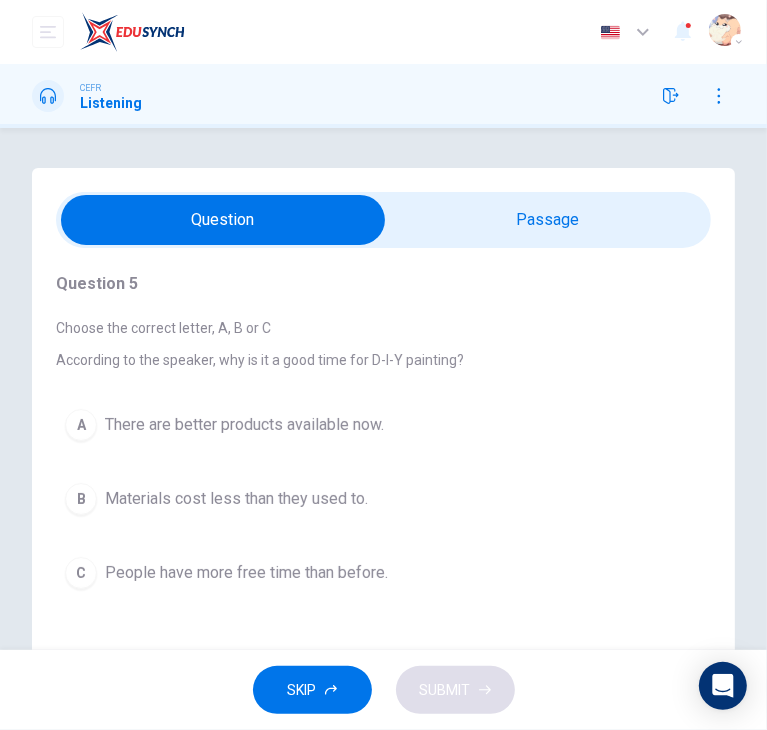 click on "There are better products available now." at bounding box center [244, 425] 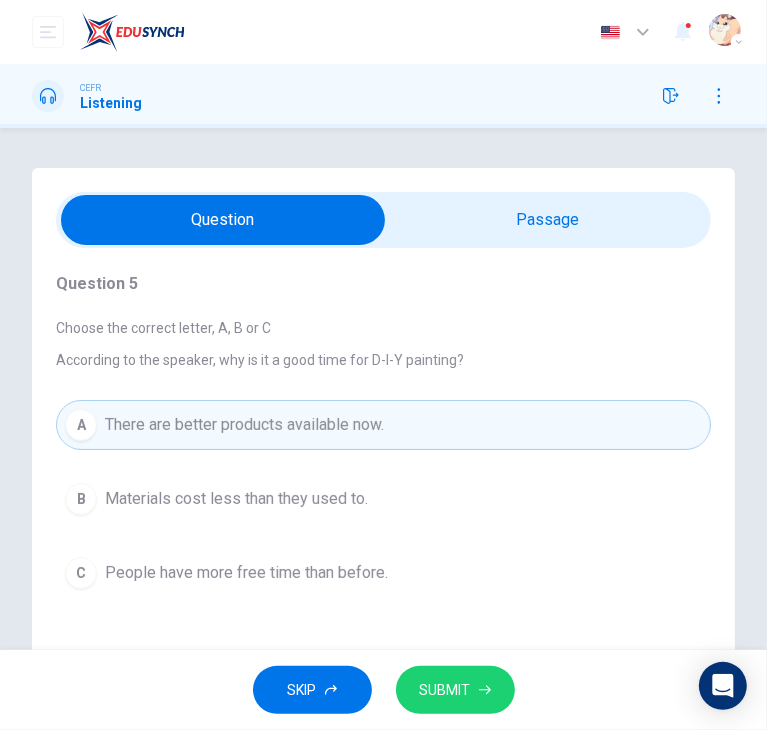 click on "SUBMIT" at bounding box center (445, 690) 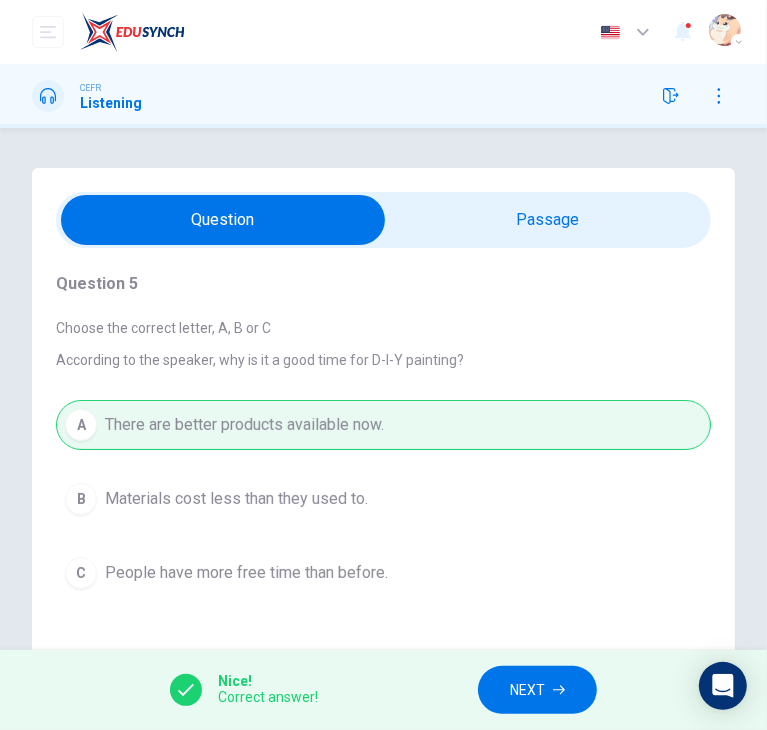 click on "NEXT" at bounding box center (537, 690) 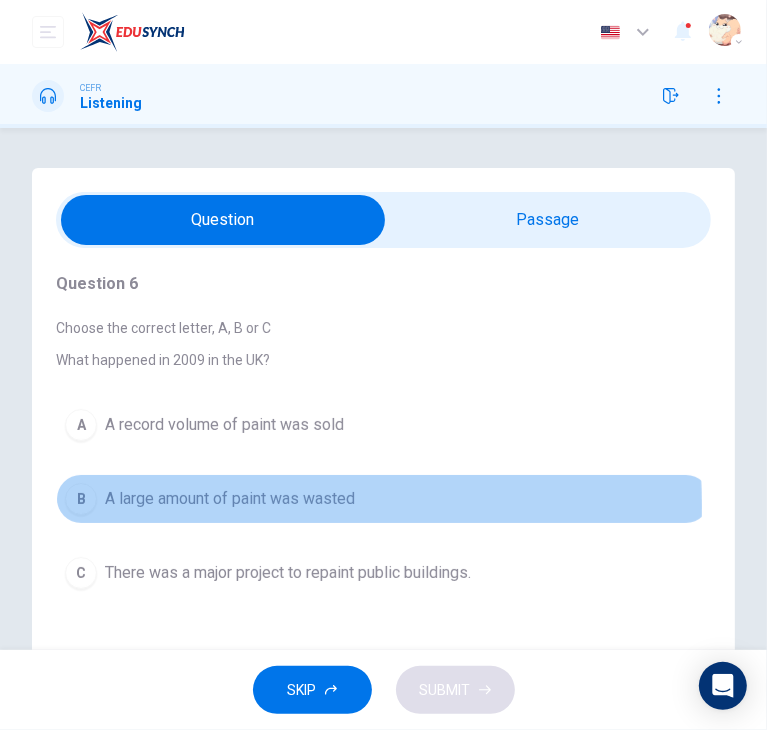 click on "A large amount of paint was wasted" at bounding box center [230, 499] 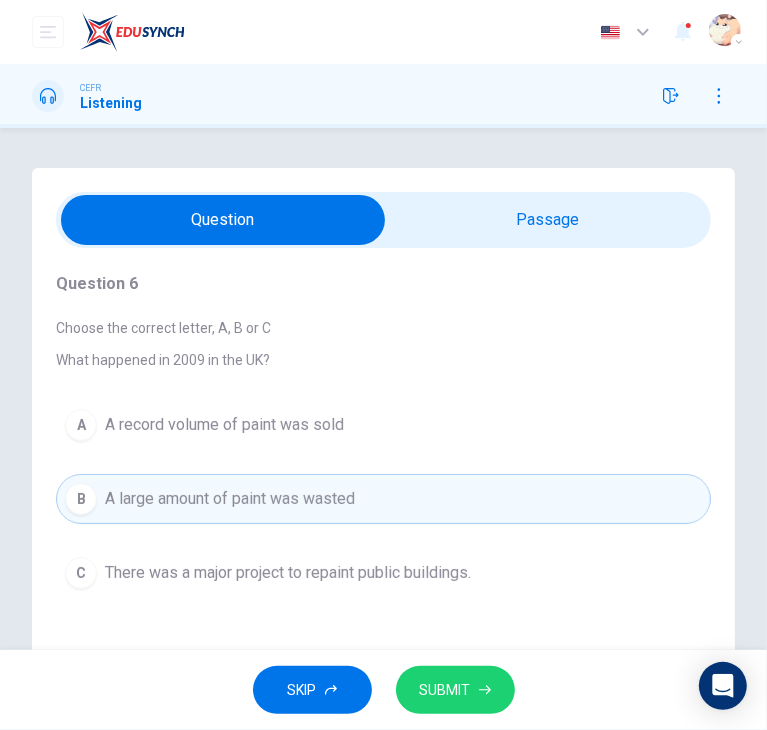 click on "SUBMIT" at bounding box center [445, 690] 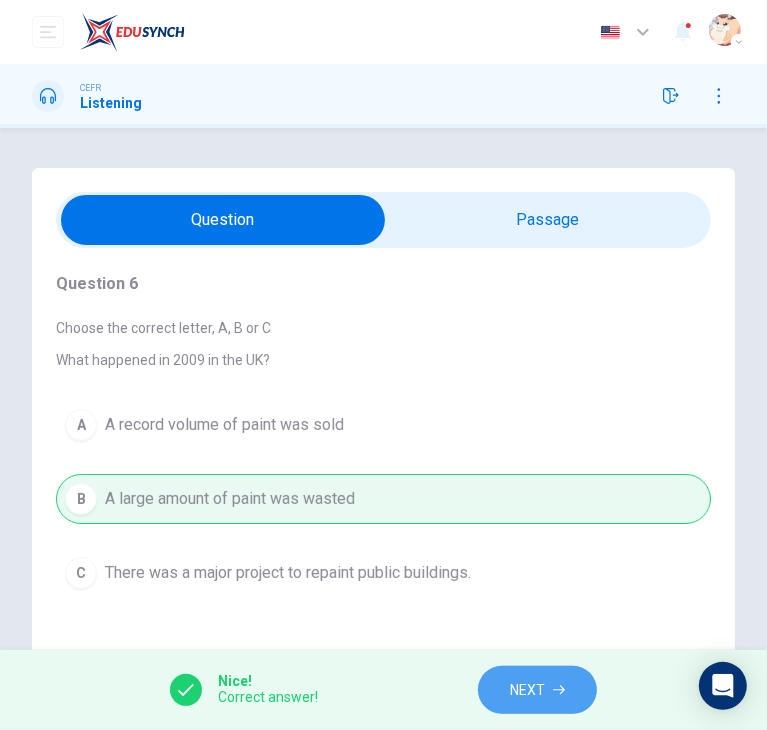 click on "NEXT" at bounding box center [537, 690] 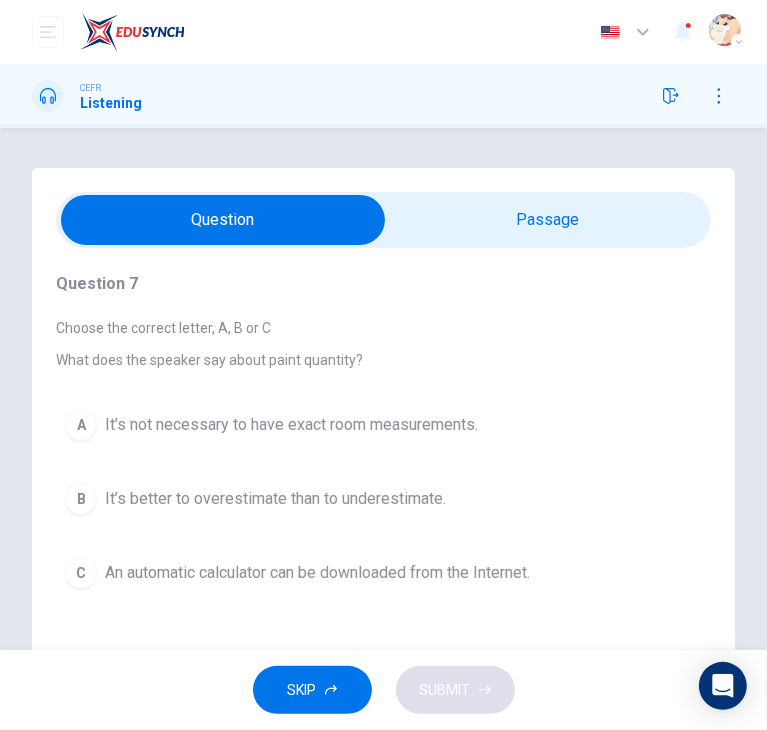 click on "An automatic calculator can be downloaded from the Internet." at bounding box center (317, 573) 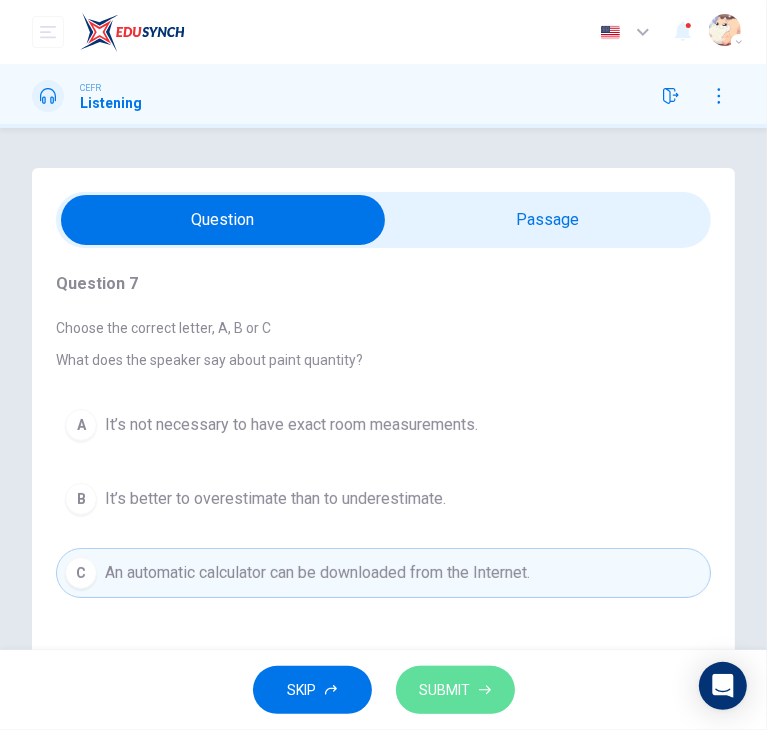 click on "SUBMIT" at bounding box center [455, 690] 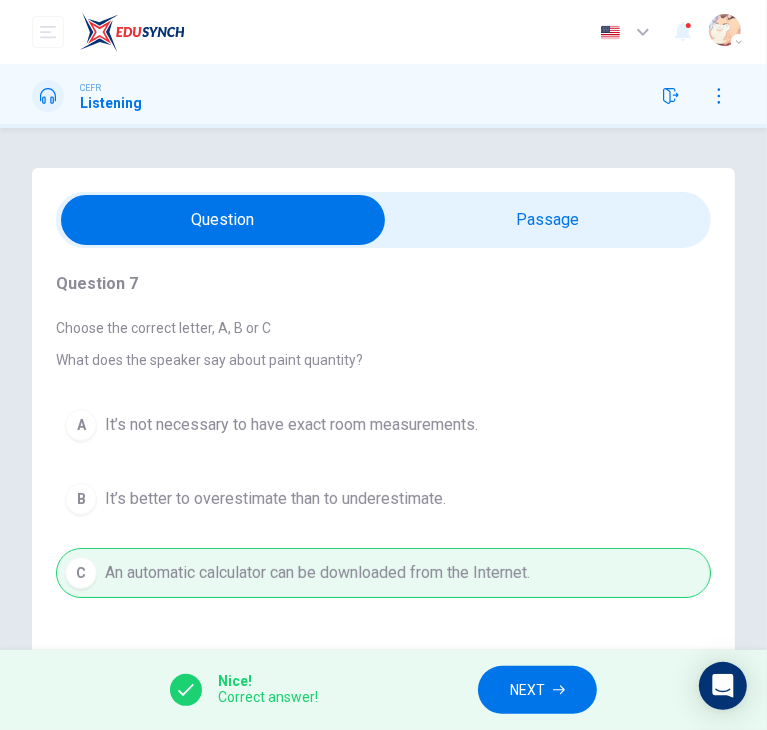 click on "NEXT" at bounding box center (527, 690) 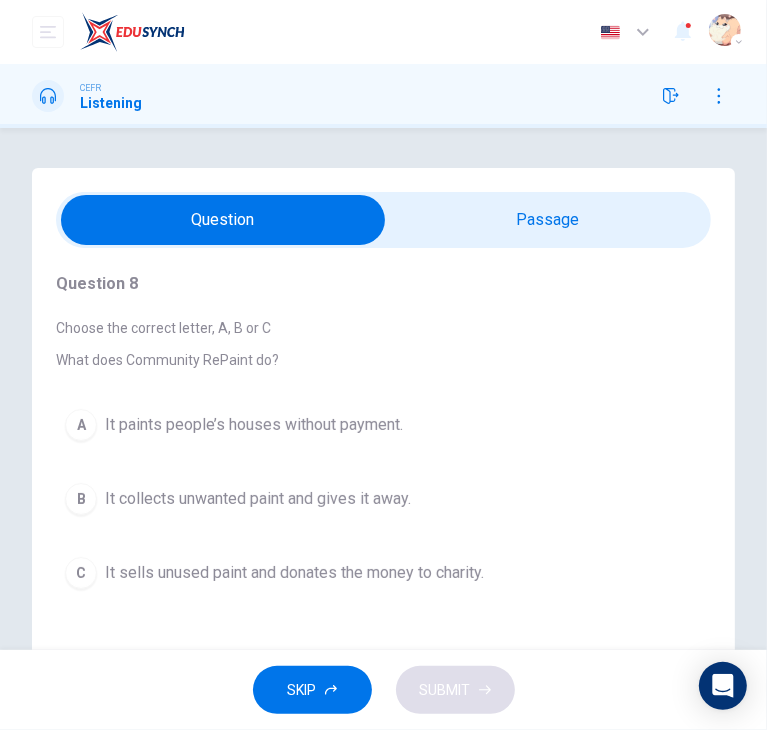 click on "It collects unwanted paint and gives it away." at bounding box center (258, 499) 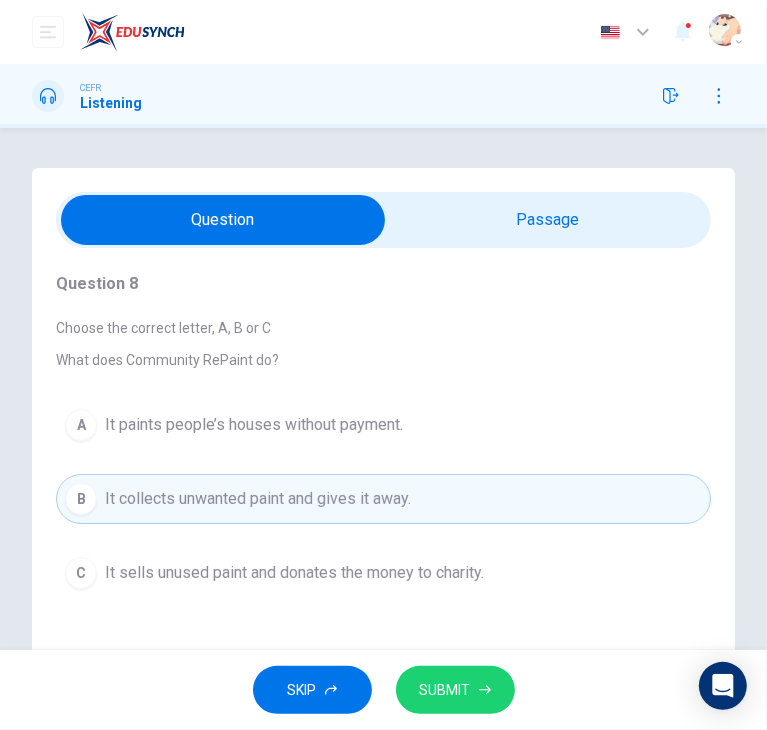 click on "SUBMIT" at bounding box center [445, 690] 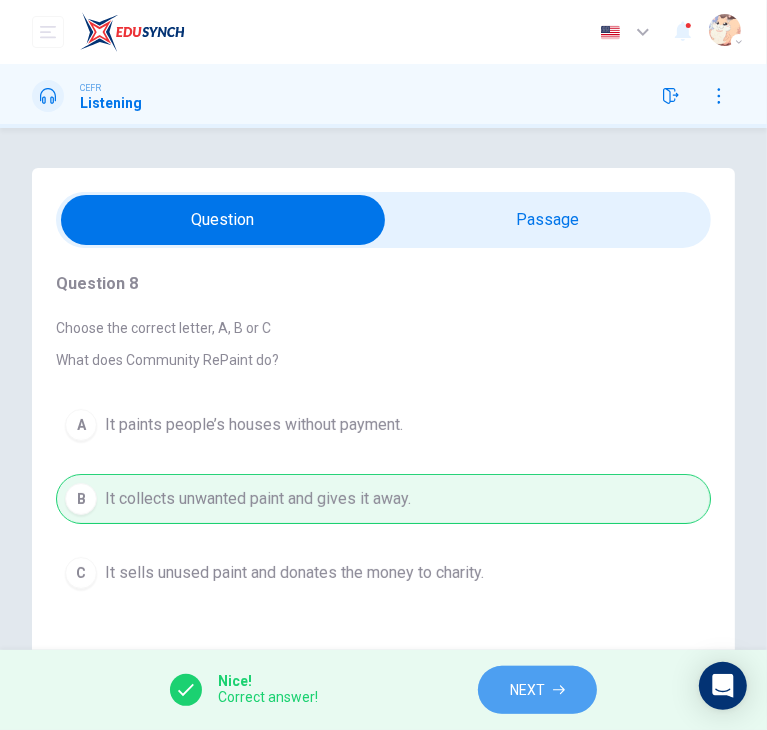 click on "NEXT" at bounding box center [537, 690] 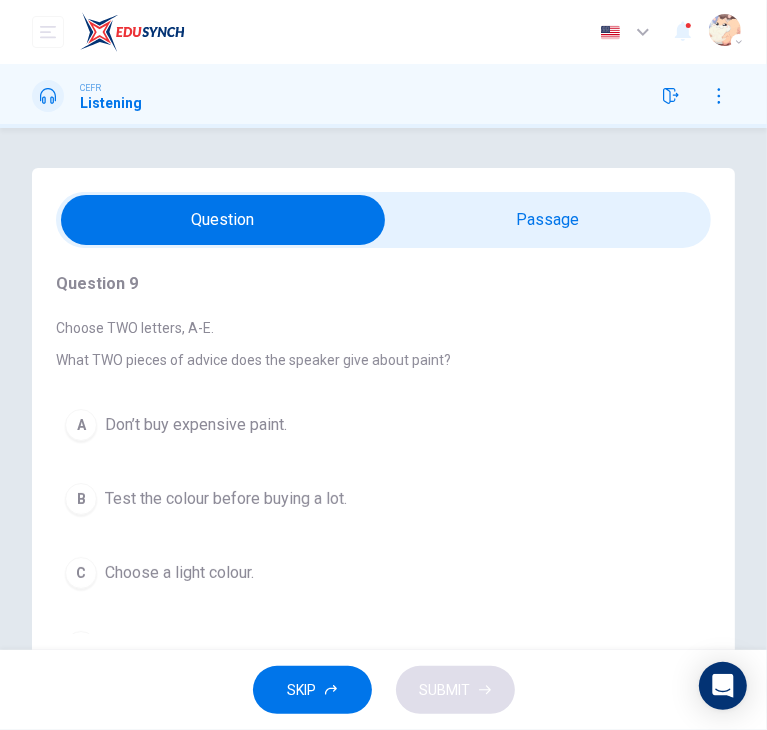 click on "Test the colour before buying a lot." at bounding box center (226, 499) 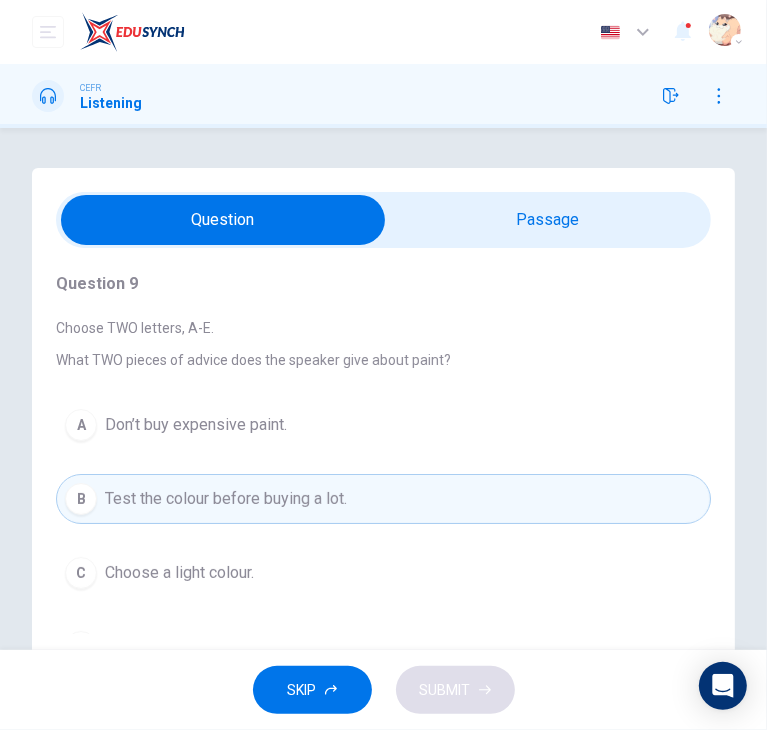 scroll, scrollTop: 134, scrollLeft: 0, axis: vertical 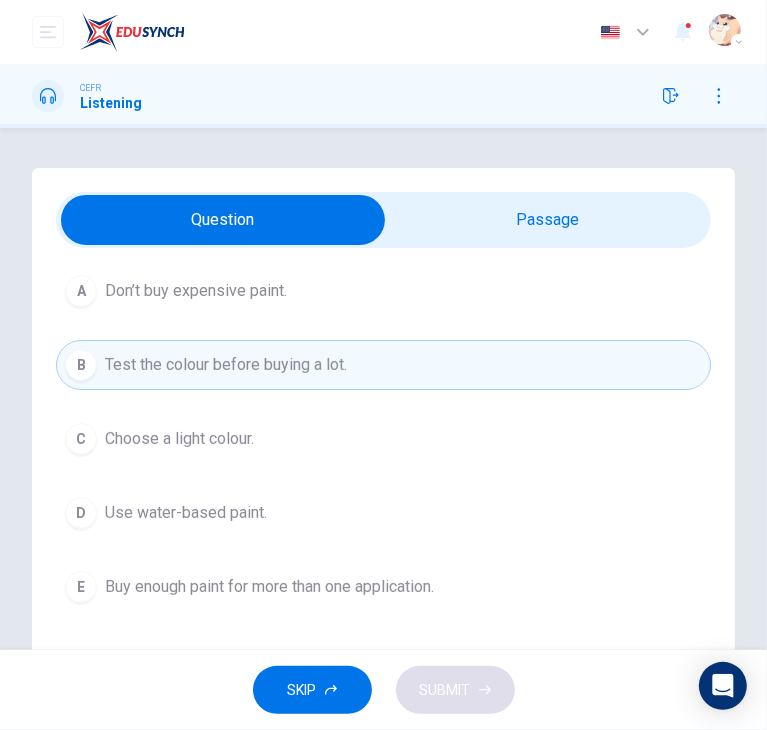click on "Use water-based paint." at bounding box center (186, 513) 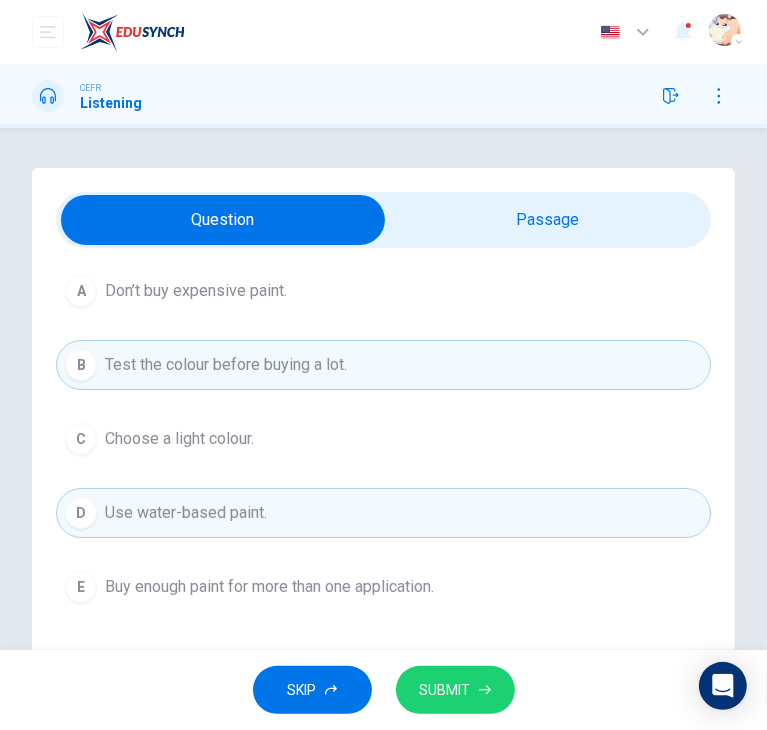 click on "SUBMIT" at bounding box center (445, 690) 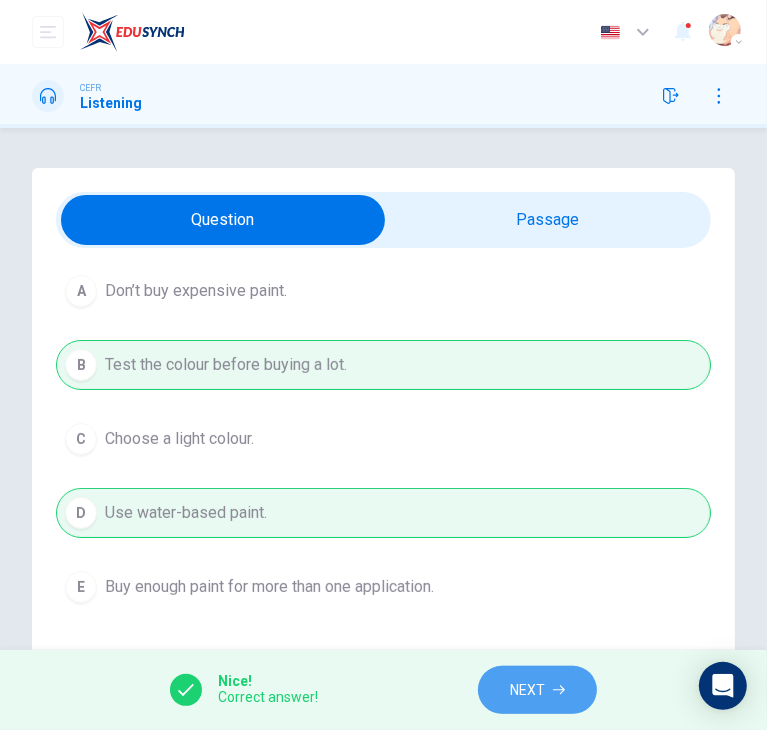 click on "NEXT" at bounding box center (537, 690) 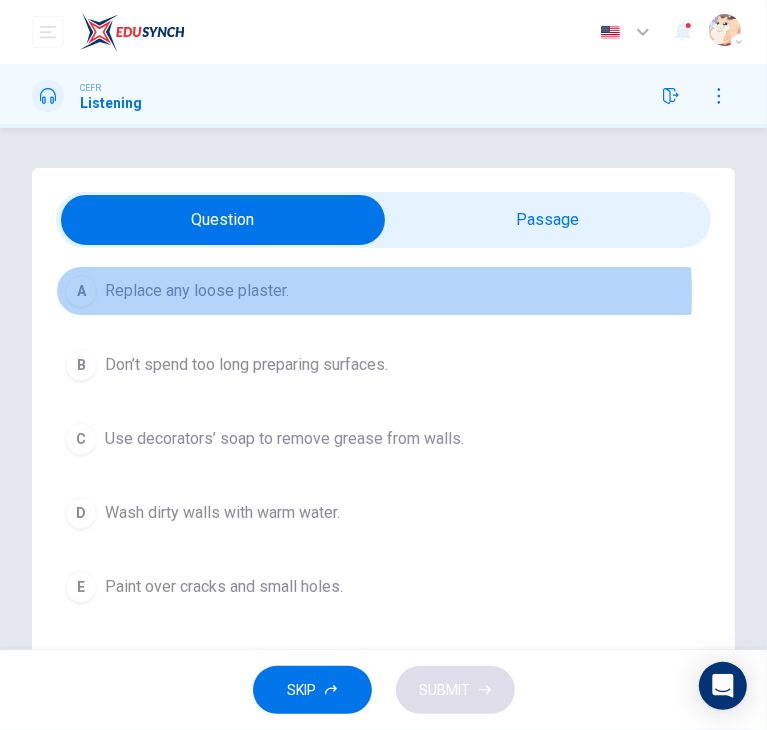 click on "Replace any loose plaster." at bounding box center [197, 291] 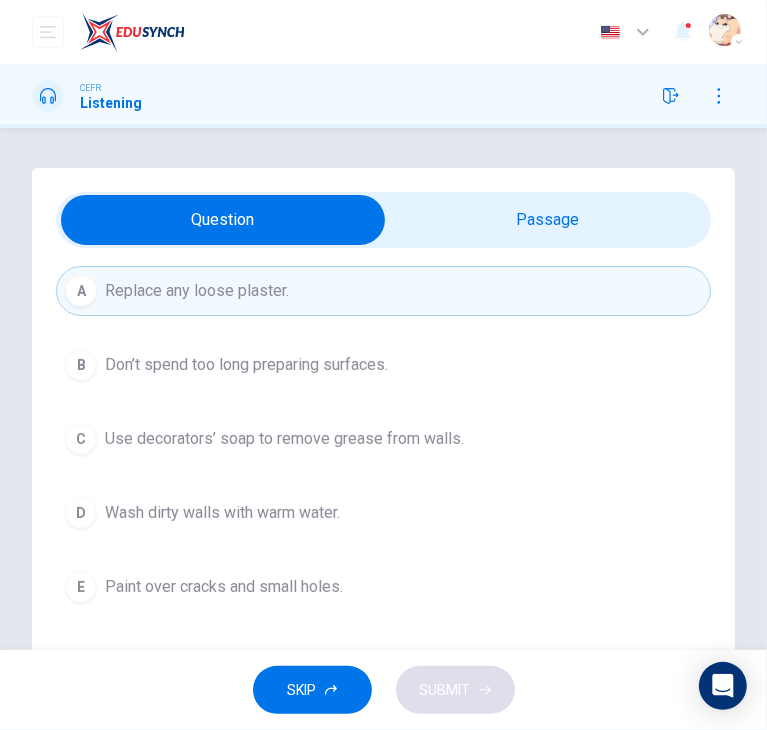 click on "C Use decorators’ soap to remove grease from walls." at bounding box center [383, 439] 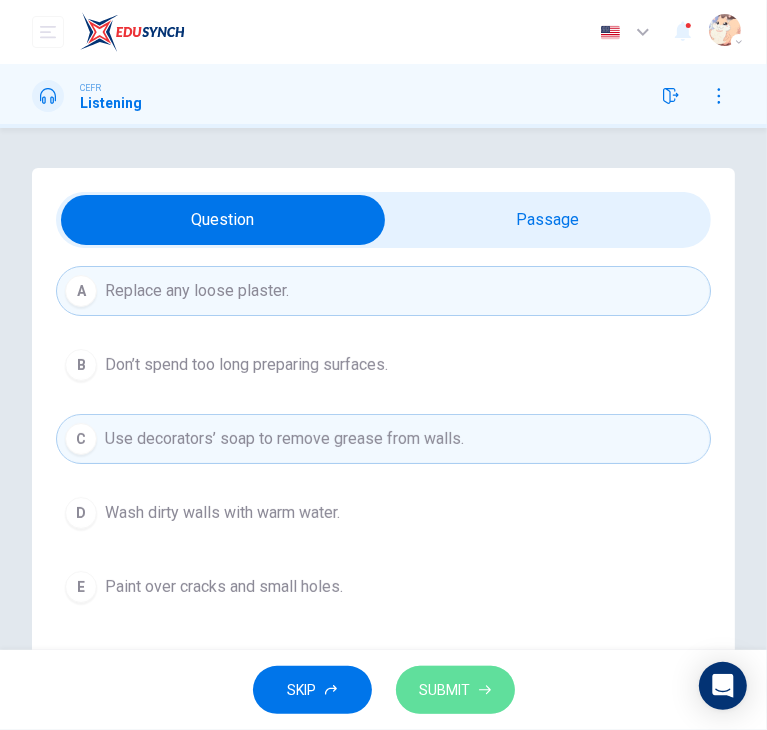 click on "SUBMIT" at bounding box center (445, 690) 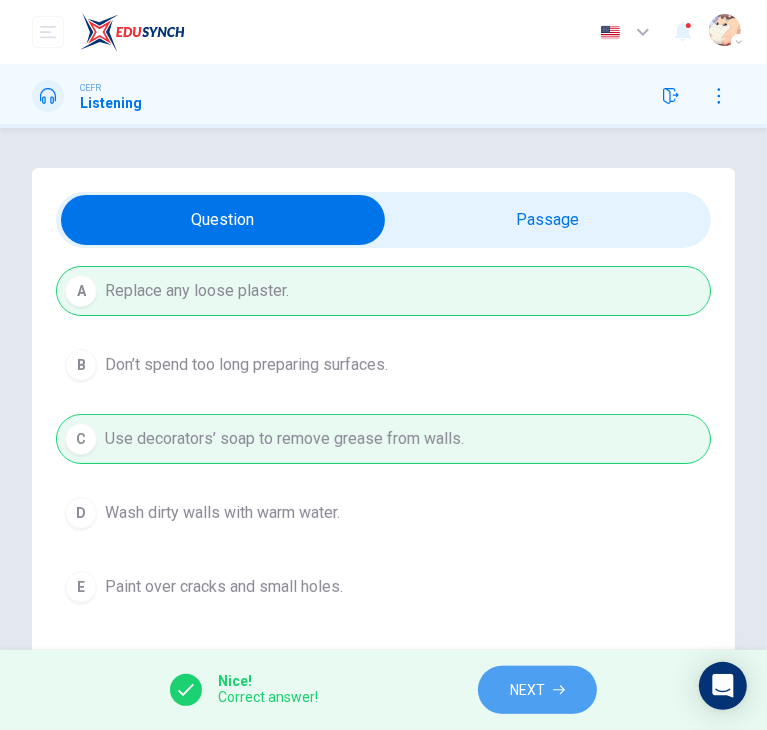click on "NEXT" at bounding box center [527, 690] 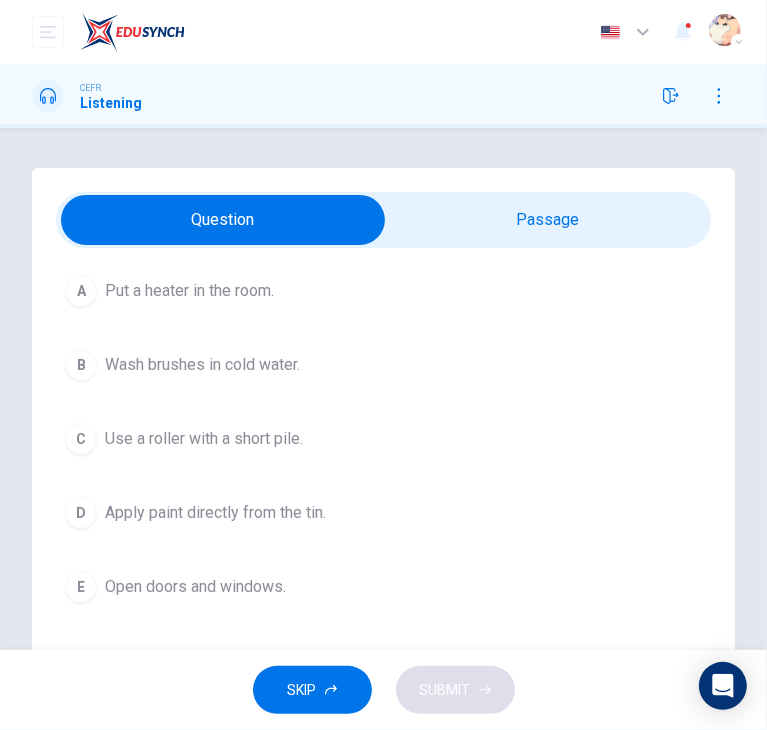 click on "Wash brushes in cold water." at bounding box center (202, 365) 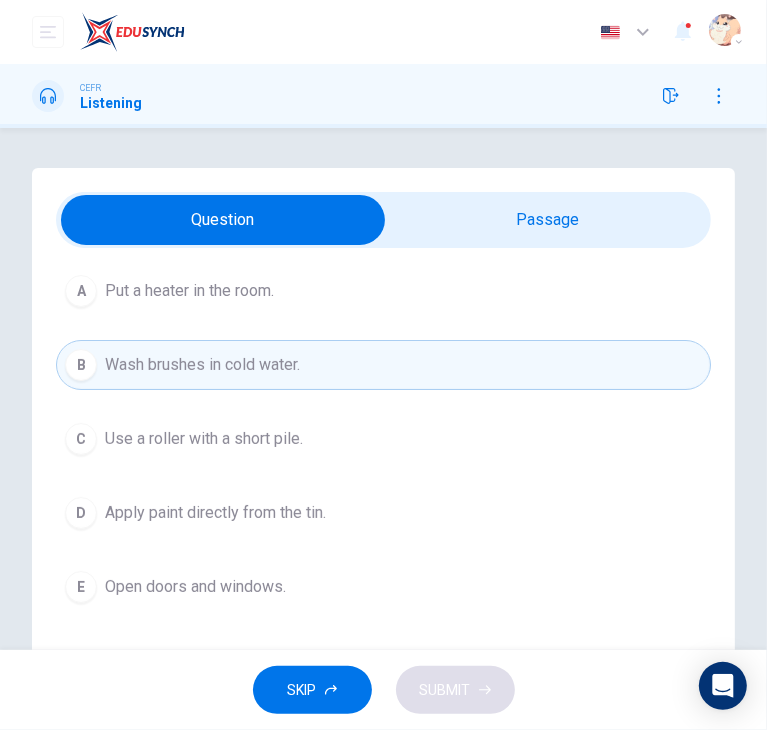click on "Open doors and windows." at bounding box center [195, 587] 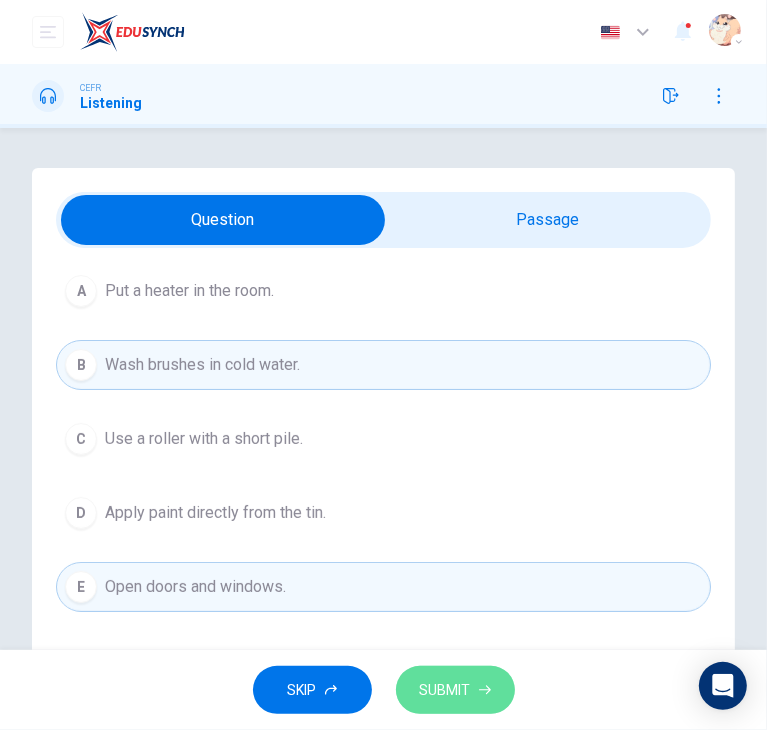 click on "SUBMIT" at bounding box center [455, 690] 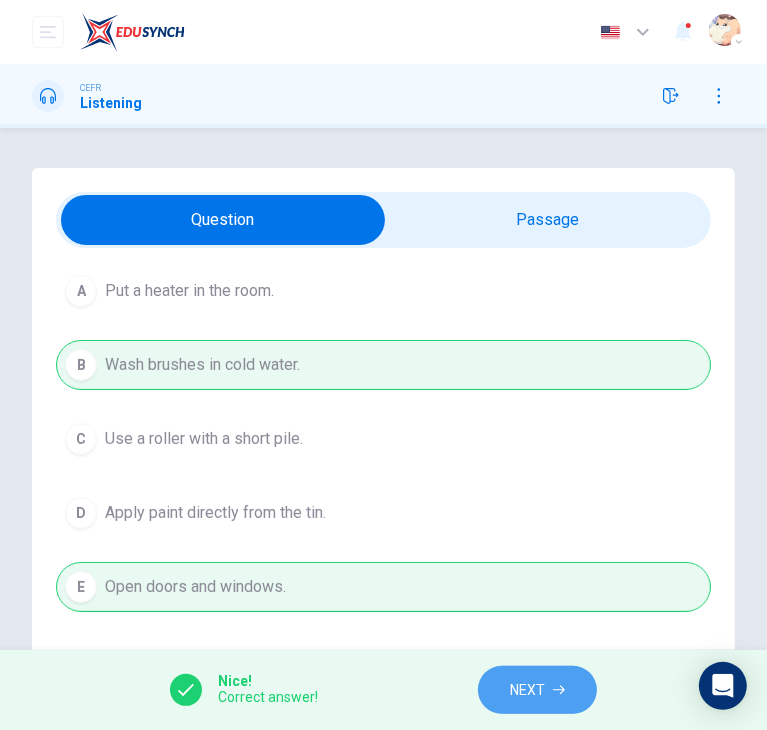 click on "NEXT" at bounding box center (537, 690) 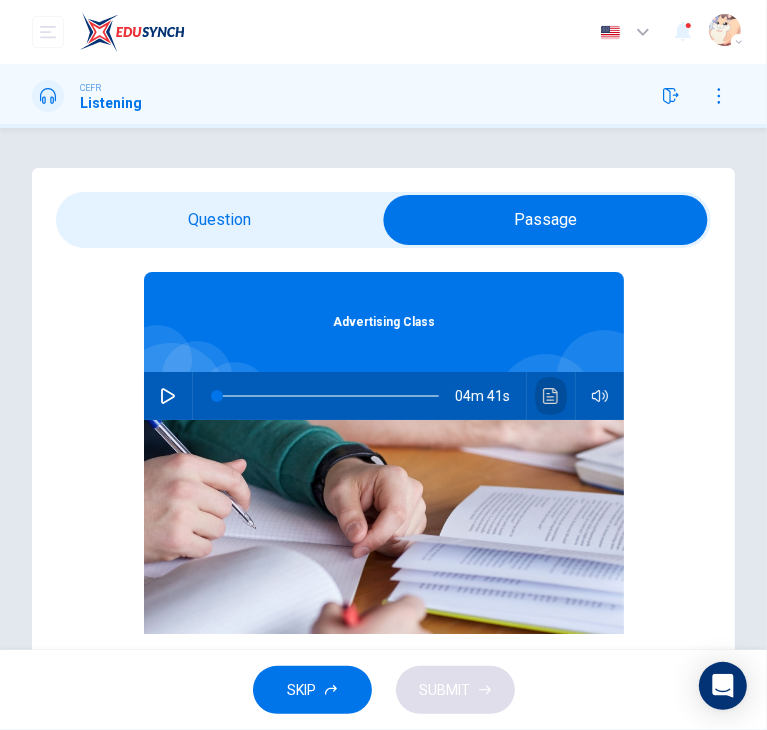 click 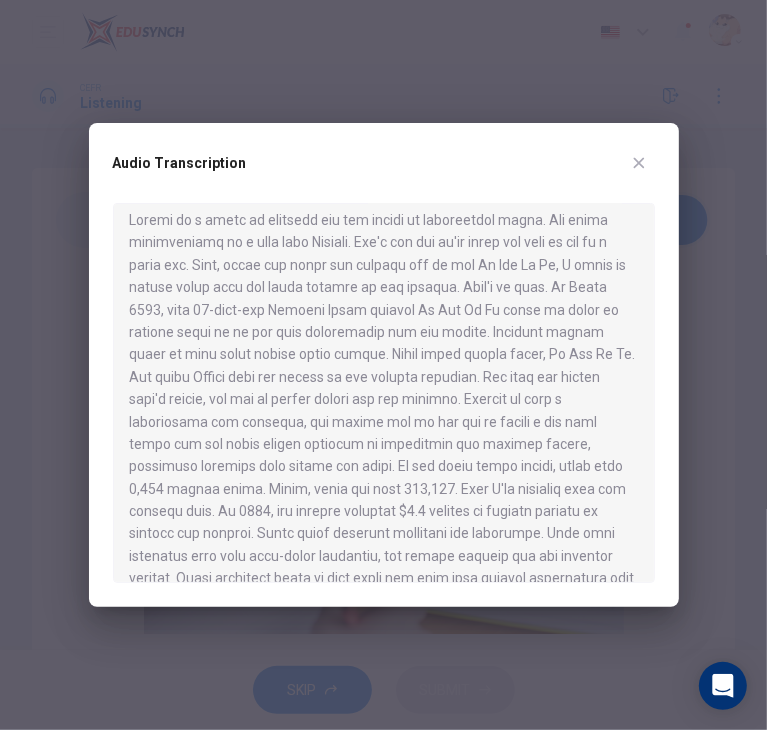 scroll, scrollTop: 12, scrollLeft: 0, axis: vertical 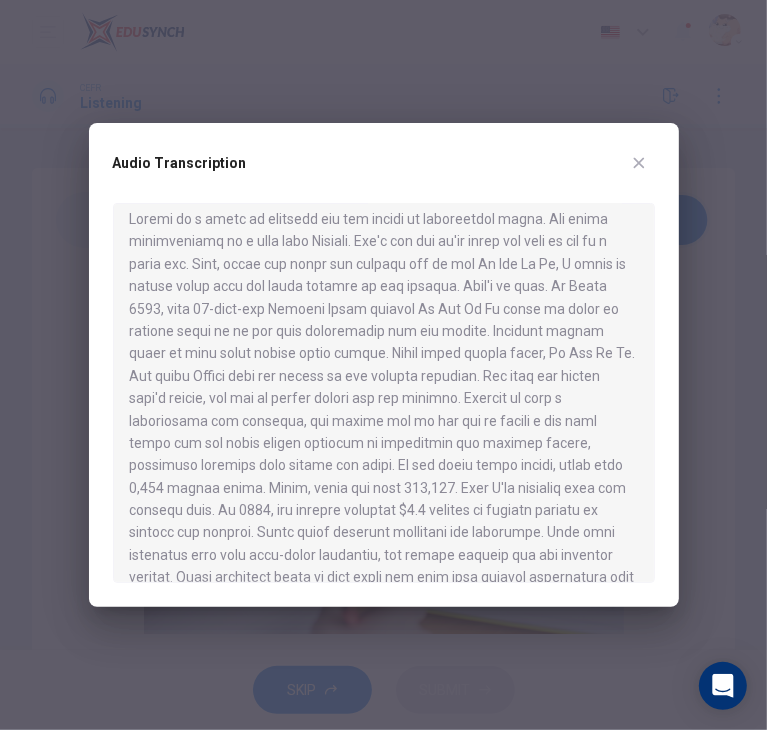 type 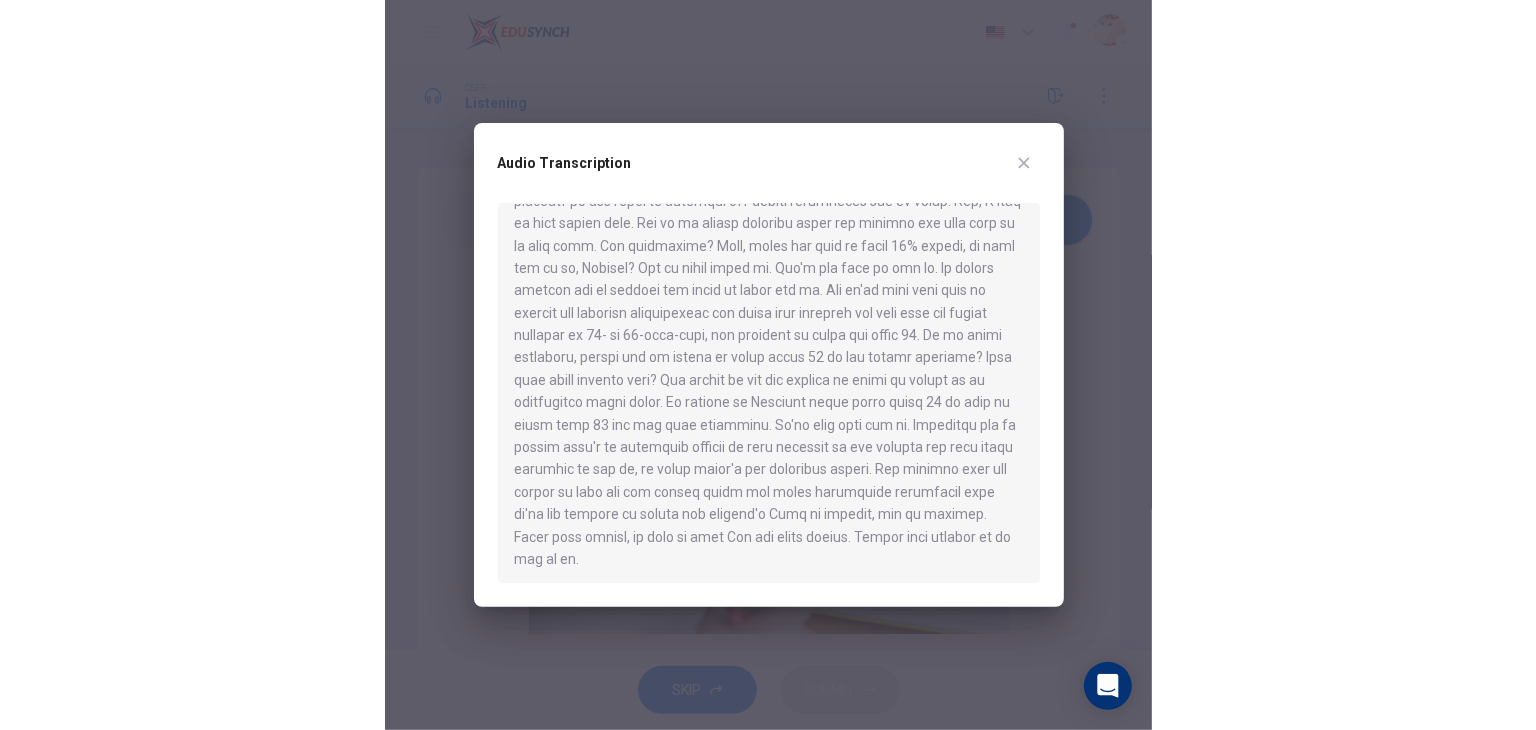 scroll, scrollTop: 706, scrollLeft: 0, axis: vertical 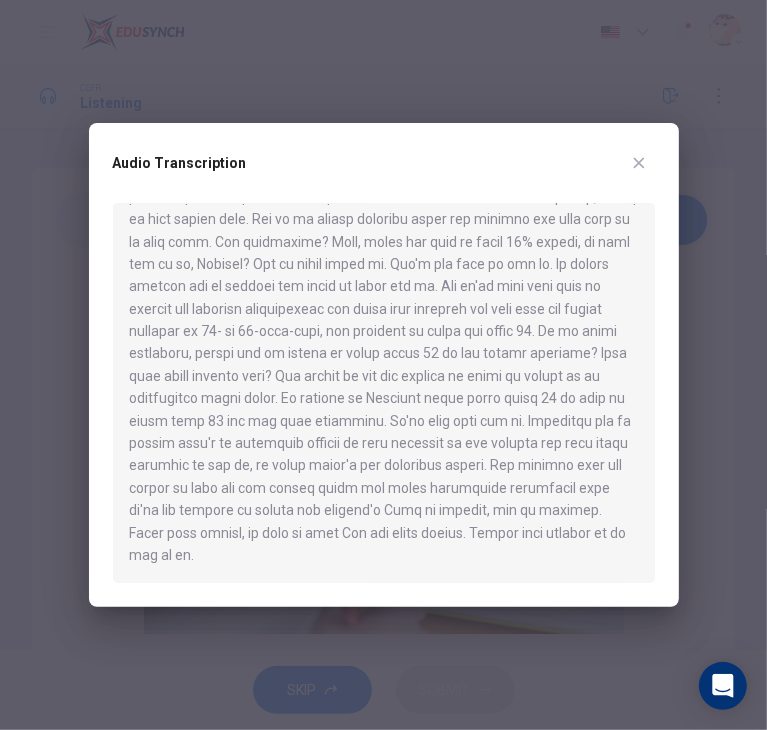 click at bounding box center [639, 163] 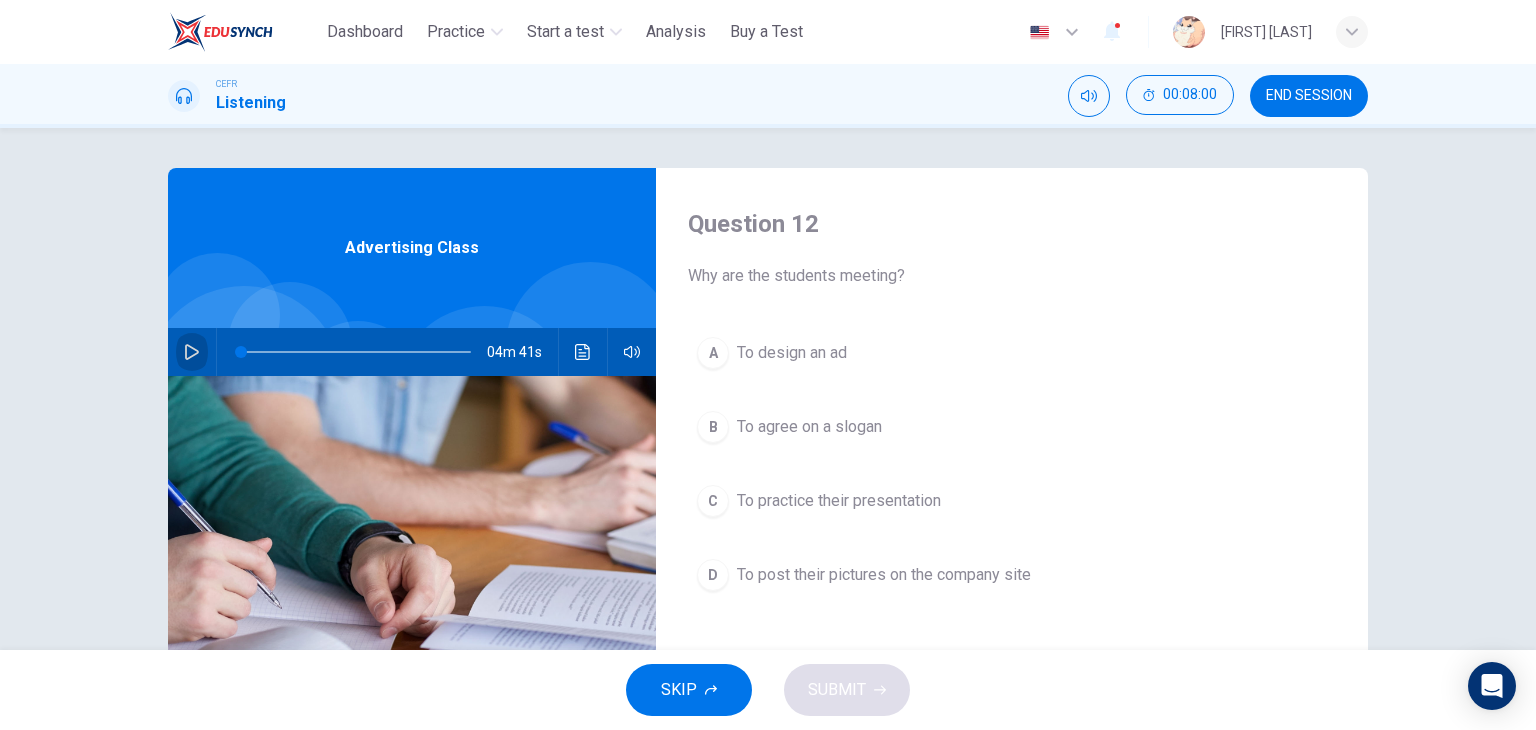 click 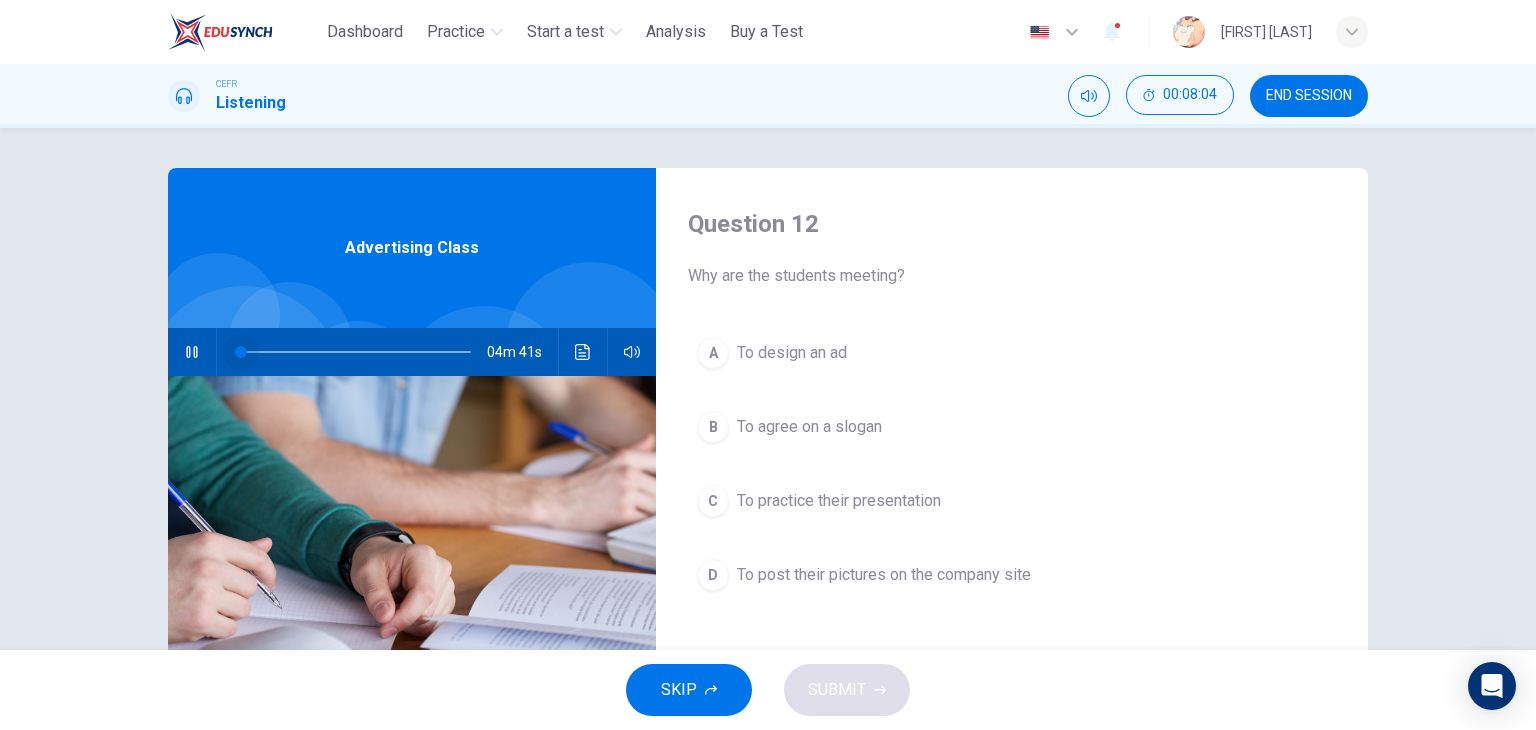 drag, startPoint x: 241, startPoint y: 352, endPoint x: 116, endPoint y: 345, distance: 125.19585 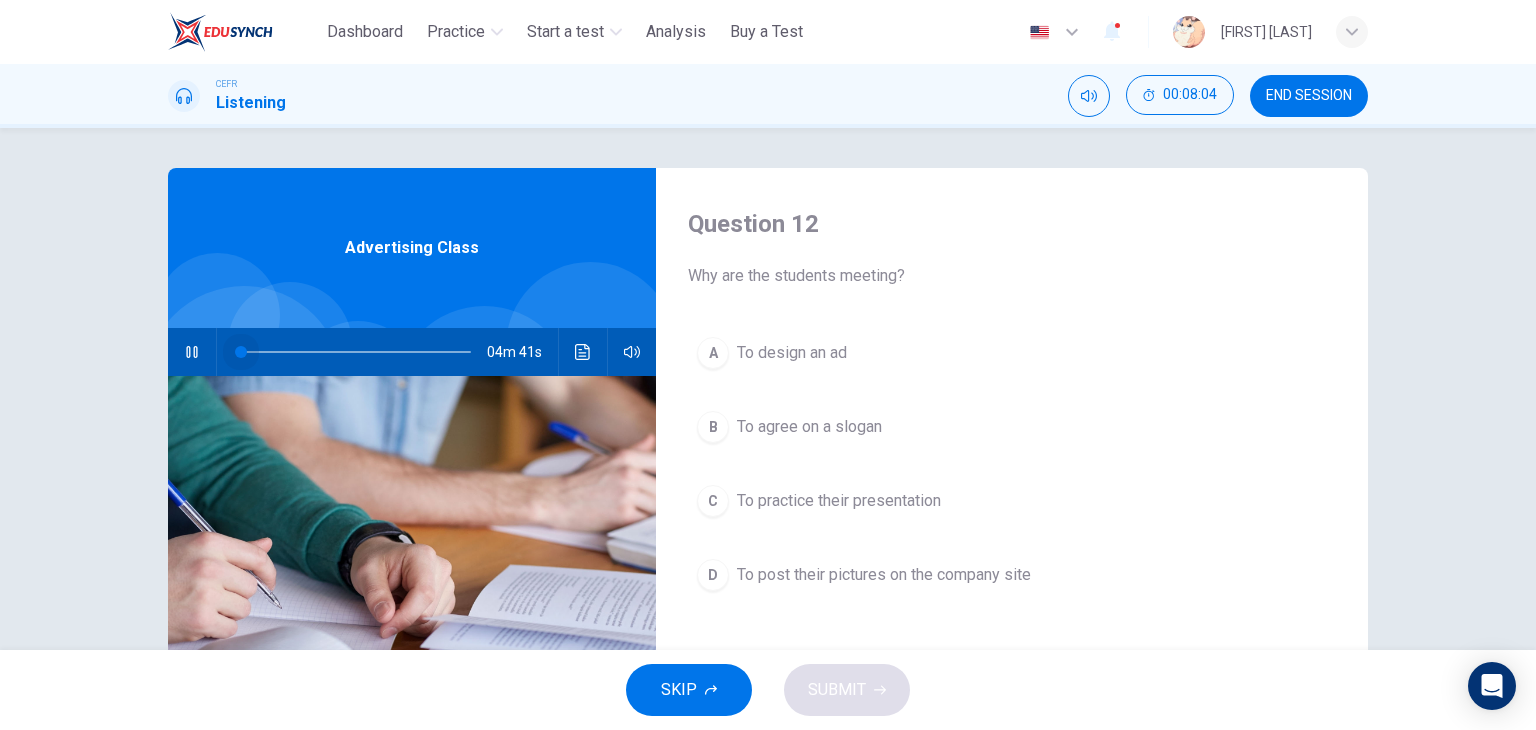 click on "Question 12 Why are the students meeting? A To design an ad B To agree on a slogan C To practice their presentation D To post their pictures on the company site Advertising Class 04m 41s" at bounding box center [768, 389] 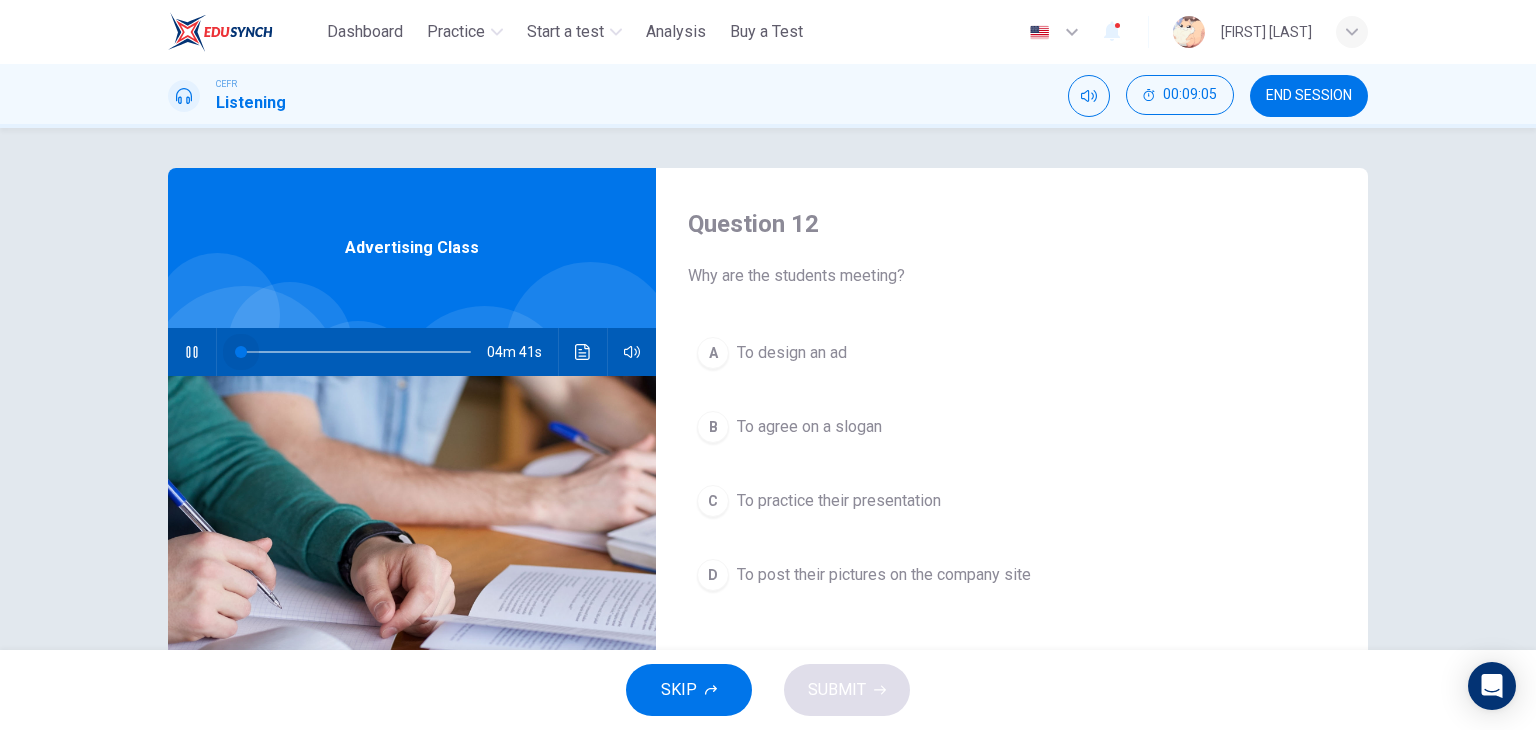 drag, startPoint x: 268, startPoint y: 347, endPoint x: 174, endPoint y: 365, distance: 95.707886 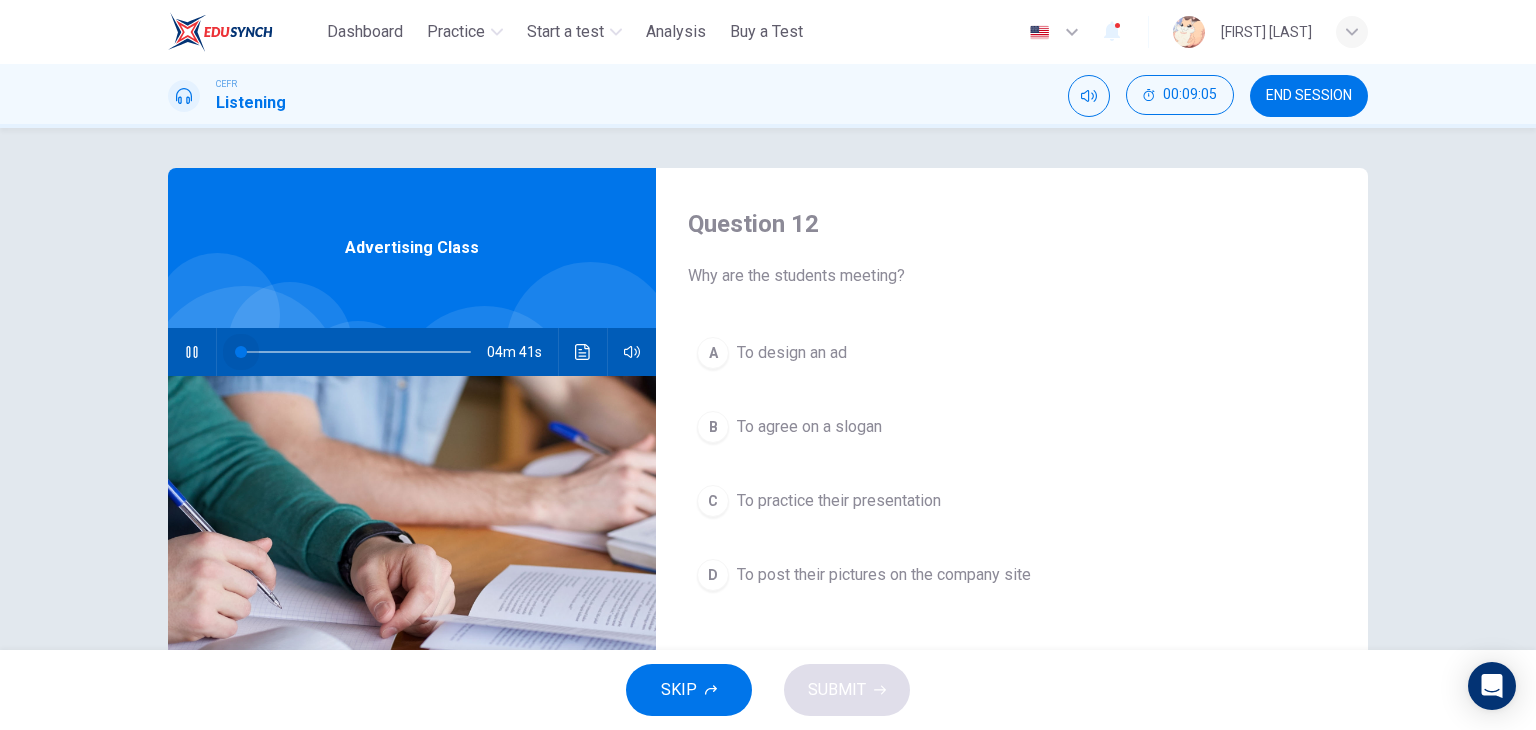 click on "04m 41s" at bounding box center [412, 352] 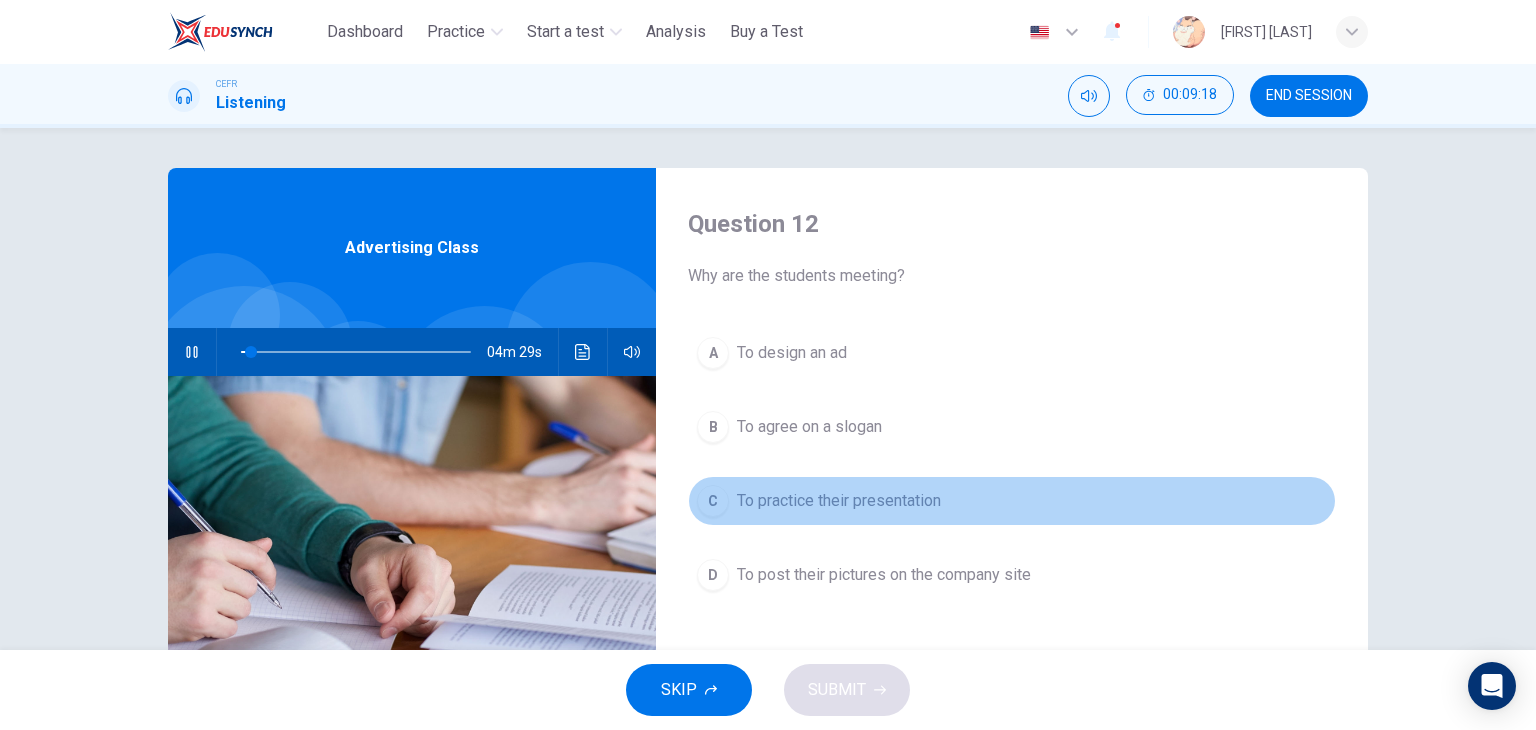 click on "To practice their presentation" at bounding box center [839, 501] 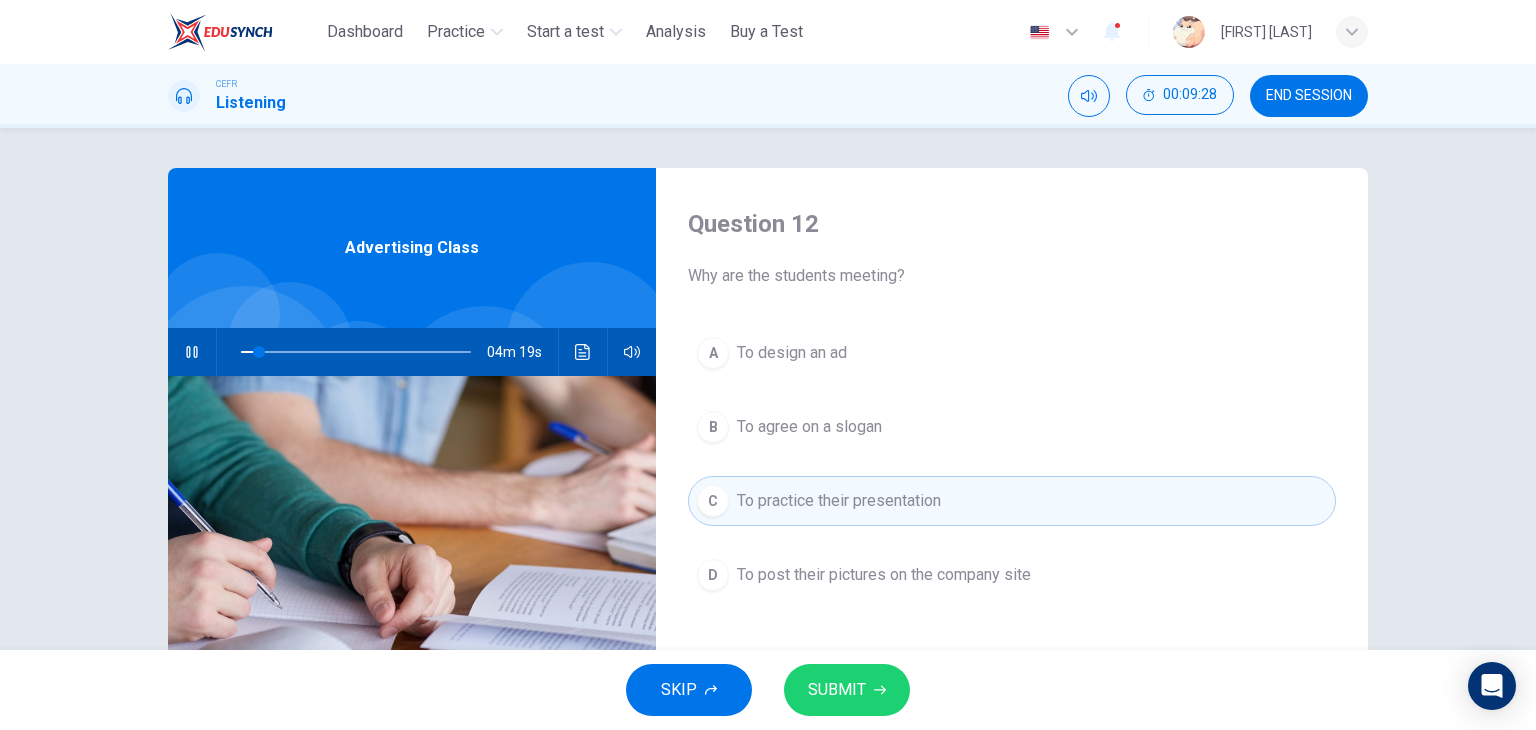 click on "SUBMIT" at bounding box center [837, 690] 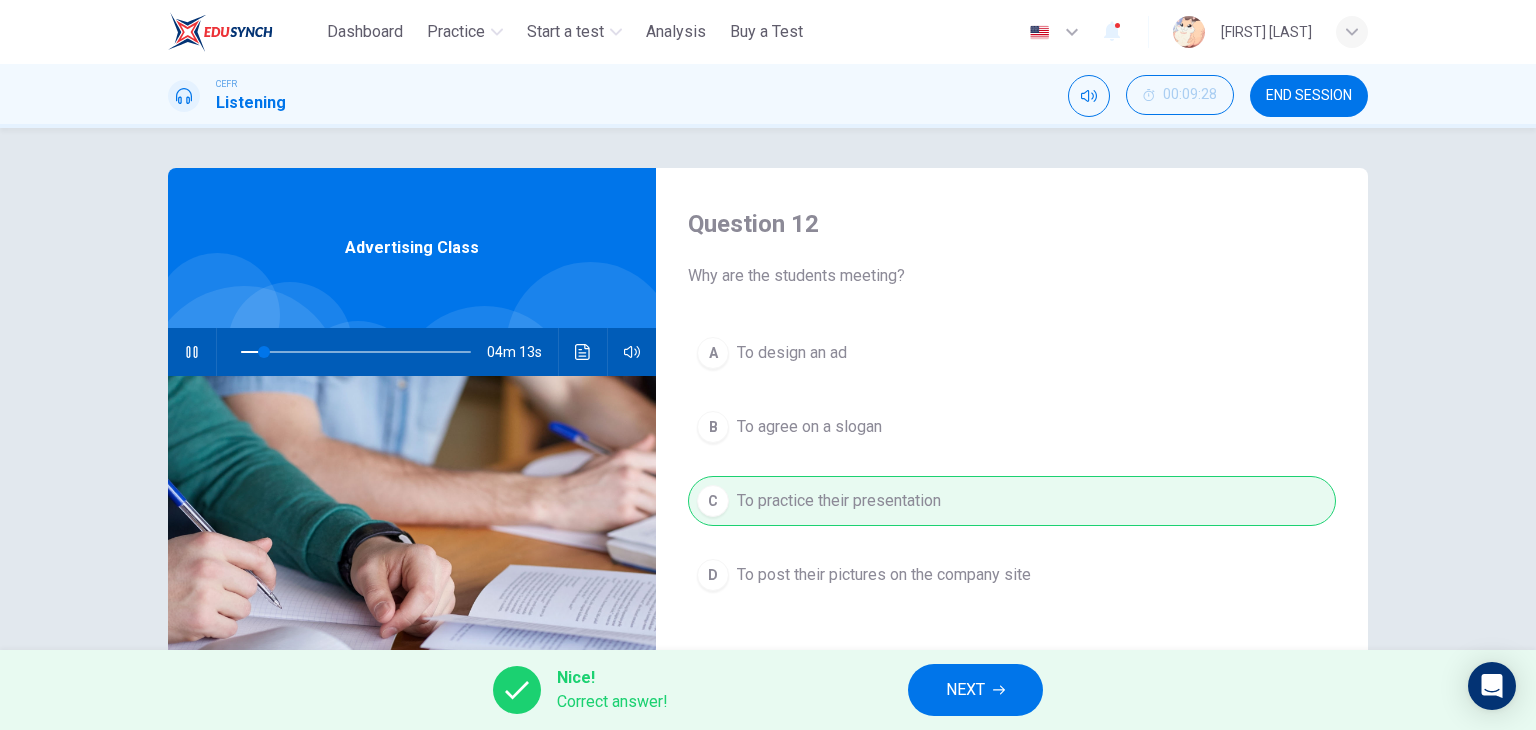 click on "NEXT" at bounding box center [965, 690] 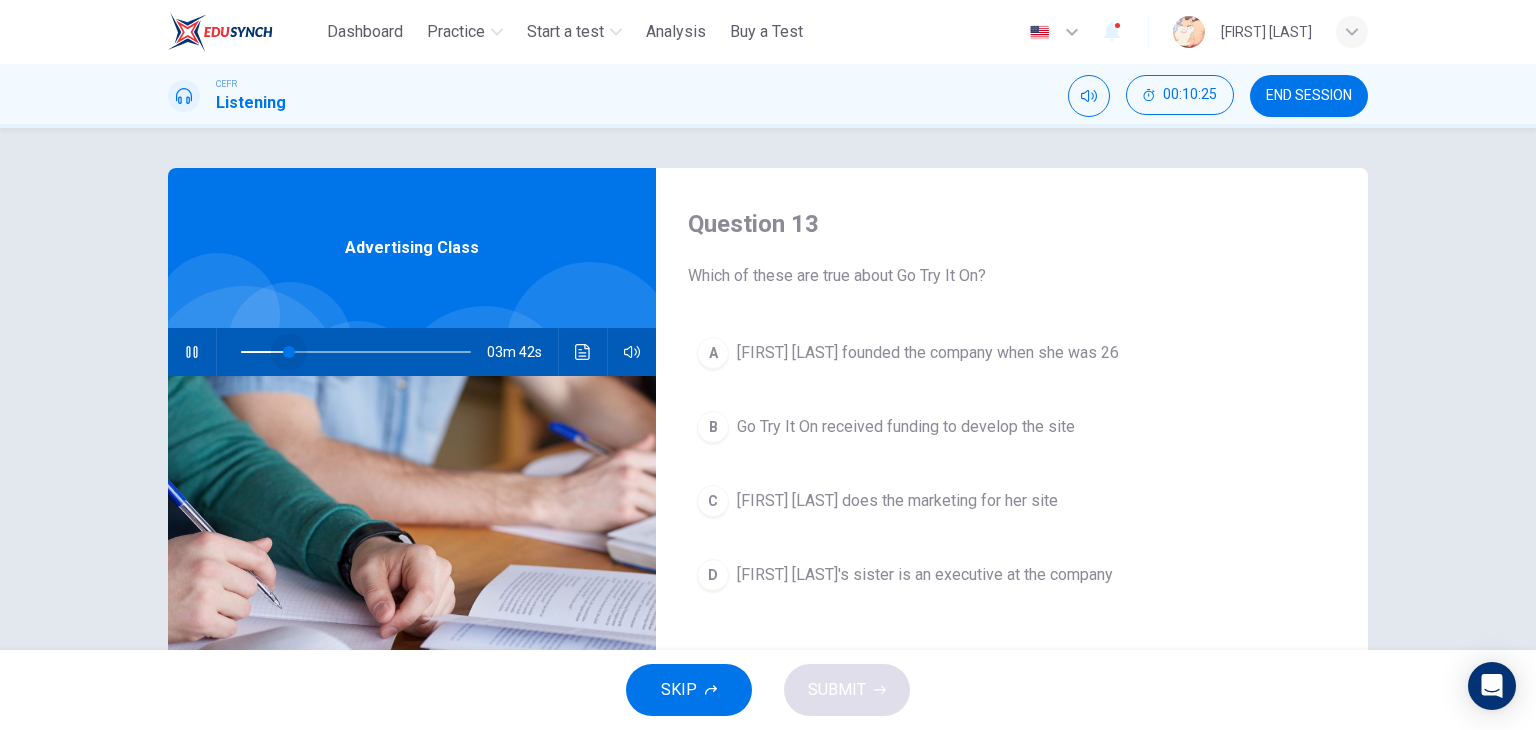click at bounding box center [356, 352] 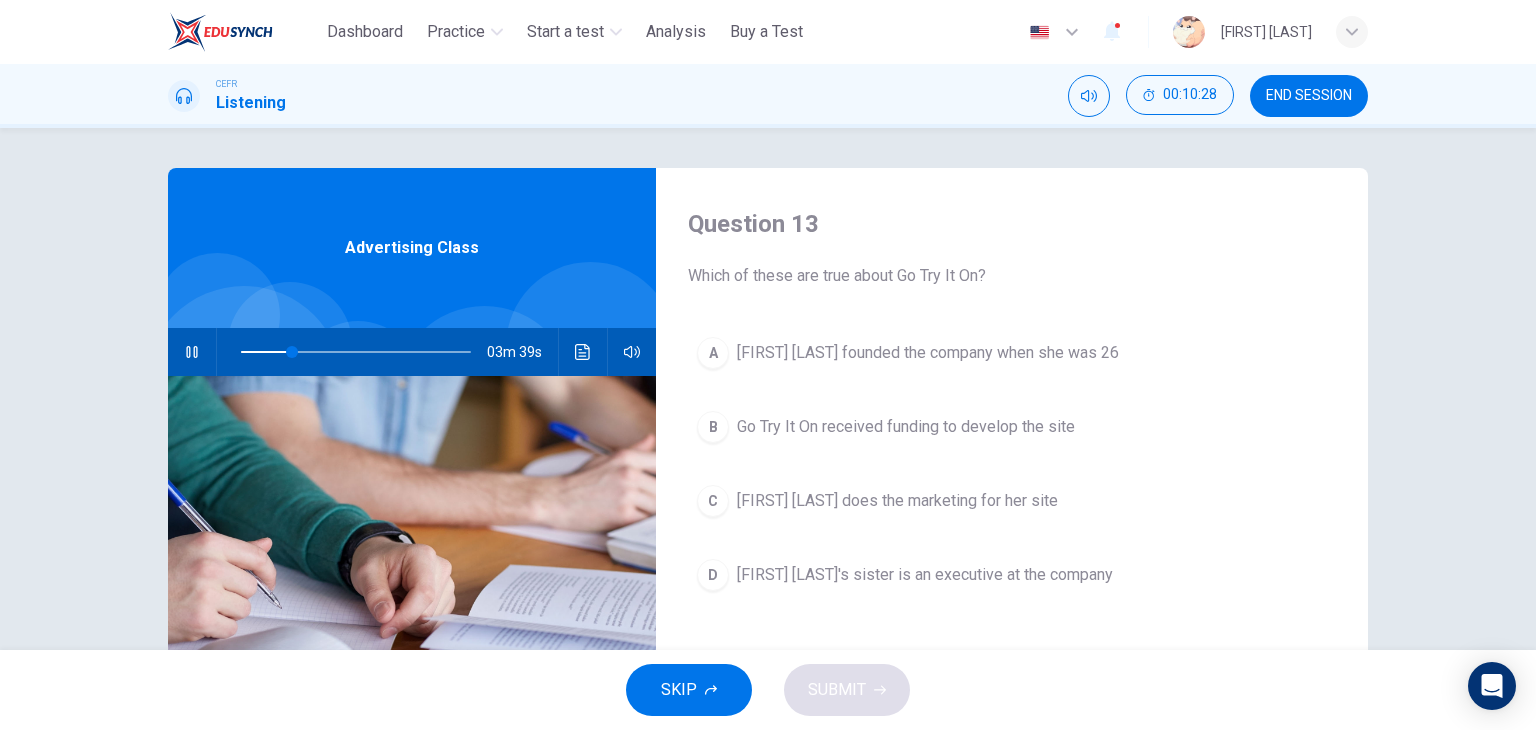 click at bounding box center (356, 352) 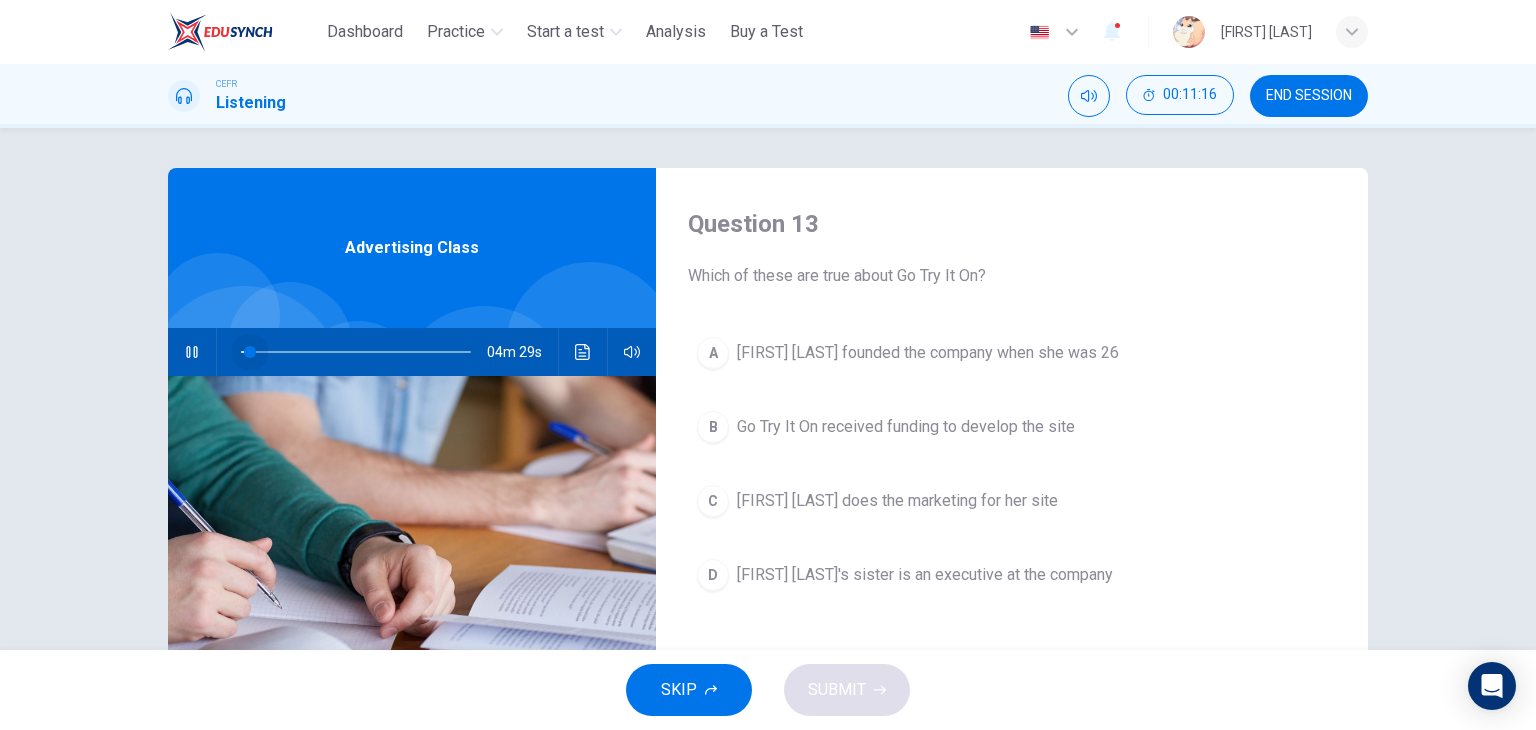 click at bounding box center (356, 352) 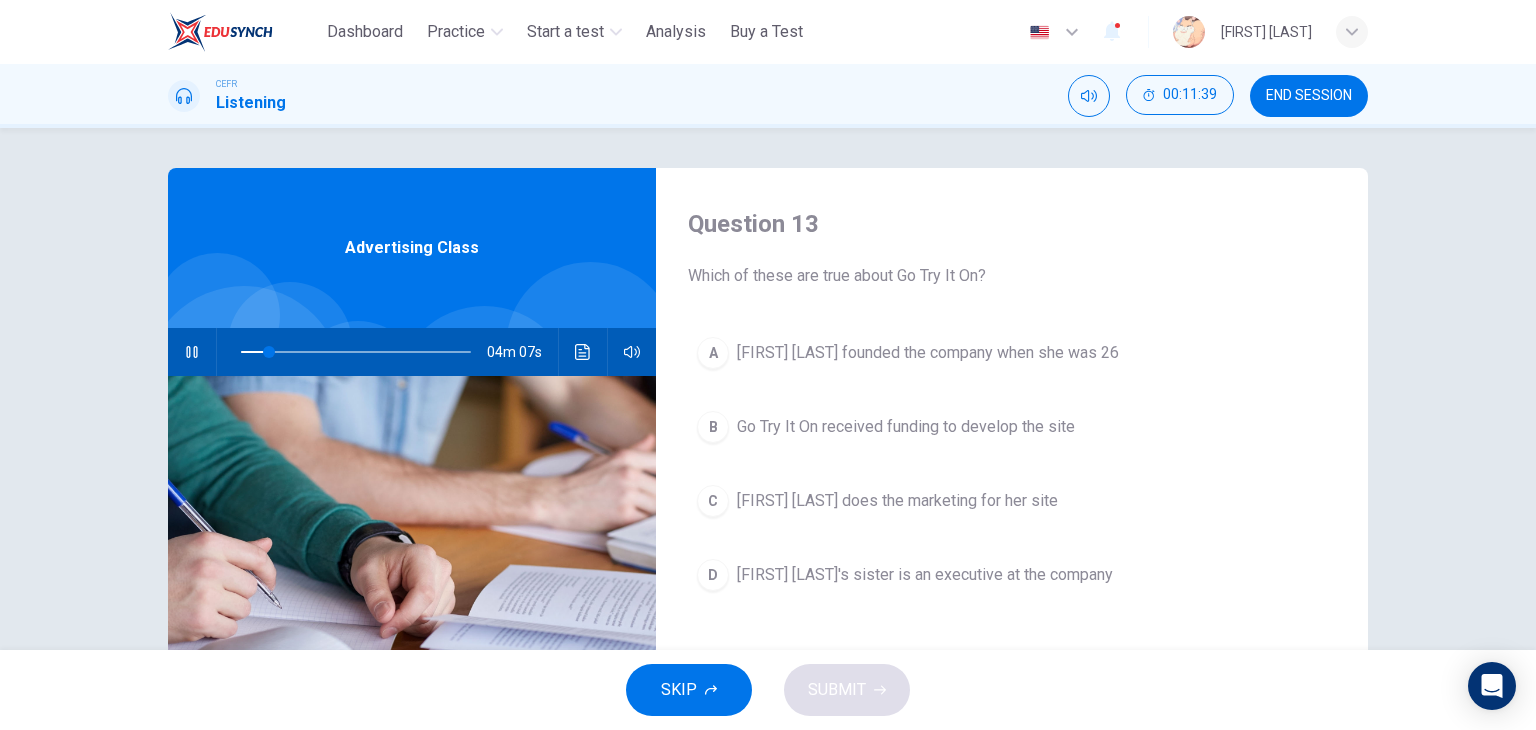 click on "[FIRST] [LAST] founded the company when she was 26" at bounding box center (928, 353) 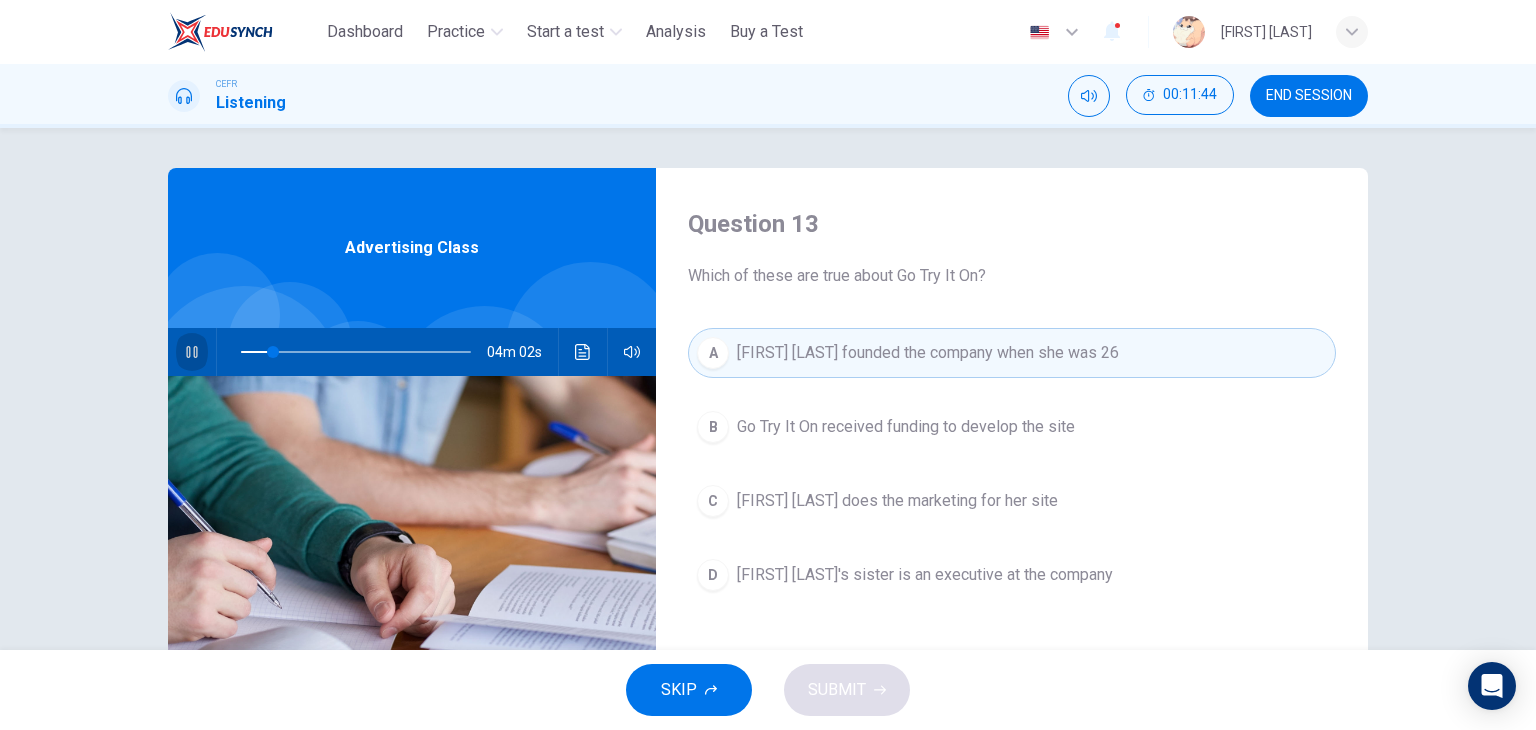 click 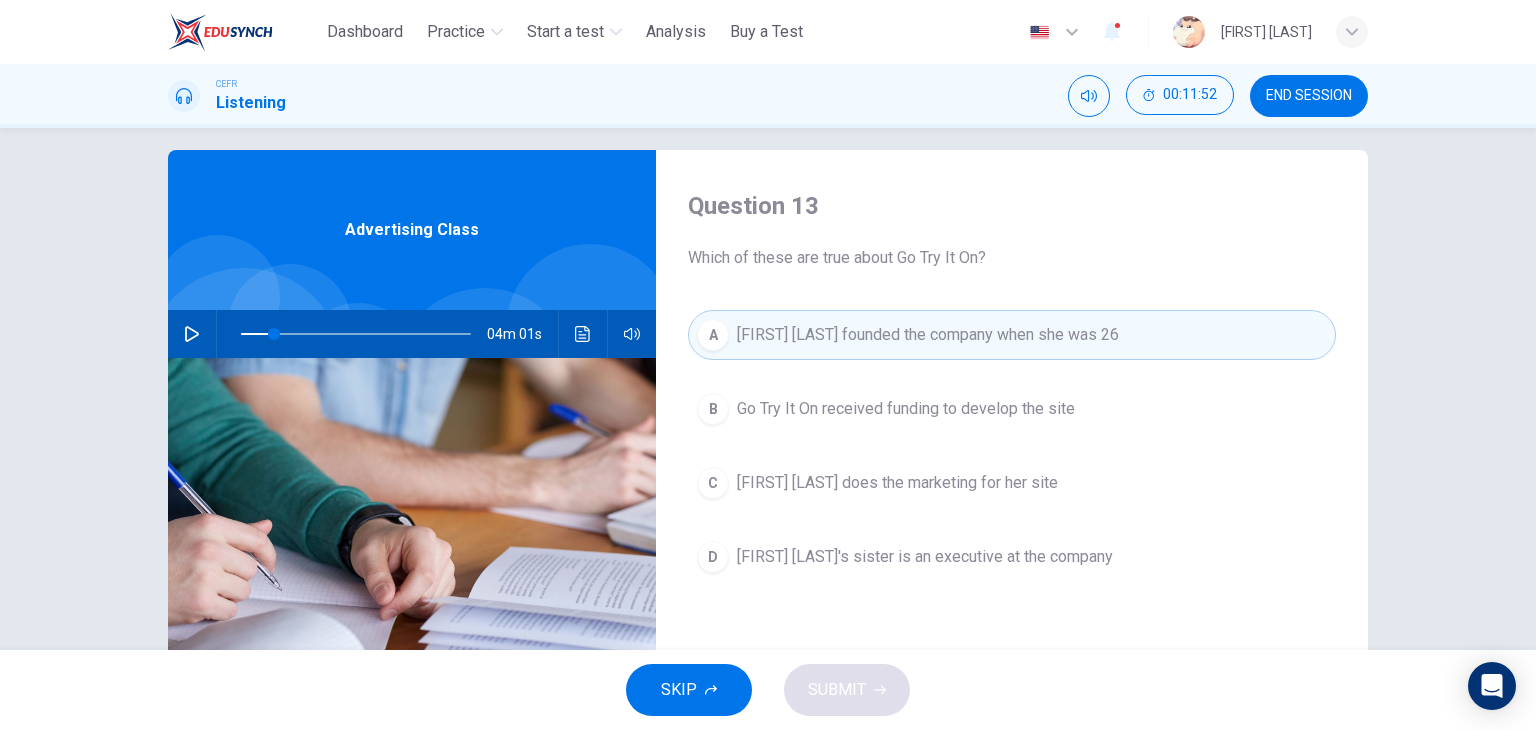 scroll, scrollTop: 16, scrollLeft: 0, axis: vertical 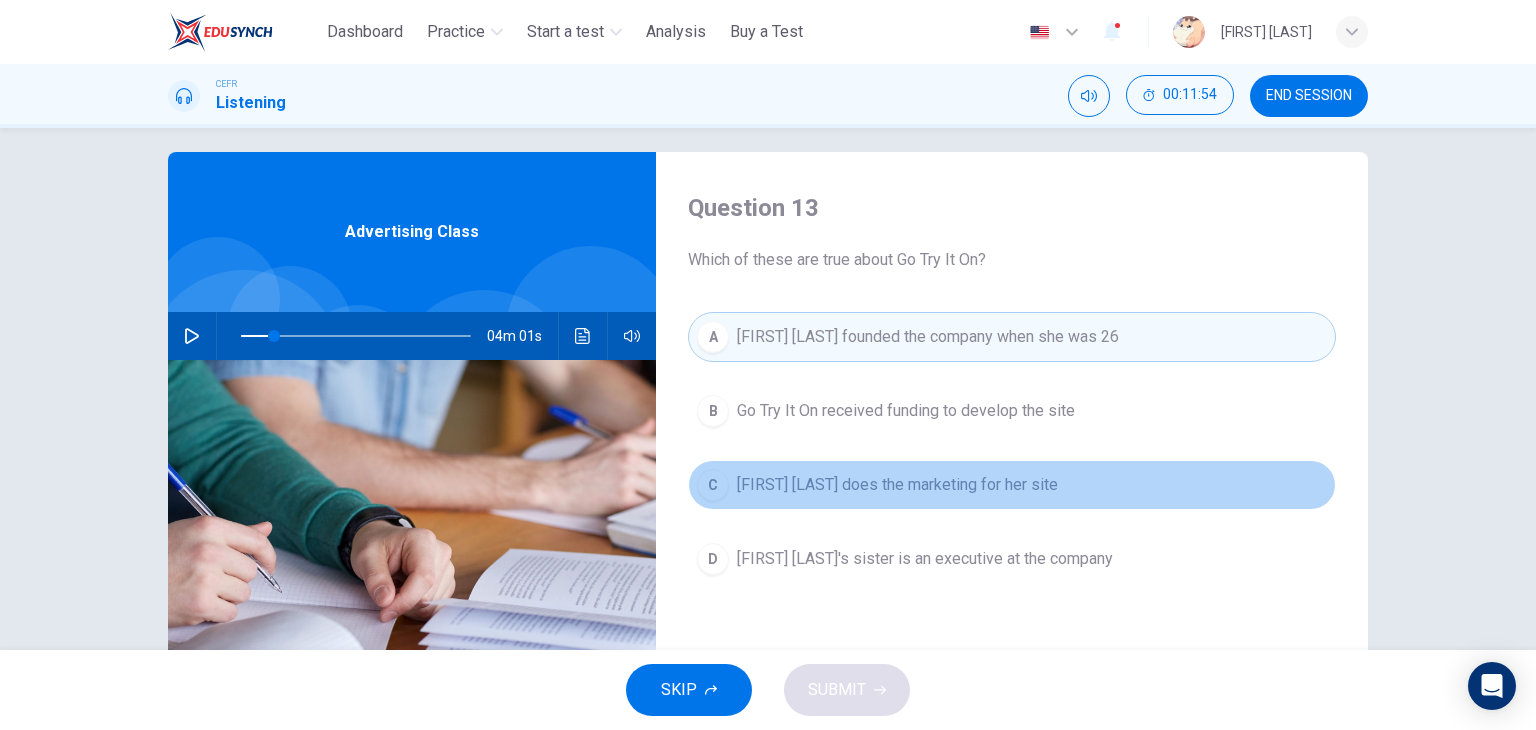click on "[FIRST] [LAST] does the marketing for her site" at bounding box center [897, 485] 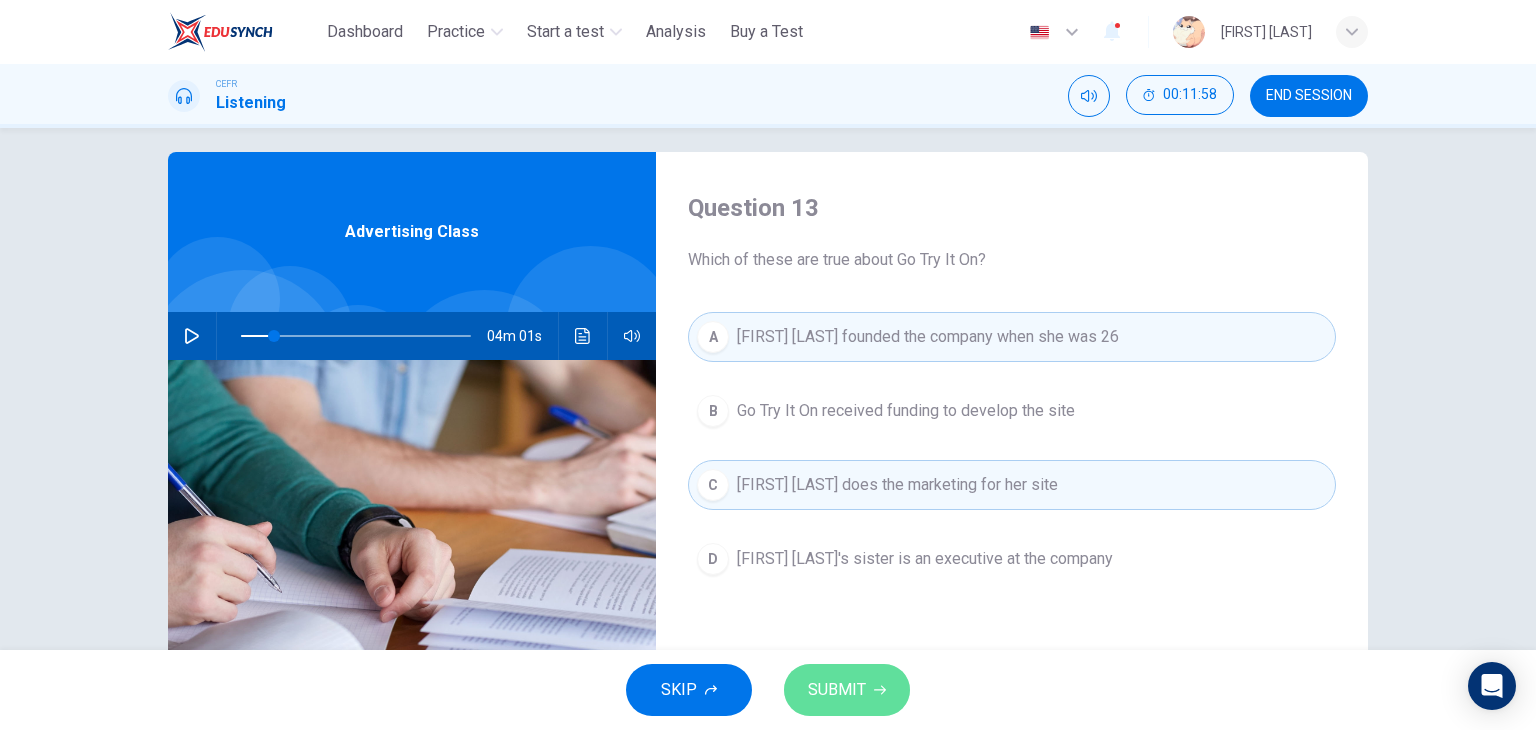 click on "SUBMIT" at bounding box center (837, 690) 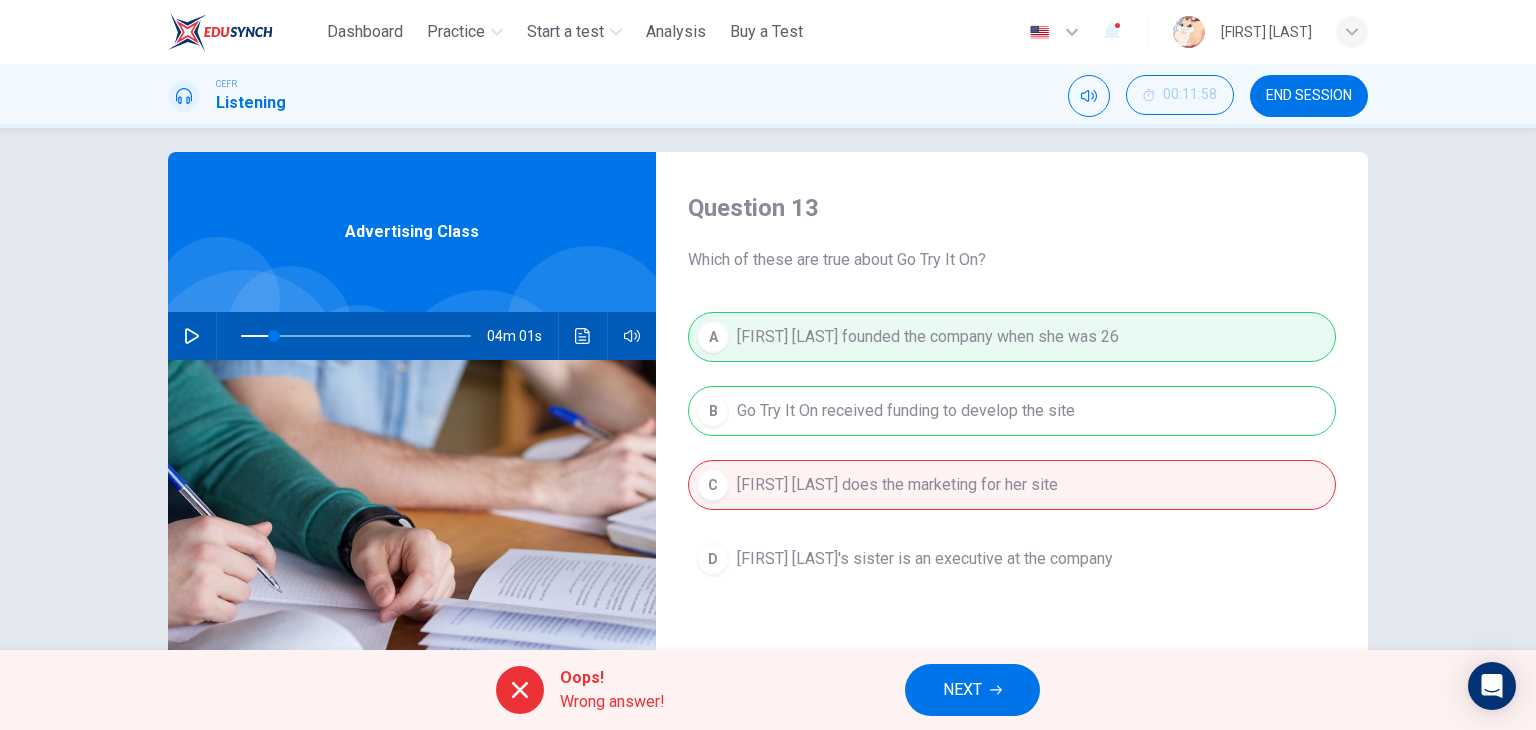click on "Advertising Class" at bounding box center [412, 232] 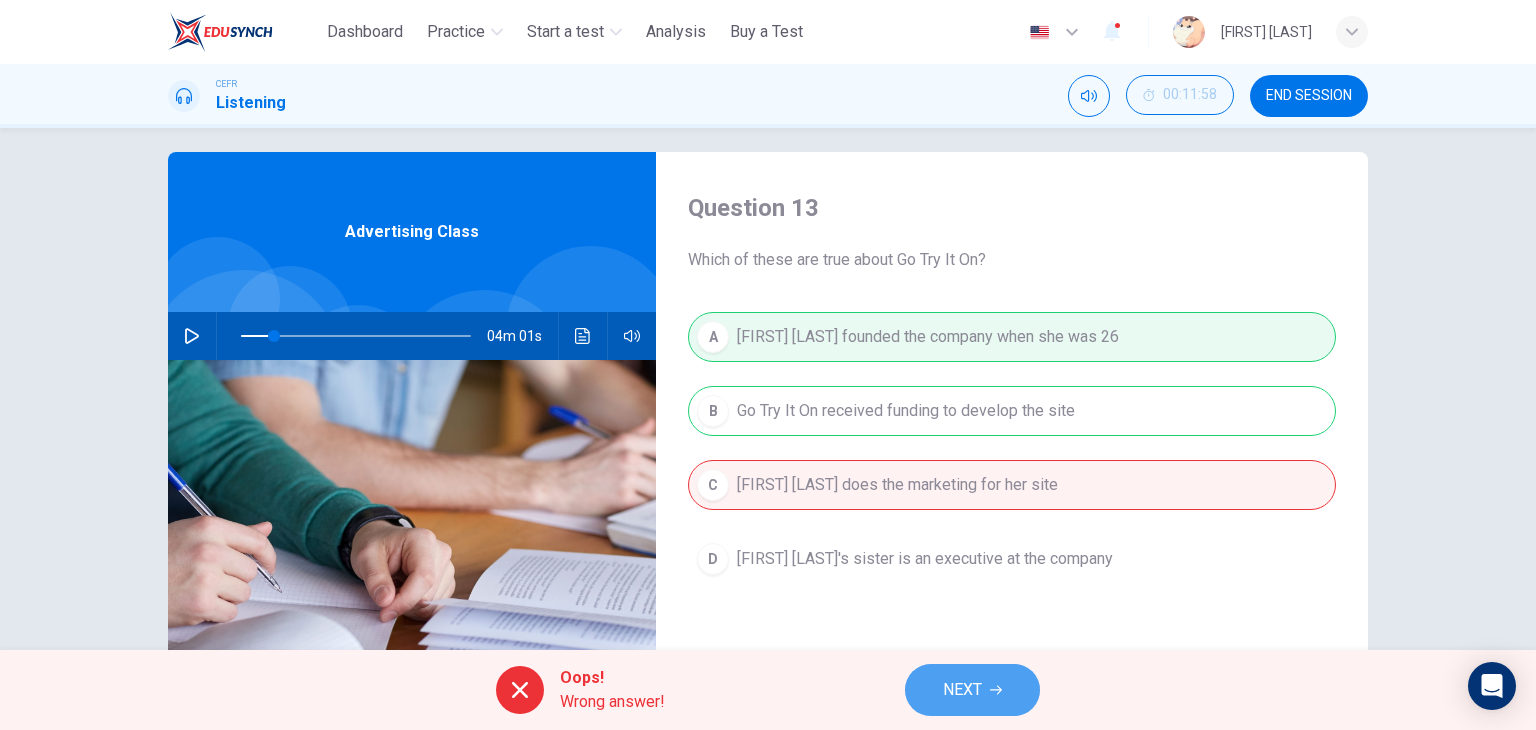 click on "NEXT" at bounding box center [962, 690] 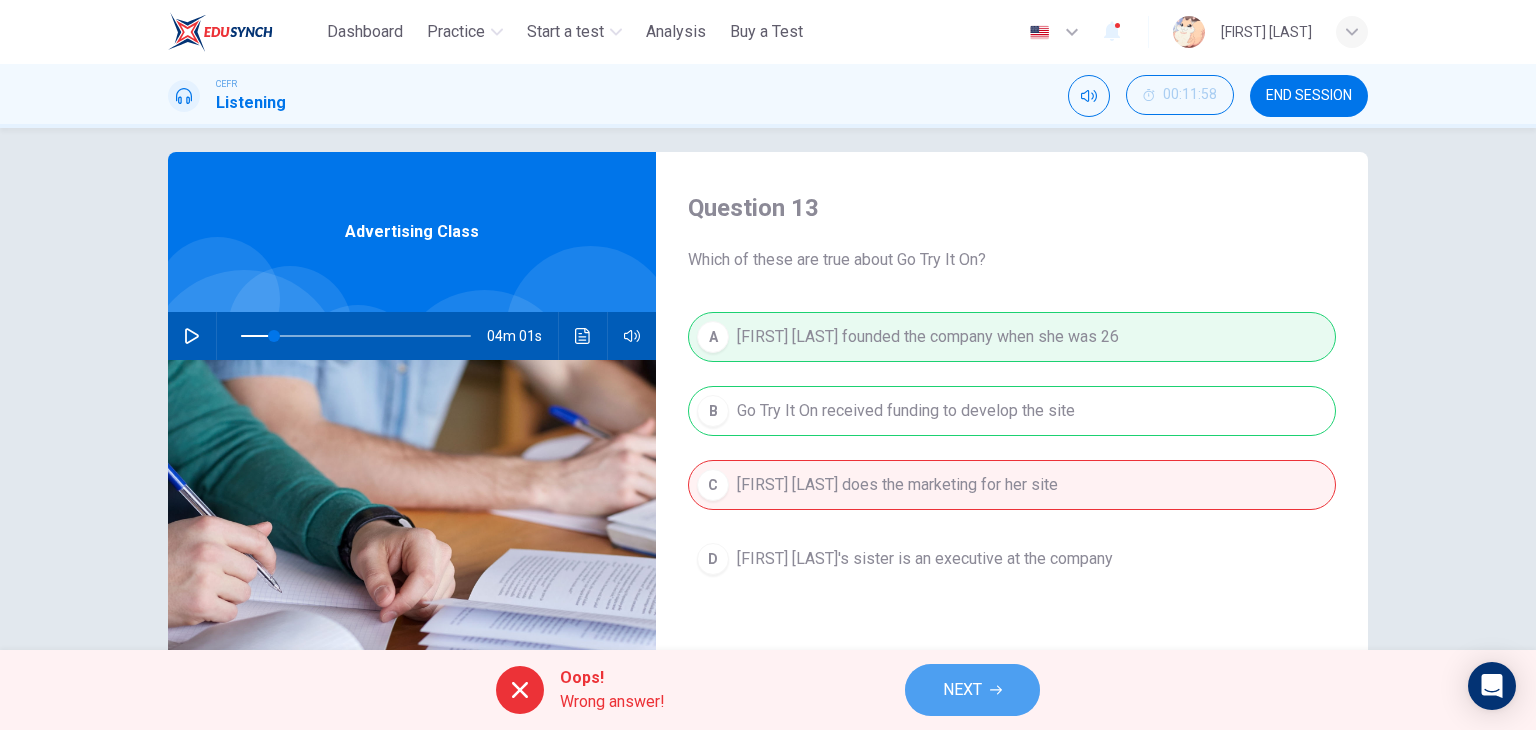 type on "**" 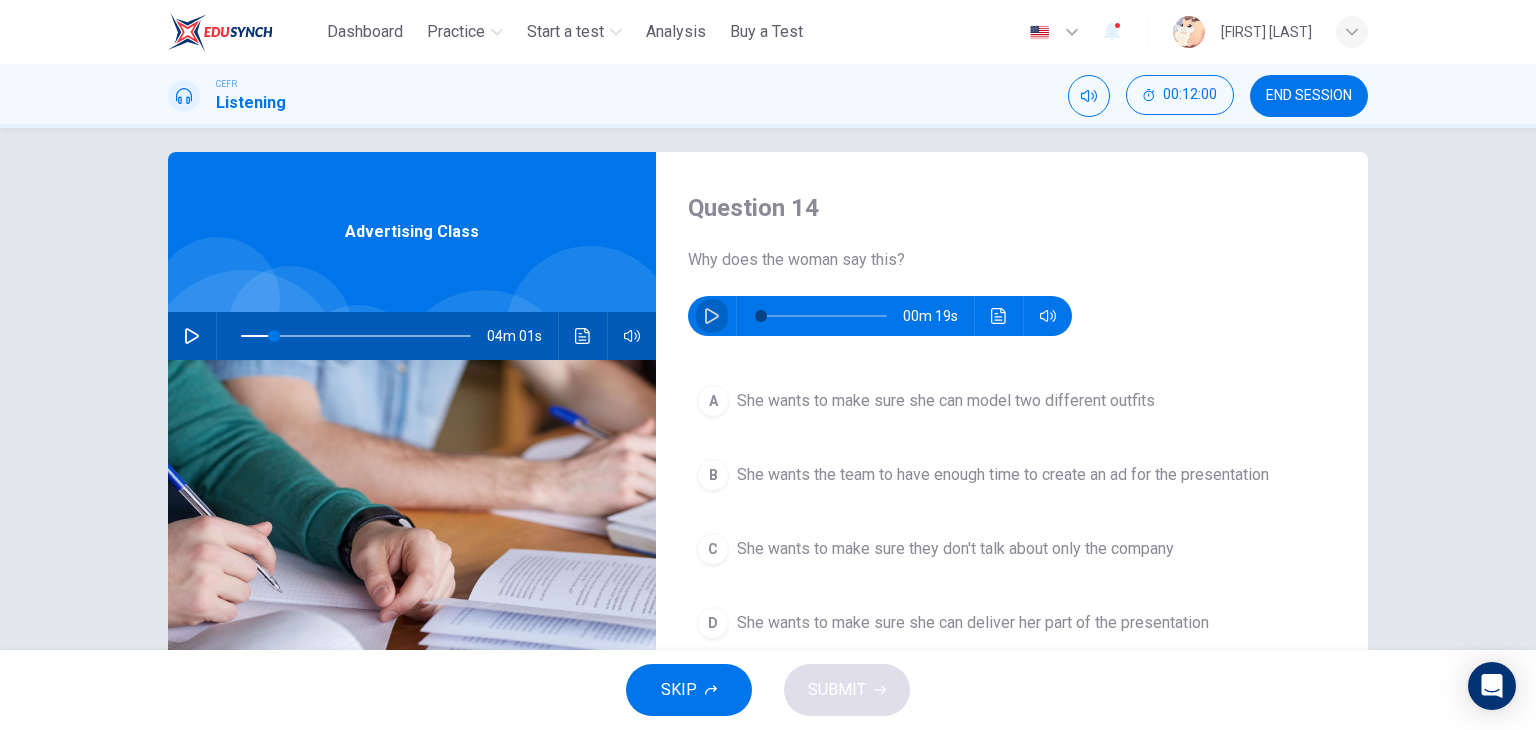 click 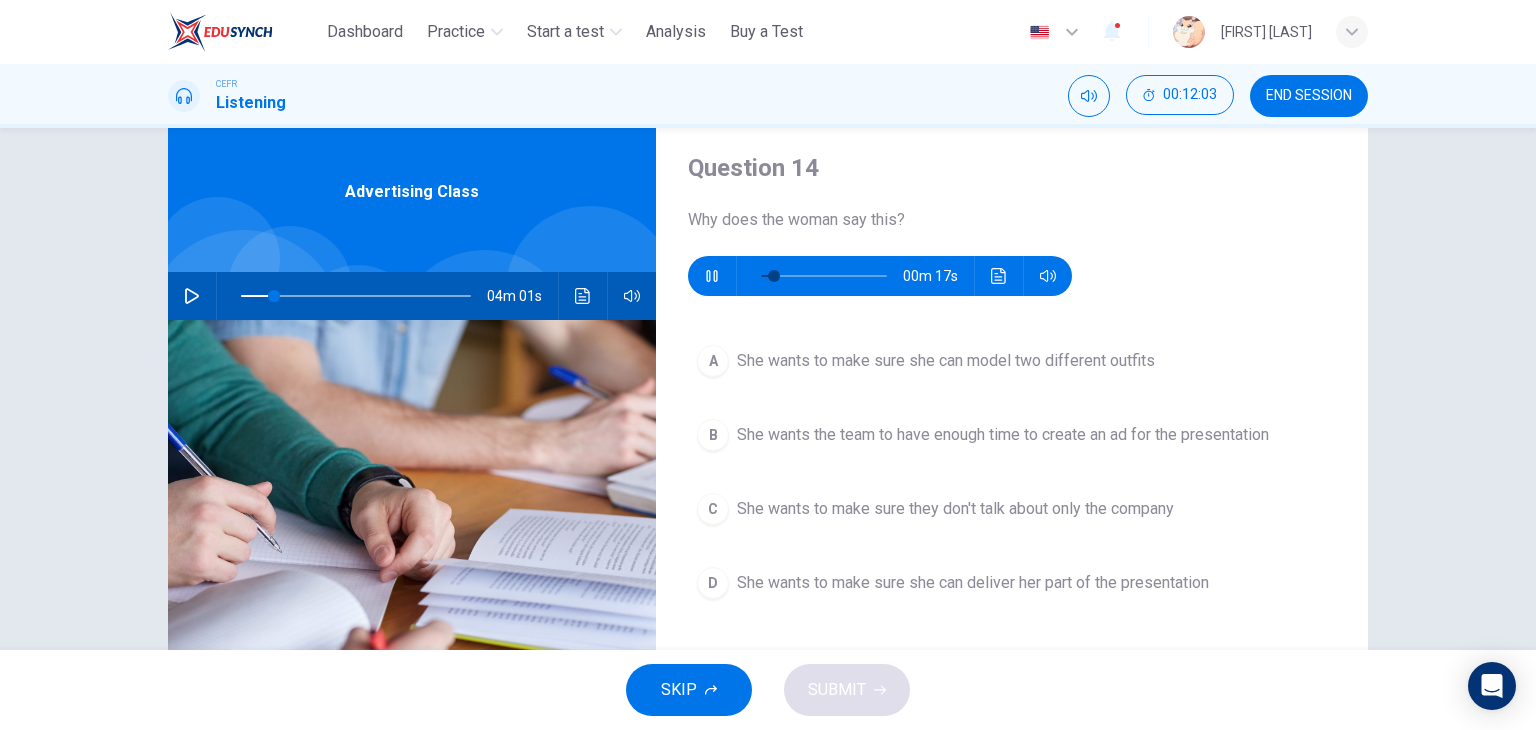 scroll, scrollTop: 56, scrollLeft: 0, axis: vertical 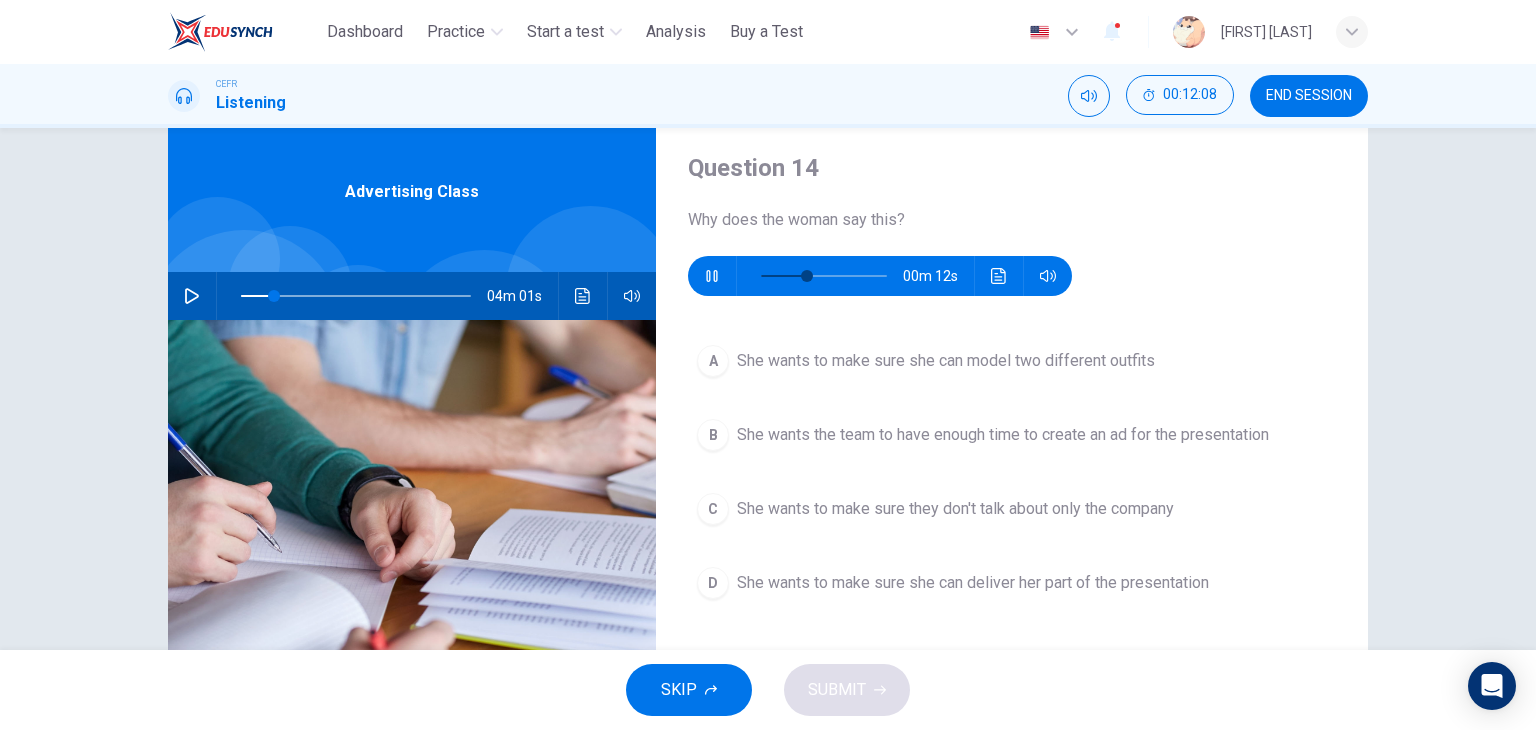 type on "**" 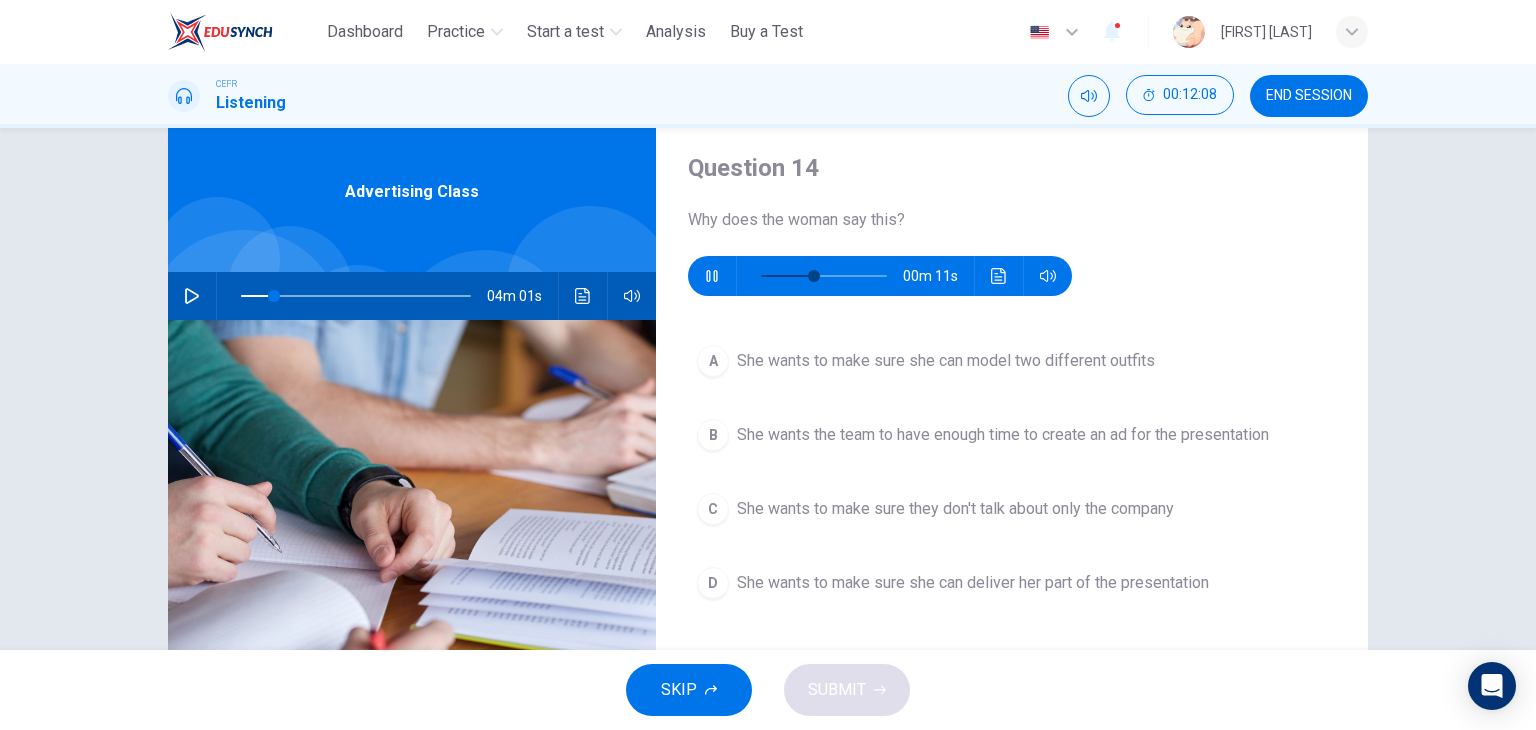type 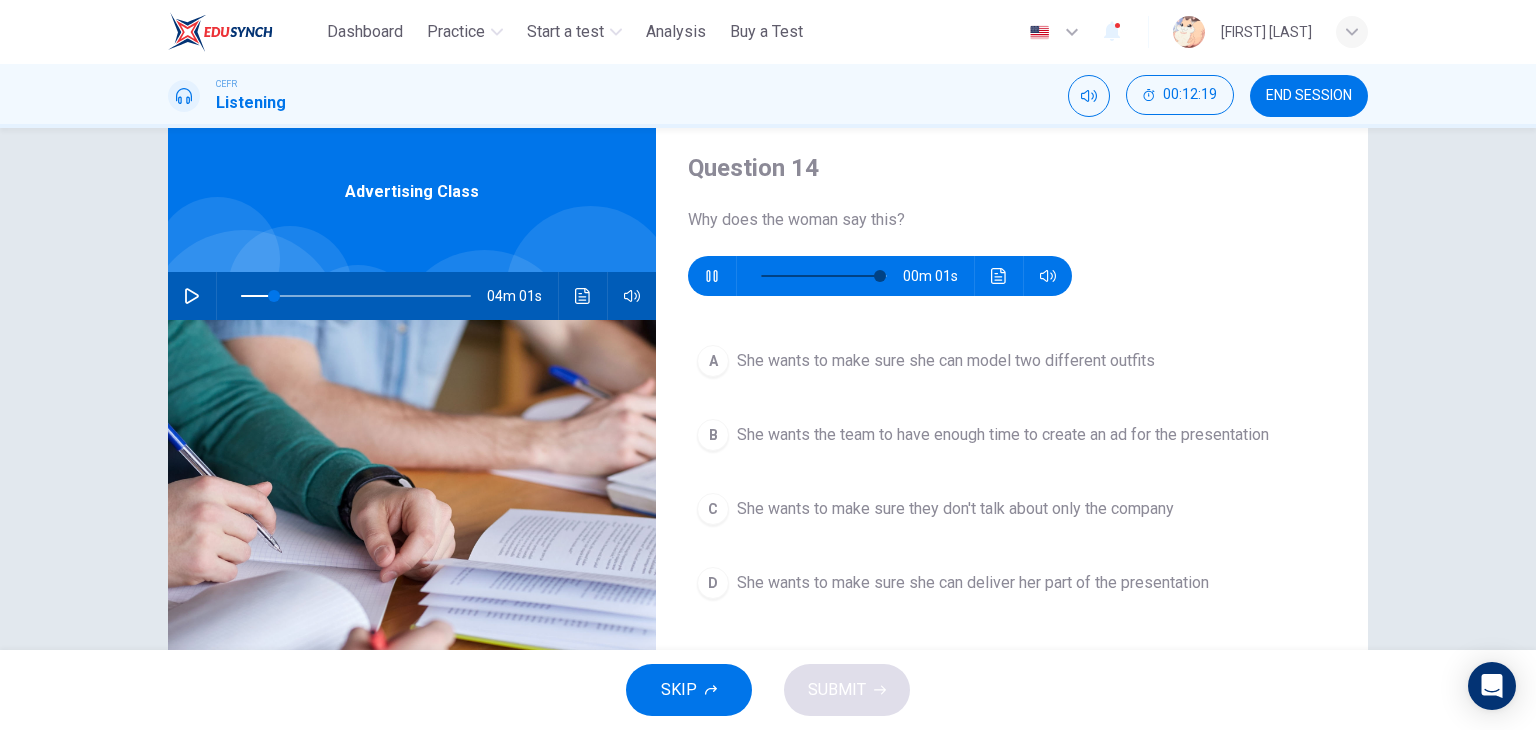 type on "*" 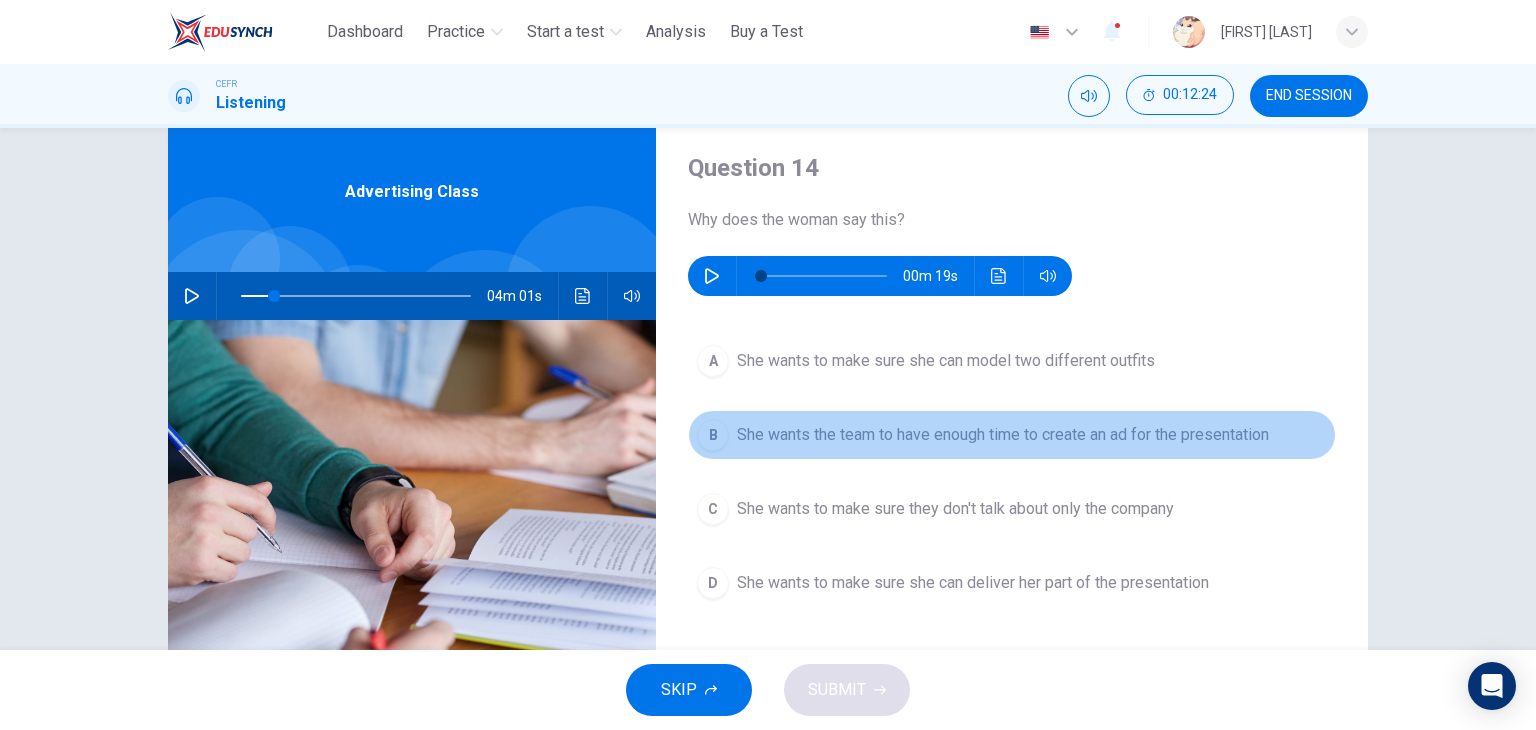 click on "B She wants the team to have enough time to create an ad for the presentation" at bounding box center [1012, 435] 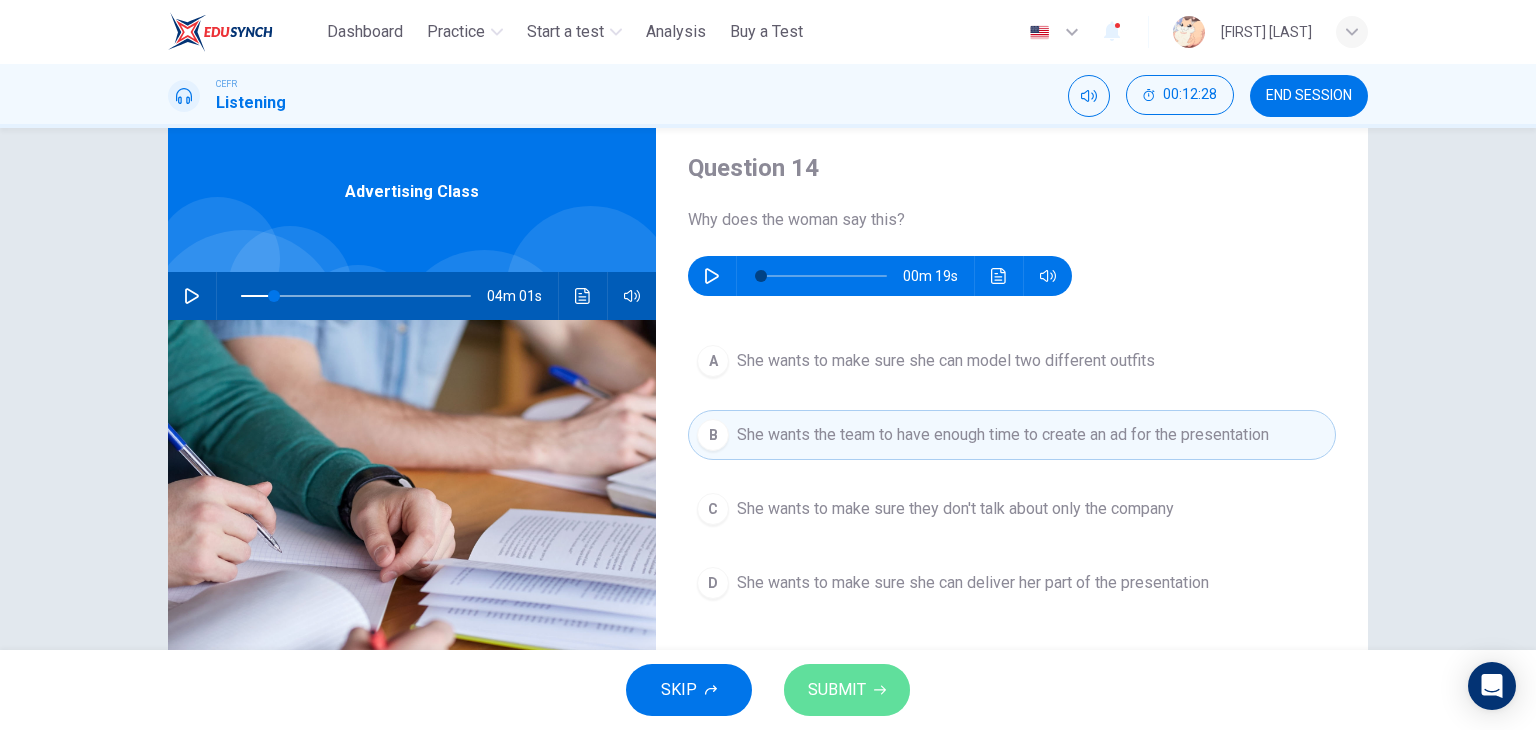 click on "SUBMIT" at bounding box center [847, 690] 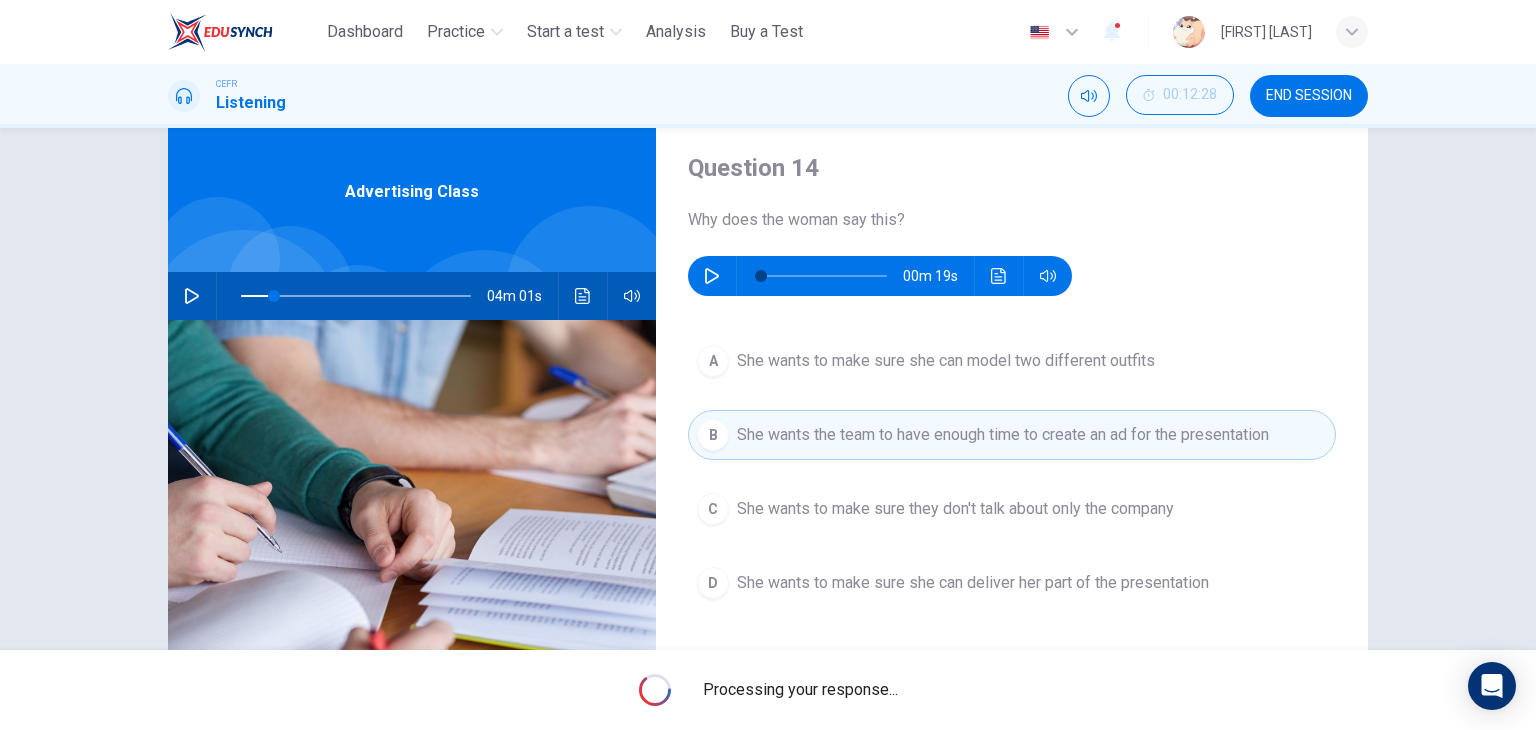 type on "**" 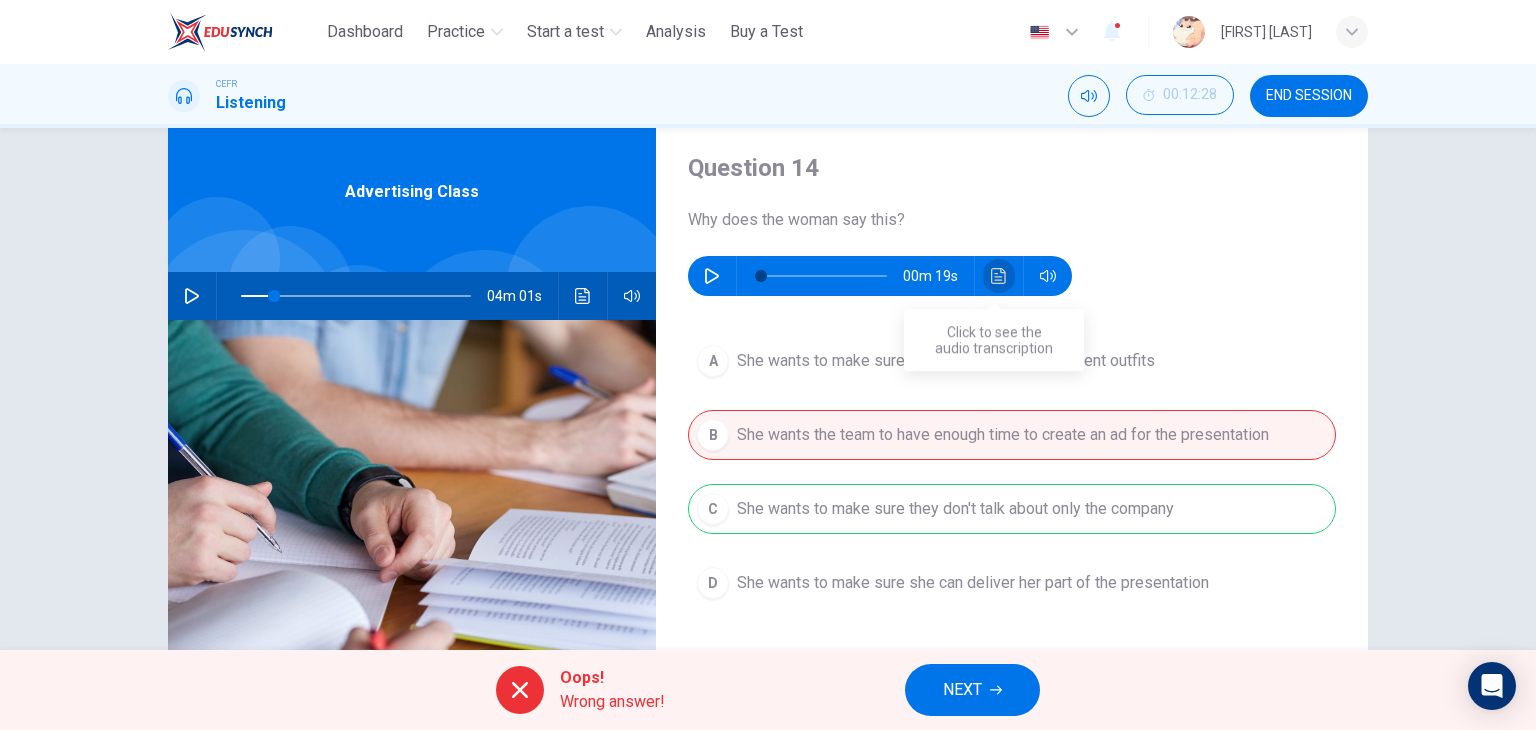 click at bounding box center (999, 276) 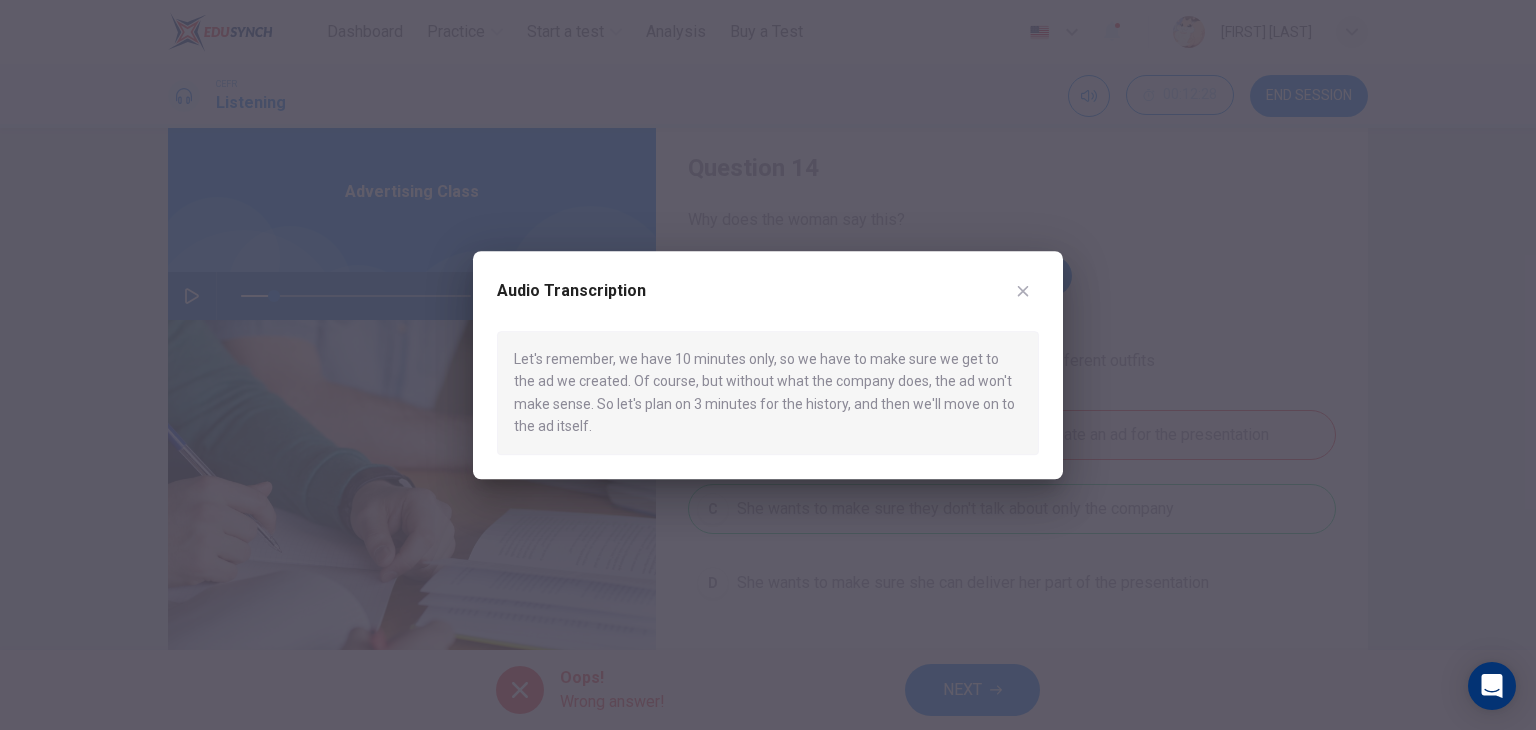 type 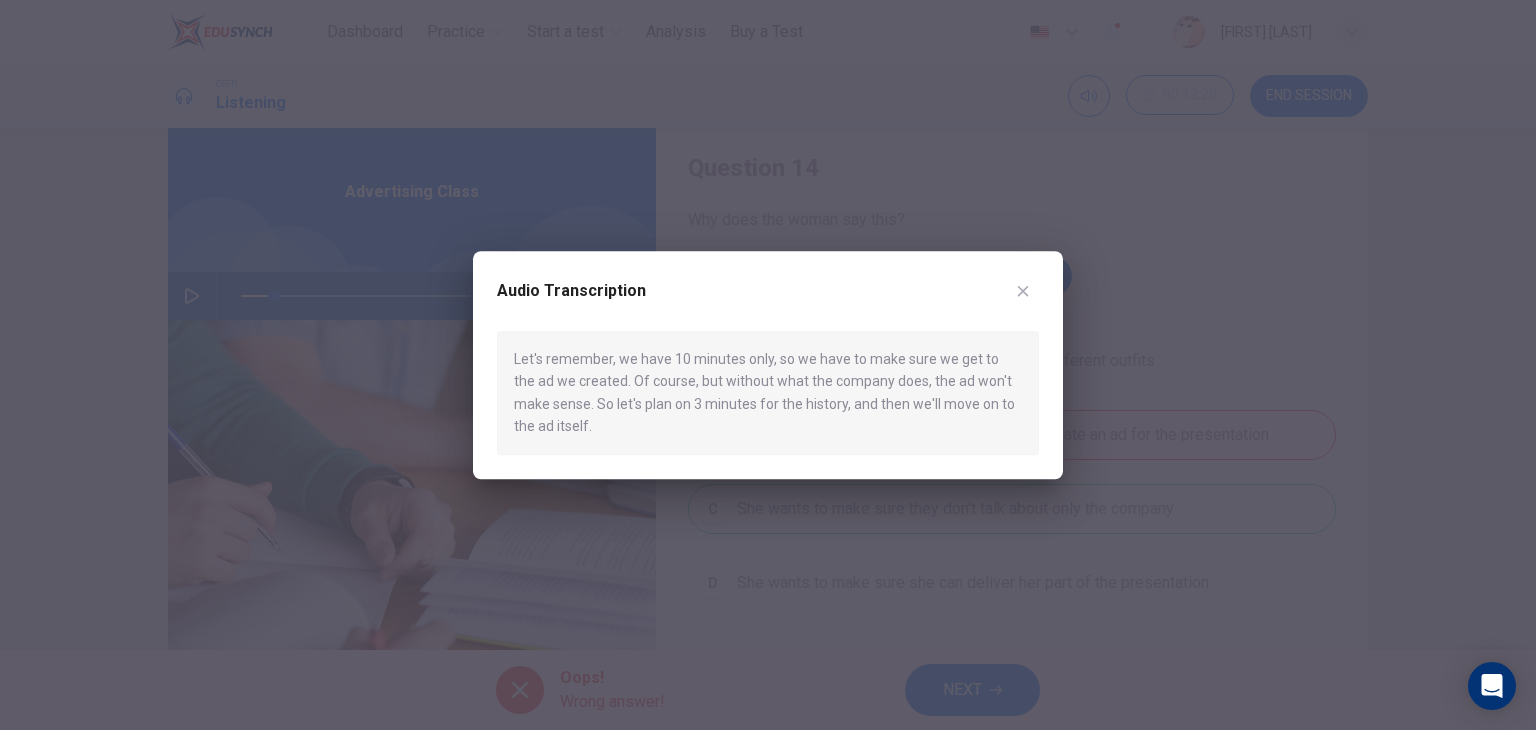 click on "Audio Transcription" at bounding box center [768, 303] 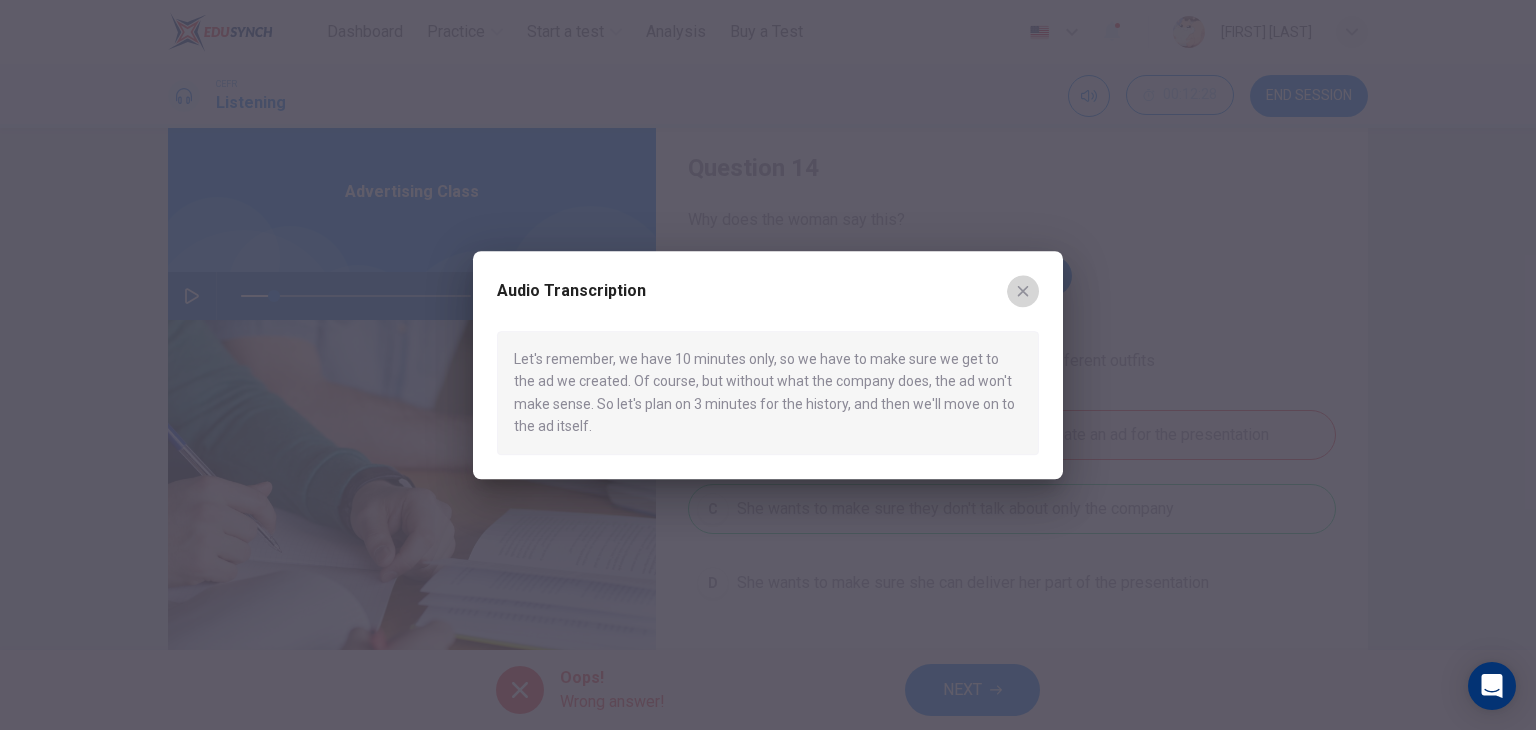 click 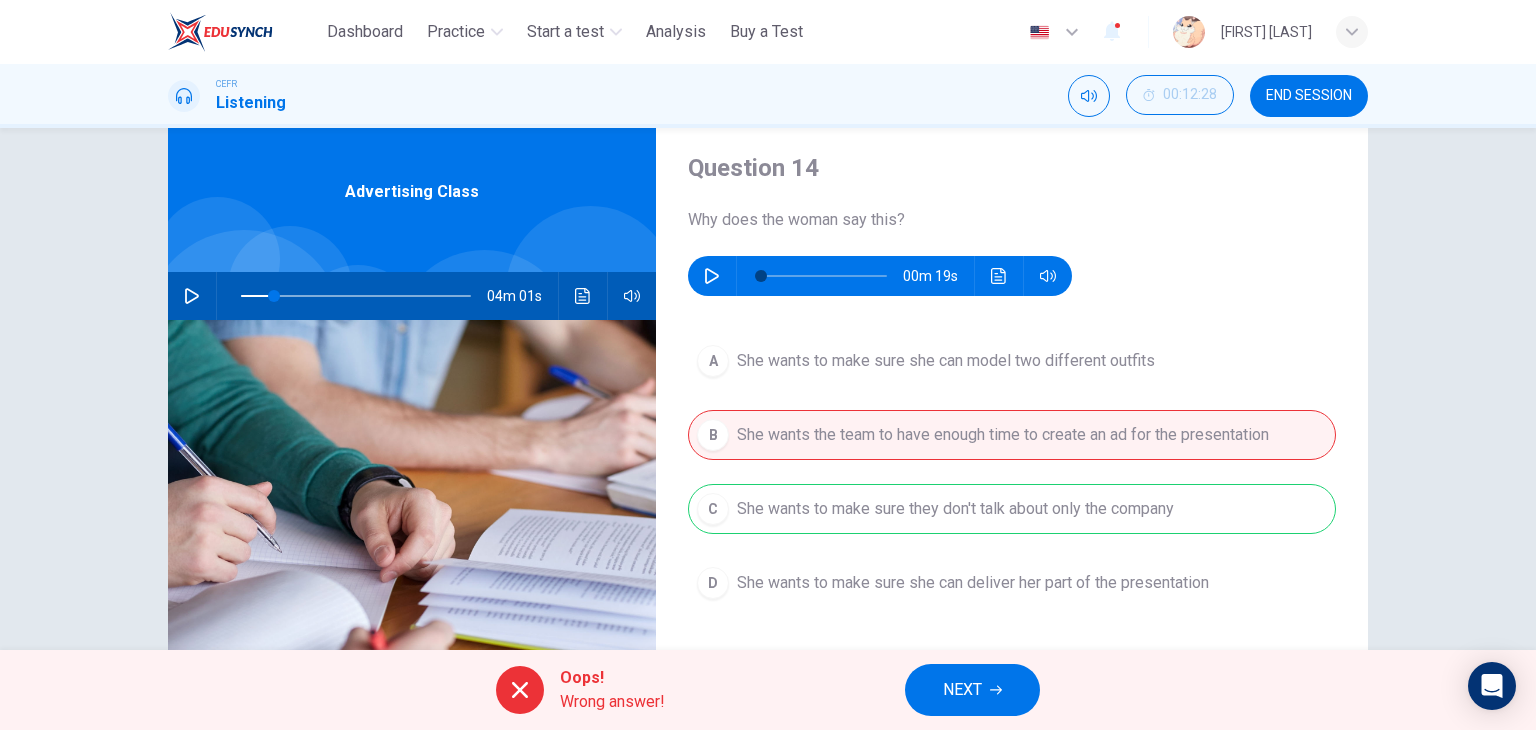 drag, startPoint x: 447, startPoint y: 526, endPoint x: 964, endPoint y: 597, distance: 521.8525 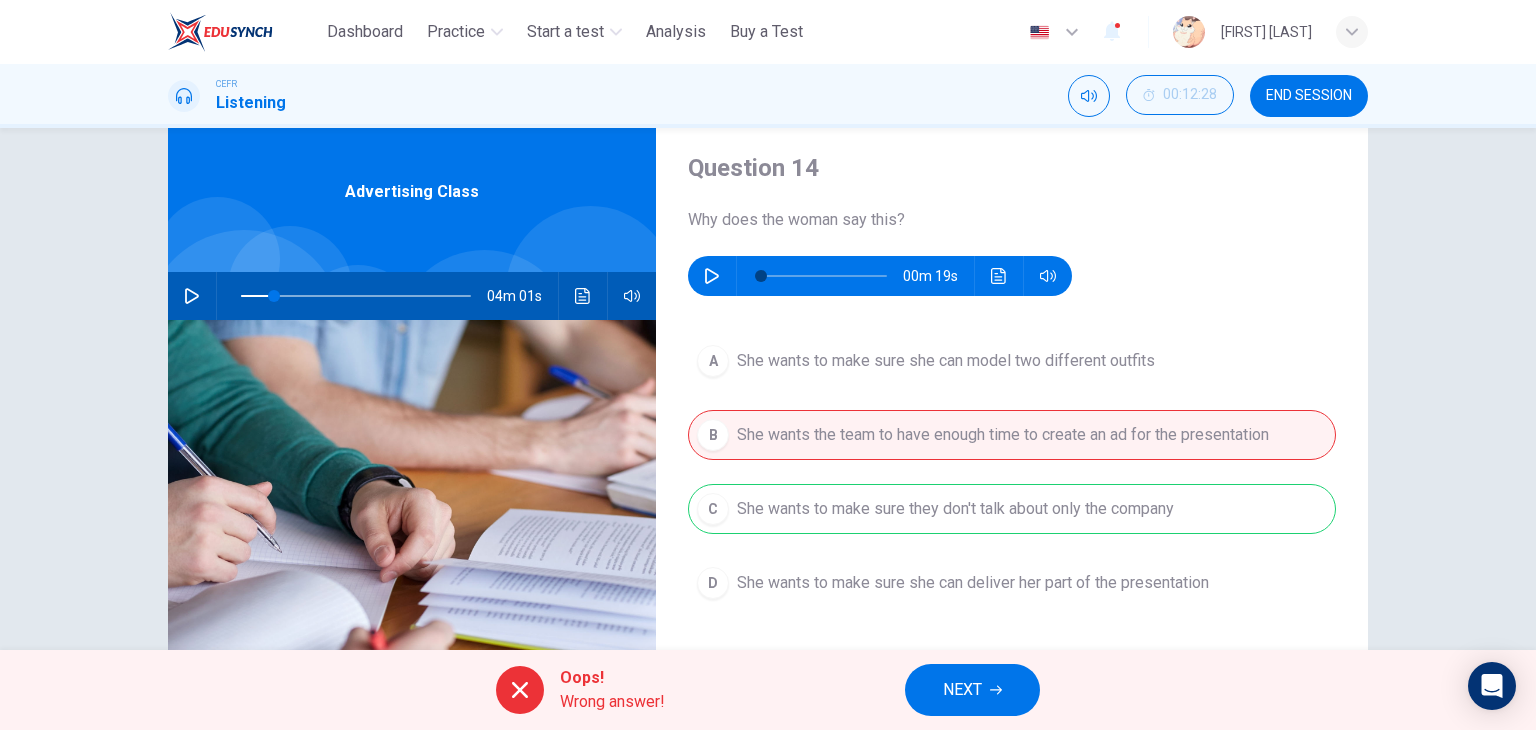 click on "Question 14 Why does the woman say this? 00m 19s A She wants to make sure she can model two different outfits B She wants the team to have enough time to create an ad for the presentation C She wants to make sure they don't talk about only the company D She wants to make sure she can deliver her part of the presentation Advertising Class 04m 01s" at bounding box center (768, 459) 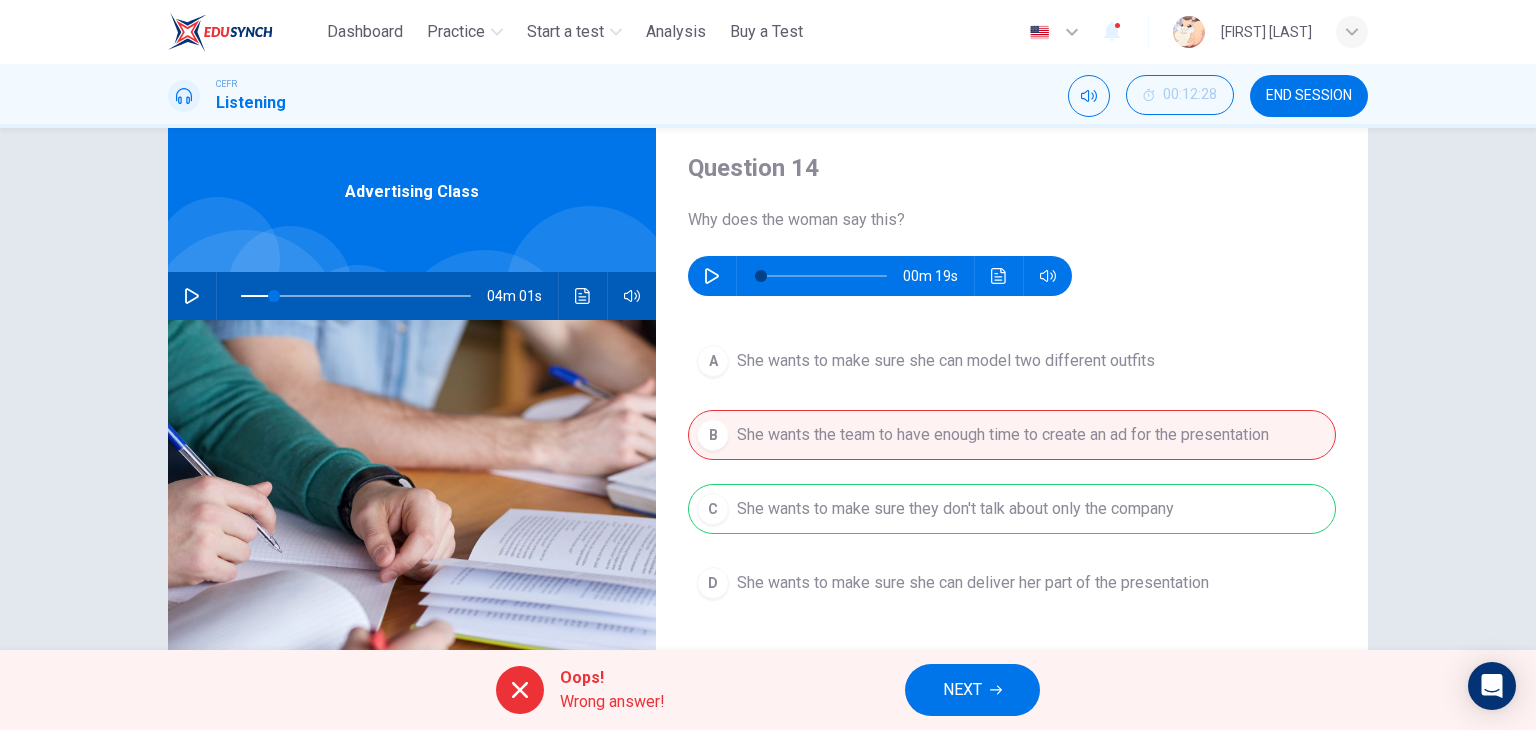 click on "NEXT" at bounding box center [972, 690] 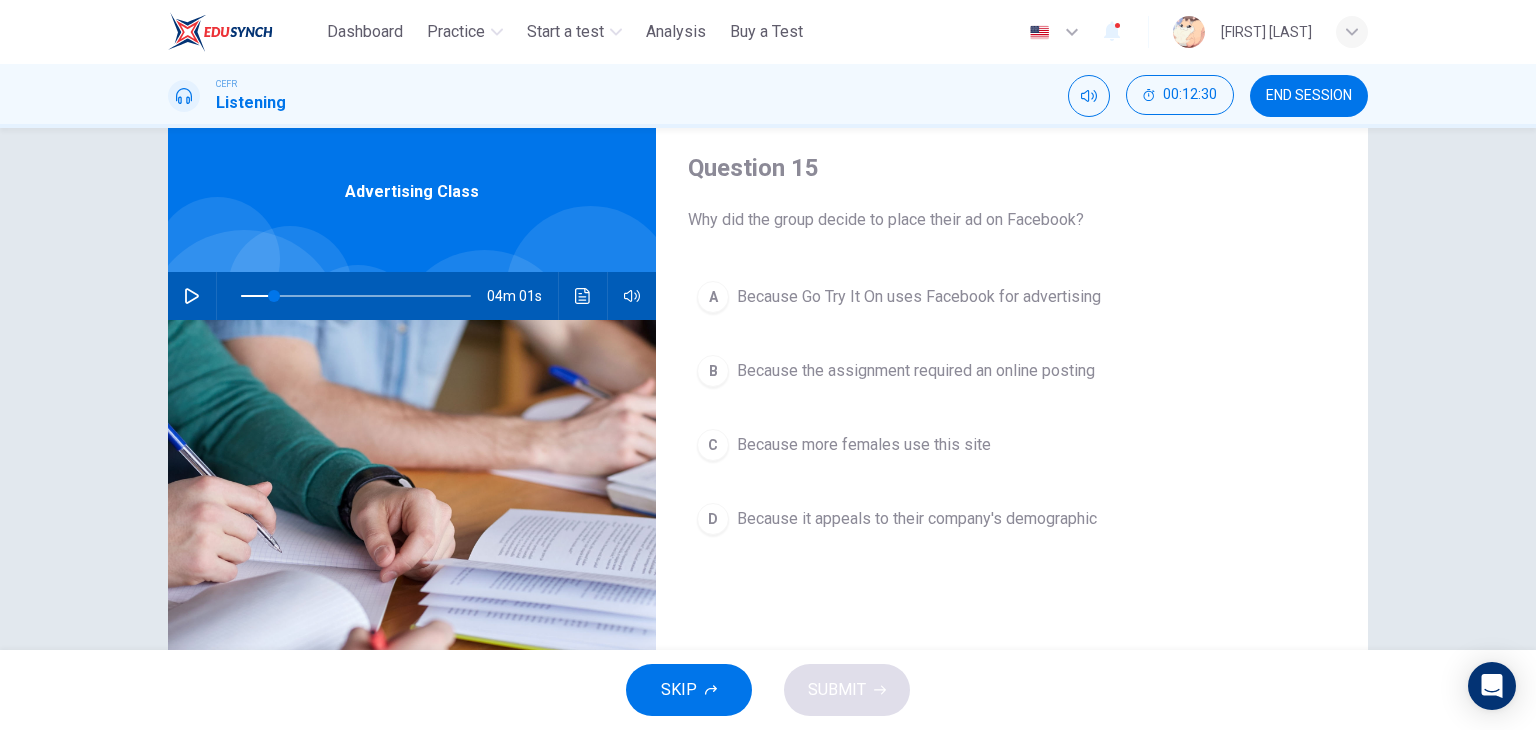 click 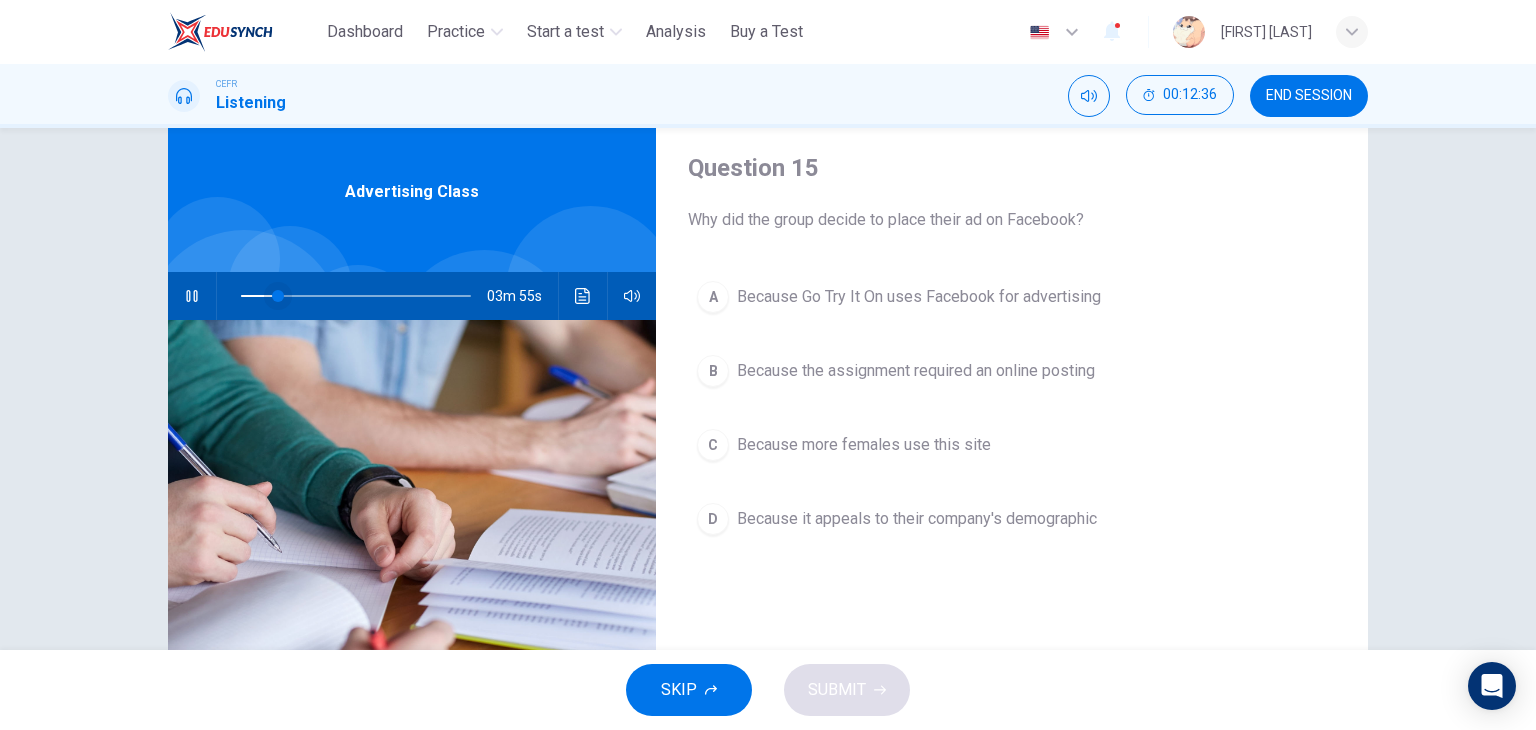 click at bounding box center [278, 296] 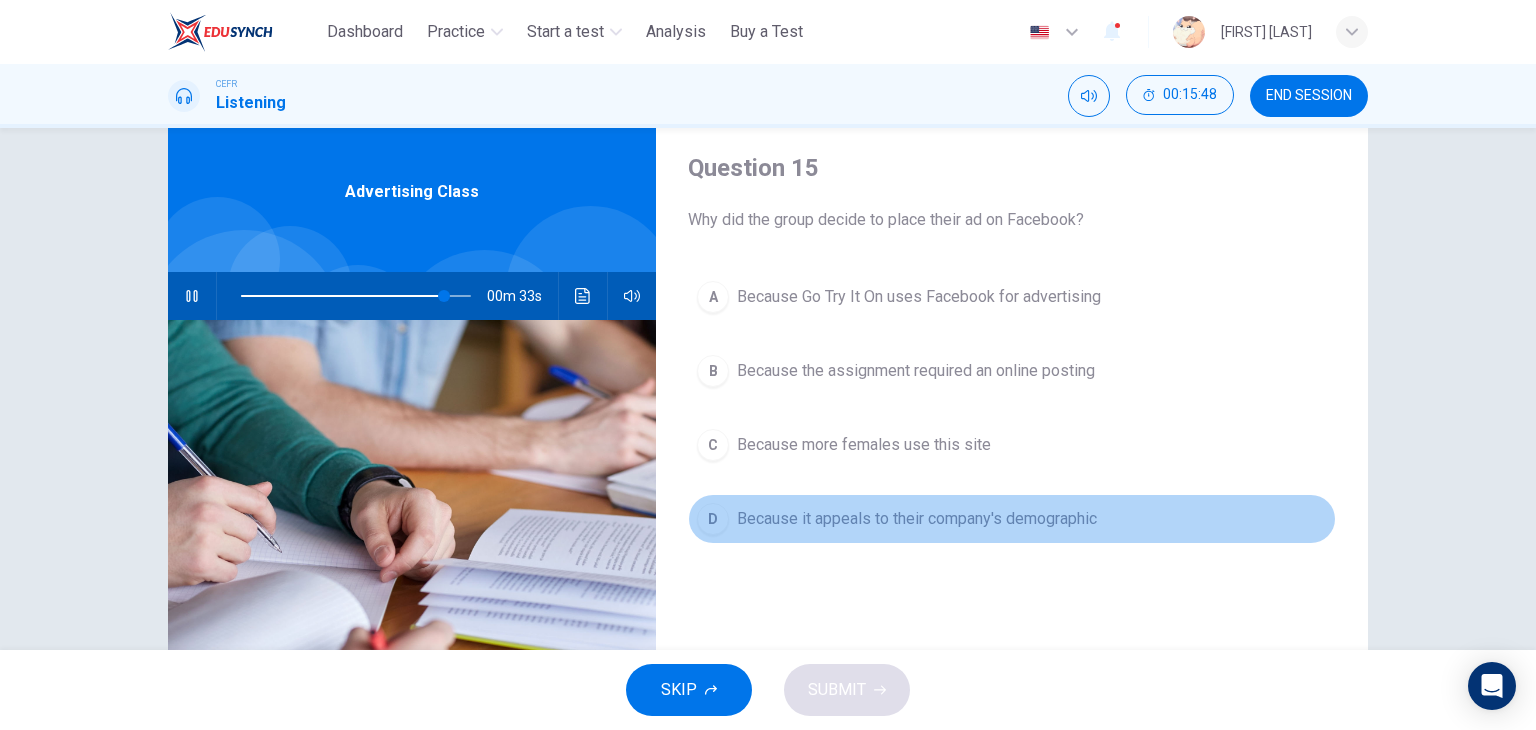 click on "Because it appeals to their company's demographic" at bounding box center (917, 519) 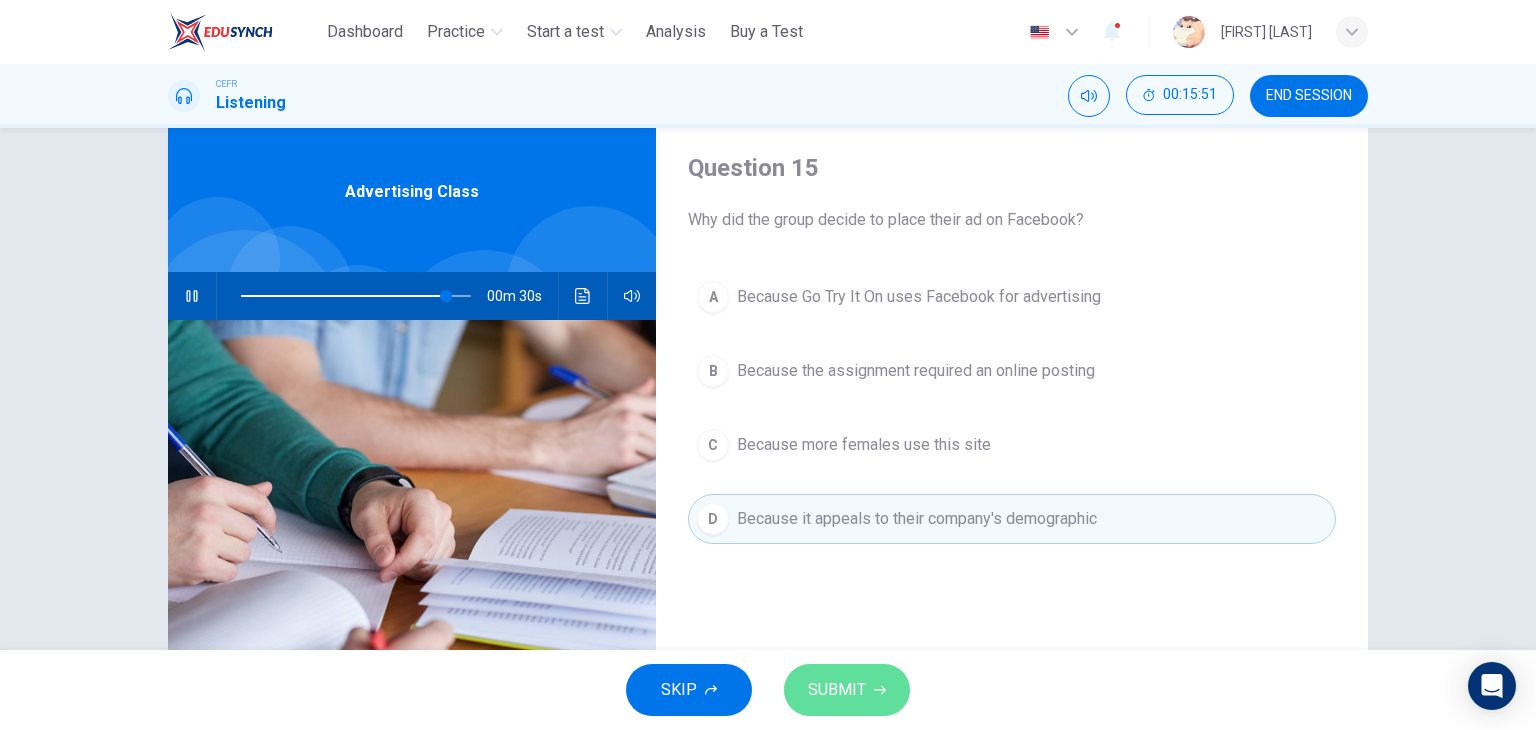 click on "SUBMIT" at bounding box center [847, 690] 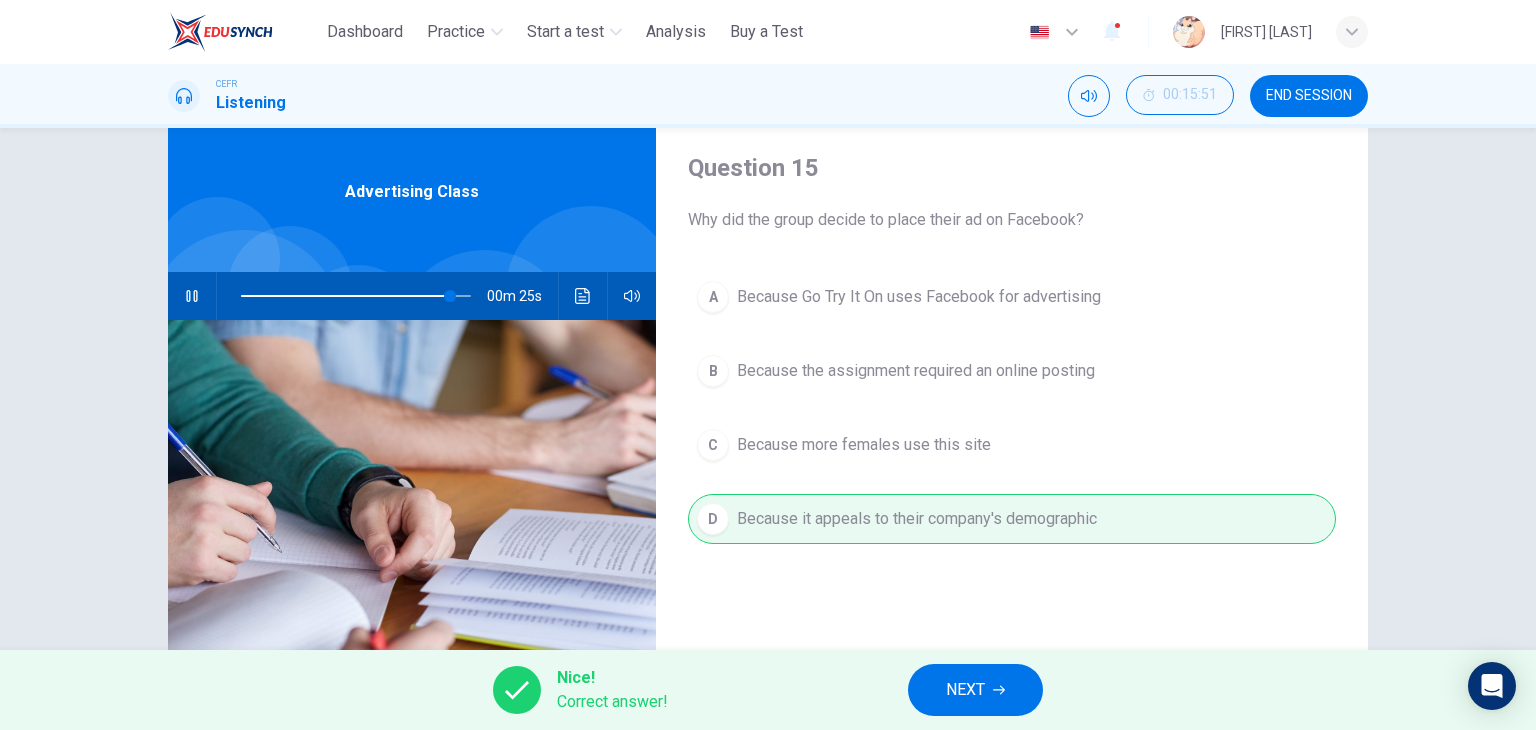 click on "NEXT" at bounding box center (975, 690) 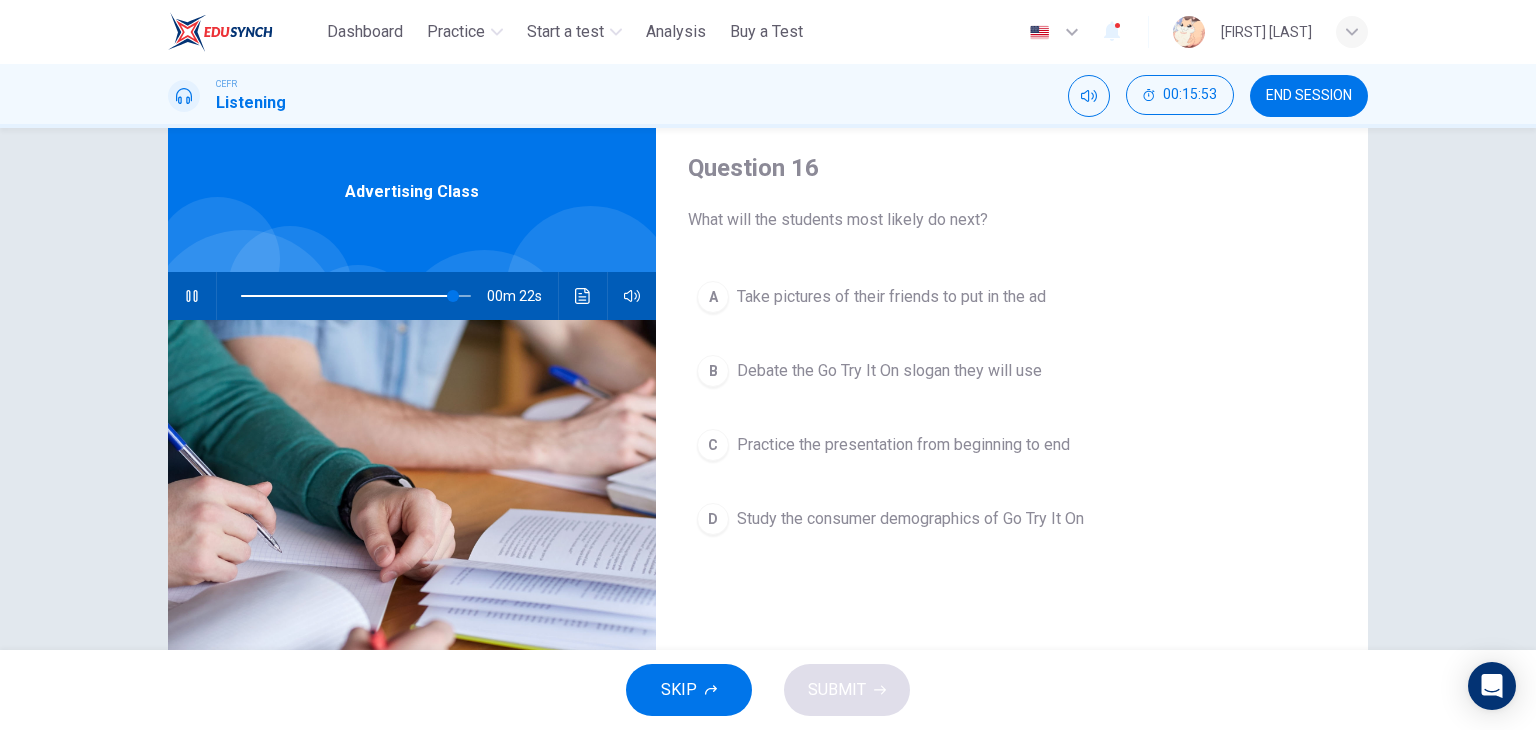 click at bounding box center (412, 563) 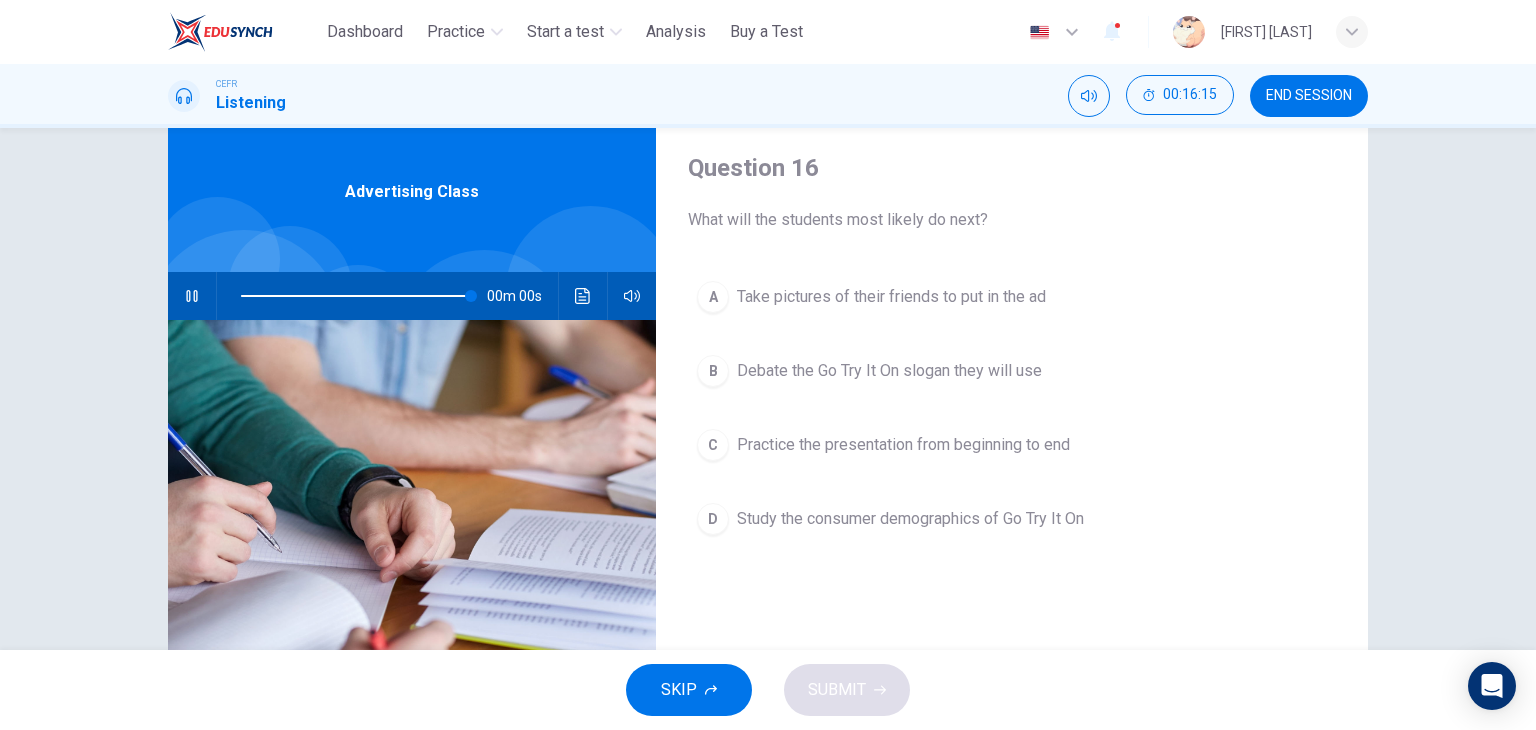 type on "*" 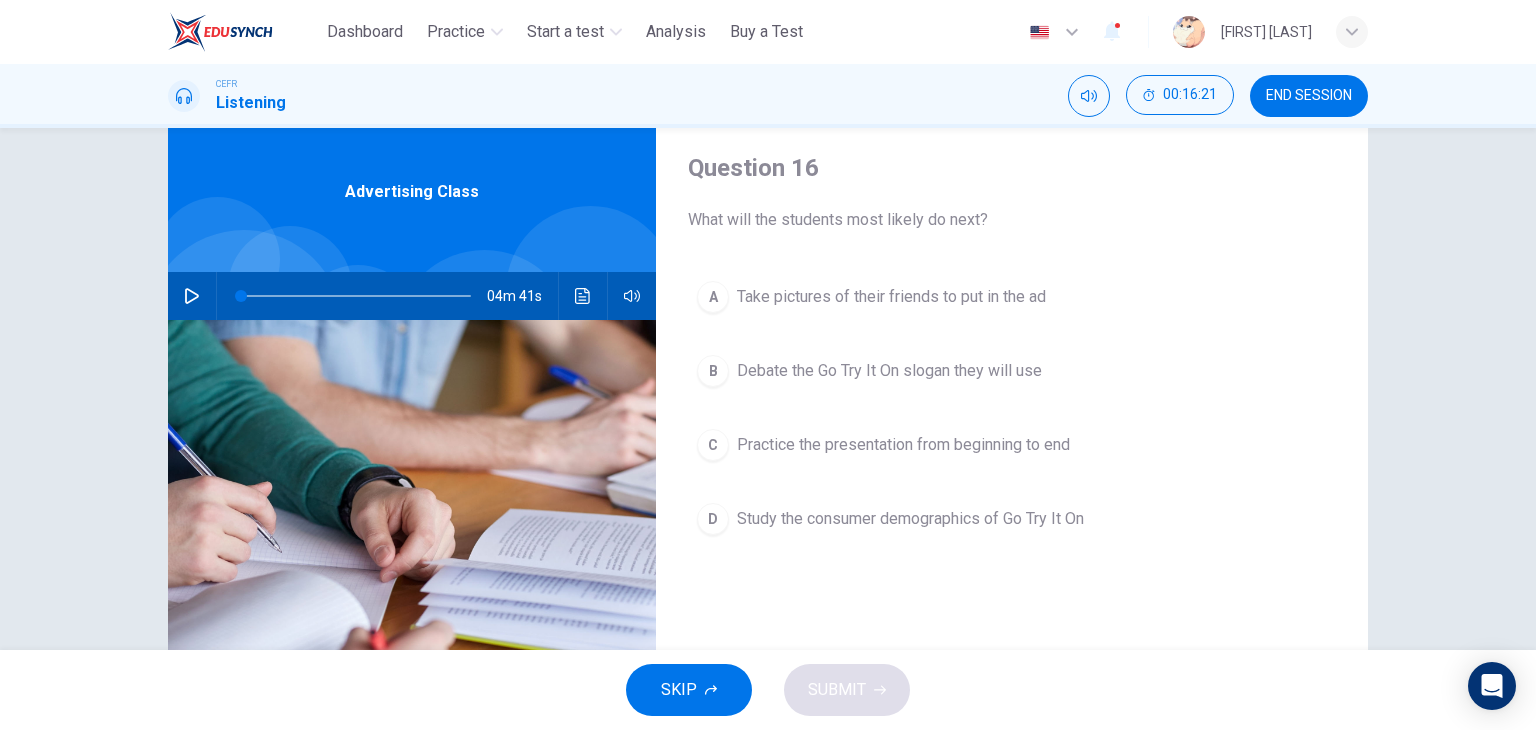 click on "Take pictures of their friends to put in the ad" at bounding box center [891, 297] 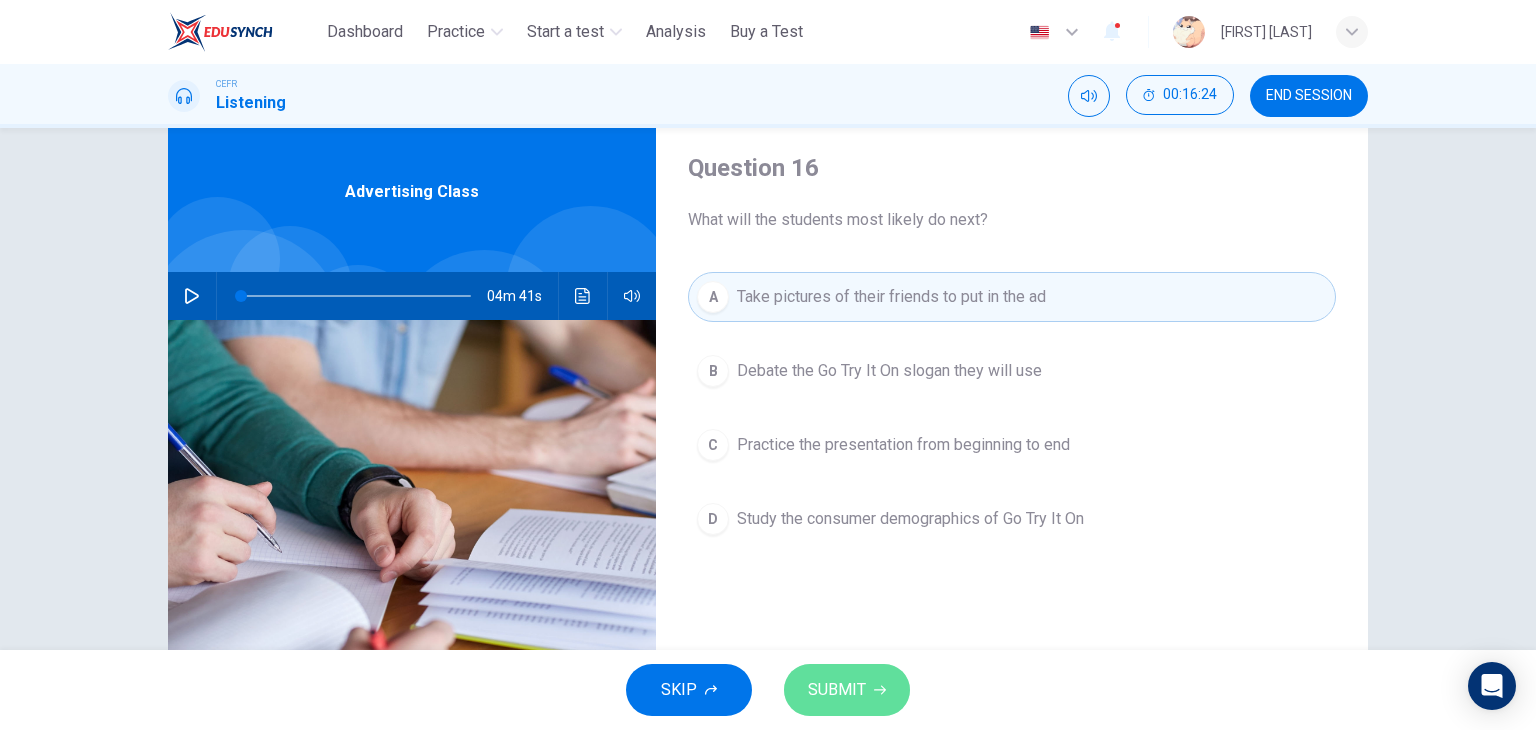 click on "SUBMIT" at bounding box center (837, 690) 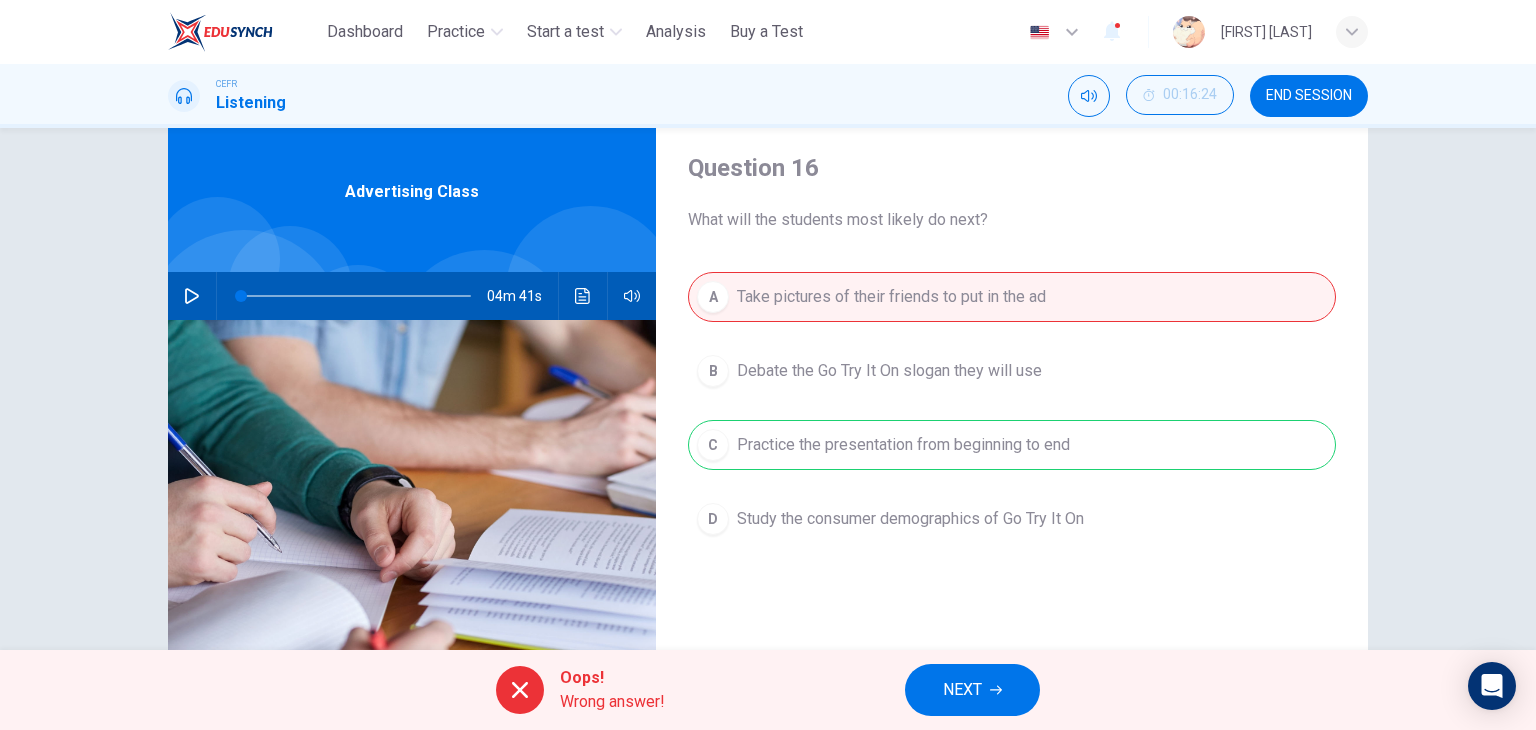 click on "NEXT" at bounding box center [972, 690] 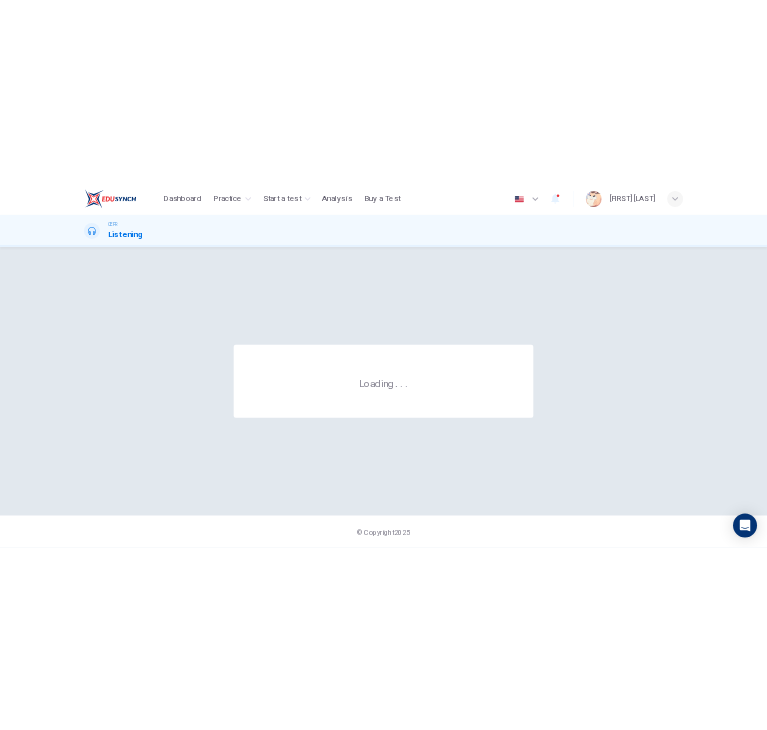 scroll, scrollTop: 0, scrollLeft: 0, axis: both 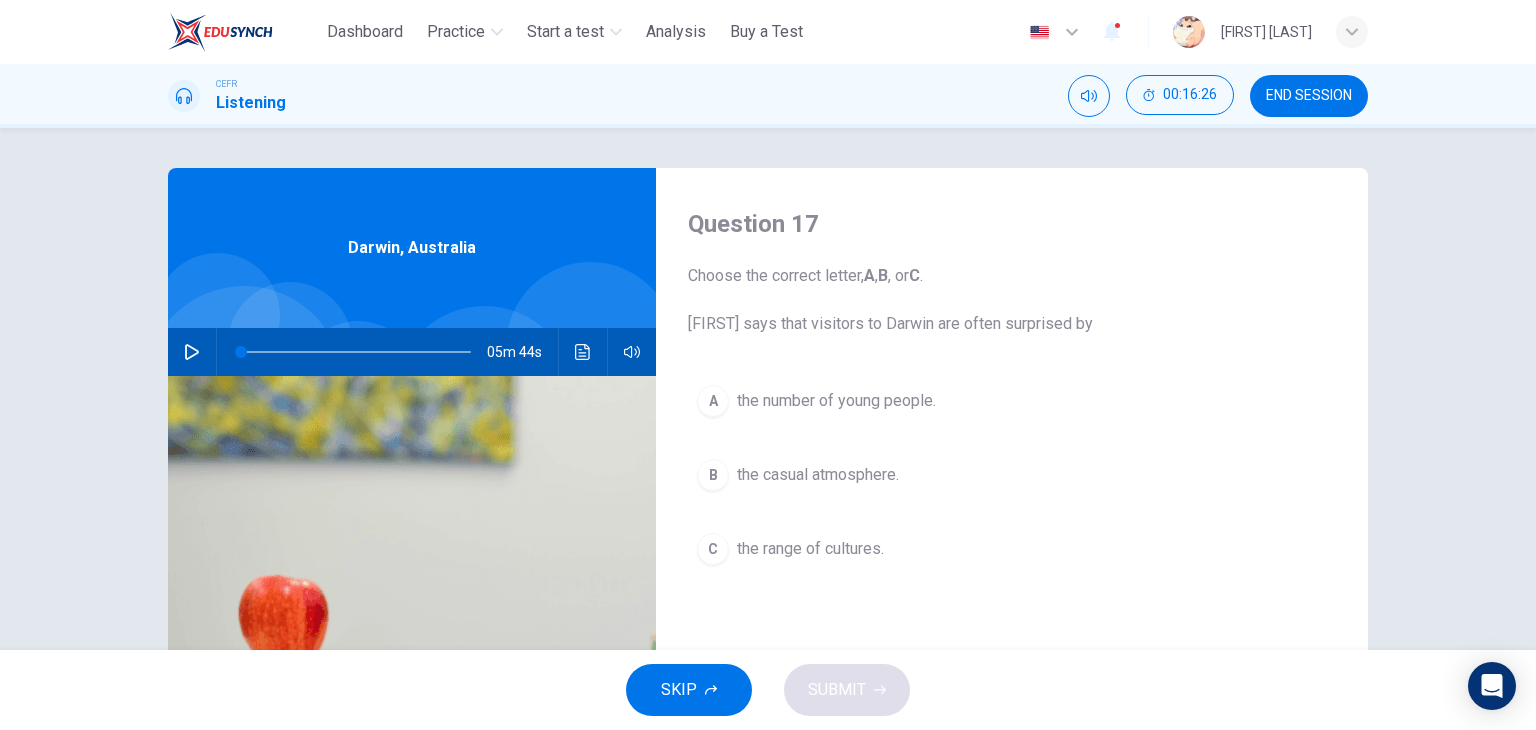 click at bounding box center (412, 619) 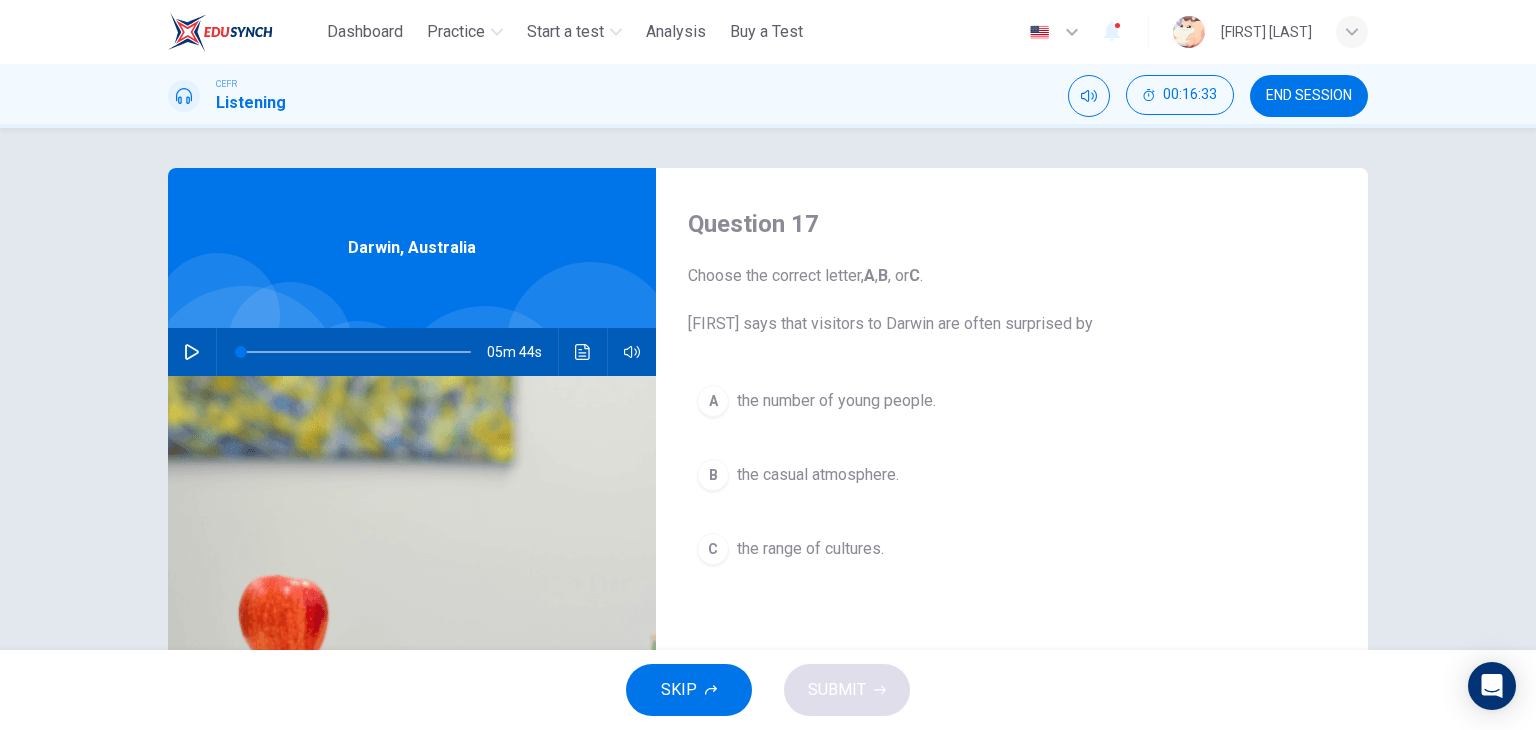 click on "A the number of young people." at bounding box center (1012, 401) 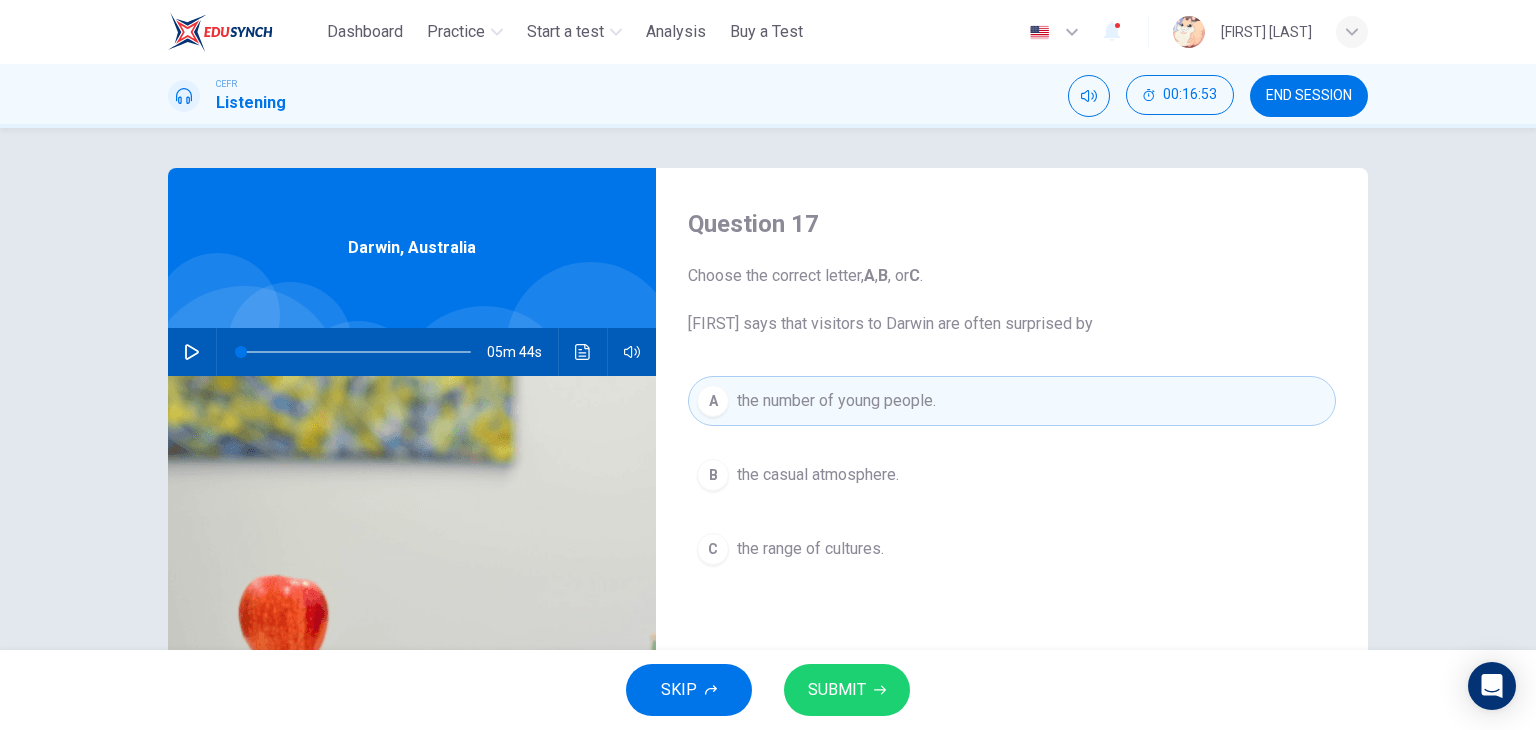 click at bounding box center (412, 619) 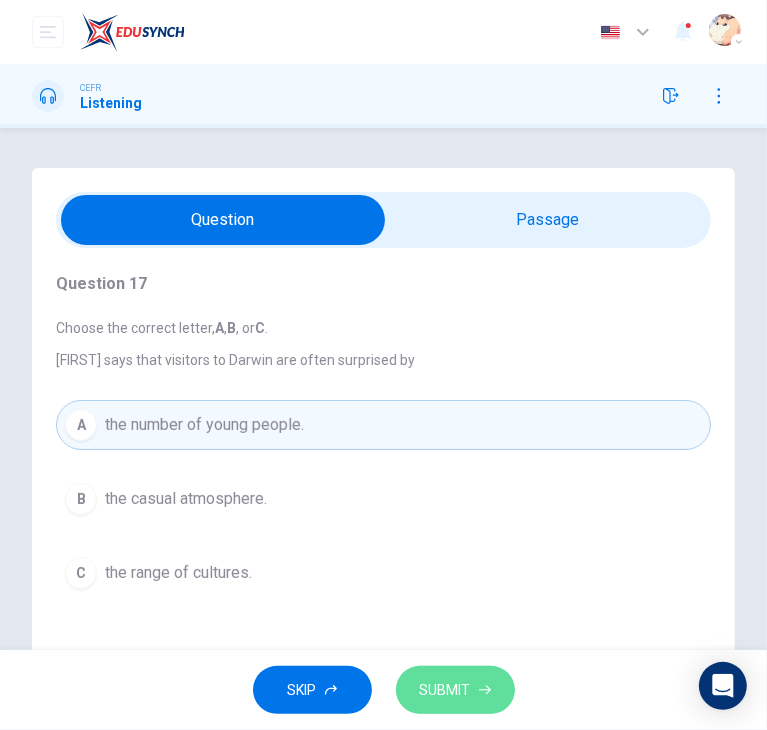 click on "SUBMIT" at bounding box center [445, 690] 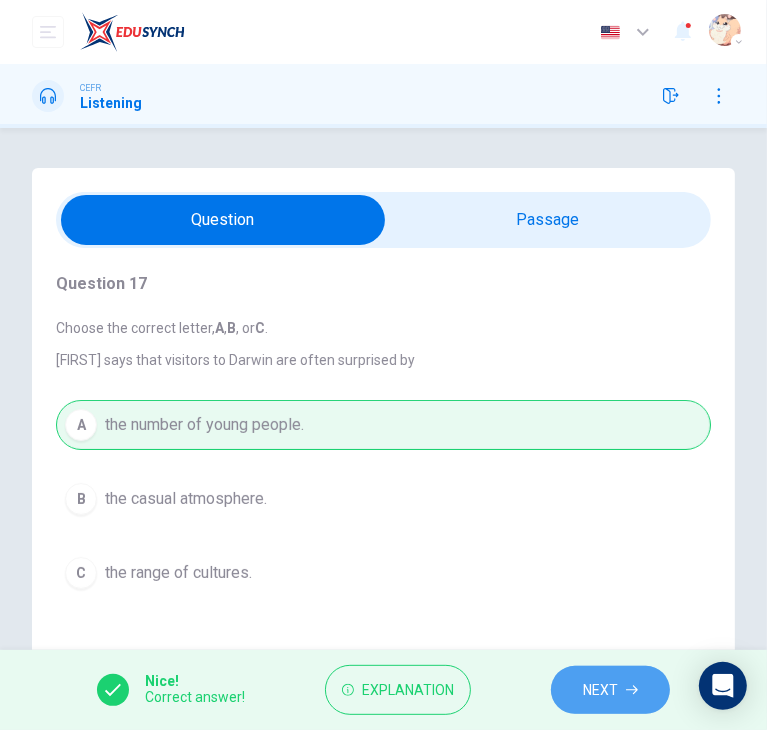 click on "NEXT" at bounding box center [610, 690] 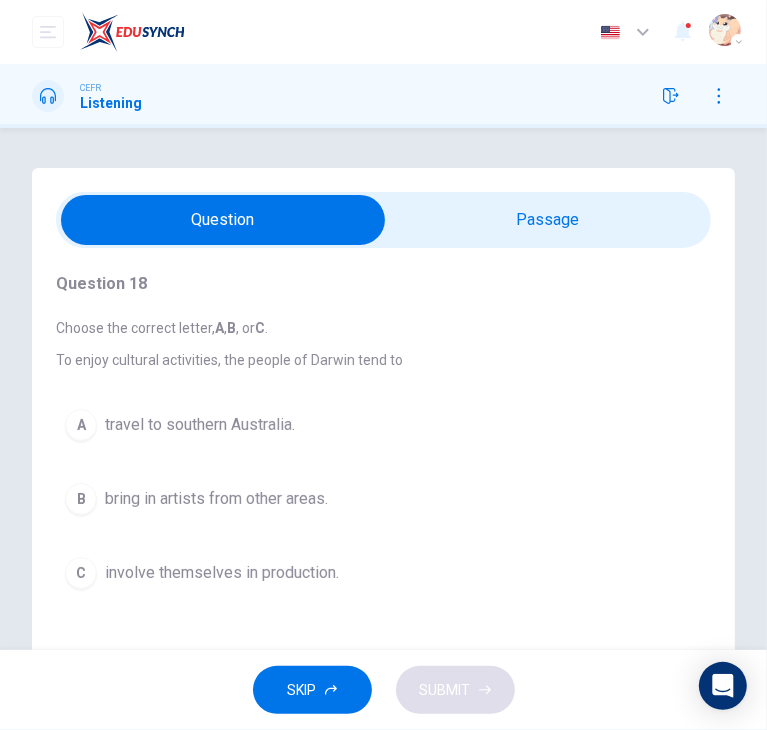 click on "C involve themselves in production." at bounding box center (383, 573) 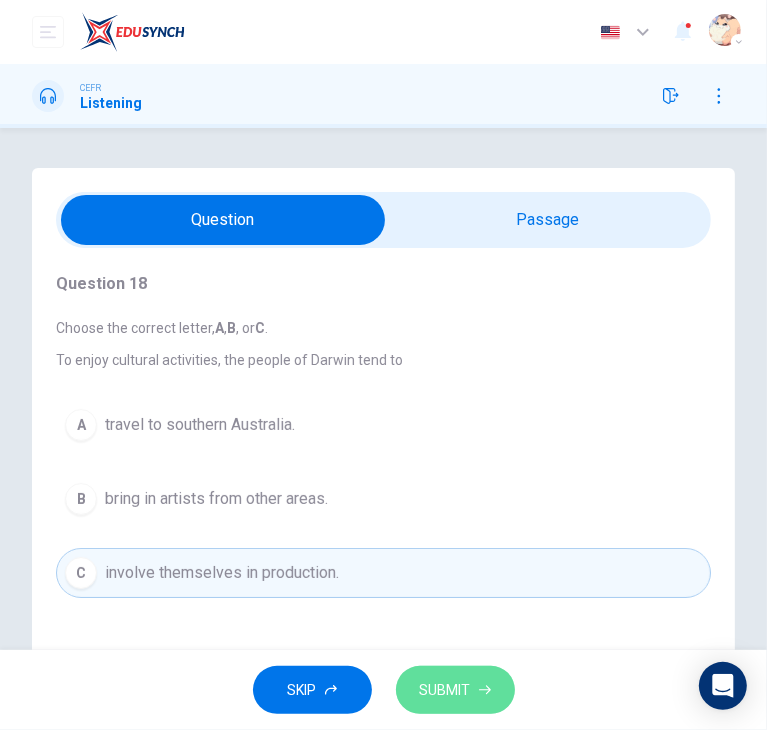 click on "SUBMIT" at bounding box center [455, 690] 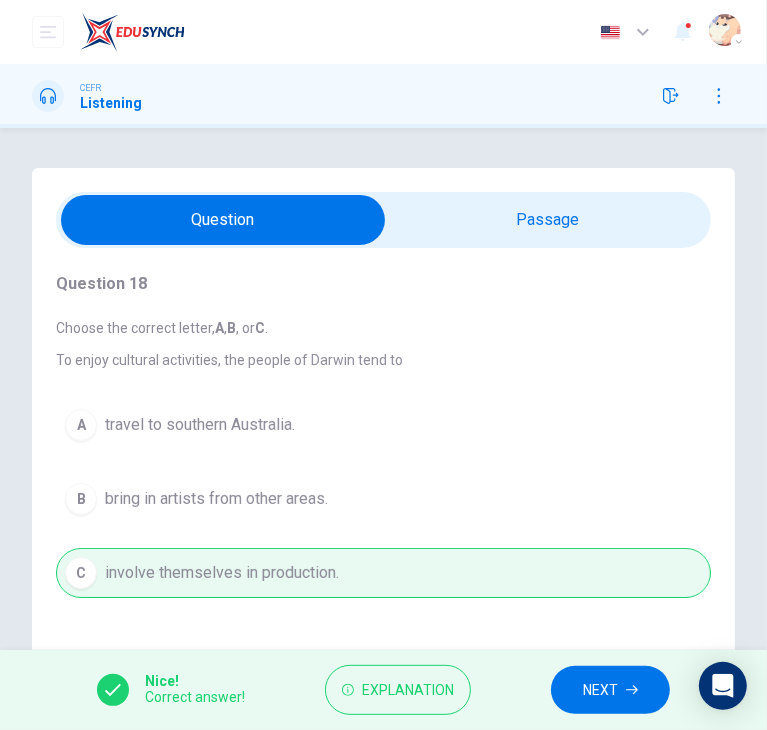 click on "NEXT" at bounding box center (610, 690) 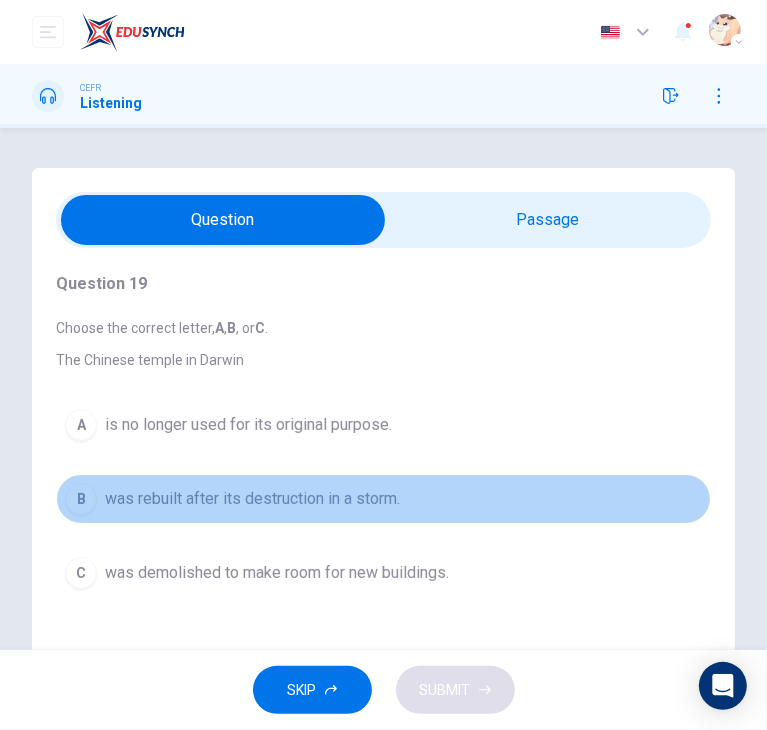 click on "B was rebuilt after its destruction in a storm." at bounding box center [383, 499] 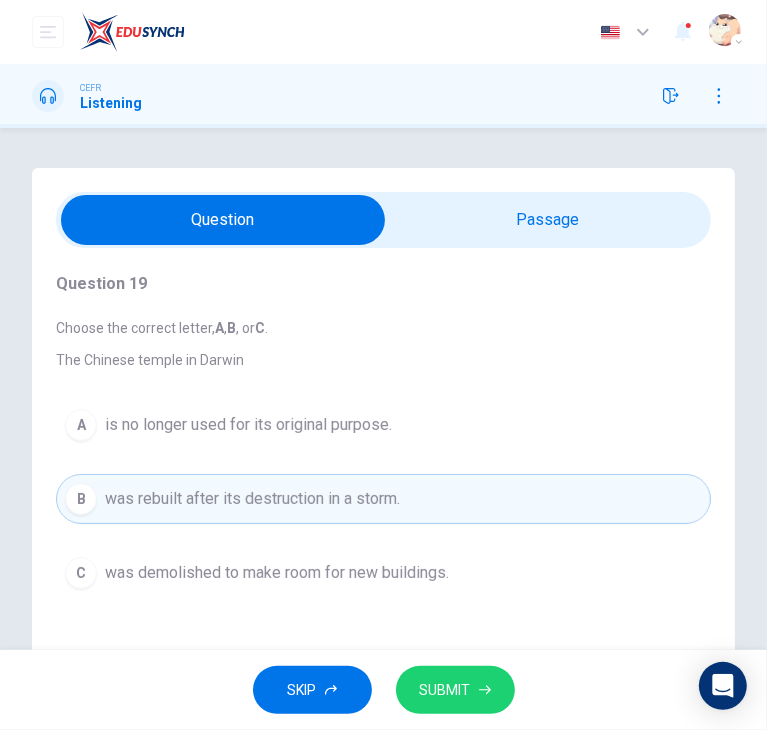 click on "SUBMIT" at bounding box center (445, 690) 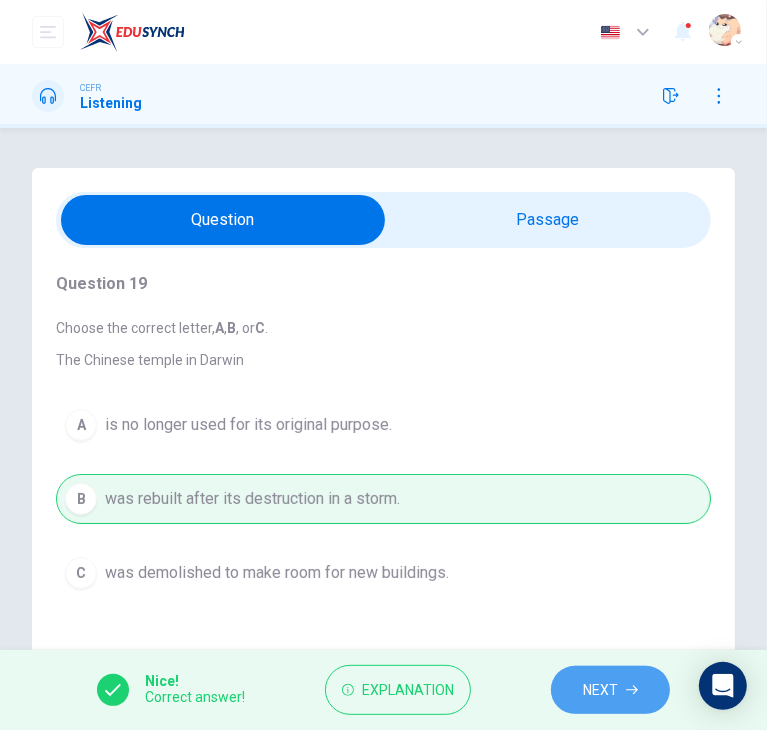 click on "NEXT" at bounding box center (610, 690) 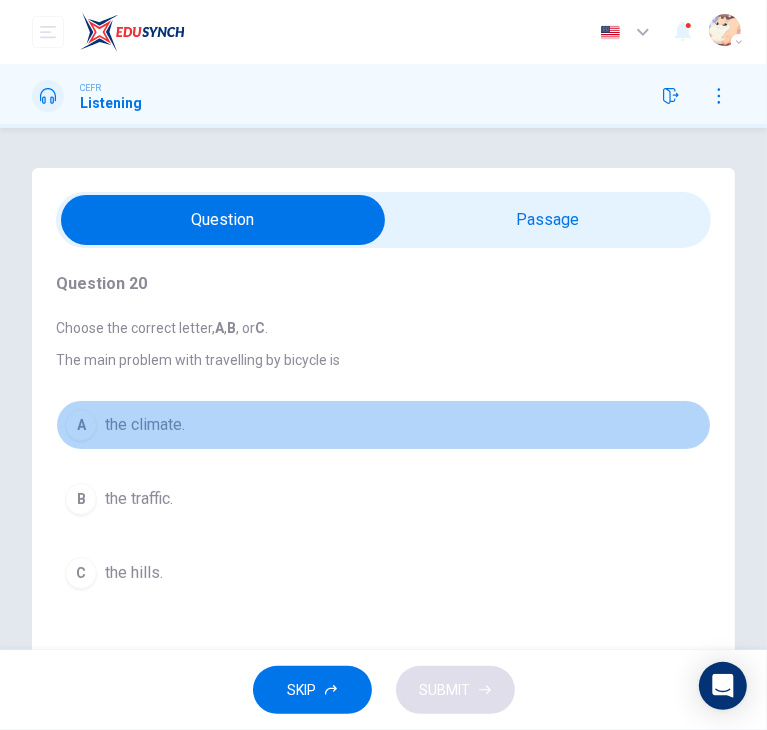 click on "A the climate." at bounding box center [383, 425] 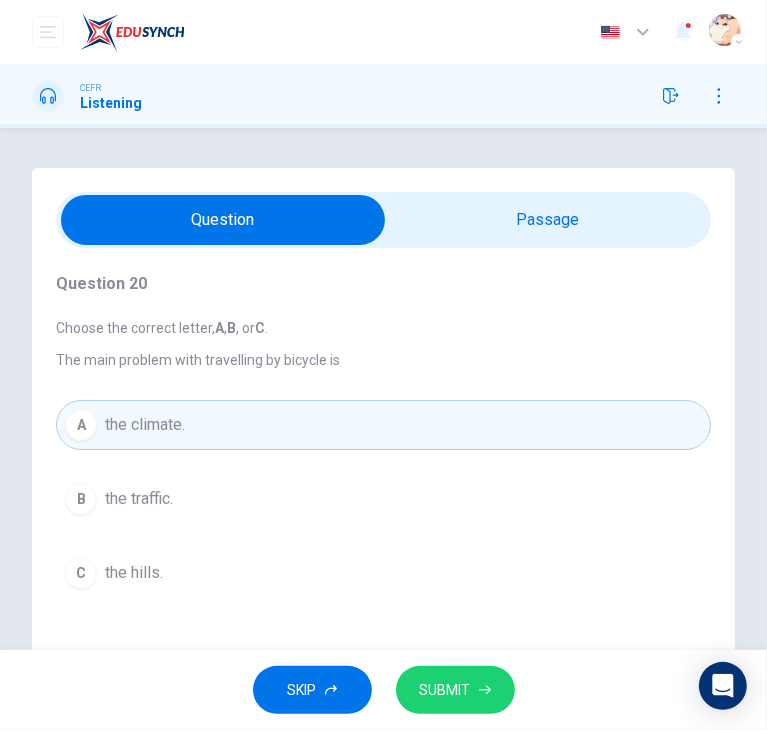 click on "SUBMIT" at bounding box center [445, 690] 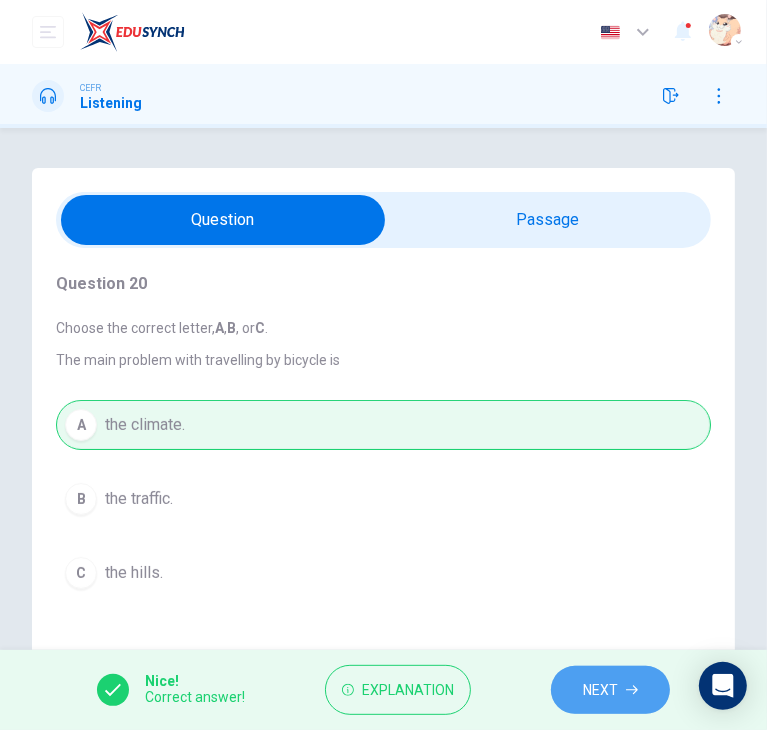 click on "NEXT" at bounding box center [600, 690] 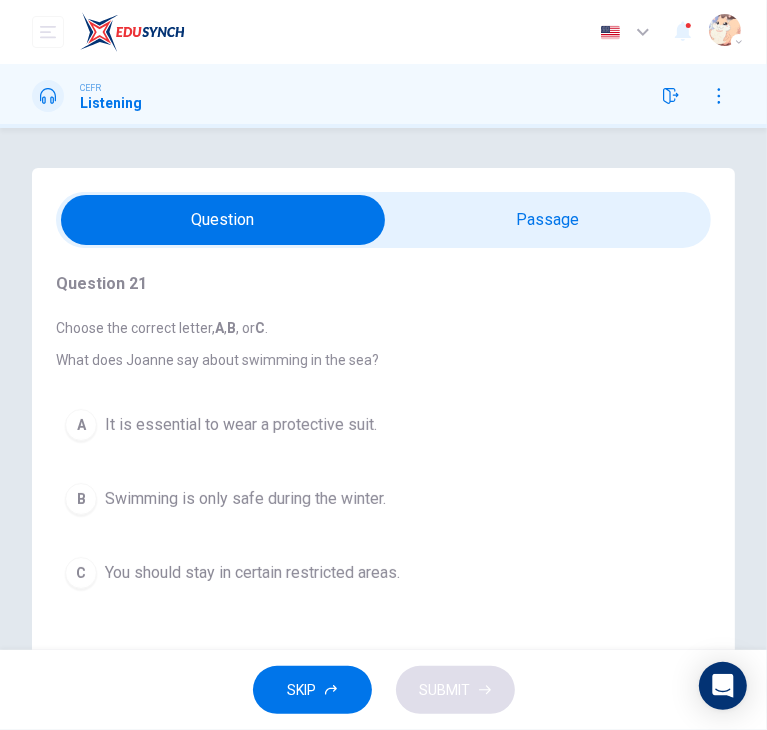 click on "You should stay in certain restricted areas." at bounding box center [252, 573] 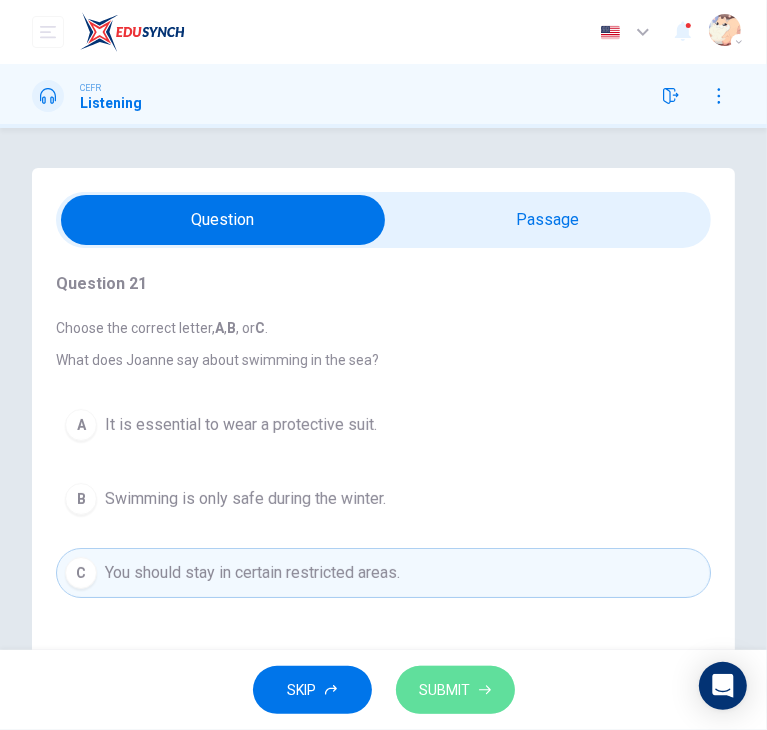 click on "SUBMIT" at bounding box center [455, 690] 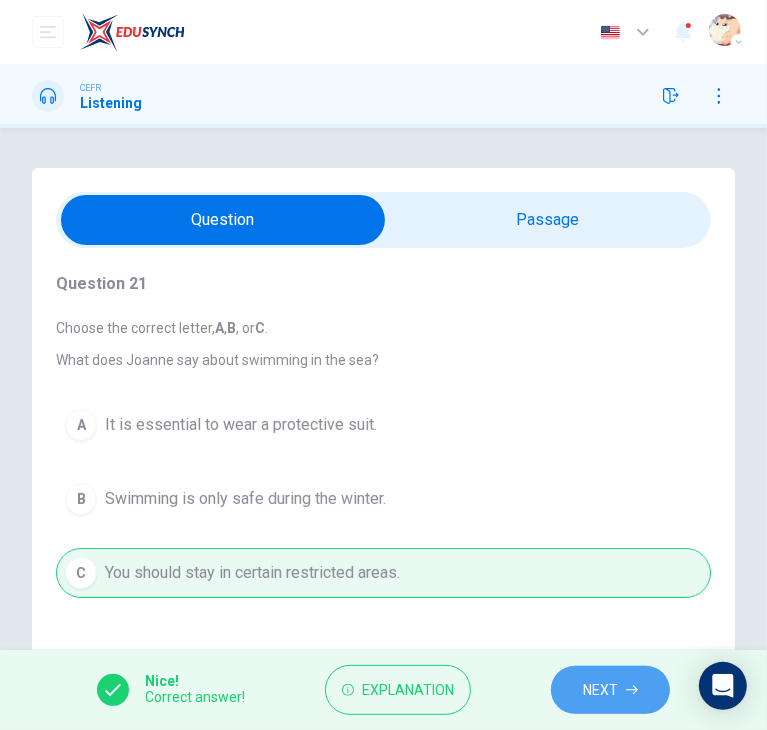 click on "NEXT" at bounding box center [610, 690] 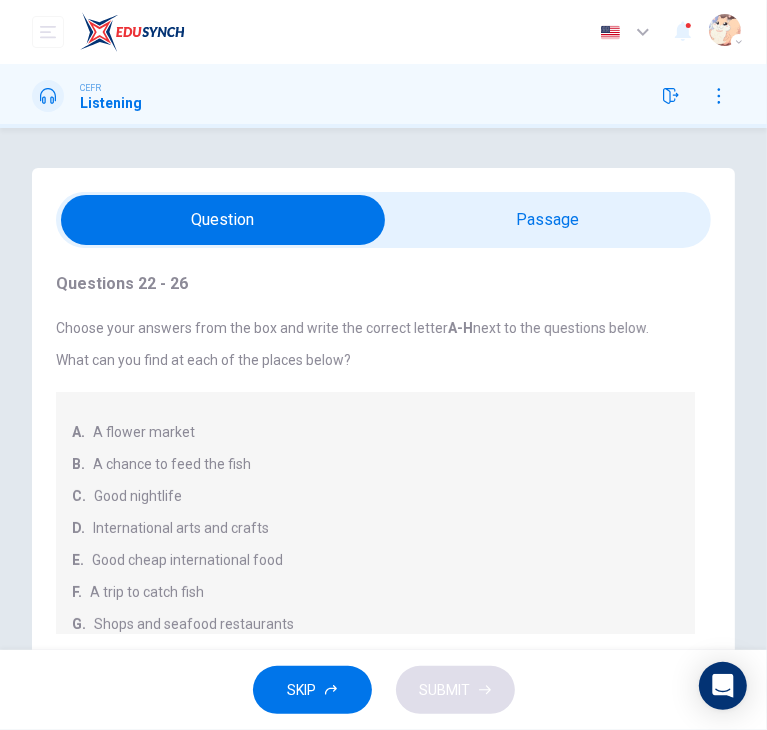 scroll, scrollTop: 358, scrollLeft: 0, axis: vertical 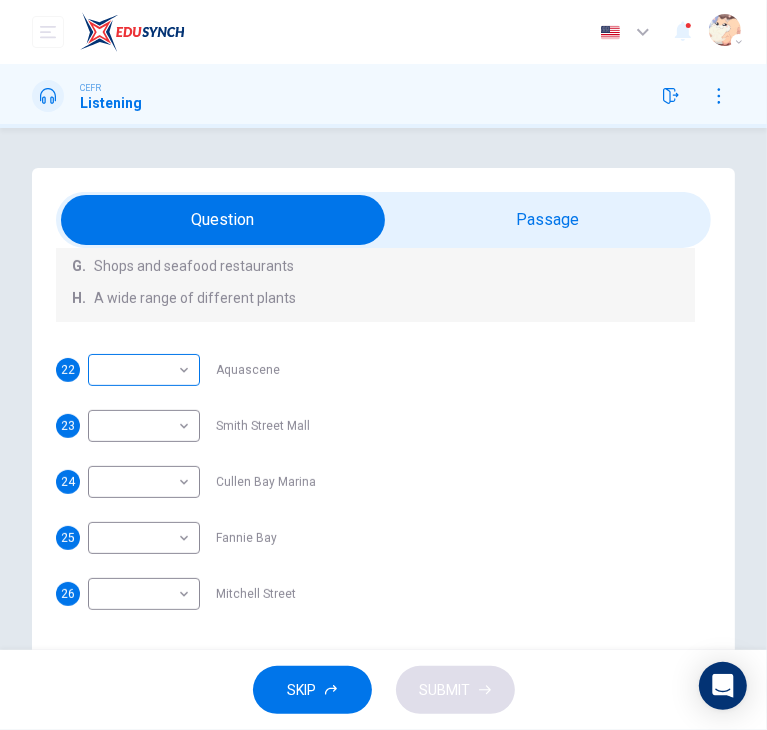 click on "This site uses cookies, as explained in our  Privacy Policy . If you agree to the use of cookies, please click the Accept button and continue to browse our site.   Privacy Policy Accept Dashboard Practice Start a test Analysis Buy a Test English ** ​ [FIRST] [LAST] CEFR Listening Questions 22 - 26 Choose your answers from the box and write the correct letter  A-H  next to the questions below.
What can you find at each of the places below? A. A flower market B. A chance to feed the fish C. Good nightlife D. International arts and crafts E. Good cheap international food F. A trip to catch fish G. Shops and seafood restaurants H. A wide range of different plants 22 ​ ​ Aquascene 23 ​ ​ Smith Street Mall 24 ​ ​ Cullen Bay Marina 25 ​ ​ Fannie Bay 26 ​ ​ Mitchell Street Darwin, Australia 05m 44s SKIP SUBMIT ELTC - EduSynch CEFR Test for Teachers in Malaysia
Dashboard Practice Start a test Analysis Pricing   Notifications 1 © Copyright  2025 Audio Timer 00:17:07 END SESSION" at bounding box center (383, 365) 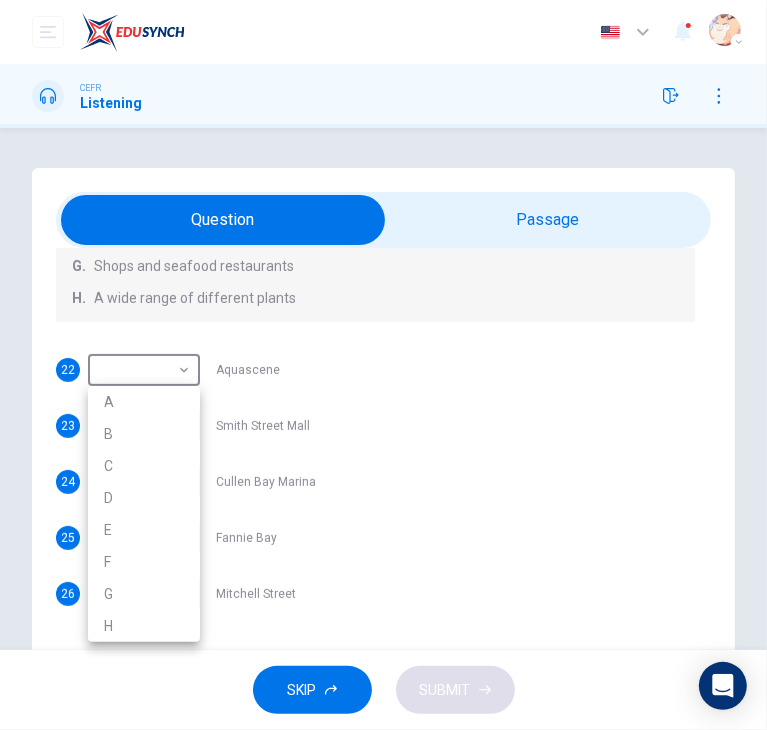 click on "B" at bounding box center (144, 434) 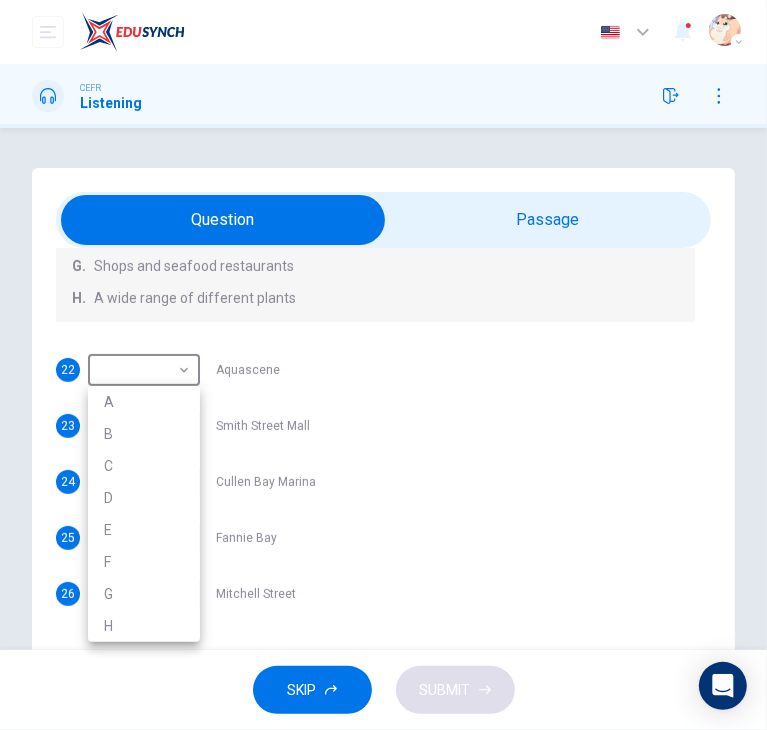 type on "*" 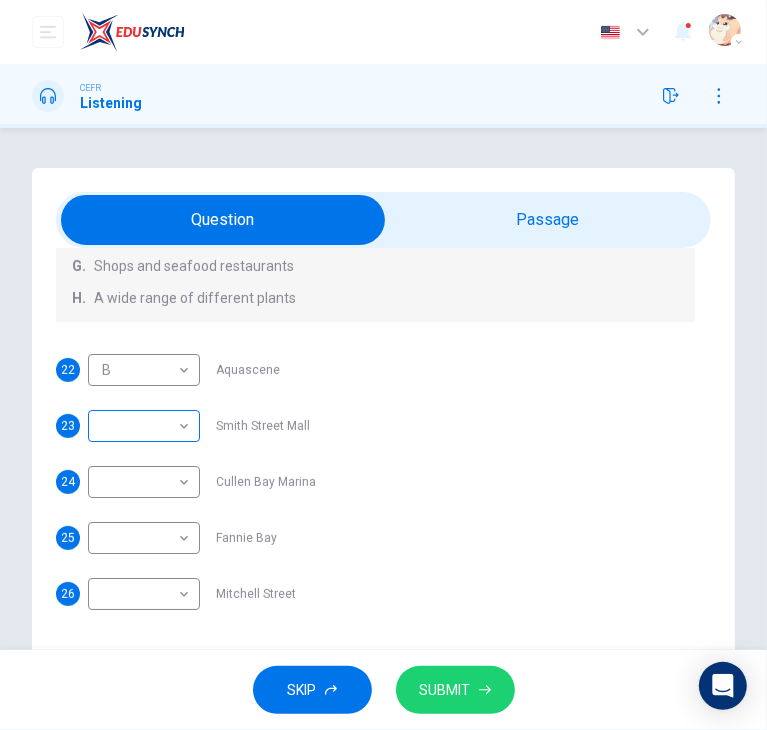 click on "This site uses cookies, as explained in our  Privacy Policy . If you agree to the use of cookies, please click the Accept button and continue to browse our site.   Privacy Policy Accept Dashboard Practice Start a test Analysis Buy a Test English ** ​ [FIRST] [LAST] CEFR Listening Questions 22 - 26 Choose your answers from the box and write the correct letter  A-H  next to the questions below.
What can you find at each of the places below? A. A flower market B. A chance to feed the fish C. Good nightlife D. International arts and crafts E. Good cheap international food F. A trip to catch fish G. Shops and seafood restaurants H. A wide range of different plants 22 B * ​ Aquascene 23 ​ ​ Smith Street Mall 24 ​ ​ Cullen Bay Marina 25 ​ ​ Fannie Bay 26 ​ ​ Mitchell Street Darwin, Australia 05m 44s SKIP SUBMIT ELTC - EduSynch CEFR Test for Teachers in Malaysia
Dashboard Practice Start a test Analysis Pricing   Notifications 1 © Copyright  2025 Audio Timer 00:17:13 END SESSION" at bounding box center (383, 365) 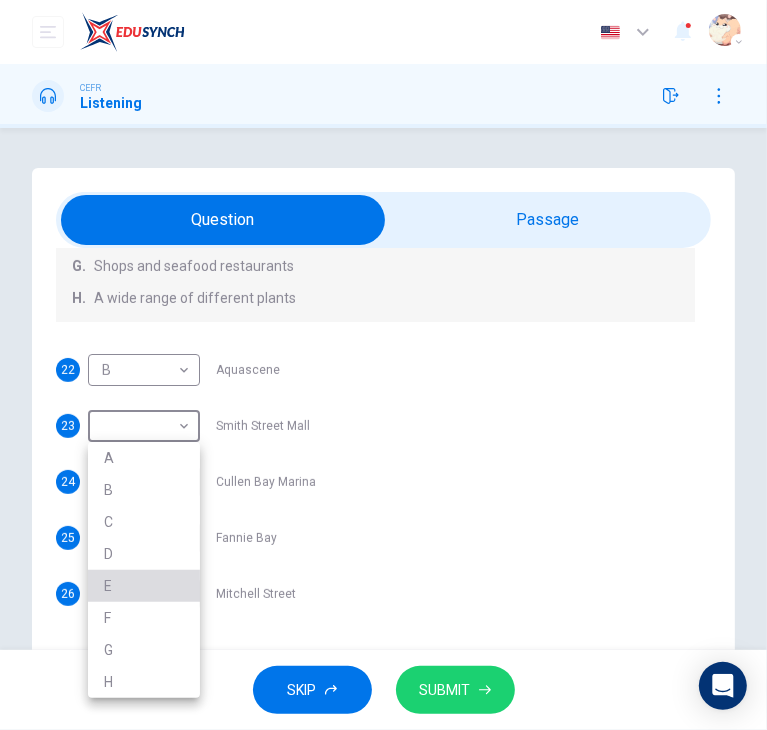 click on "E" at bounding box center (144, 586) 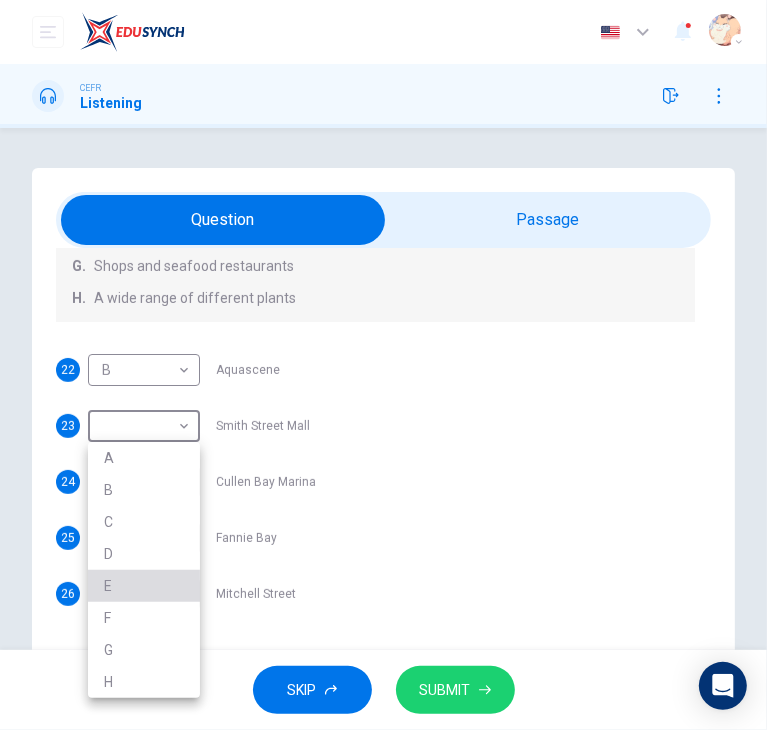 type on "*" 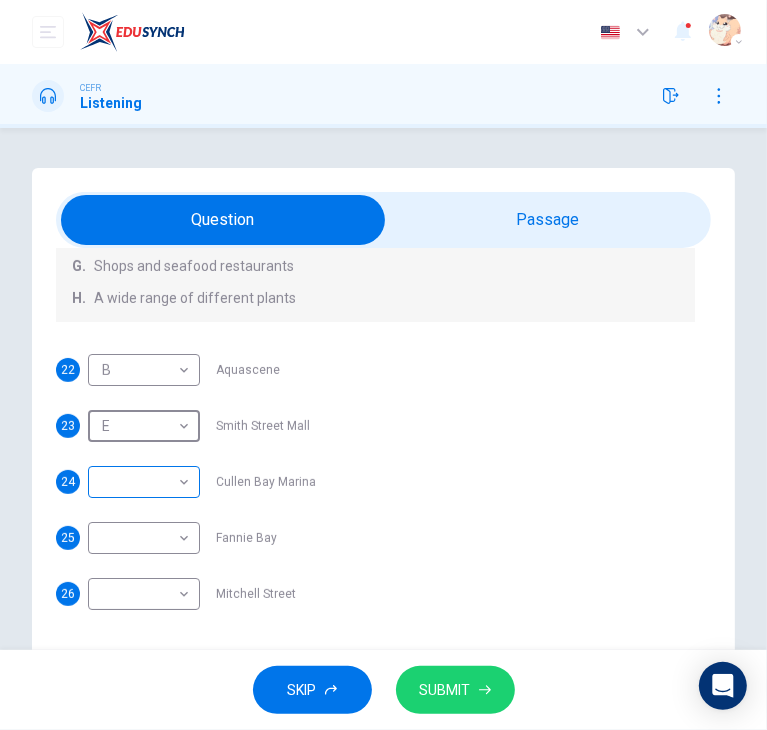 click on "This site uses cookies, as explained in our  Privacy Policy . If you agree to the use of cookies, please click the Accept button and continue to browse our site.   Privacy Policy Accept Dashboard Practice Start a test Analysis Buy a Test English ** ​ [FIRST] [LAST] CEFR Listening Questions 22 - 26 Choose your answers from the box and write the correct letter  A-H  next to the questions below.
What can you find at each of the places below? A. A flower market B. A chance to feed the fish C. Good nightlife D. International arts and crafts E. Good cheap international food F. A trip to catch fish G. Shops and seafood restaurants H. A wide range of different plants 22 B * ​ Aquascene 23 E * ​ Smith Street Mall 24 ​ ​ Cullen Bay Marina 25 ​ ​ Fannie Bay 26 ​ ​ Mitchell Street Darwin, Australia 05m 44s SKIP SUBMIT ELTC - EduSynch CEFR Test for Teachers in Malaysia
Dashboard Practice Start a test Analysis Pricing   Notifications 1 © Copyright  2025 Audio Timer 00:17:16 END SESSION" at bounding box center (383, 365) 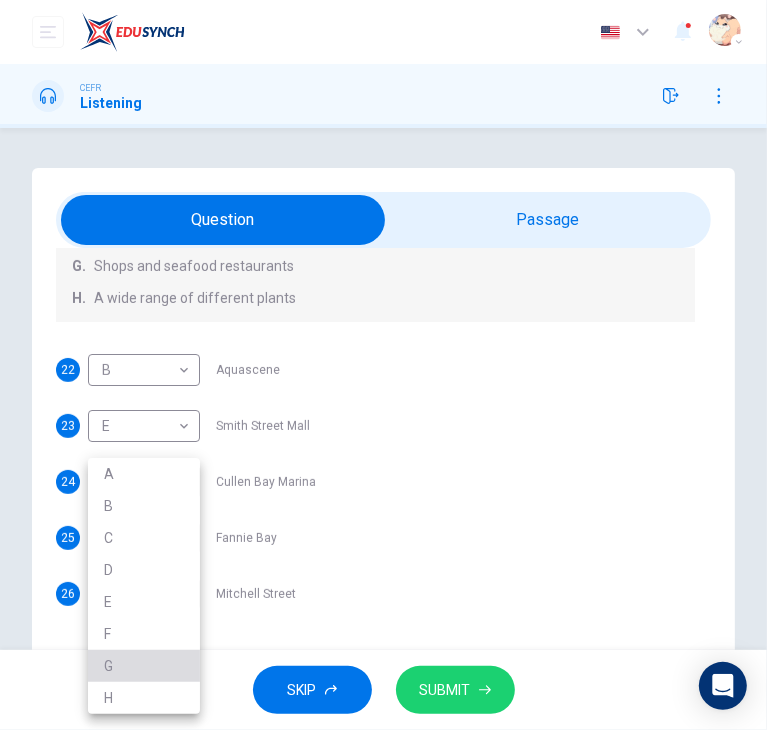 click on "G" at bounding box center (144, 666) 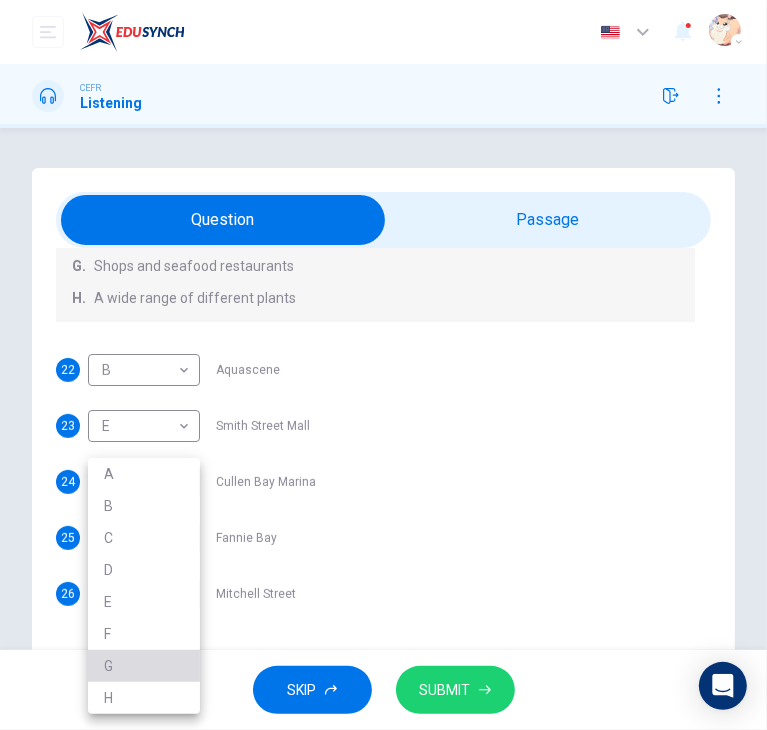 type on "*" 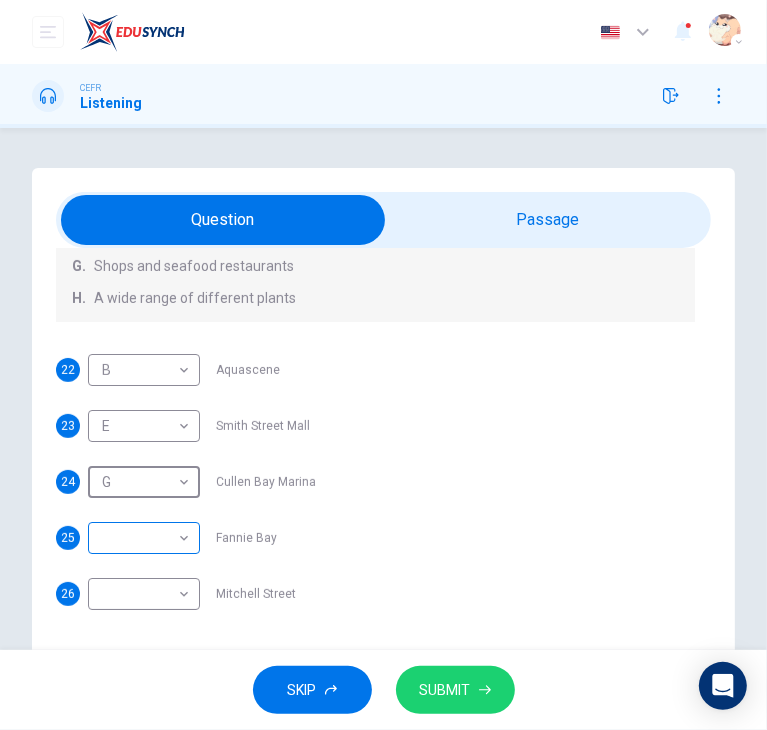 click on "This site uses cookies, as explained in our  Privacy Policy . If you agree to the use of cookies, please click the Accept button and continue to browse our site.   Privacy Policy Accept Dashboard Practice Start a test Analysis Buy a Test English ** ​ [FIRST] [LAST] CEFR Listening Questions 22 - 26 Choose your answers from the box and write the correct letter  A-H  next to the questions below.
What can you find at each of the places below? A. A flower market B. A chance to feed the fish C. Good nightlife D. International arts and crafts E. Good cheap international food F. A trip to catch fish G. Shops and seafood restaurants H. A wide range of different plants 22 B * ​ Aquascene 23 E * ​ Smith Street Mall 24 G * ​ Cullen Bay Marina 25 H * ​ Fannie Bay 26 ​ ​ Mitchell Street Darwin, Australia 05m 44s SKIP SUBMIT ELTC - EduSynch CEFR Test for Teachers in Malaysia
Dashboard Practice Start a test Analysis Pricing   Notifications 1 © Copyright  2025 Audio Timer 00:17:20 END SESSION" at bounding box center [383, 365] 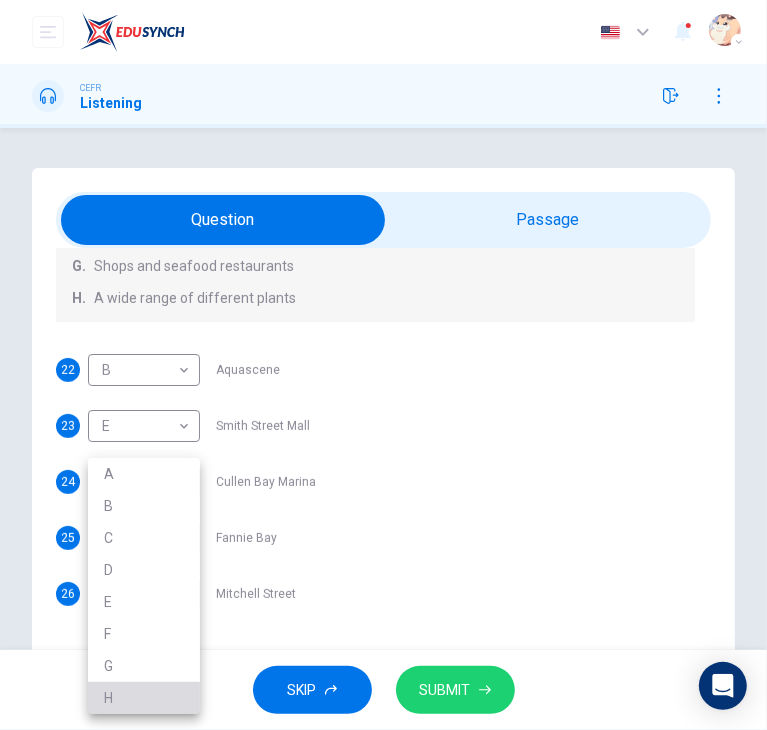 click on "H" at bounding box center [144, 698] 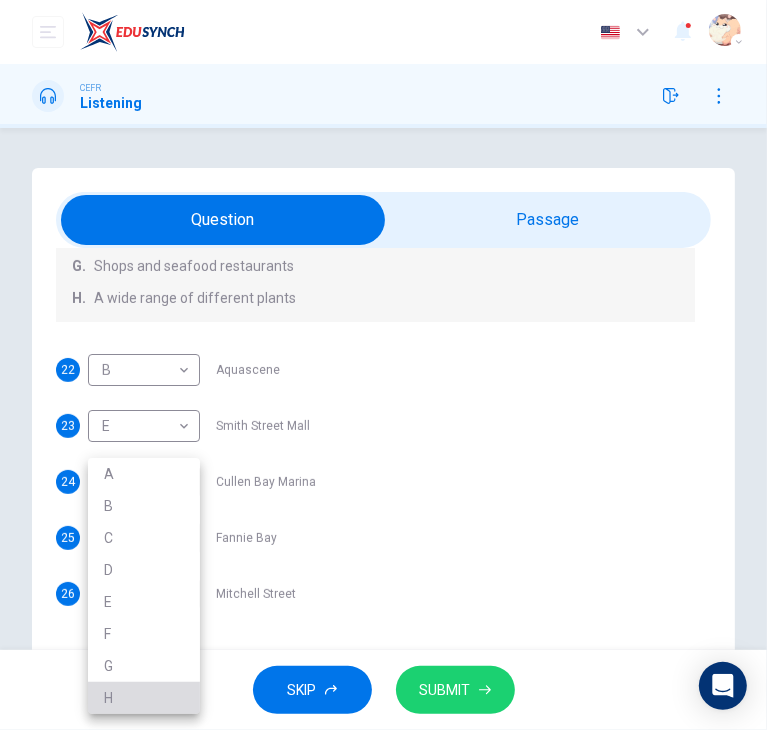 type on "*" 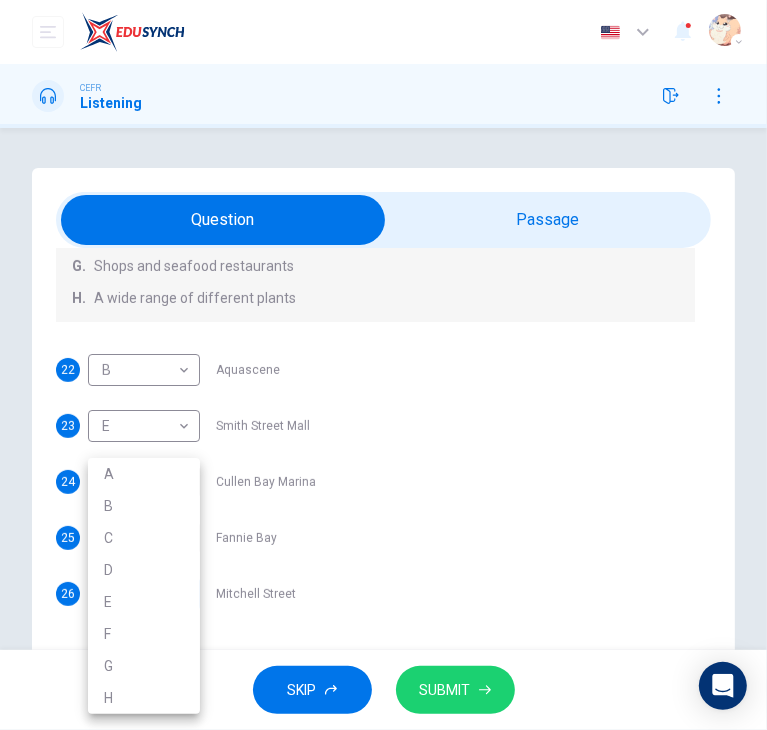 scroll, scrollTop: 12, scrollLeft: 0, axis: vertical 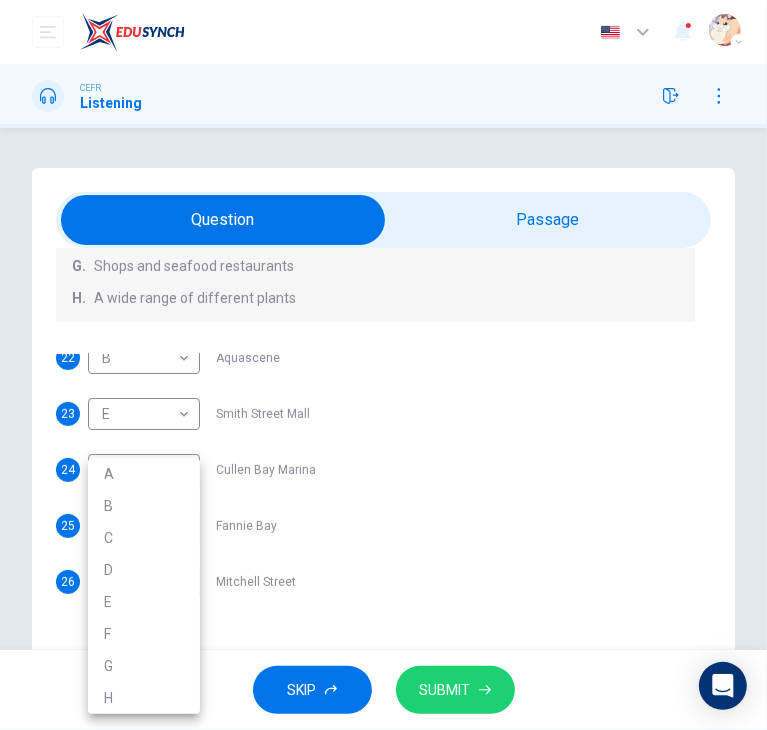 click on "This site uses cookies, as explained in our  Privacy Policy . If you agree to the use of cookies, please click the Accept button and continue to browse our site.   Privacy Policy Accept Dashboard Practice Start a test Analysis Buy a Test English ** ​ [FIRST] [LAST] CEFR Listening Questions 22 - 26 Choose your answers from the box and write the correct letter  A-H  next to the questions below.
What can you find at each of the places below? A. A flower market B. A chance to feed the fish C. Good nightlife D. International arts and crafts E. Good cheap international food F. A trip to catch fish G. Shops and seafood restaurants H. A wide range of different plants 22 B * ​ Aquascene 23 E * ​ Smith Street Mall 24 G * ​ Cullen Bay Marina 25 H * ​ Fannie Bay 26 ​ ​ Mitchell Street Darwin, Australia 05m 44s SKIP SUBMIT ELTC - EduSynch CEFR Test for Teachers in Malaysia
Dashboard Practice Start a test Analysis Pricing   Notifications 1 © Copyright  2025 Audio Timer 00:17:27 END SESSION A B C D E F" at bounding box center (383, 365) 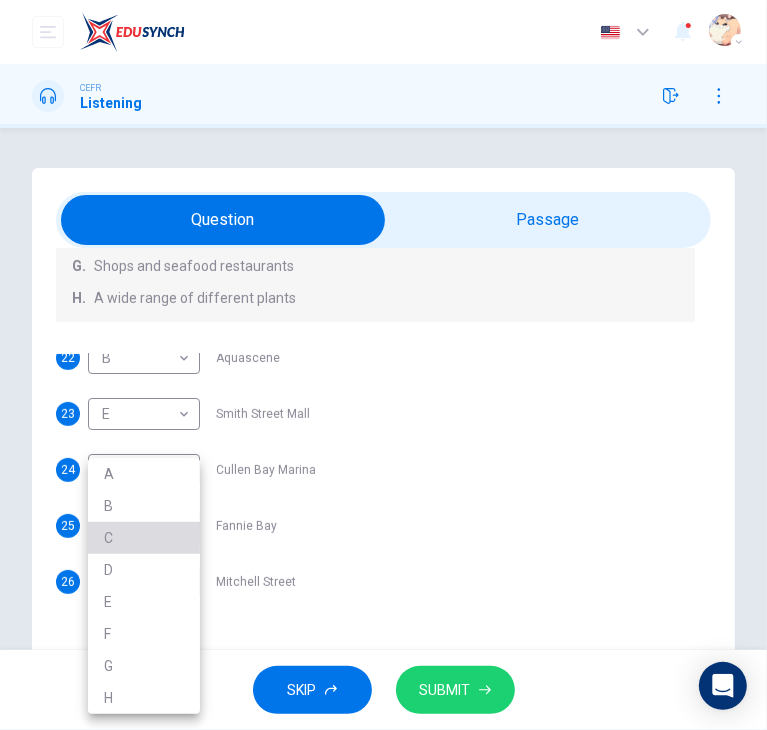 click on "C" at bounding box center [144, 538] 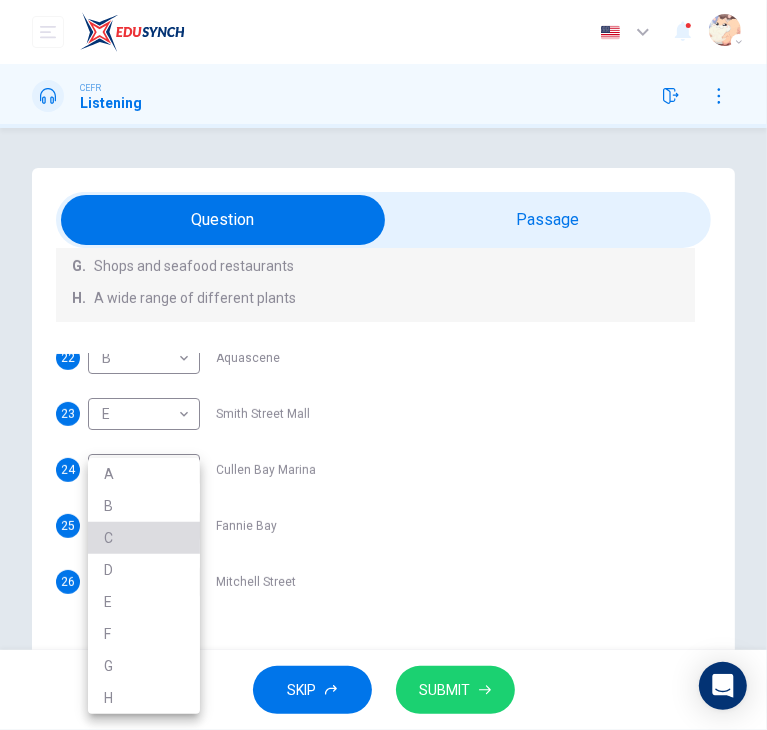 type on "*" 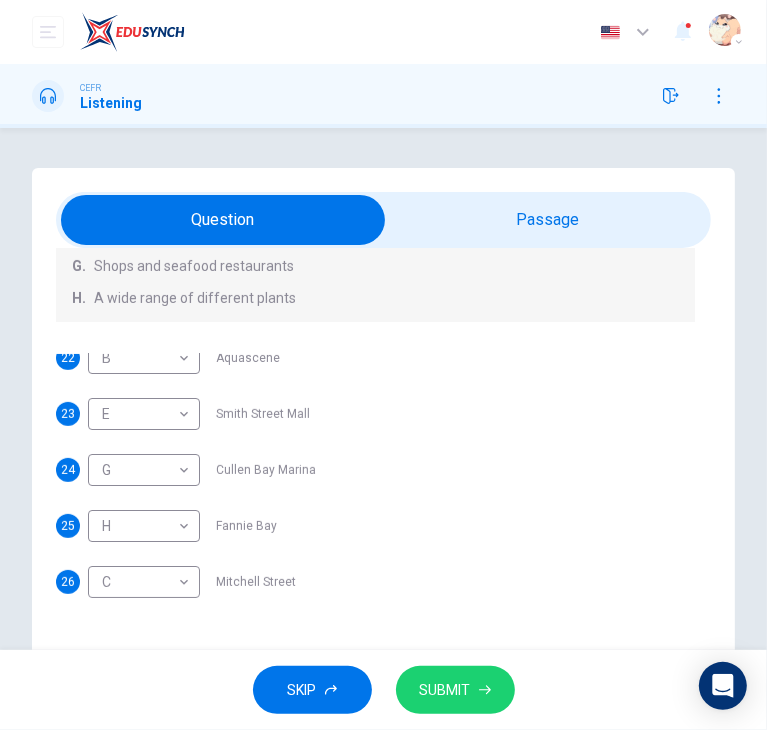click on "SUBMIT" at bounding box center [445, 690] 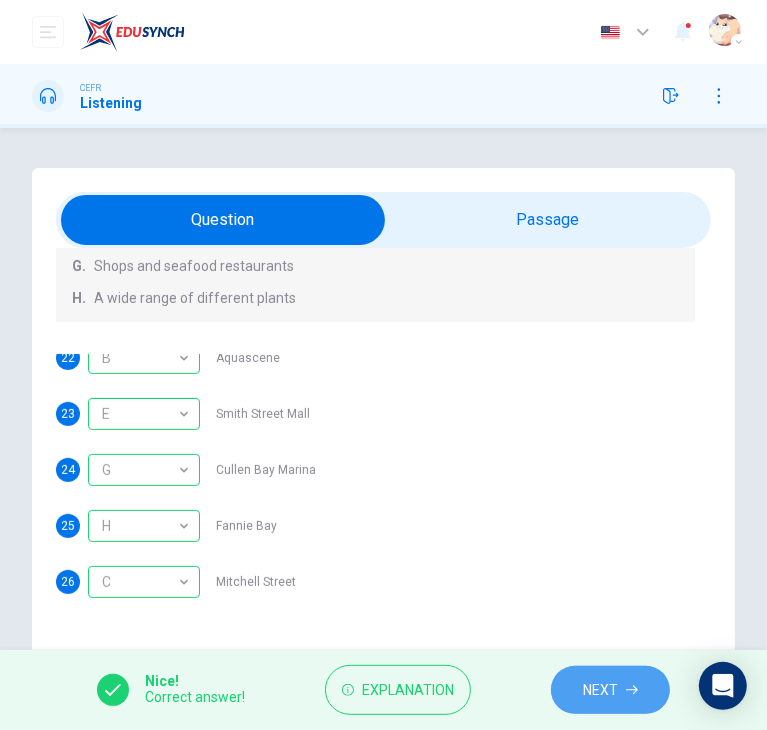 click on "NEXT" at bounding box center [600, 690] 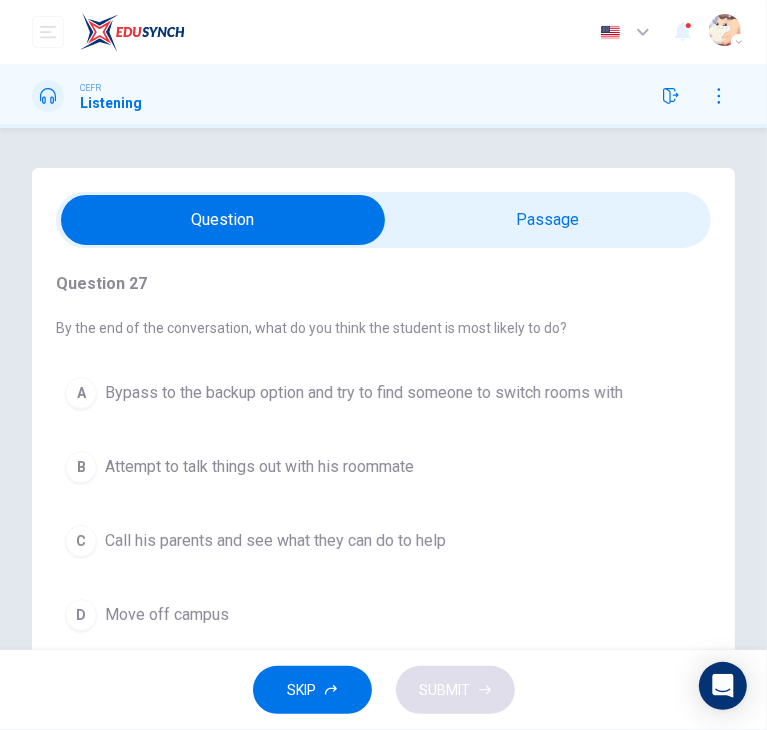 click on "Attempt to talk things out with his roommate" at bounding box center (259, 467) 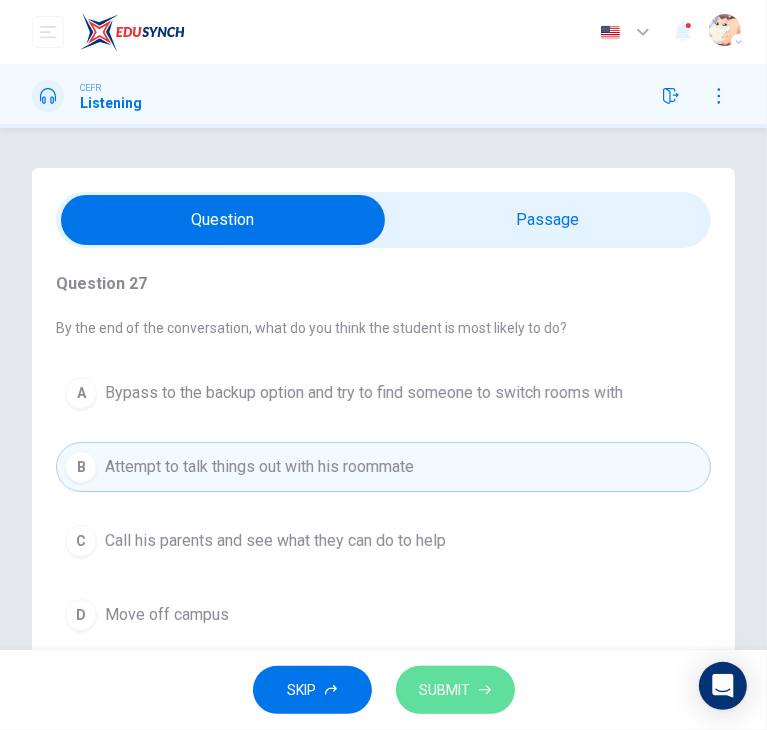 click on "SUBMIT" at bounding box center [455, 690] 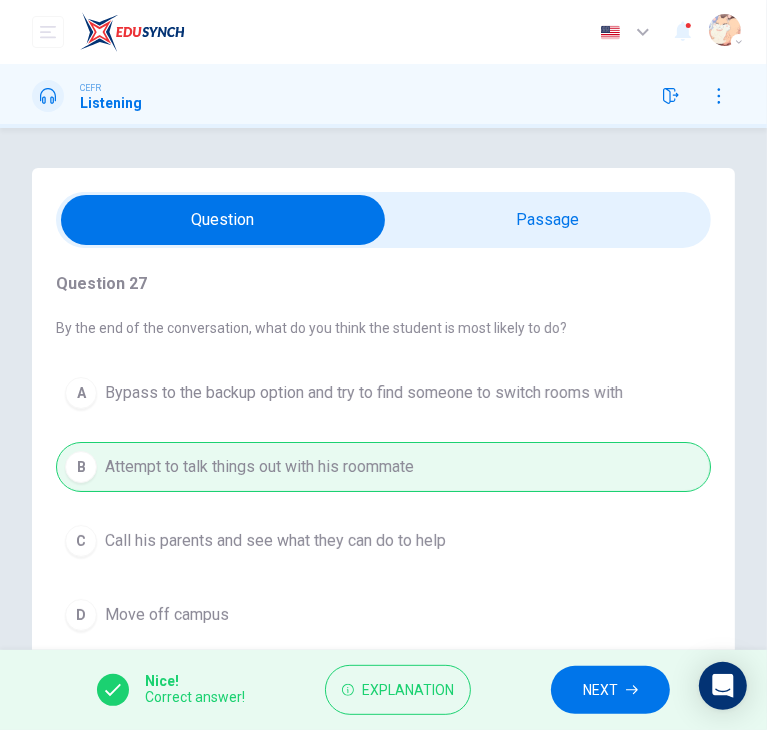 click on "NEXT" at bounding box center (600, 690) 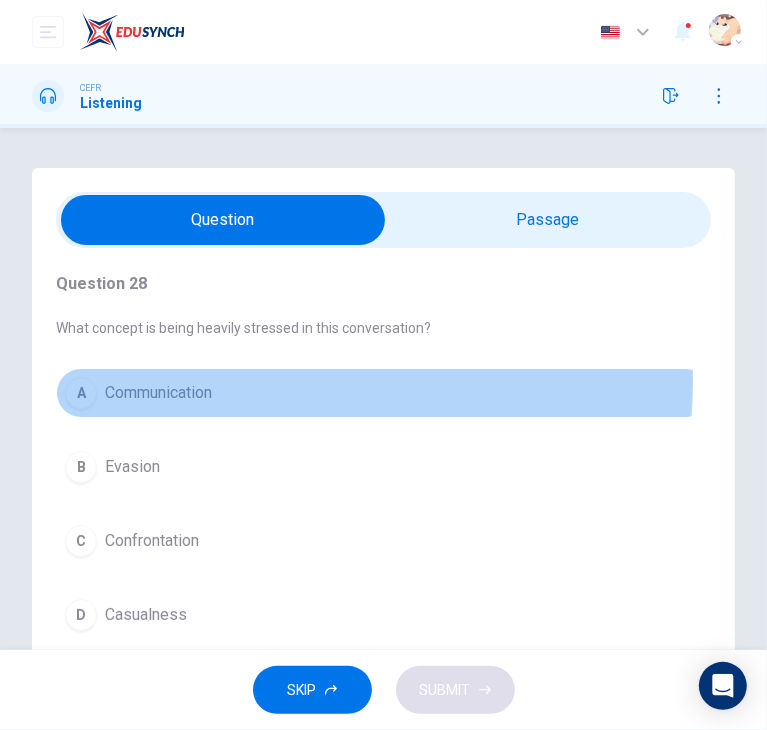 click on "A Communication" at bounding box center (383, 393) 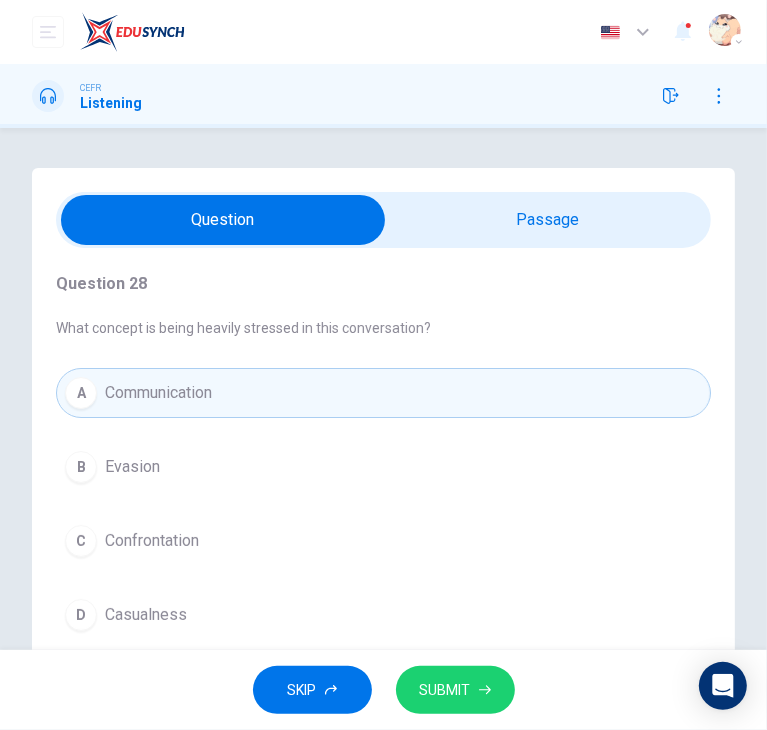 click on "SUBMIT" at bounding box center (445, 690) 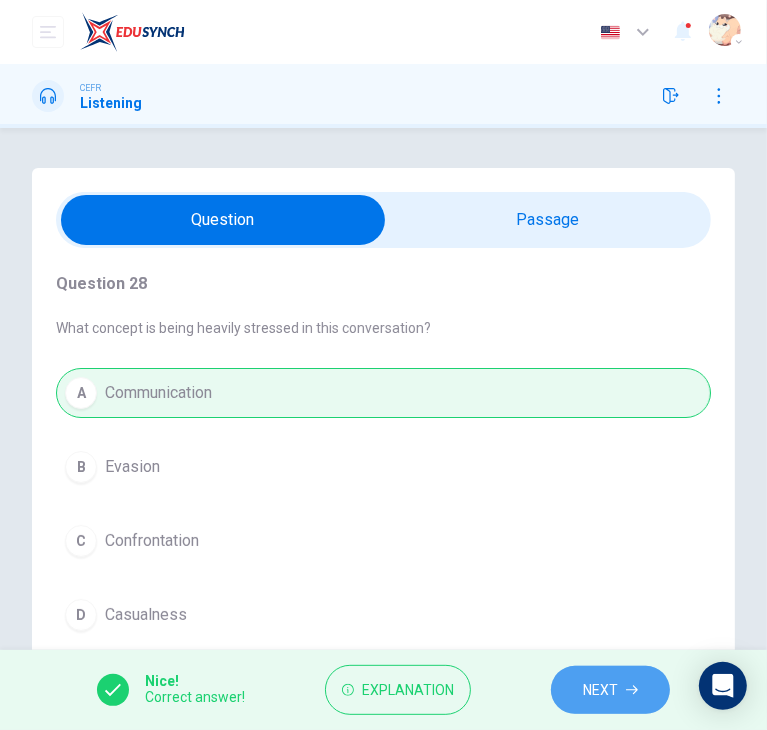click on "NEXT" at bounding box center (600, 690) 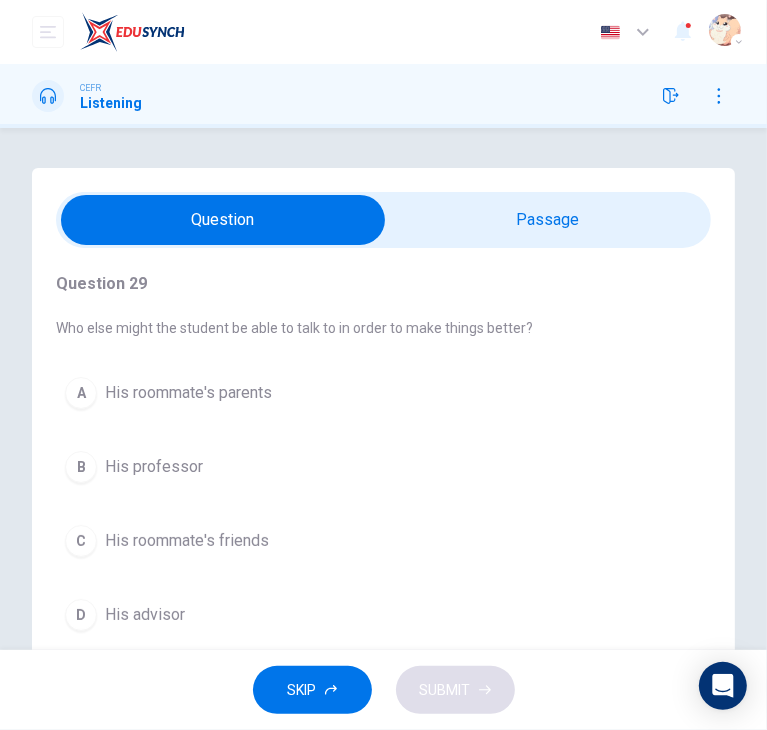 click on "D His advisor" at bounding box center (383, 615) 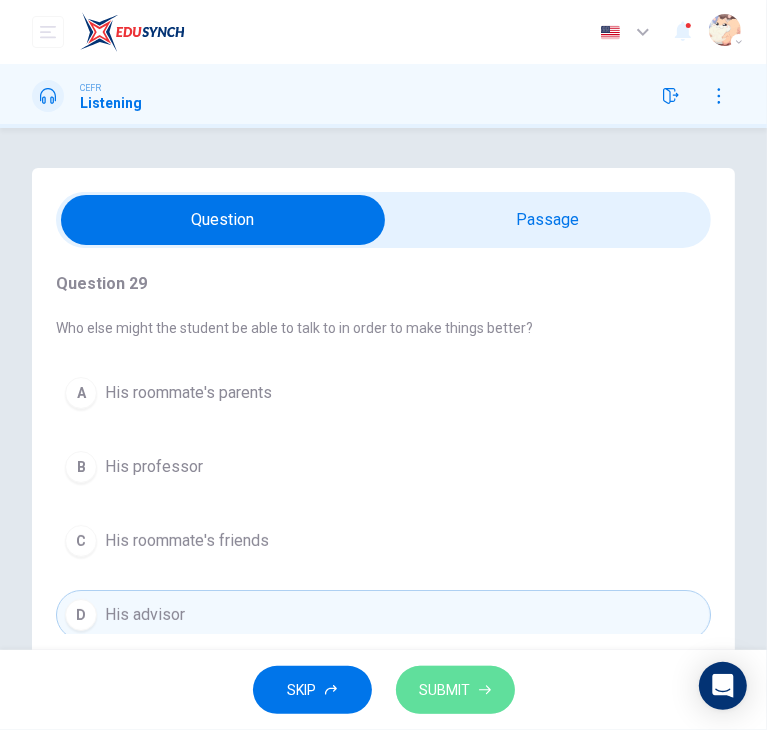 click on "SUBMIT" at bounding box center (455, 690) 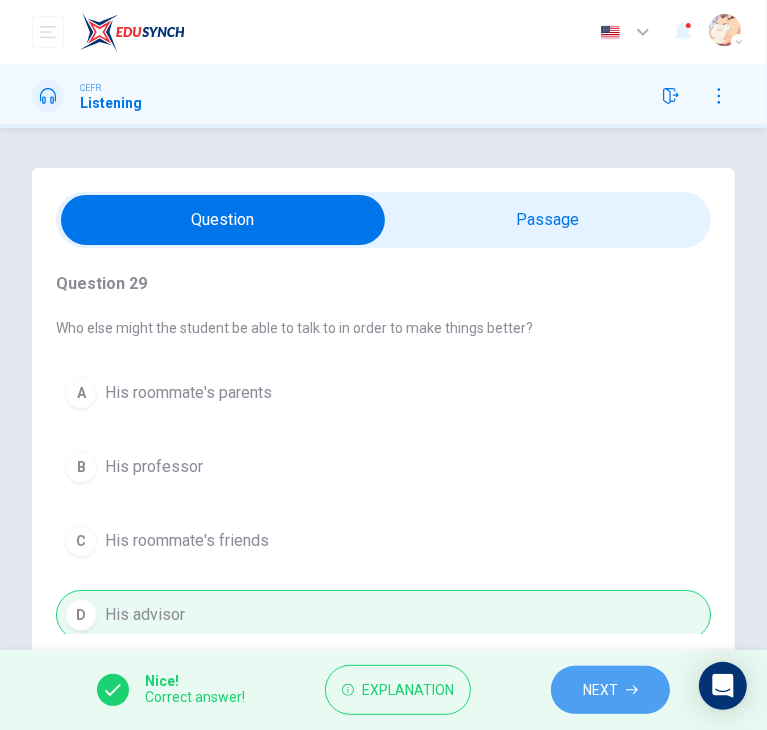 click on "NEXT" at bounding box center (610, 690) 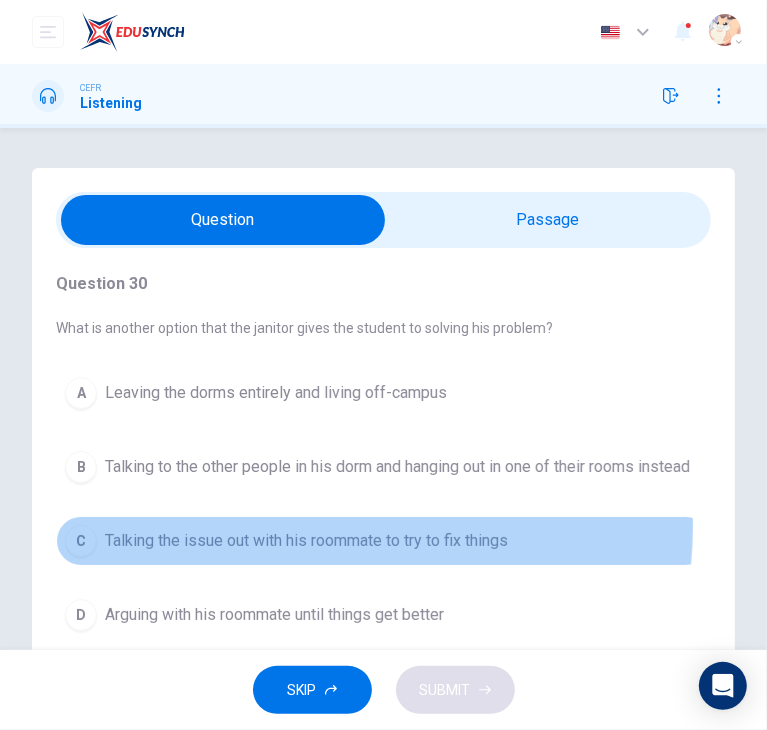 click on "C Talking the issue out with his roommate to try to fix things" at bounding box center [383, 541] 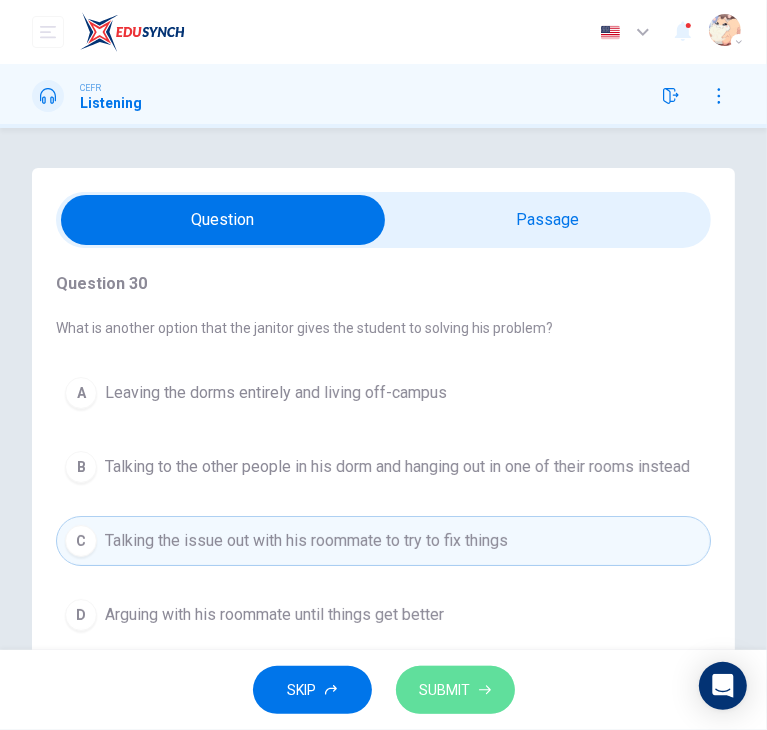 click on "SUBMIT" at bounding box center (445, 690) 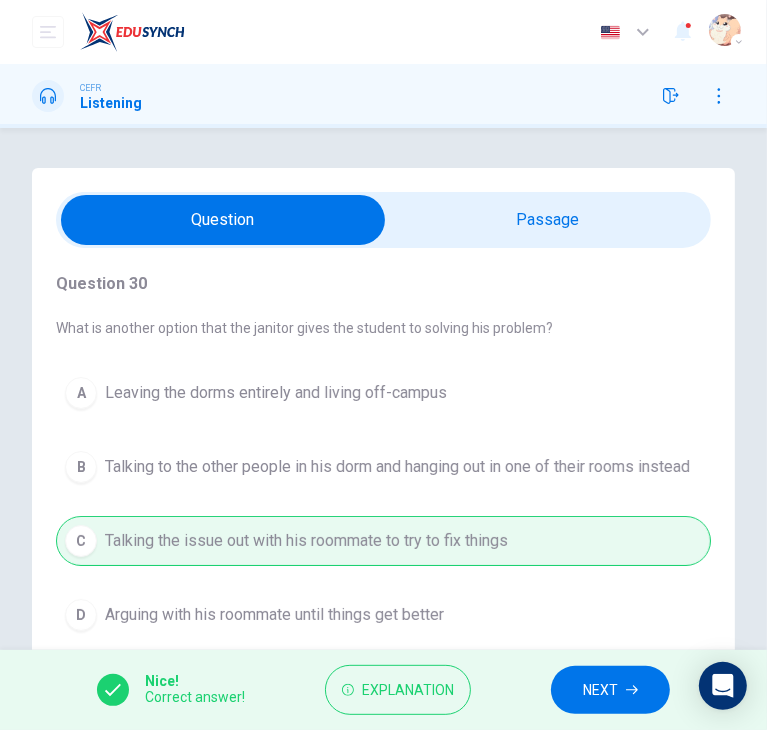 click on "NEXT" at bounding box center (600, 690) 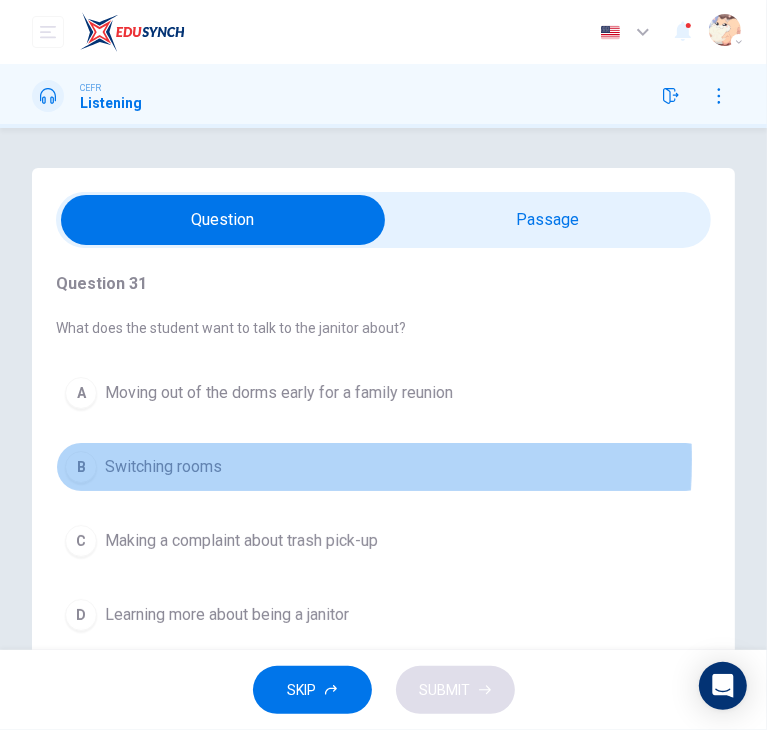 click on "Switching rooms" at bounding box center [163, 467] 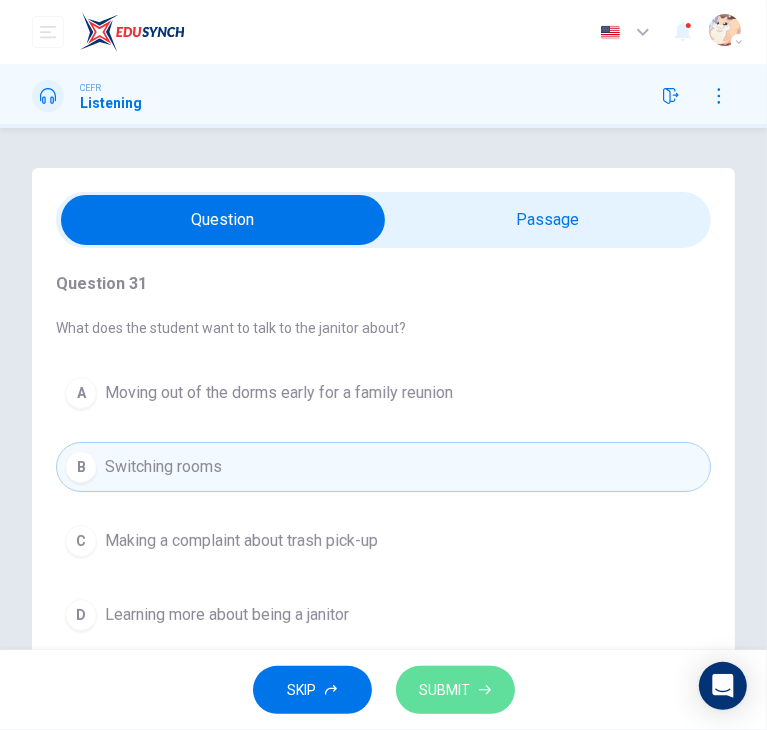 click on "SUBMIT" at bounding box center (455, 690) 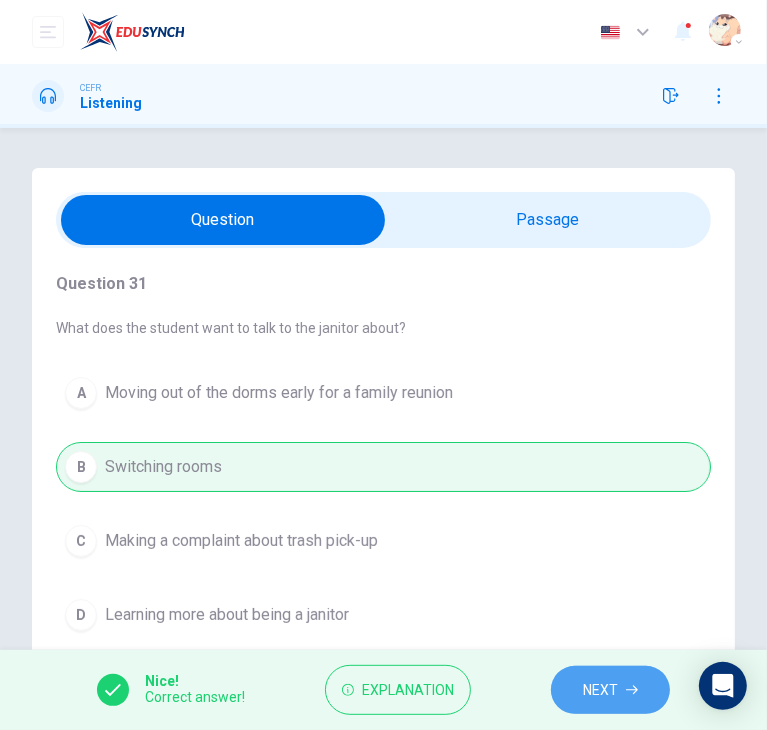 click on "NEXT" at bounding box center (610, 690) 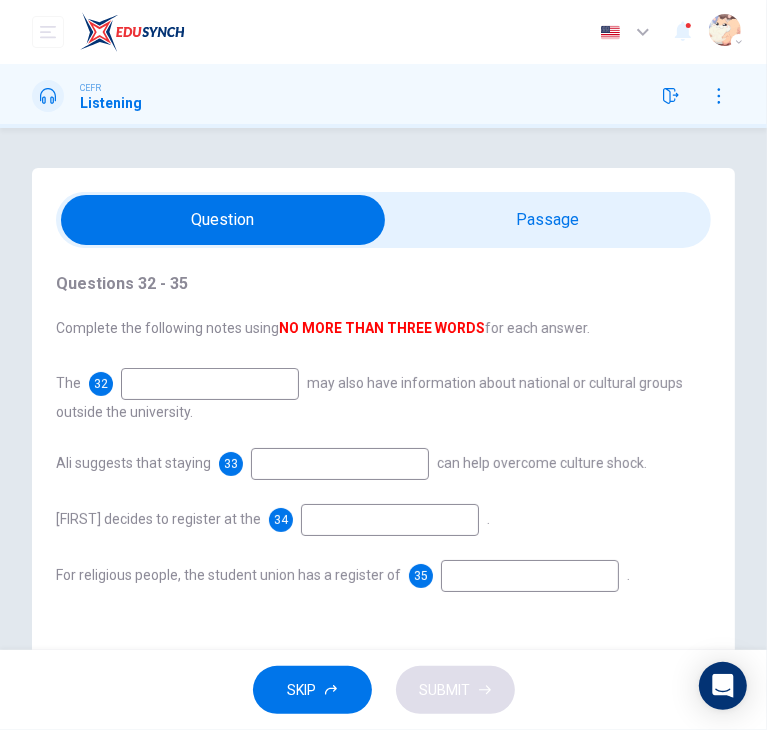 click at bounding box center [210, 384] 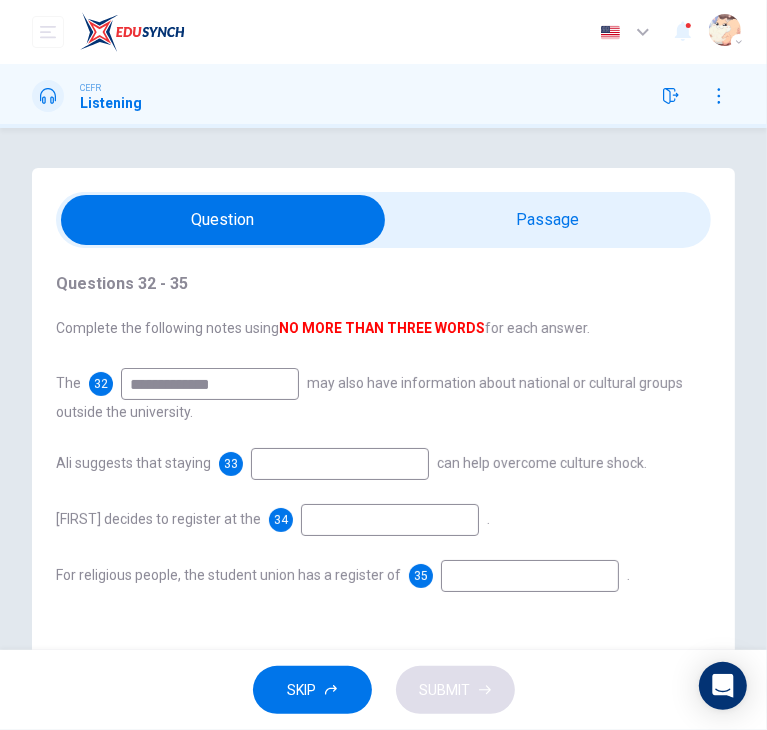 type on "**********" 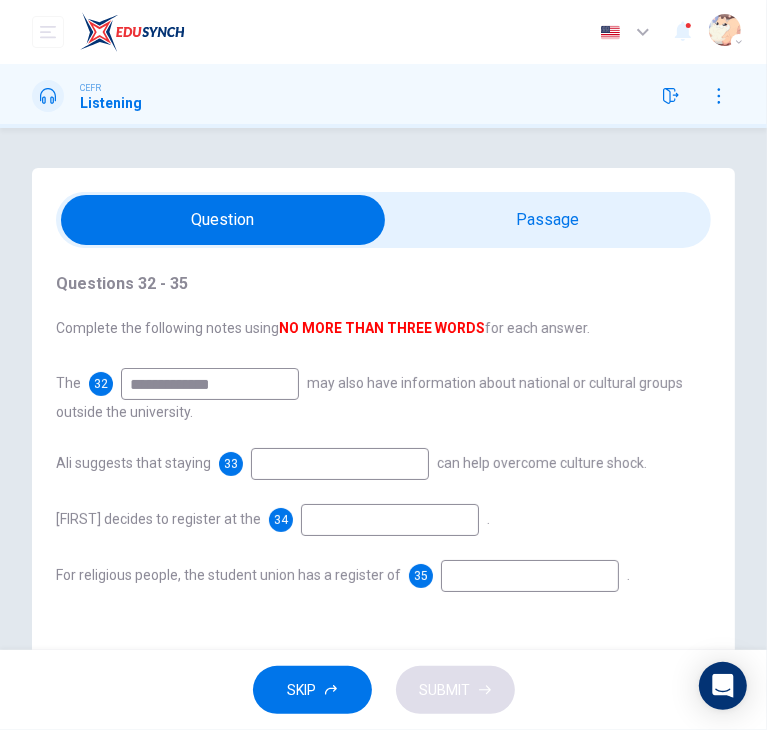 click at bounding box center [340, 464] 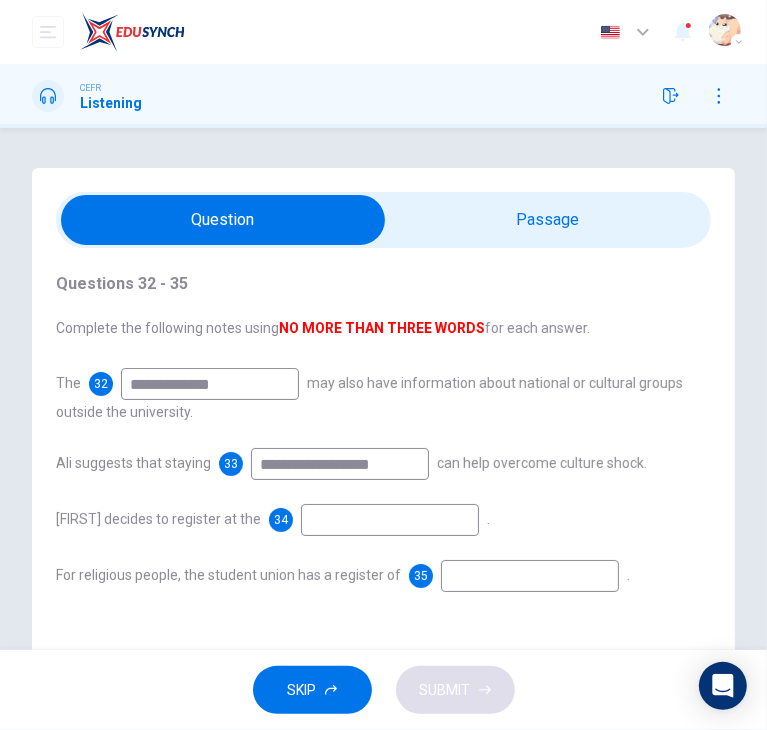 type on "**********" 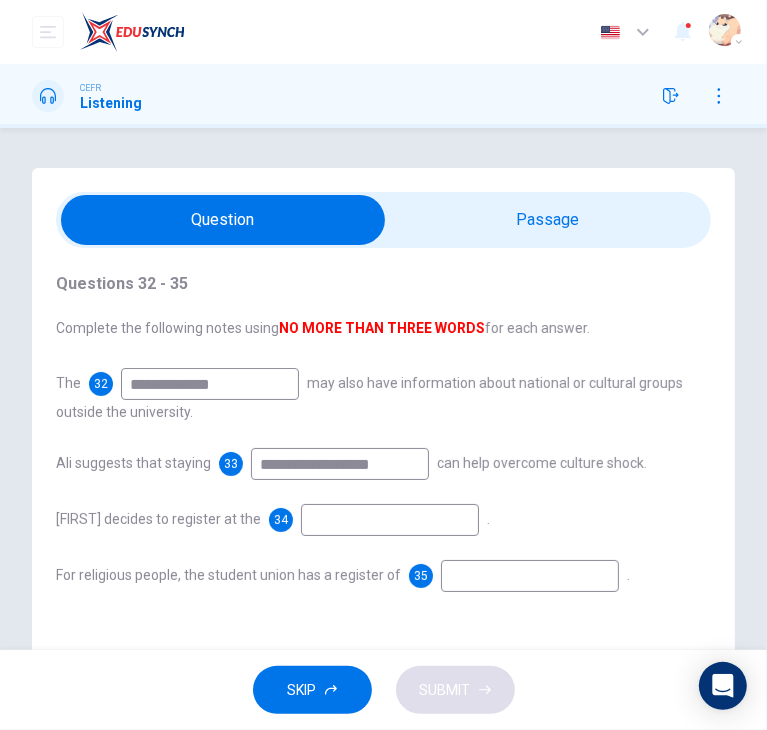 click at bounding box center [390, 520] 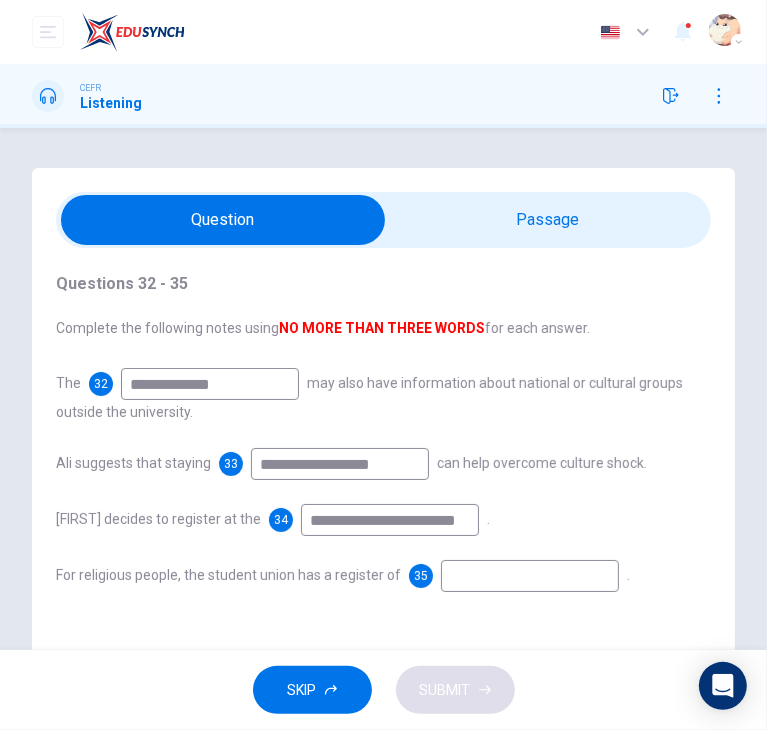 type on "**********" 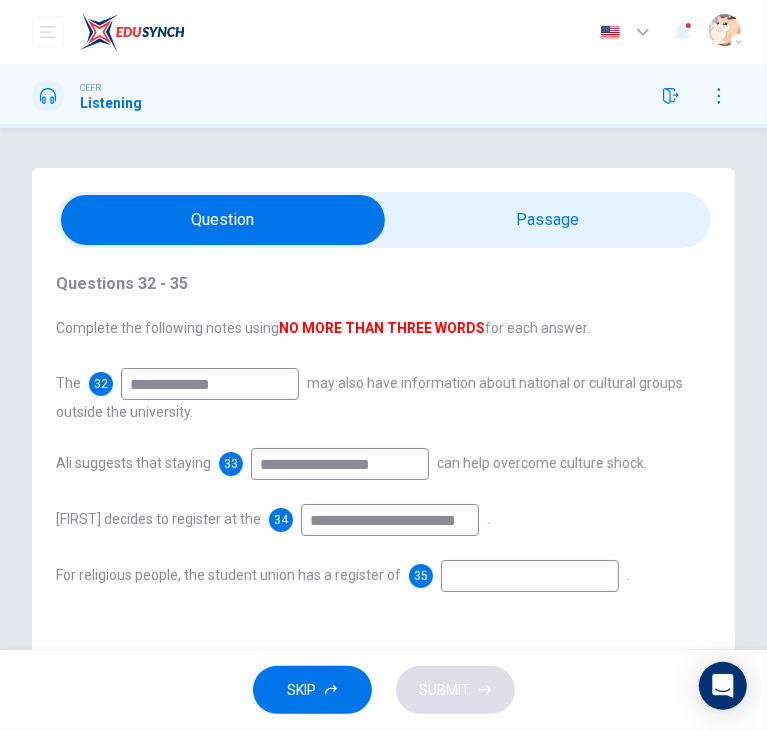 click at bounding box center [530, 576] 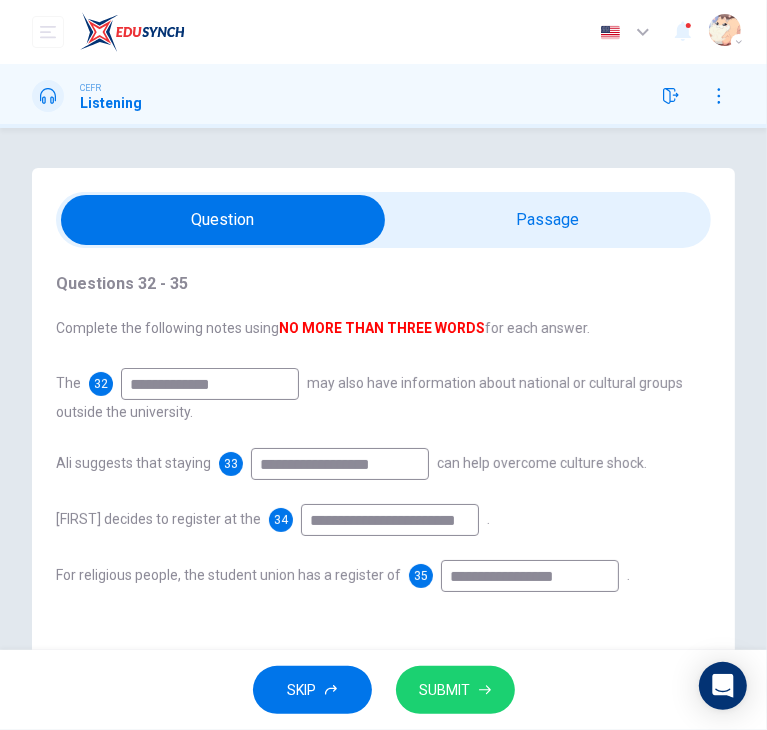 type on "**********" 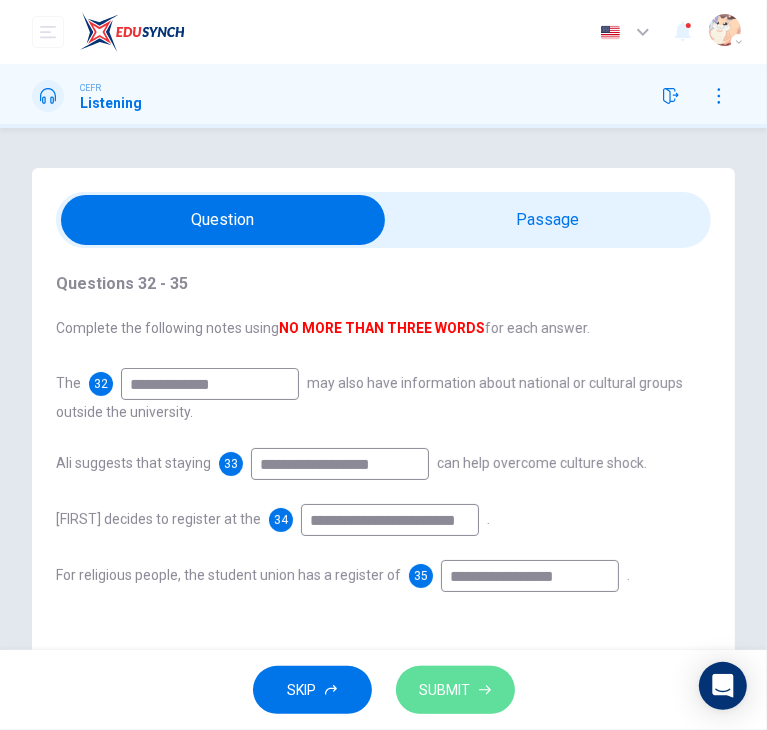 click on "SUBMIT" at bounding box center (455, 690) 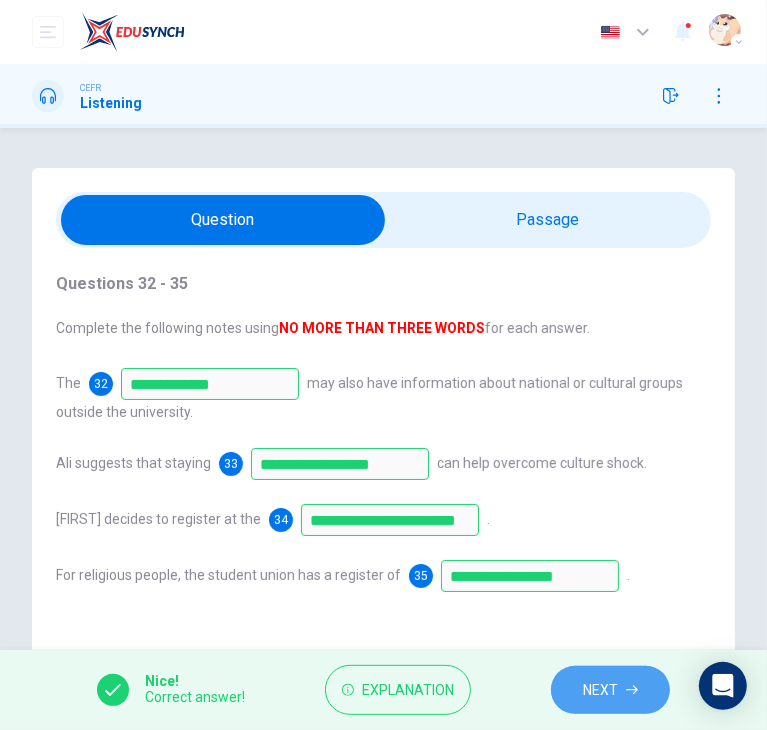 click on "NEXT" at bounding box center [610, 690] 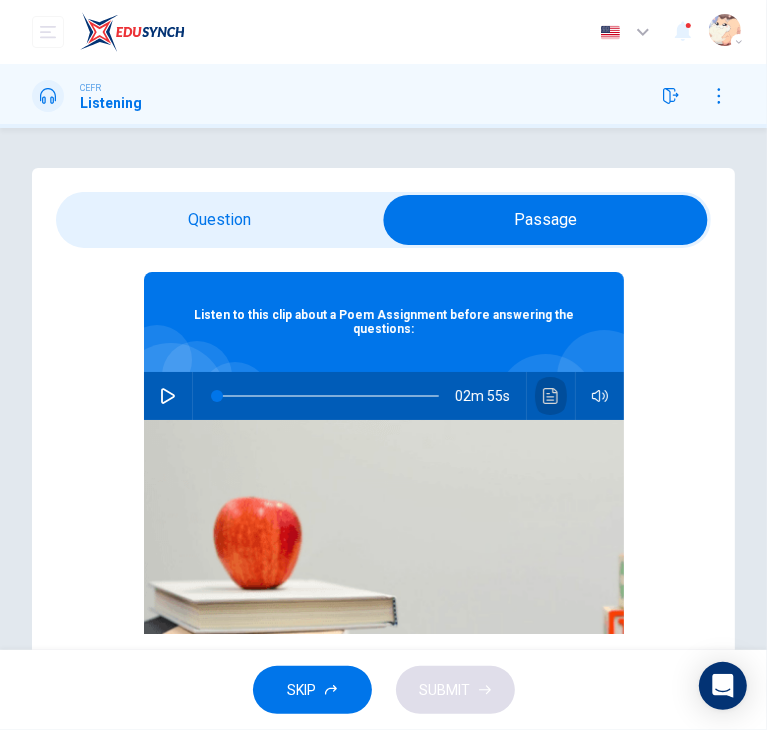click 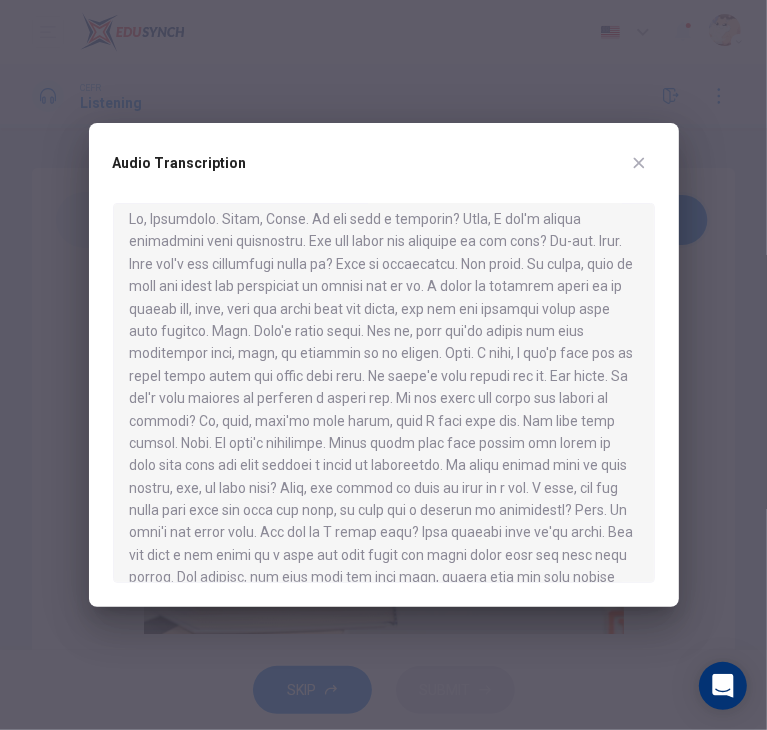 scroll, scrollTop: 12, scrollLeft: 0, axis: vertical 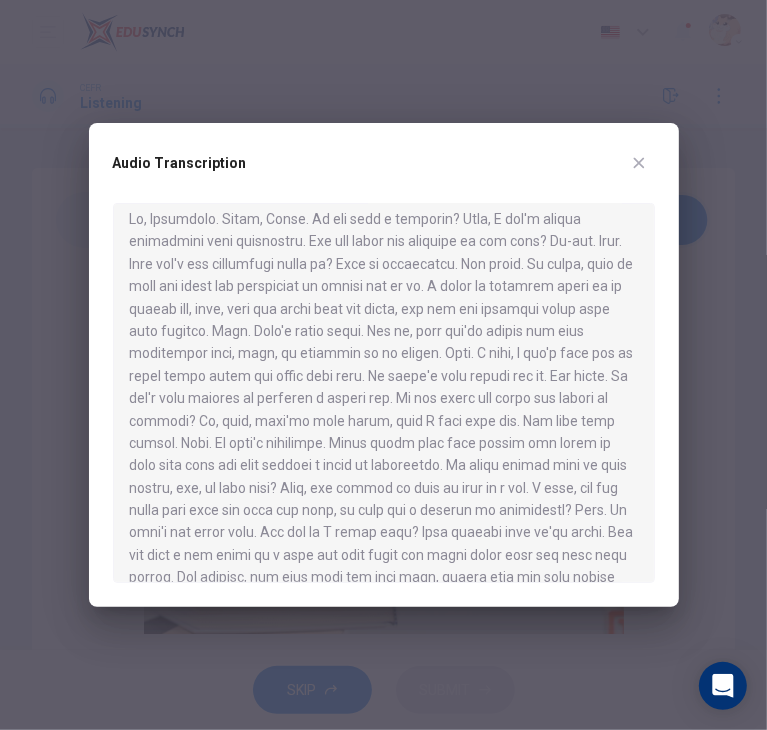 type 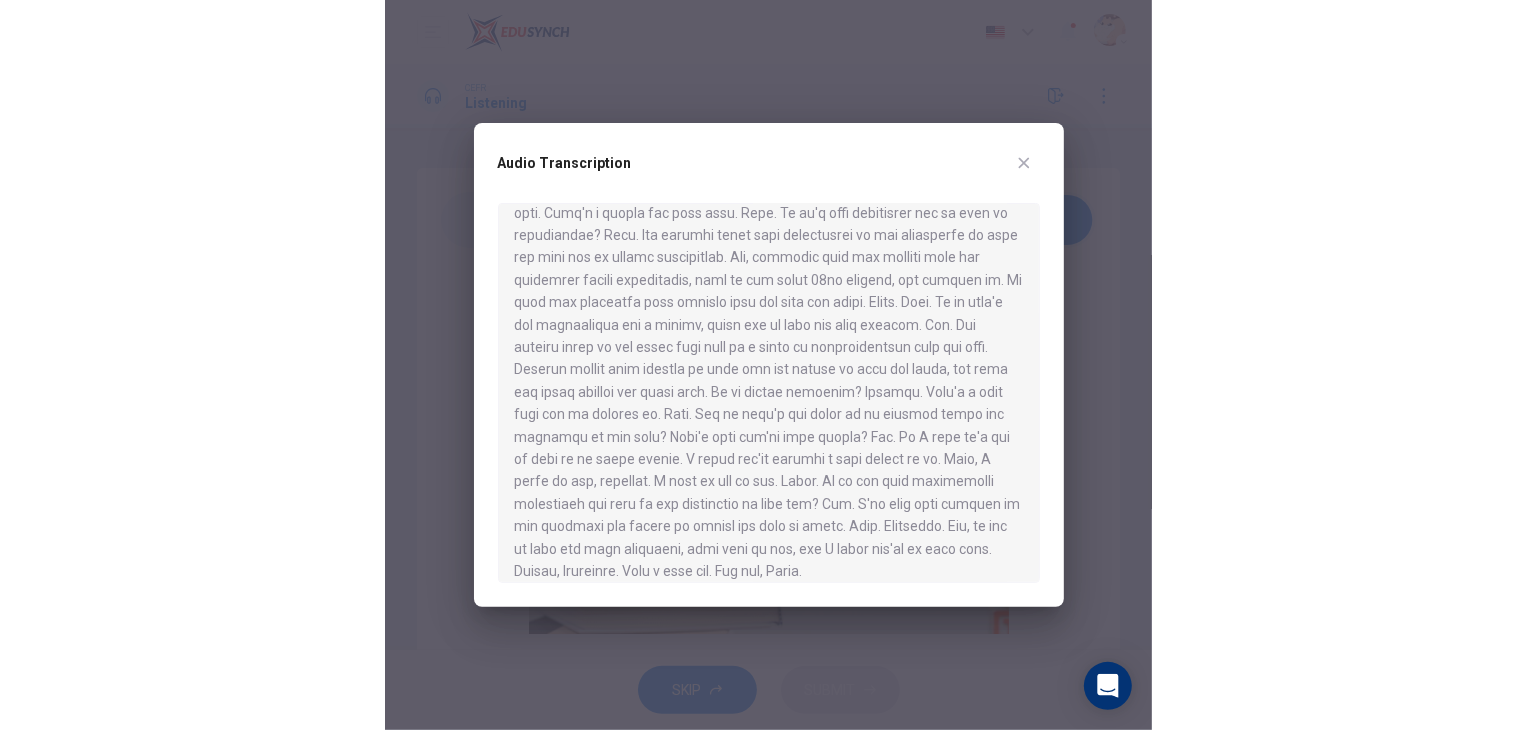 scroll, scrollTop: 437, scrollLeft: 0, axis: vertical 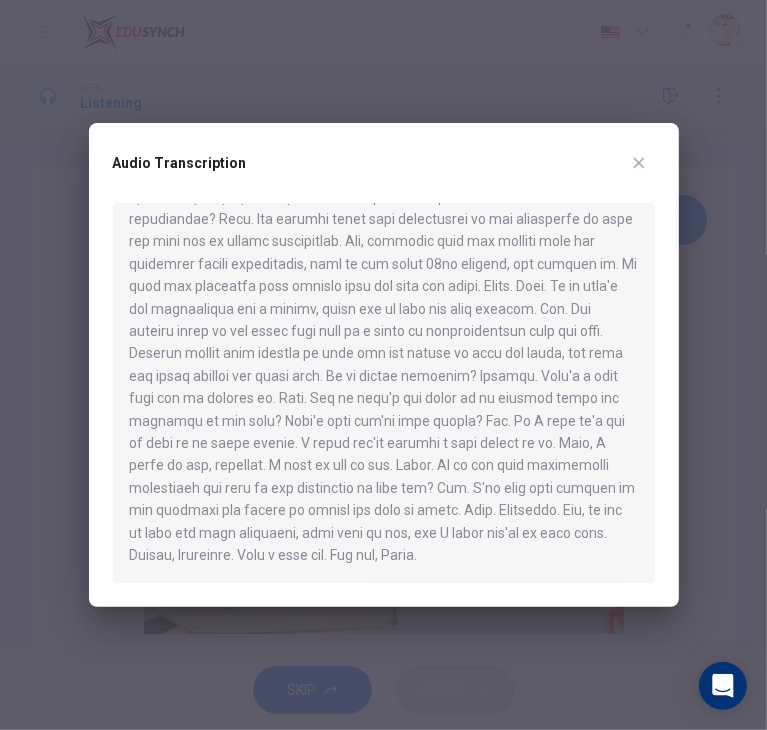 click 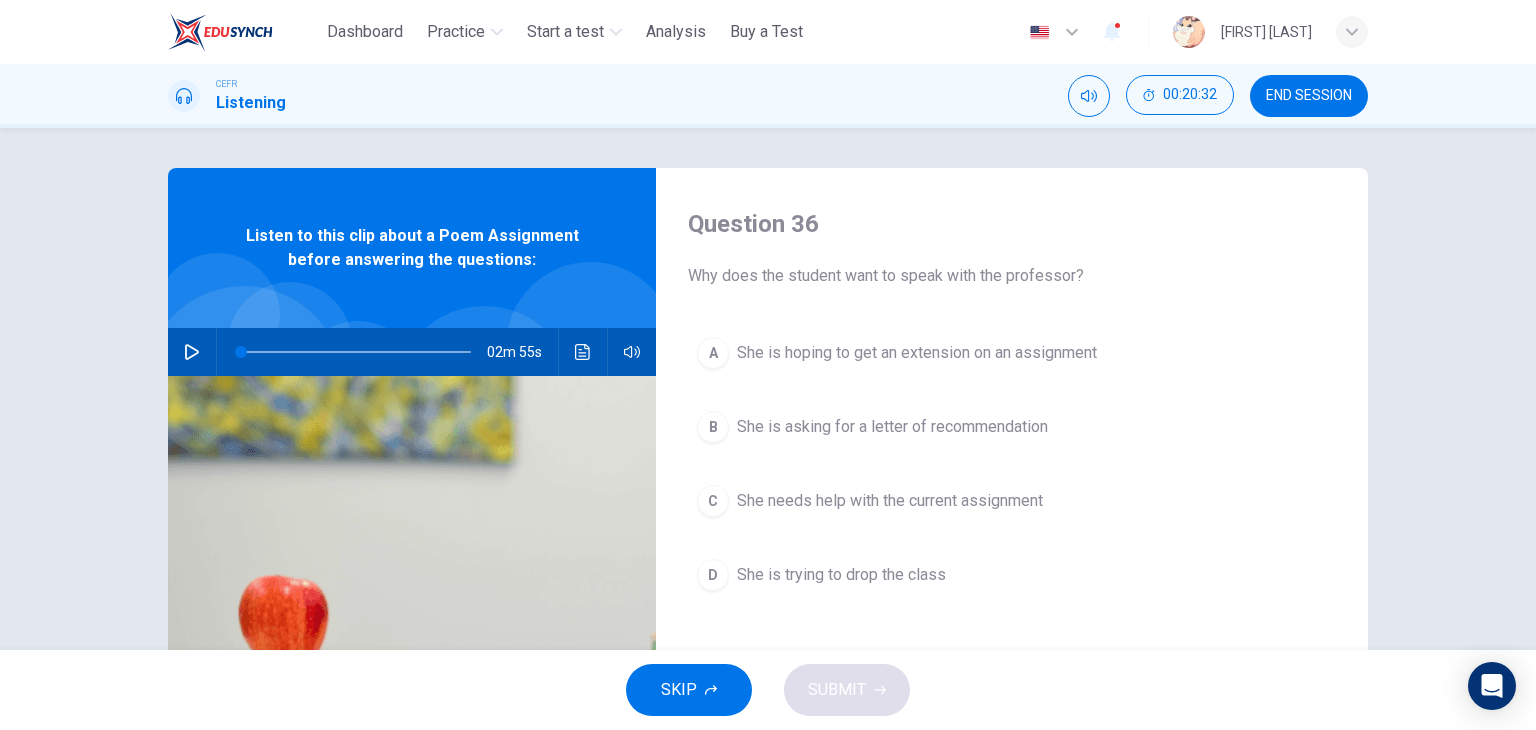 click at bounding box center [192, 352] 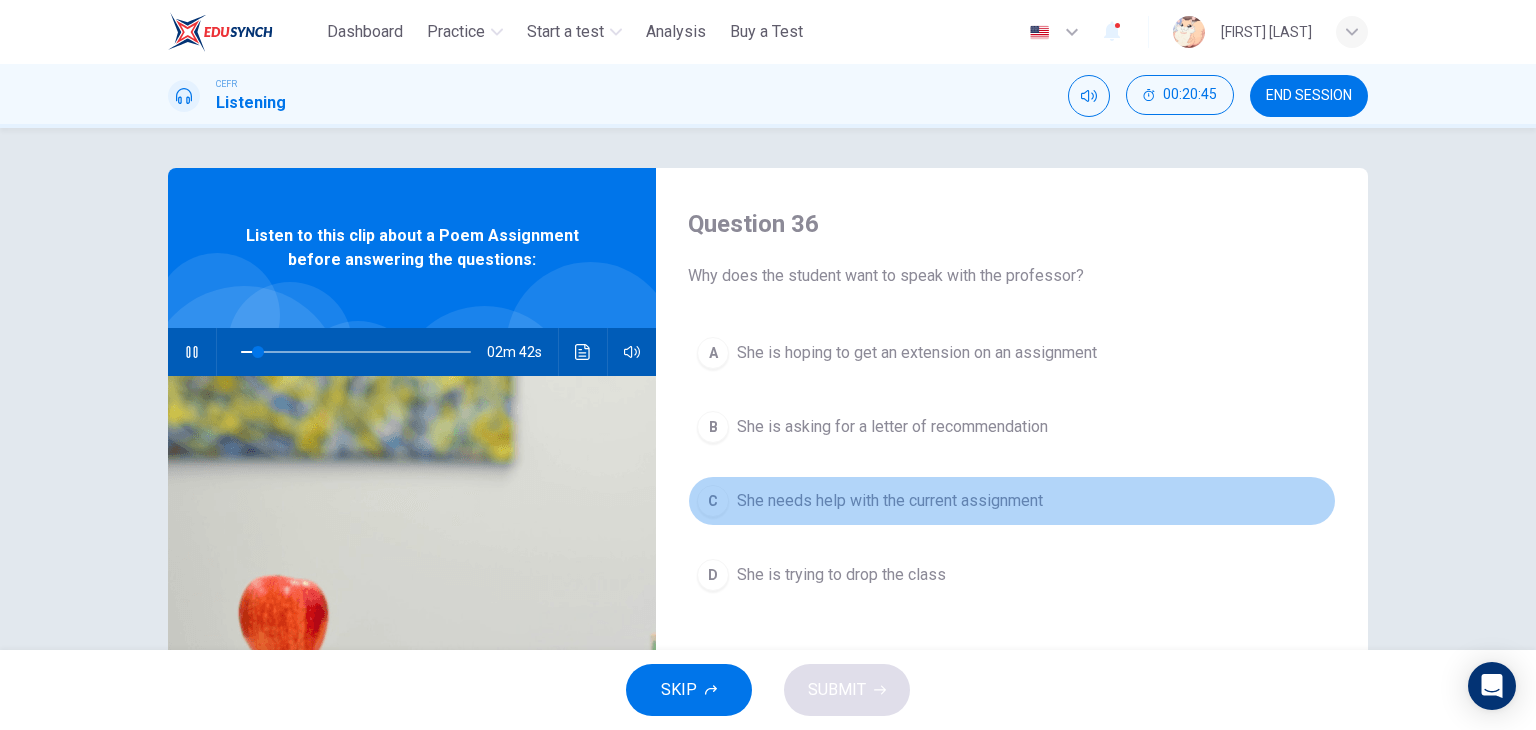 click on "She needs help with the current assignment" at bounding box center [890, 501] 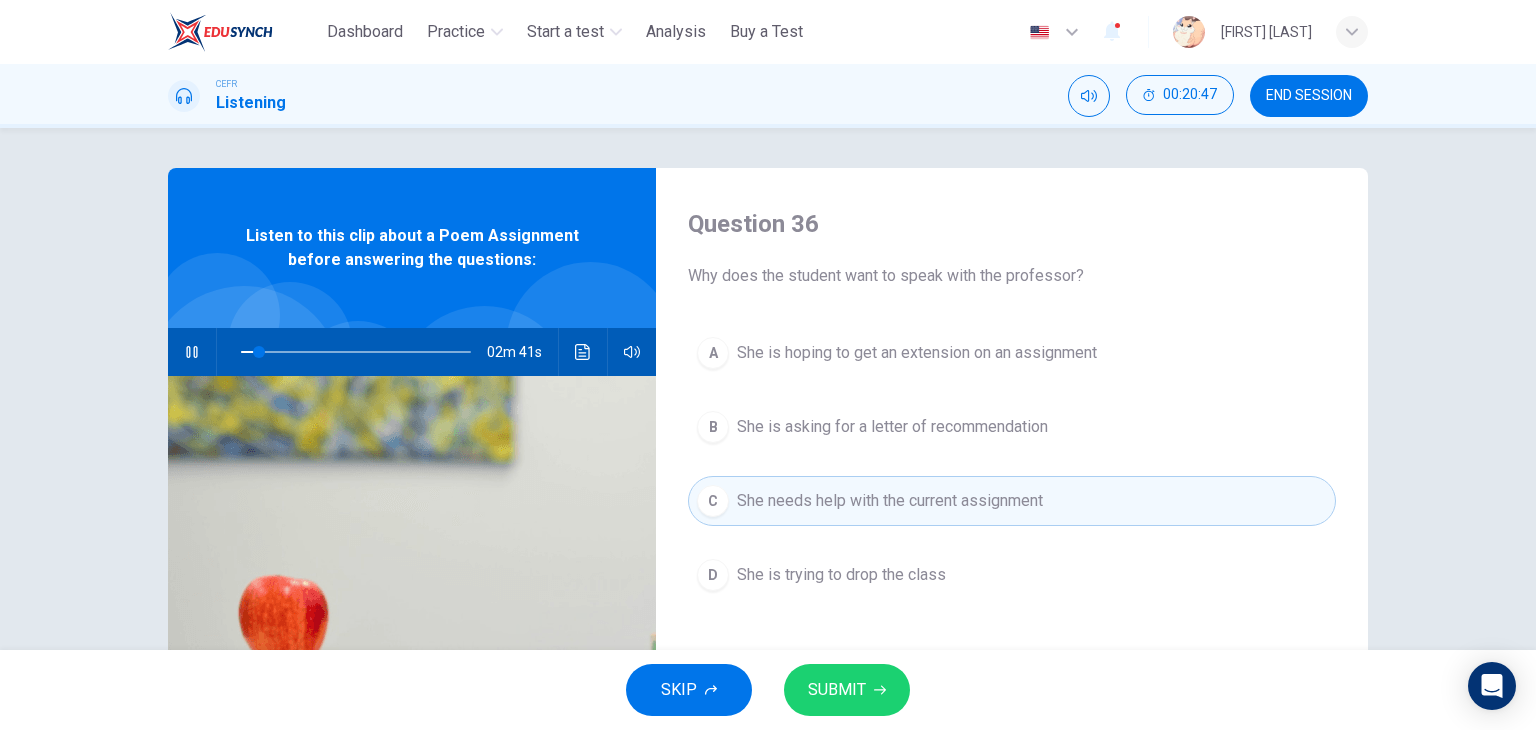 click on "SUBMIT" at bounding box center (837, 690) 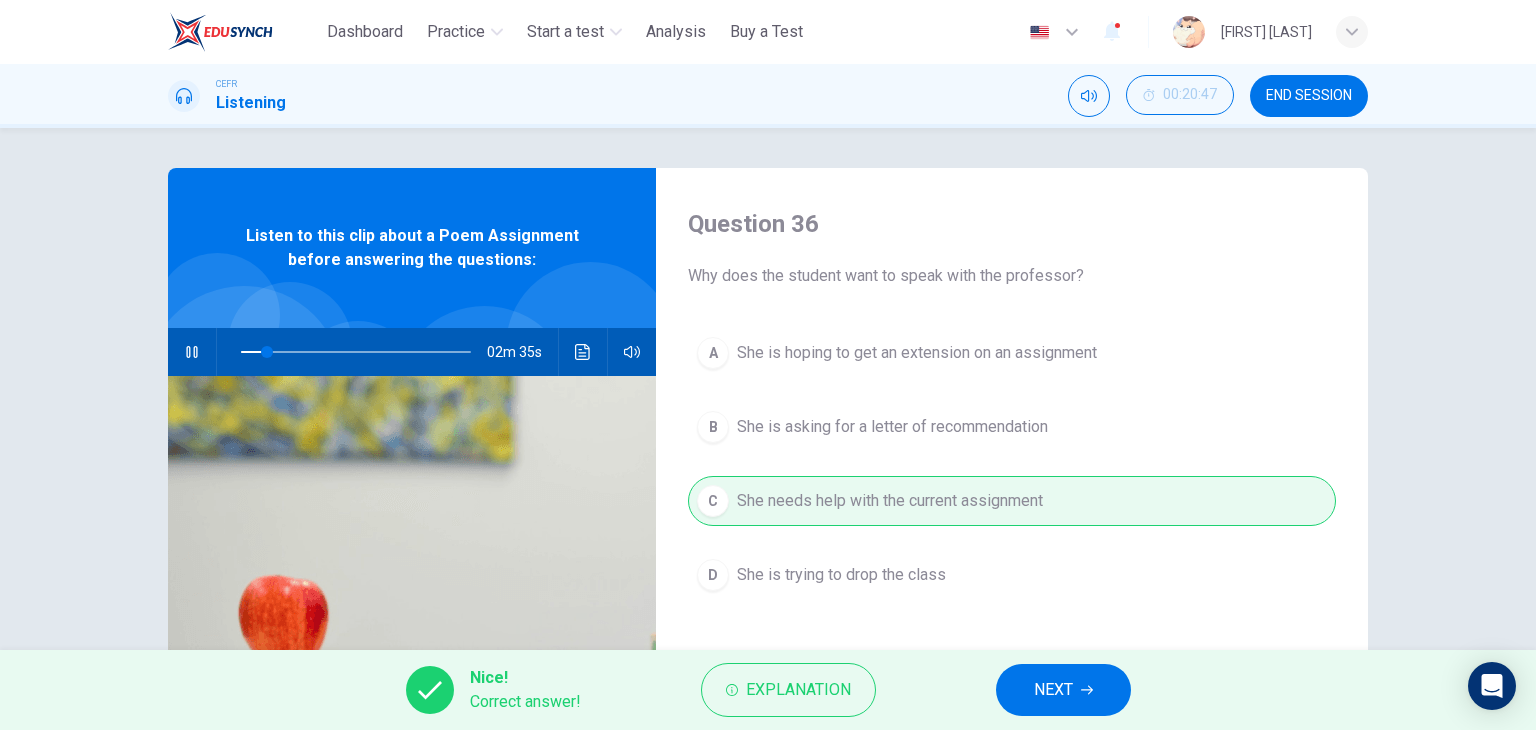 click on "NEXT" at bounding box center (1063, 690) 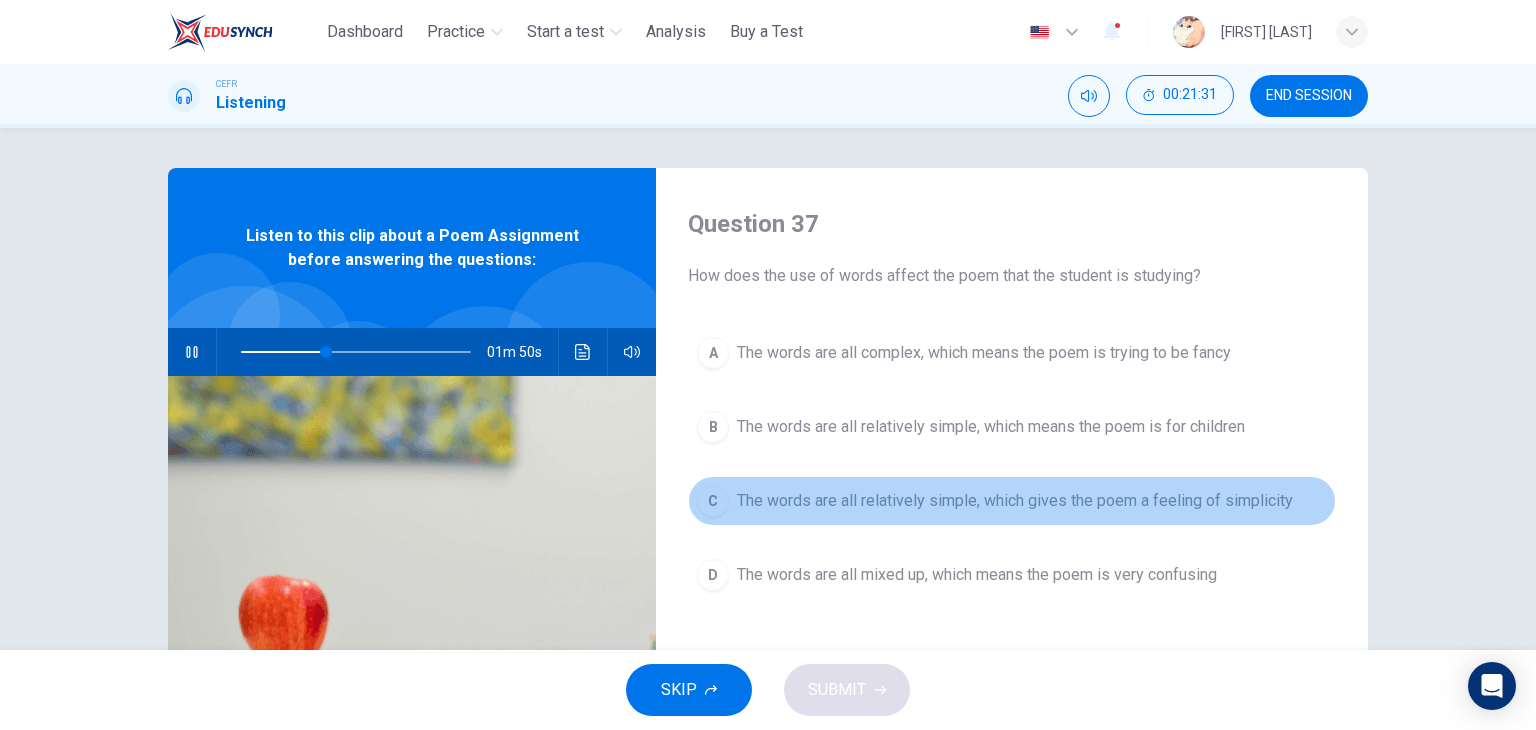 click on "The words are all relatively simple, which gives the poem a feeling of simplicity" at bounding box center (1015, 501) 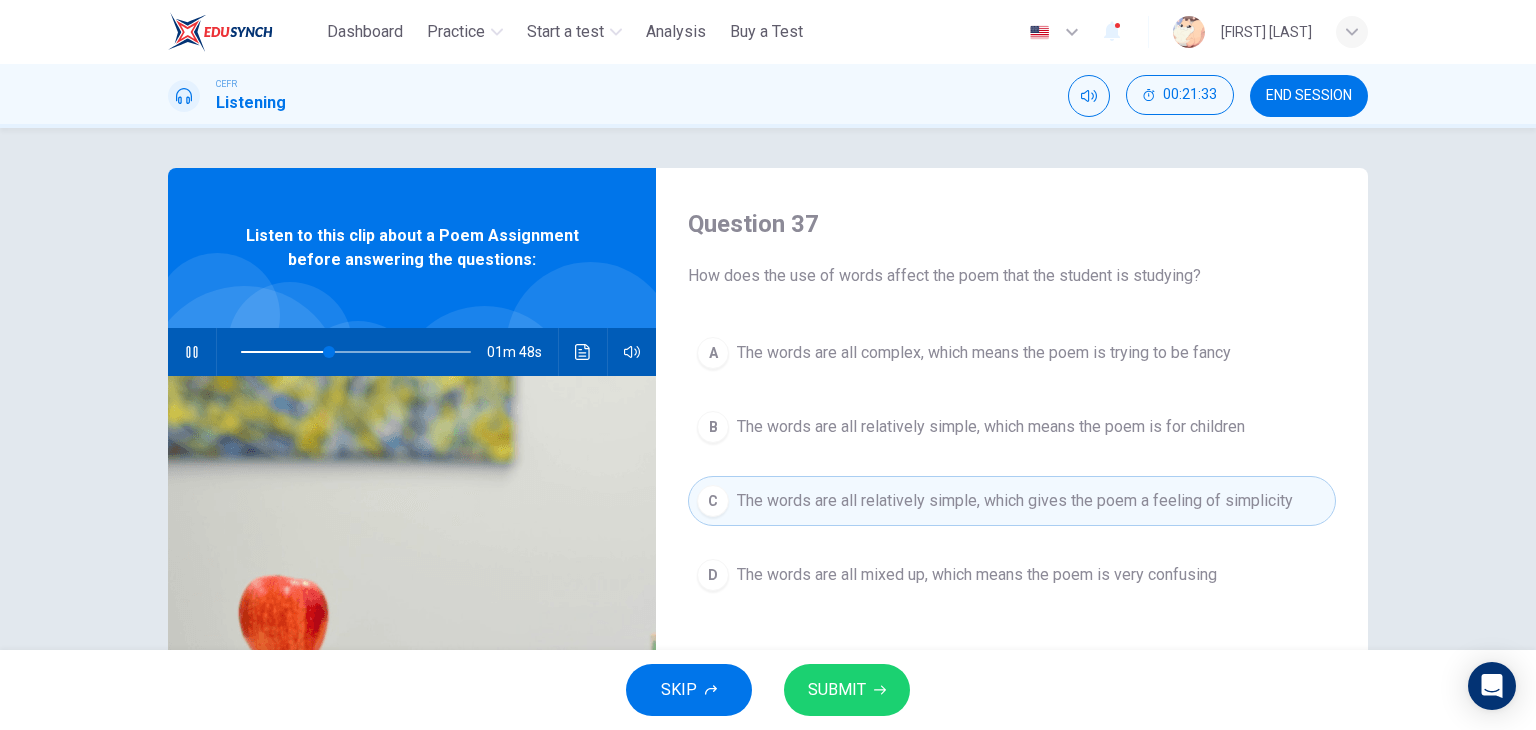 click on "SUBMIT" at bounding box center (837, 690) 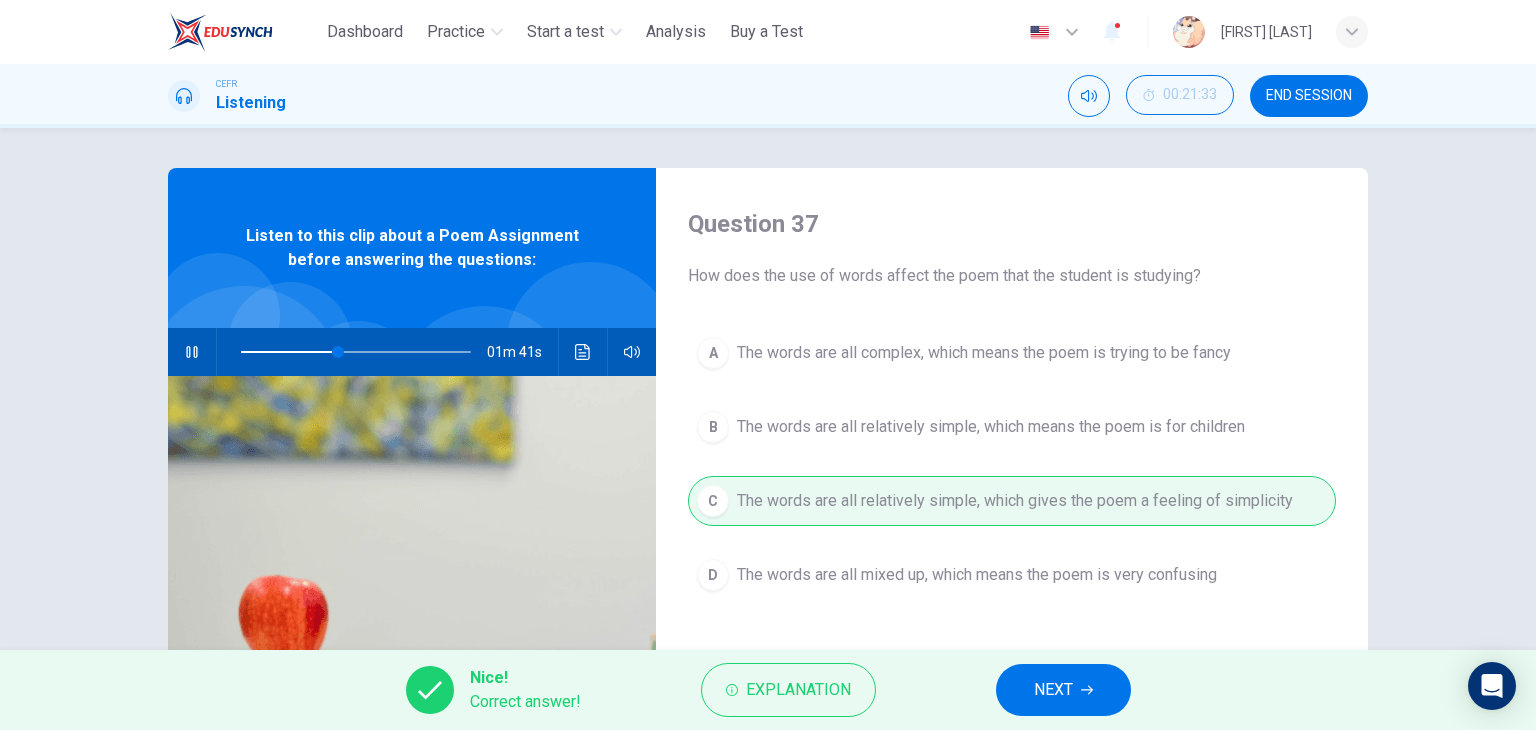 click 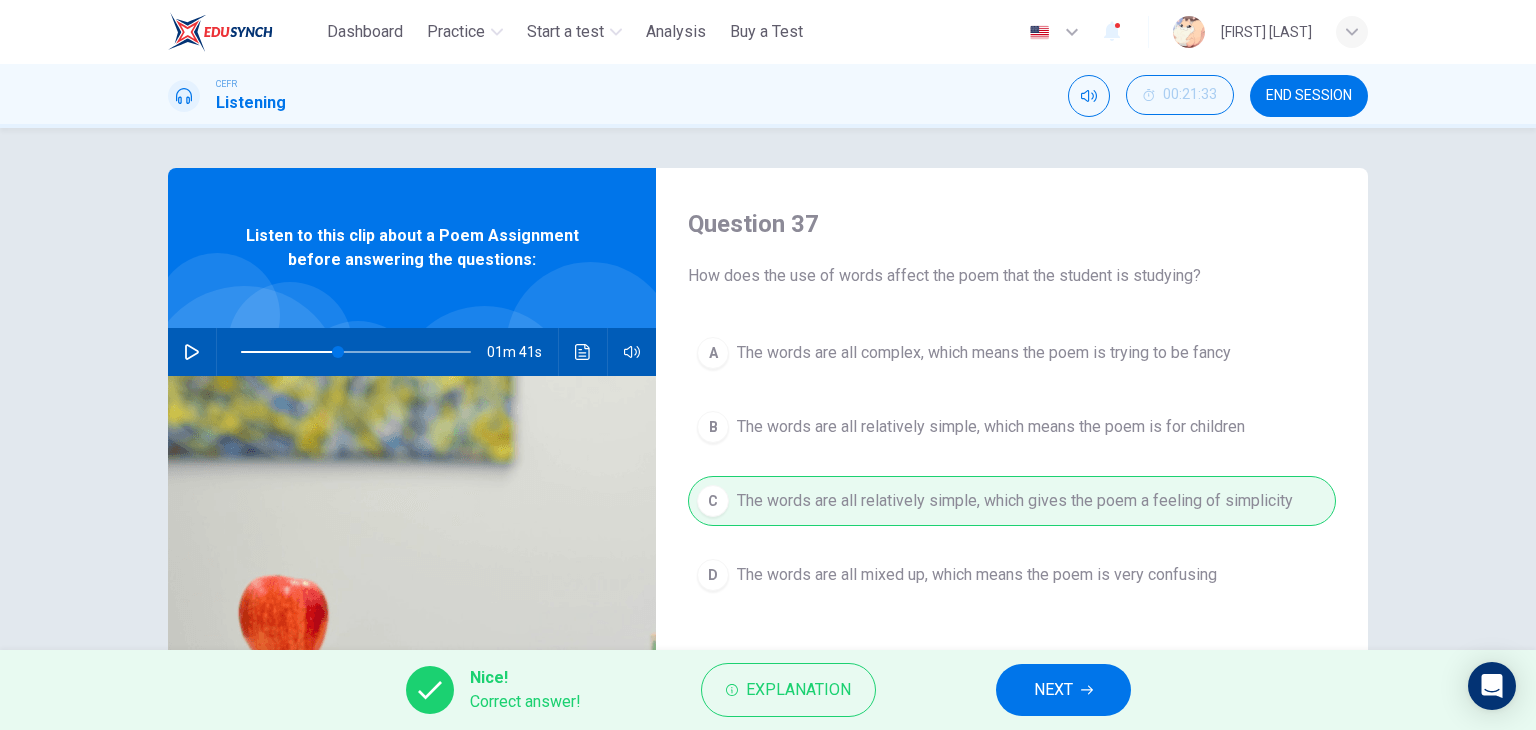 click at bounding box center [412, 619] 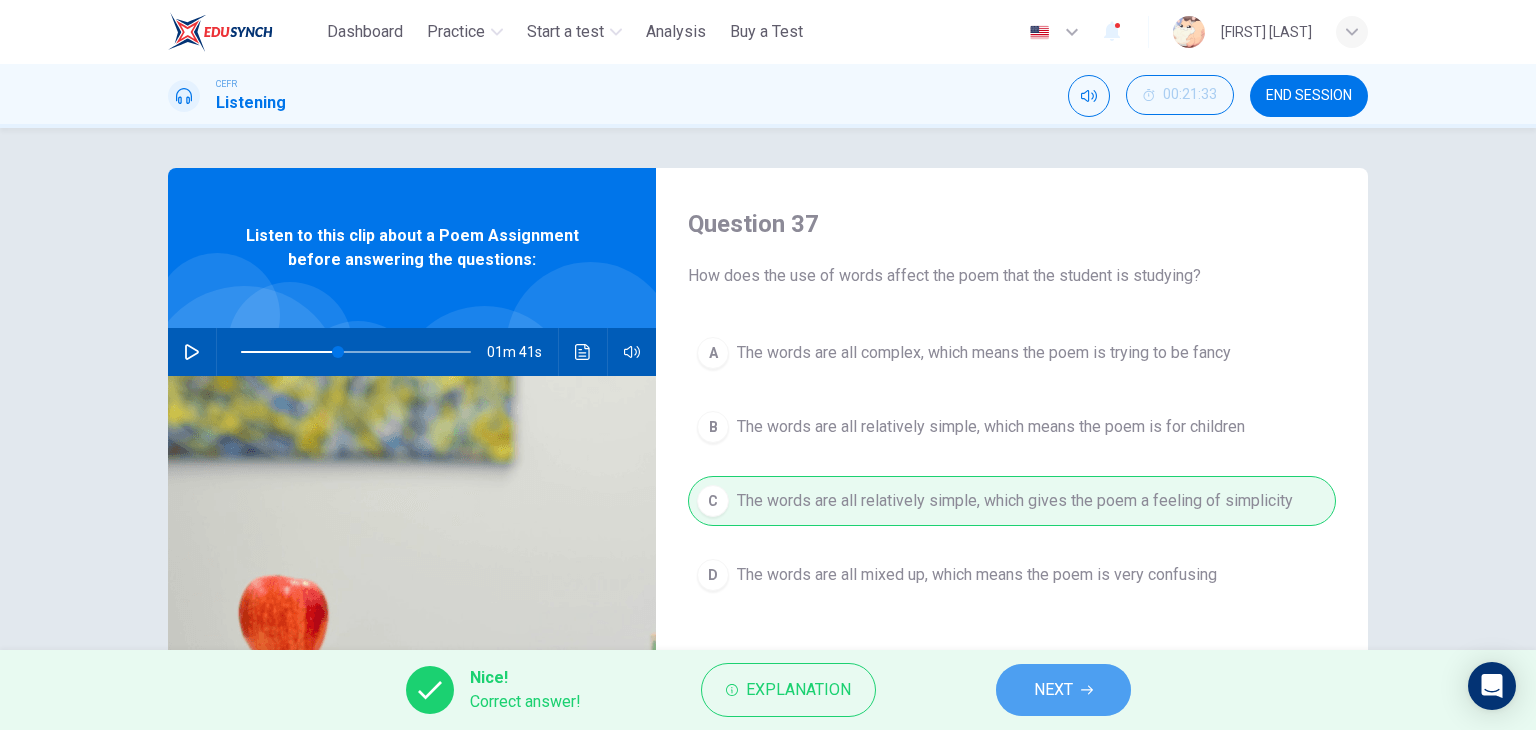 click on "NEXT" at bounding box center [1053, 690] 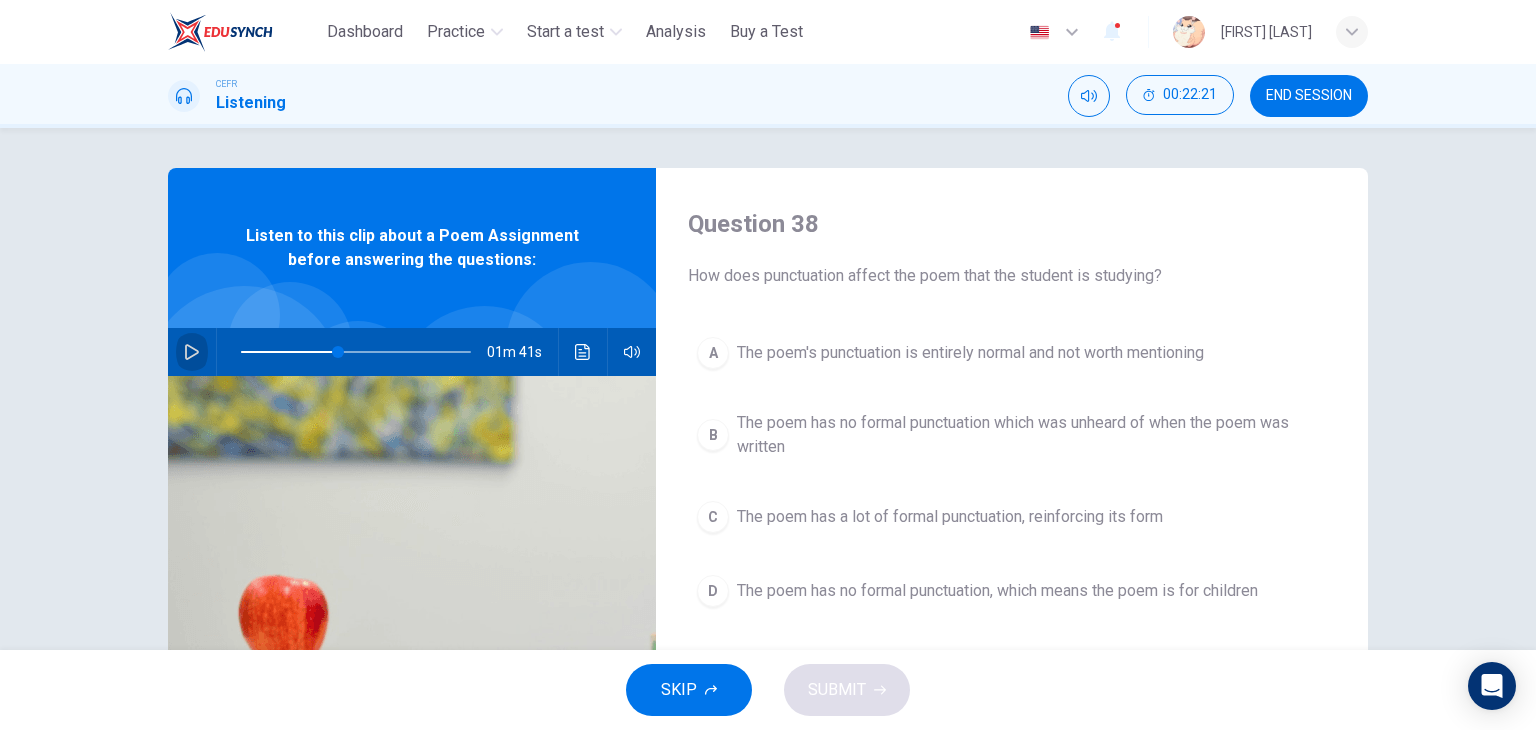 click 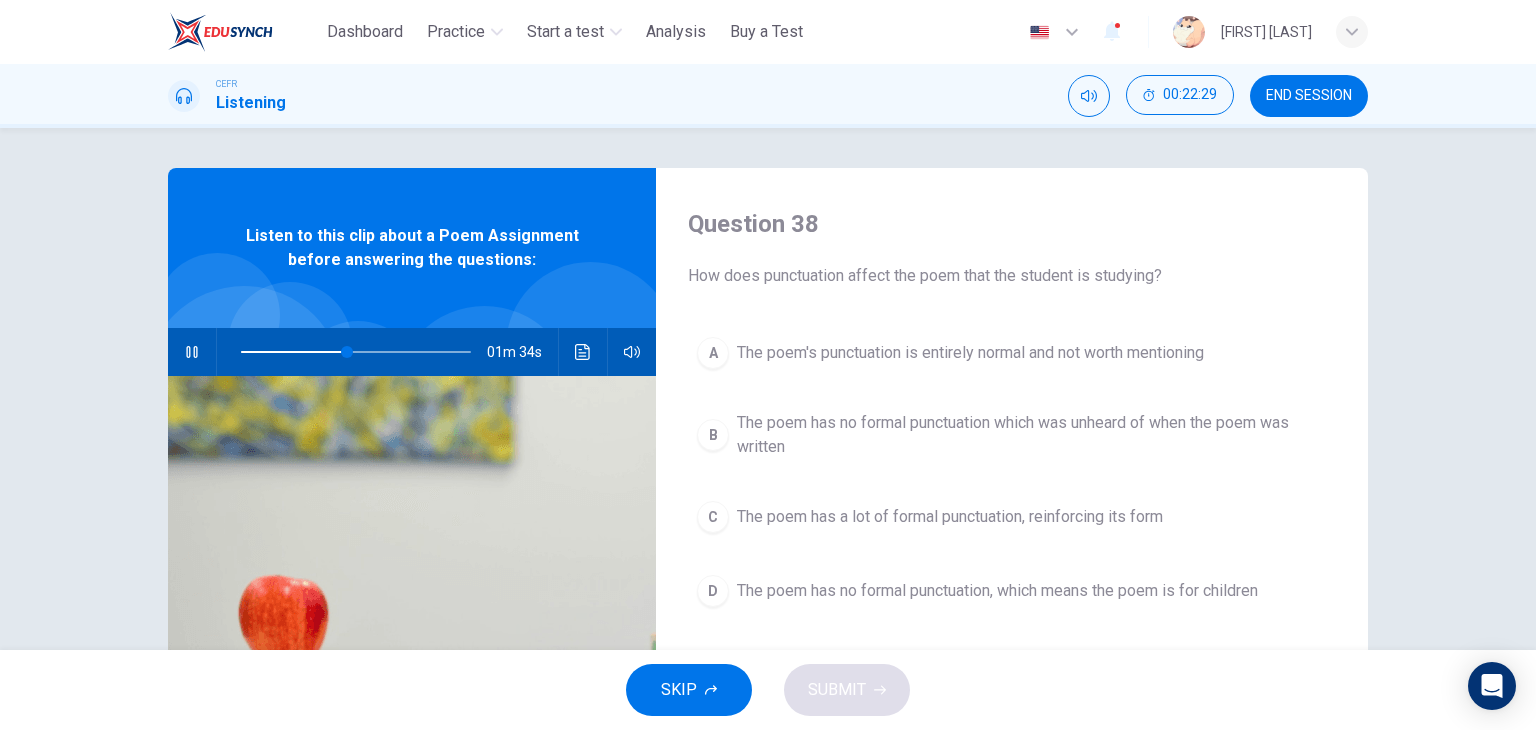 type on "**" 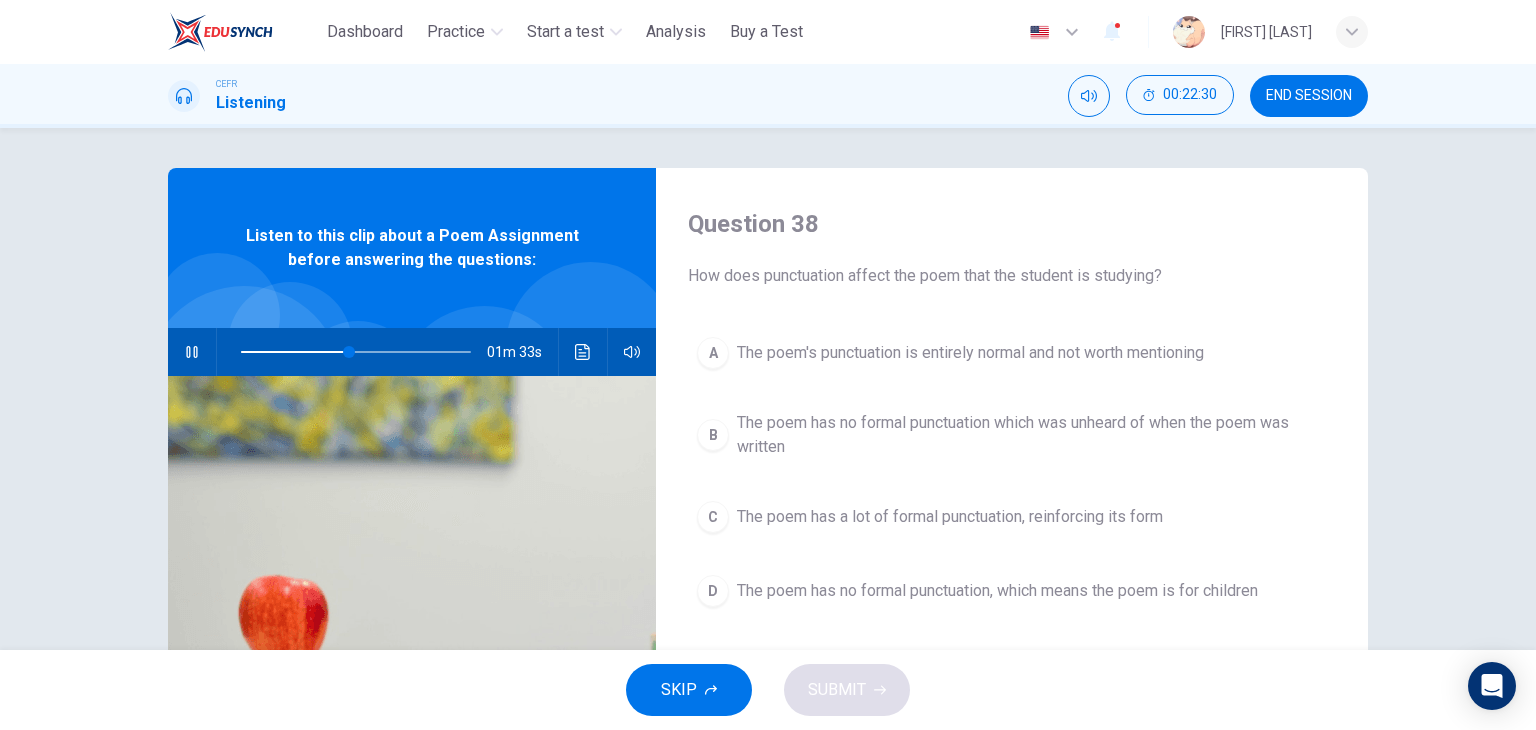type 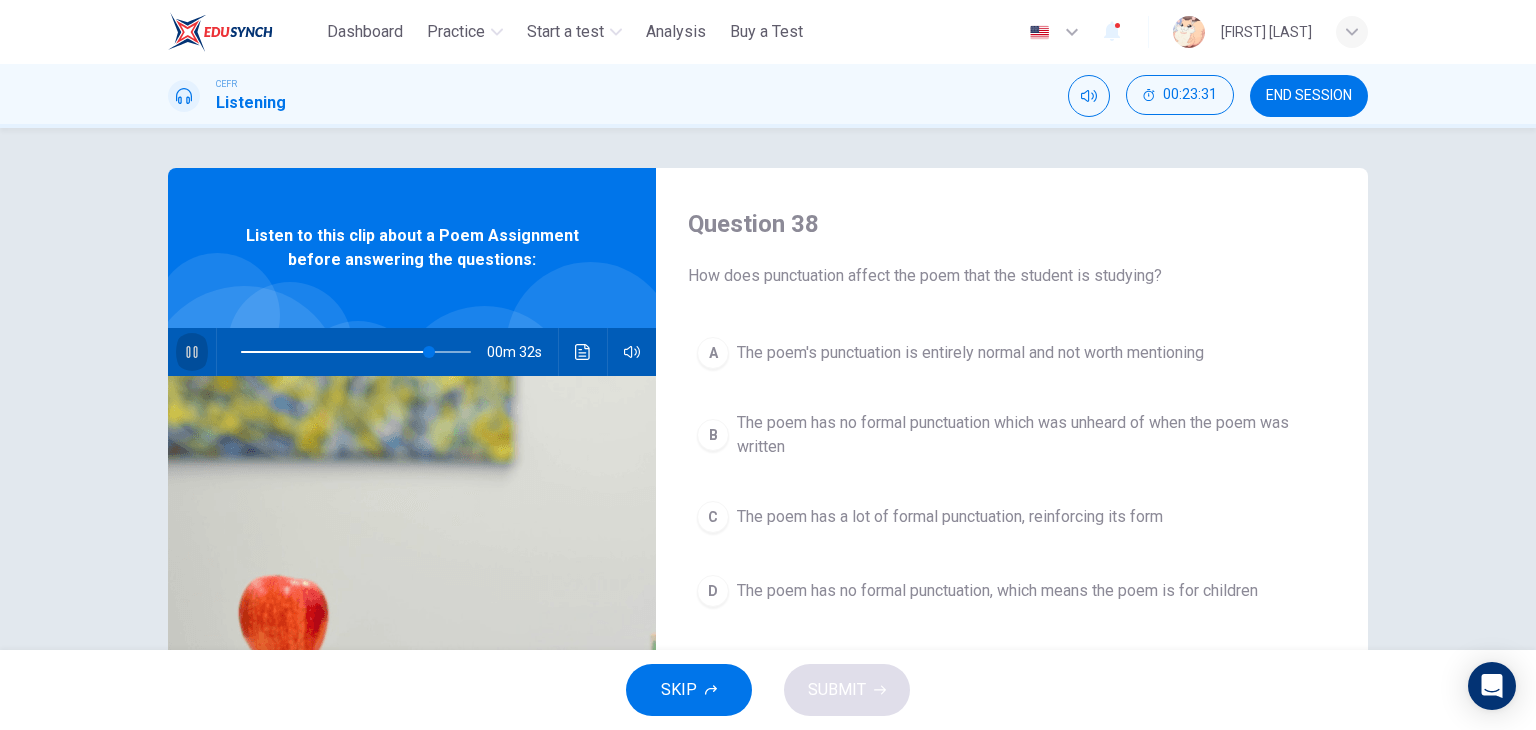 click 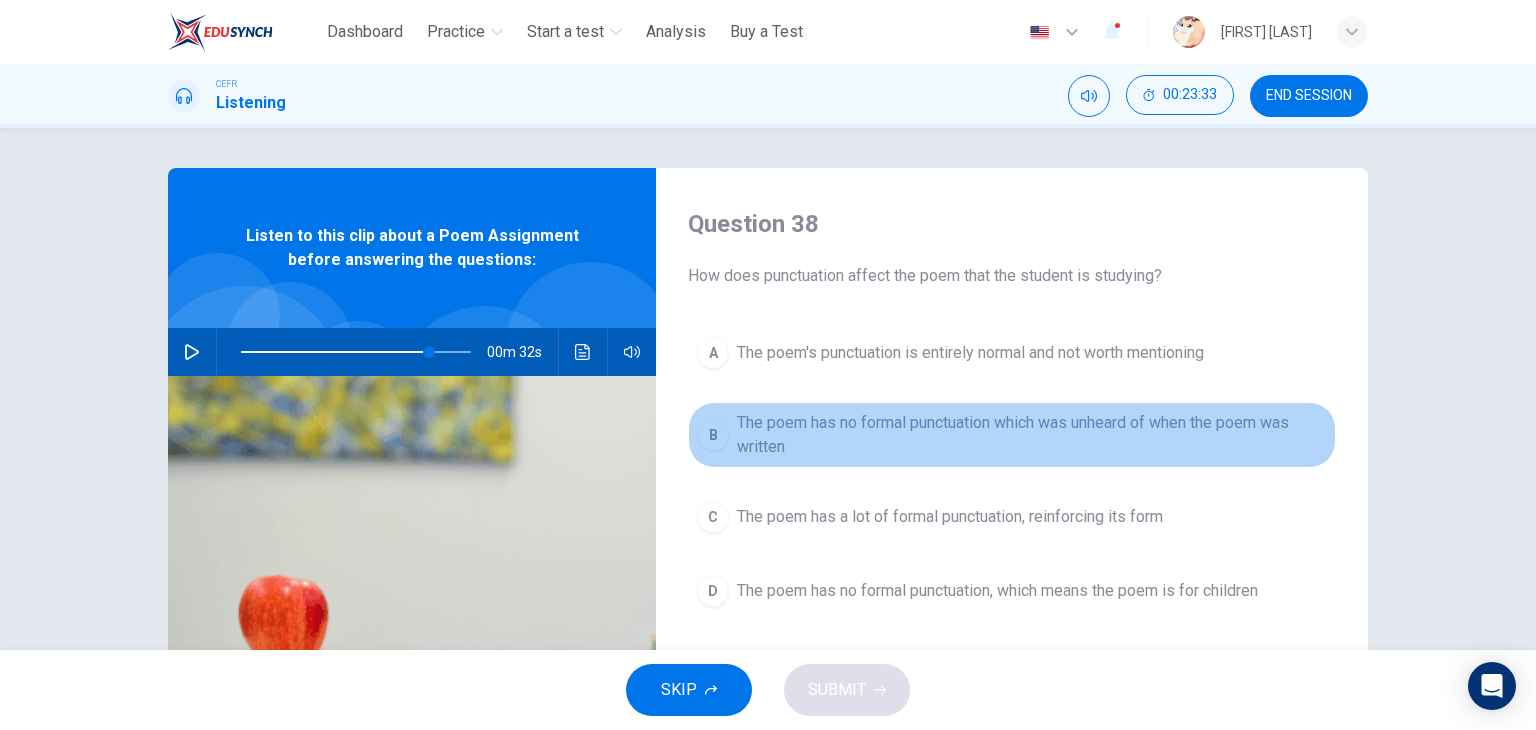 click on "The poem has no formal punctuation which was unheard of when the poem was written" at bounding box center [1032, 435] 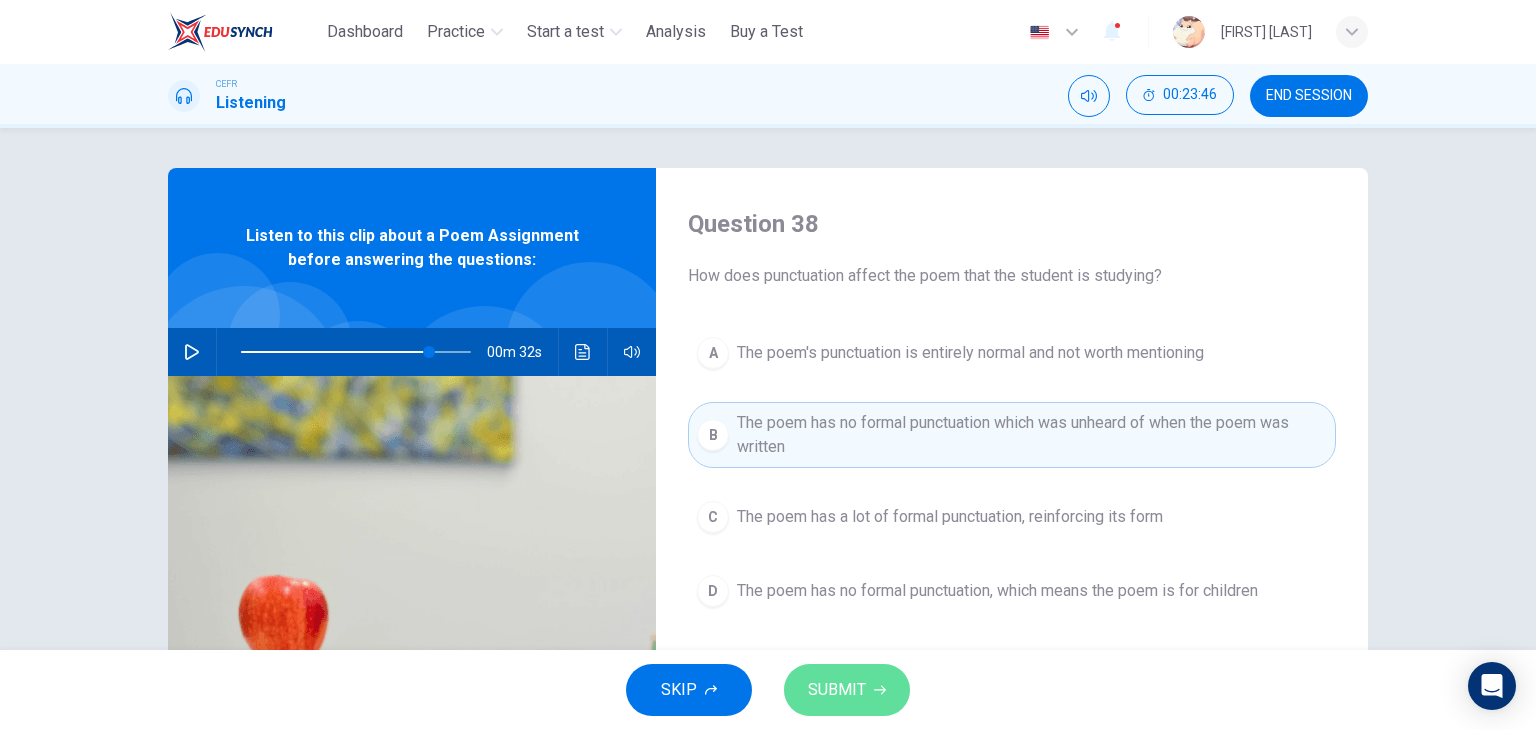 click 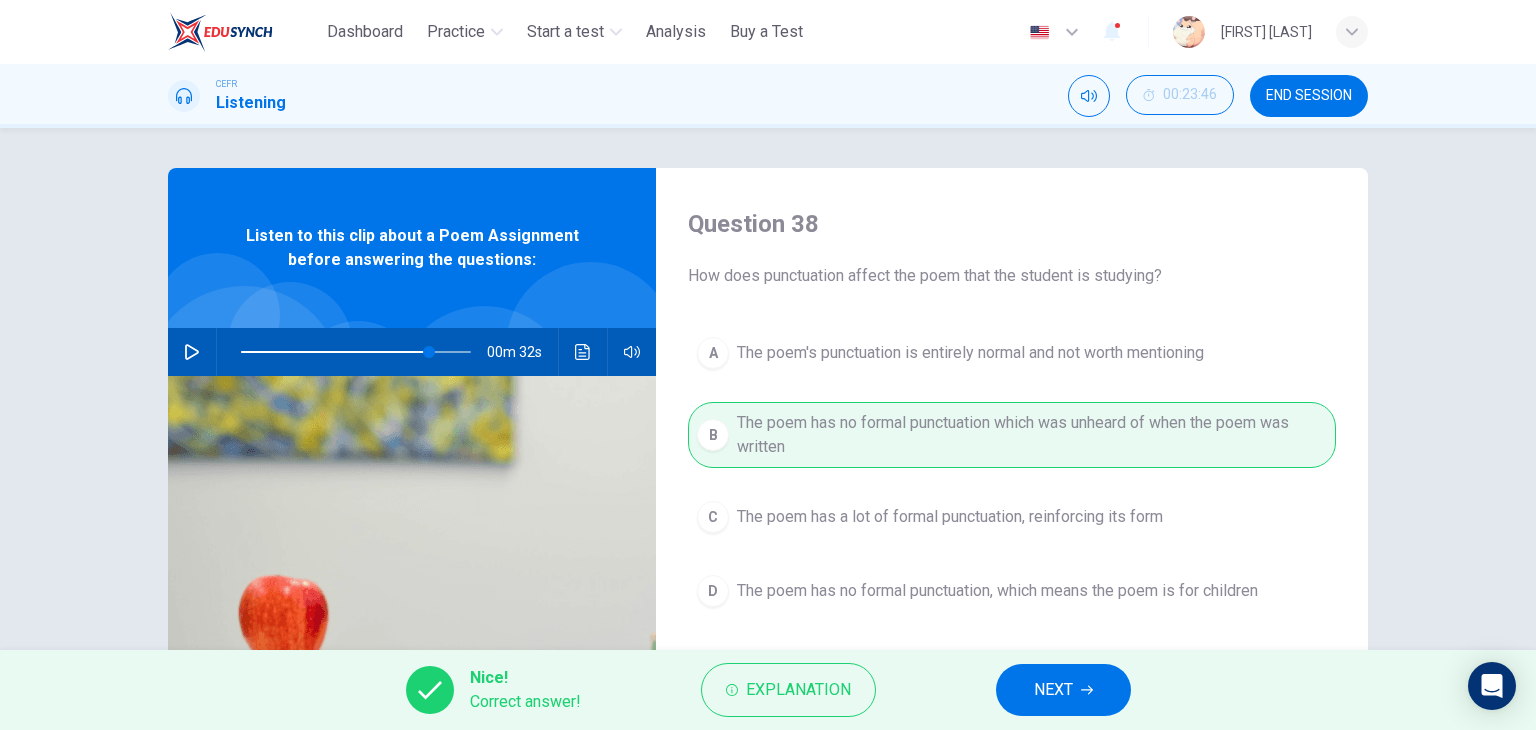 click at bounding box center (412, 619) 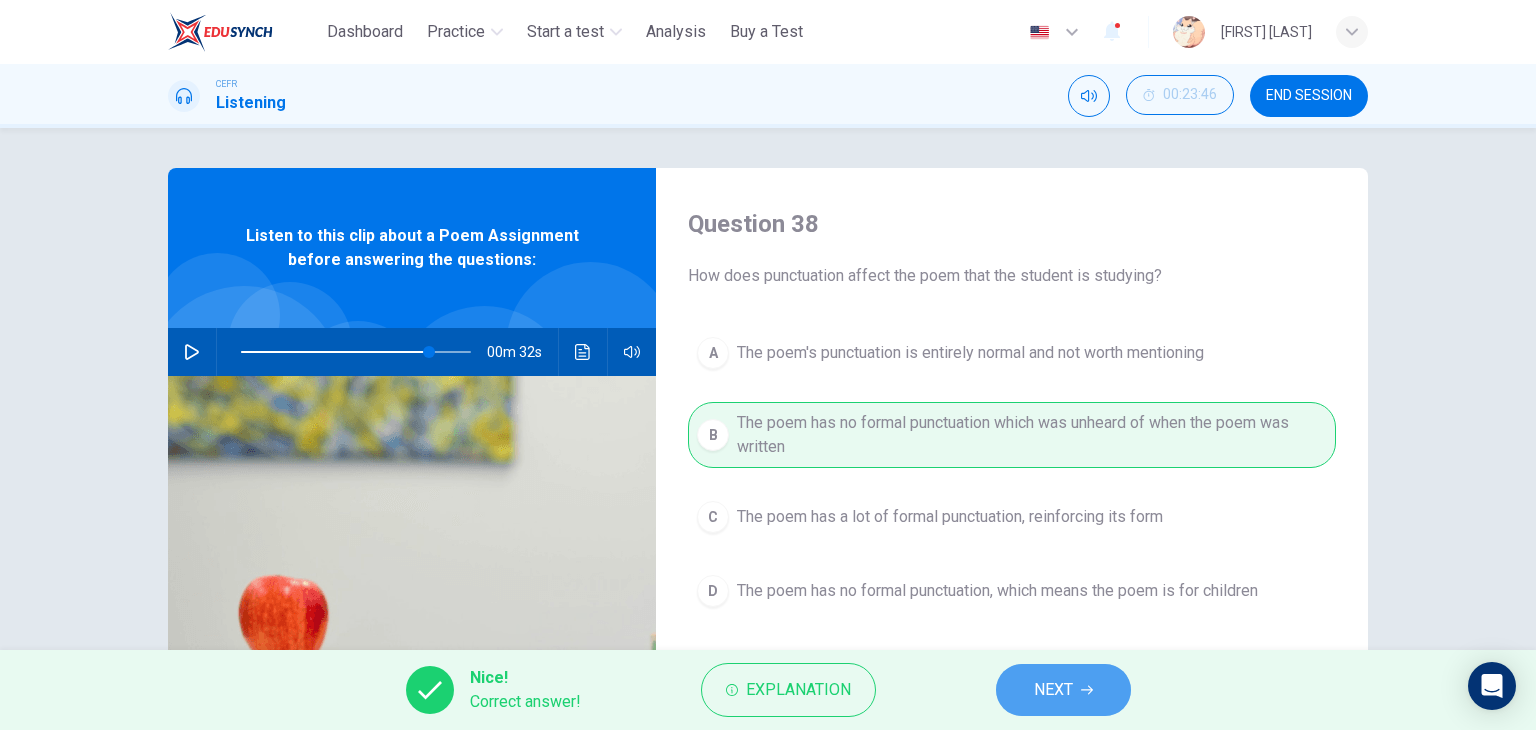 click on "NEXT" at bounding box center [1063, 690] 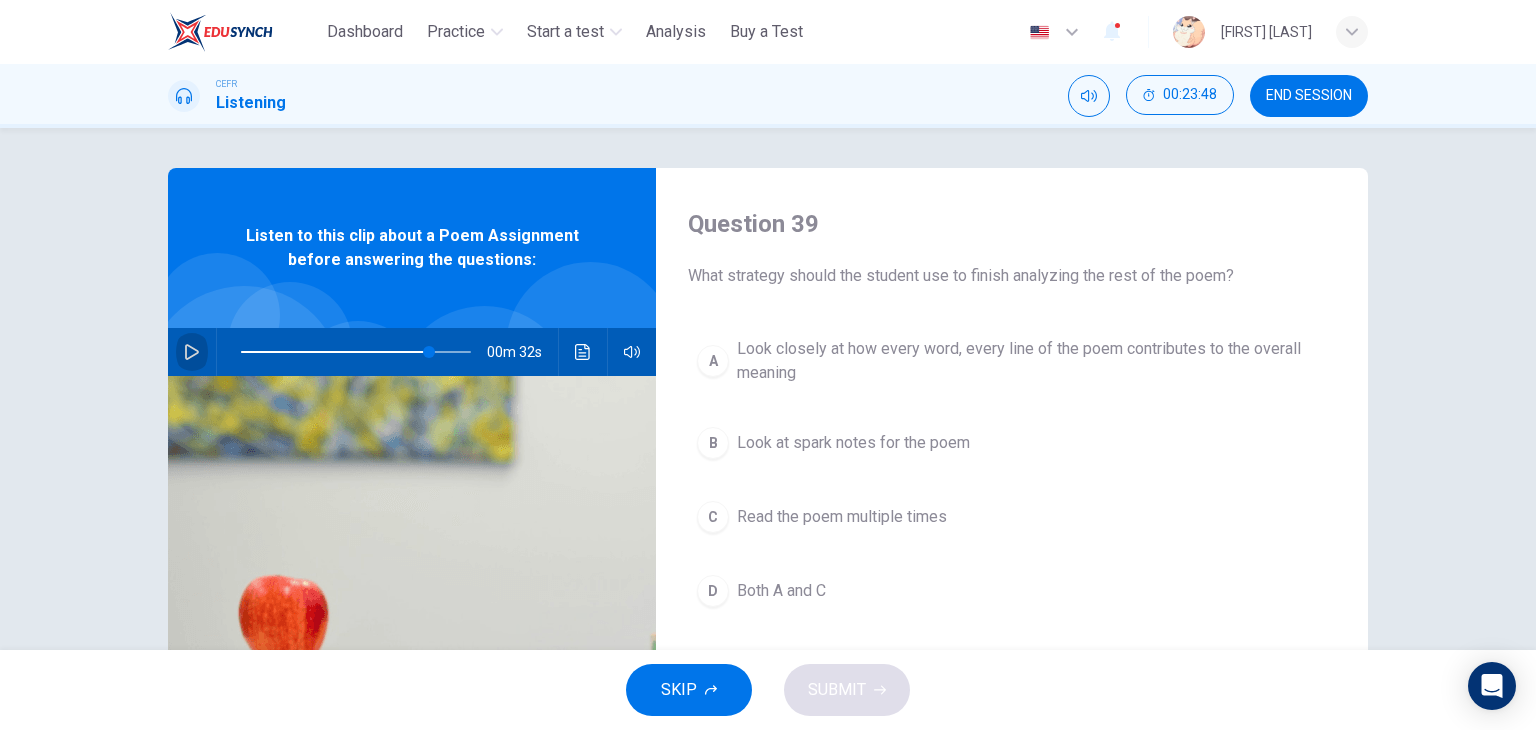 click 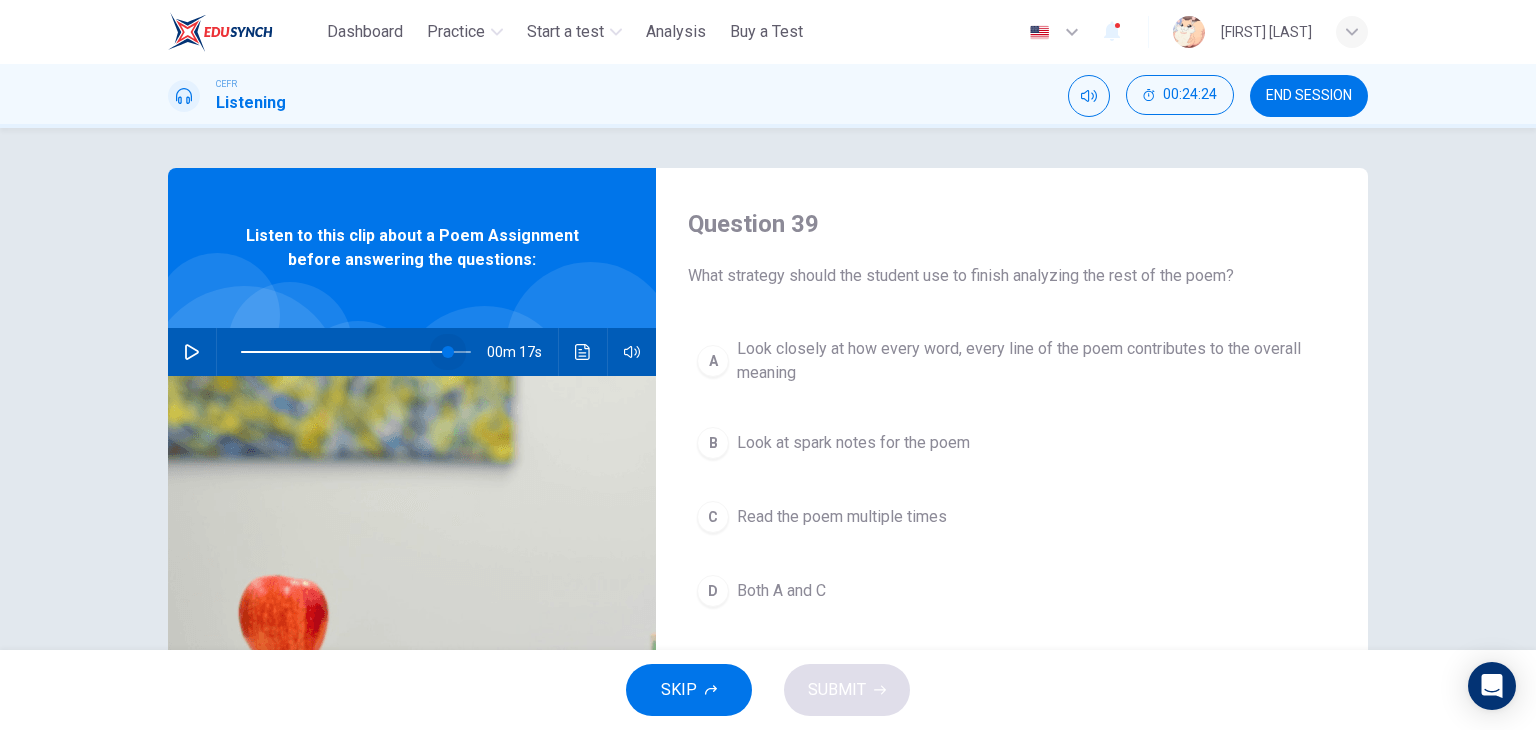 click at bounding box center (356, 352) 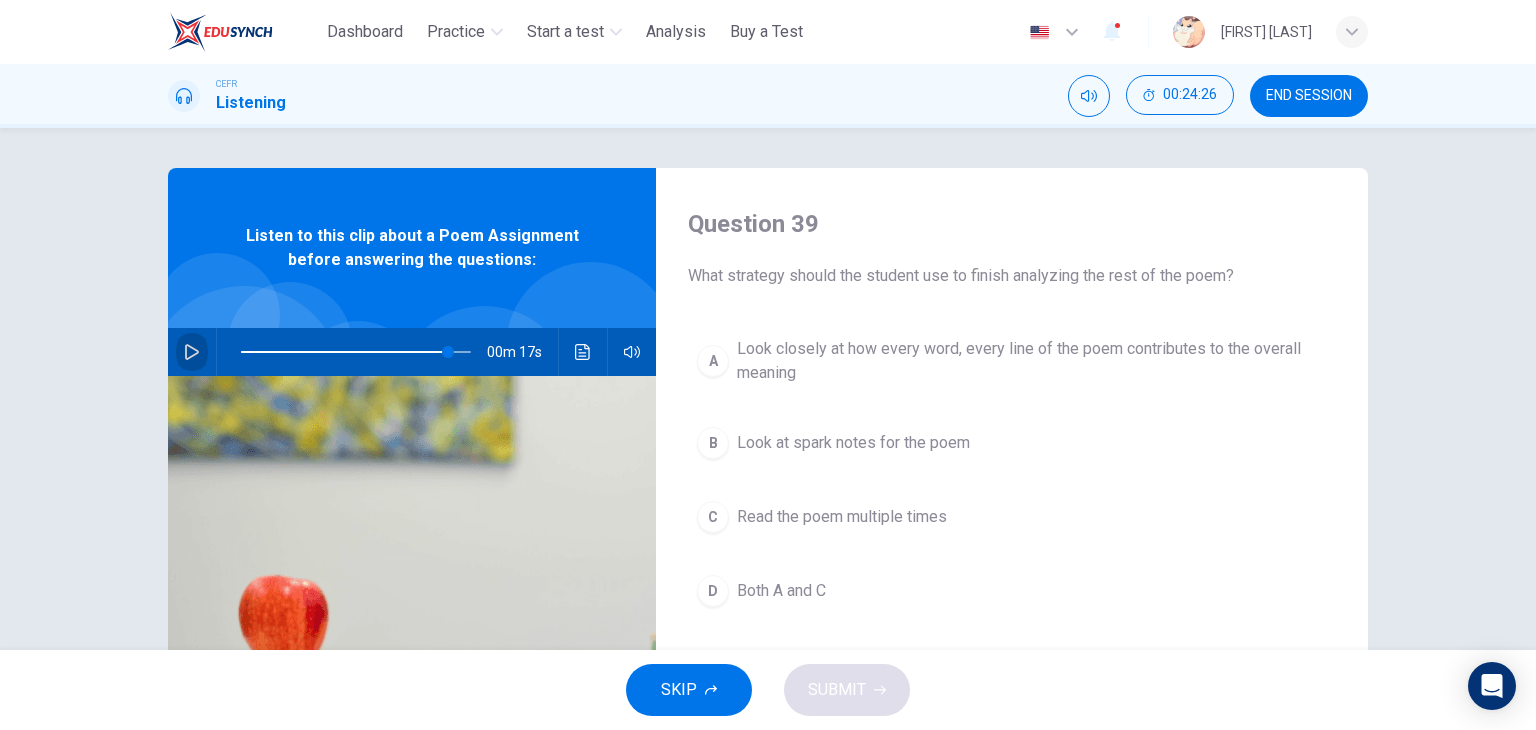 click 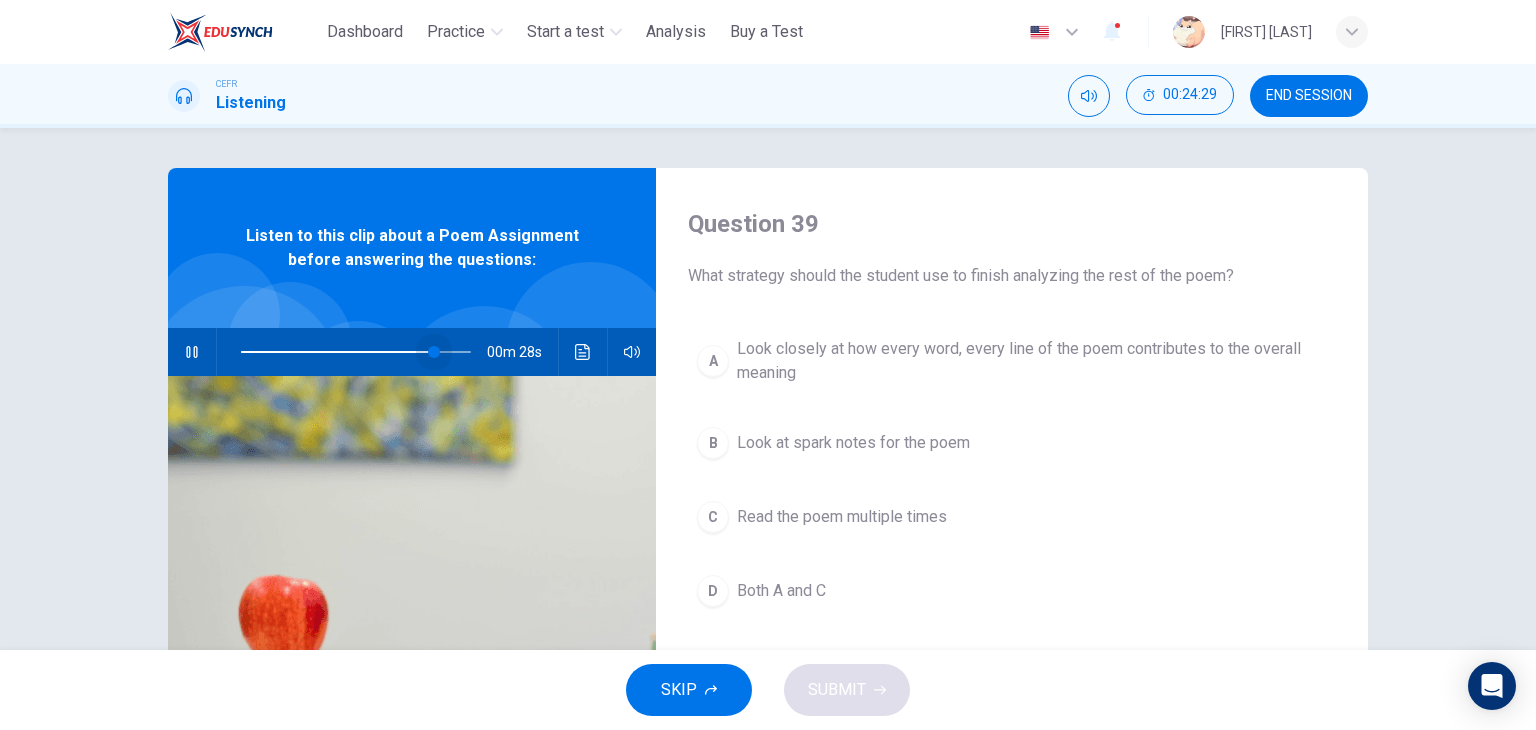 click at bounding box center (434, 352) 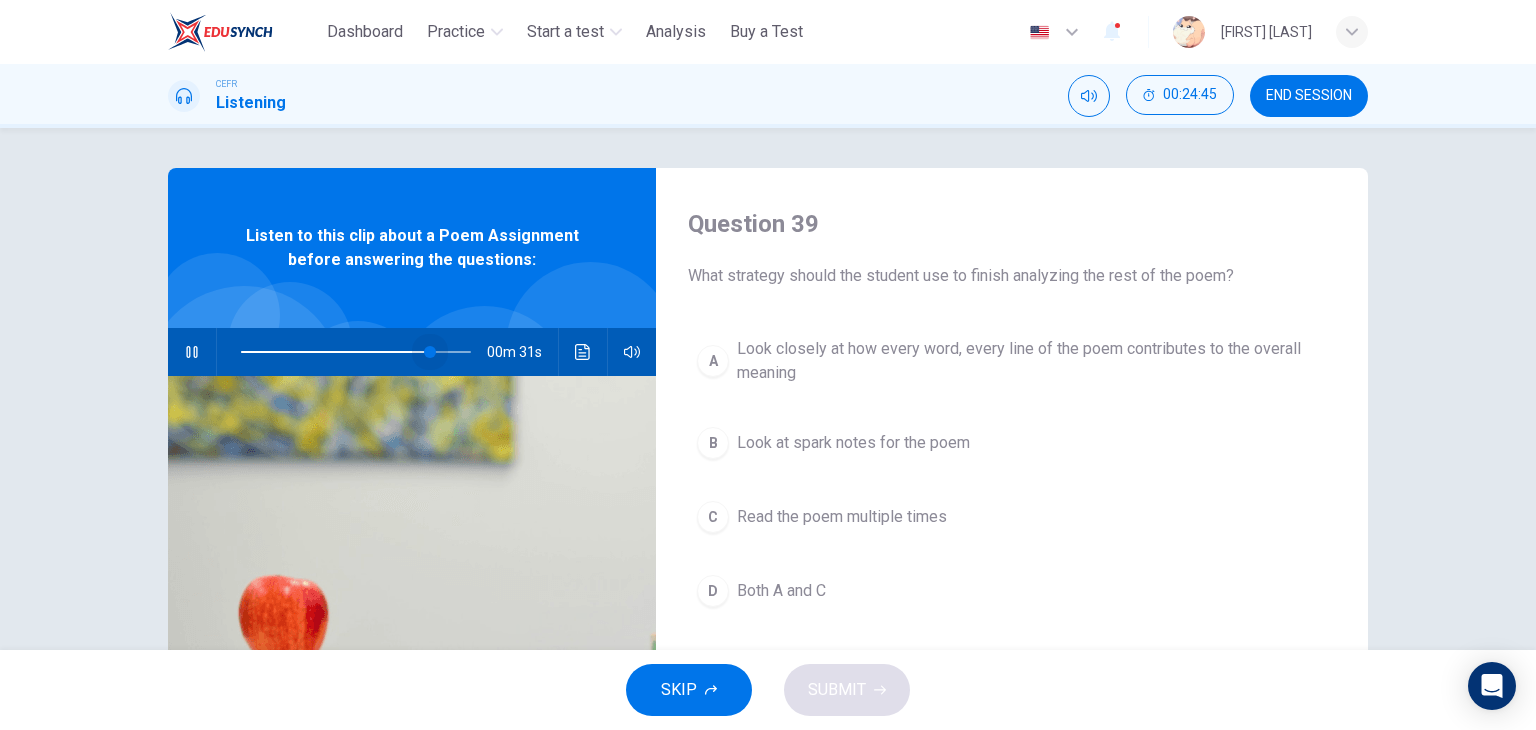 click at bounding box center [356, 352] 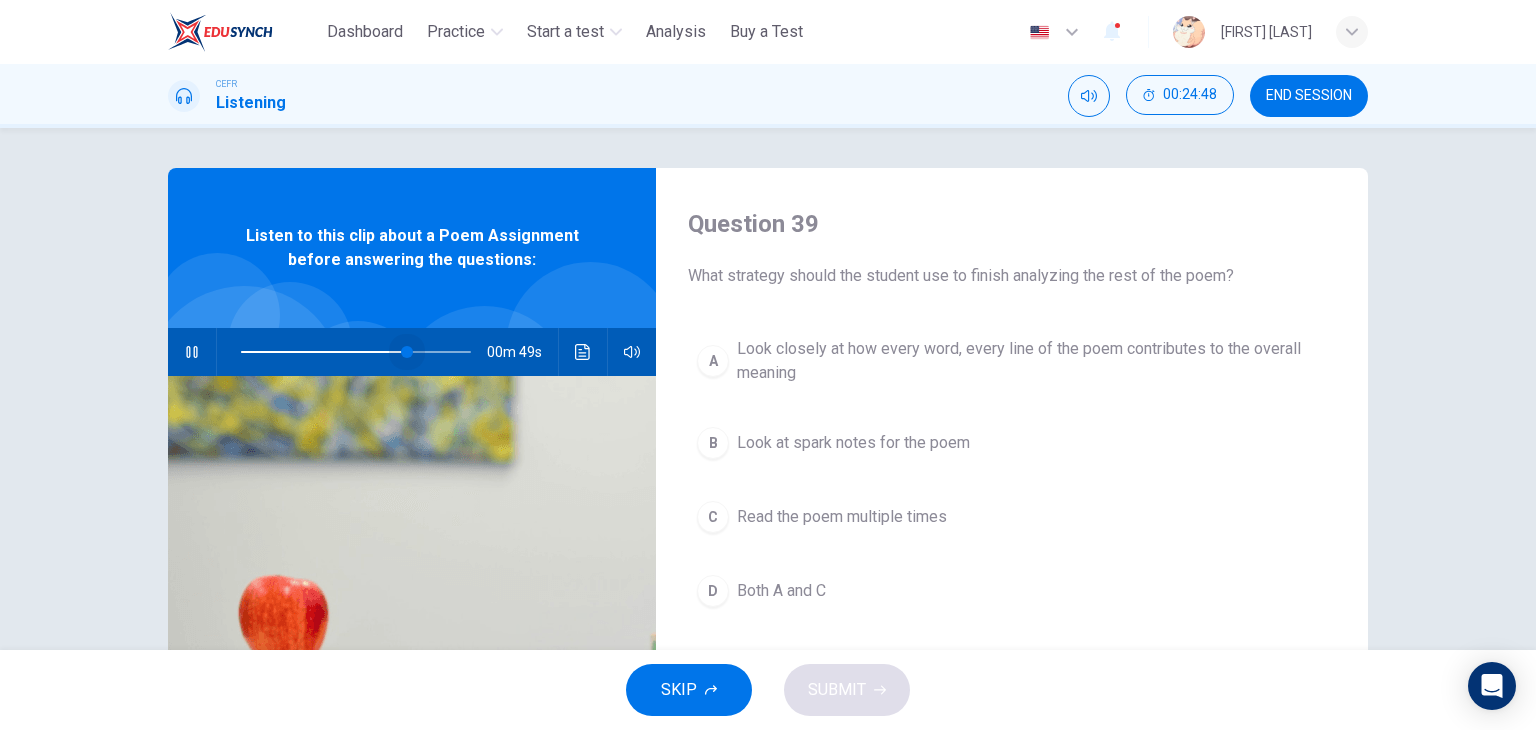 click at bounding box center [356, 352] 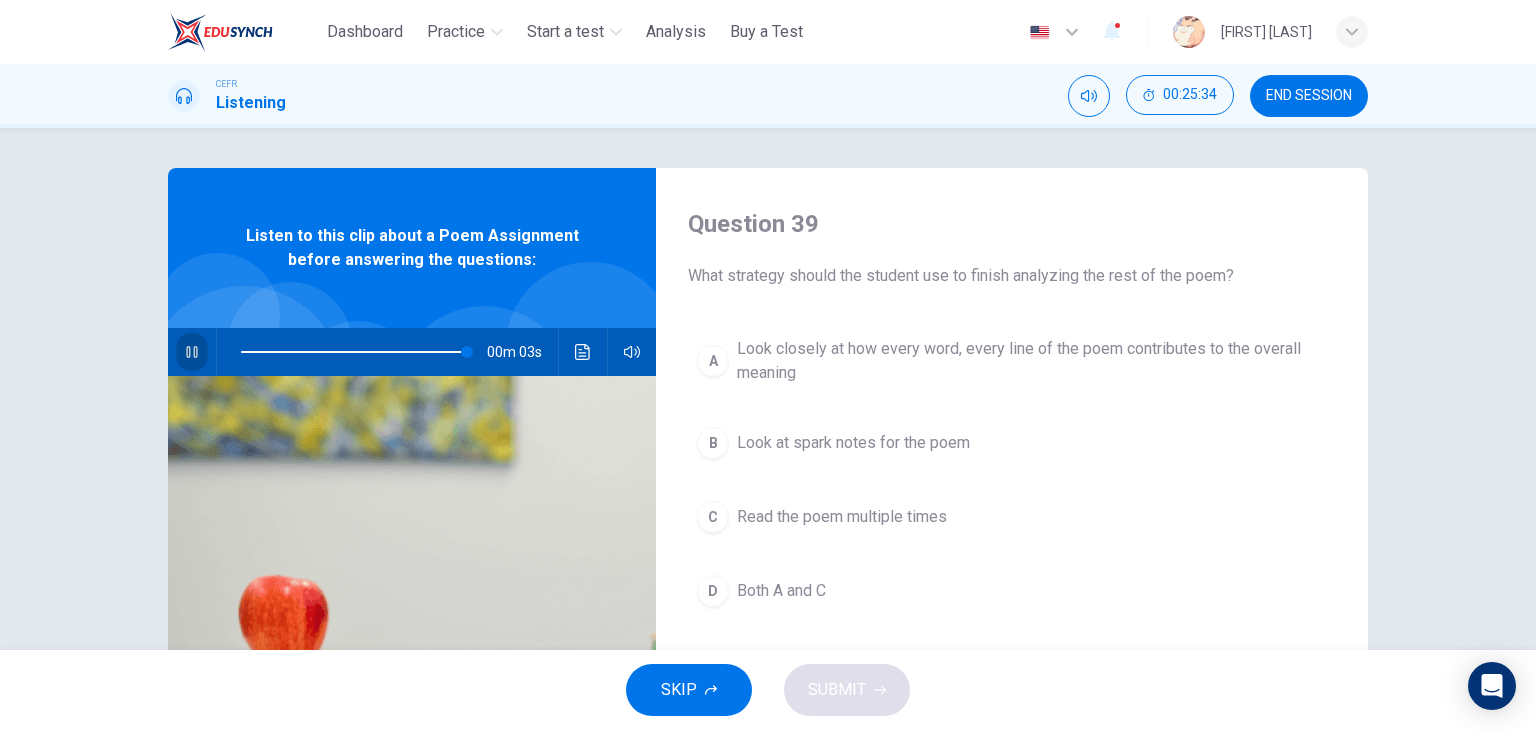 click 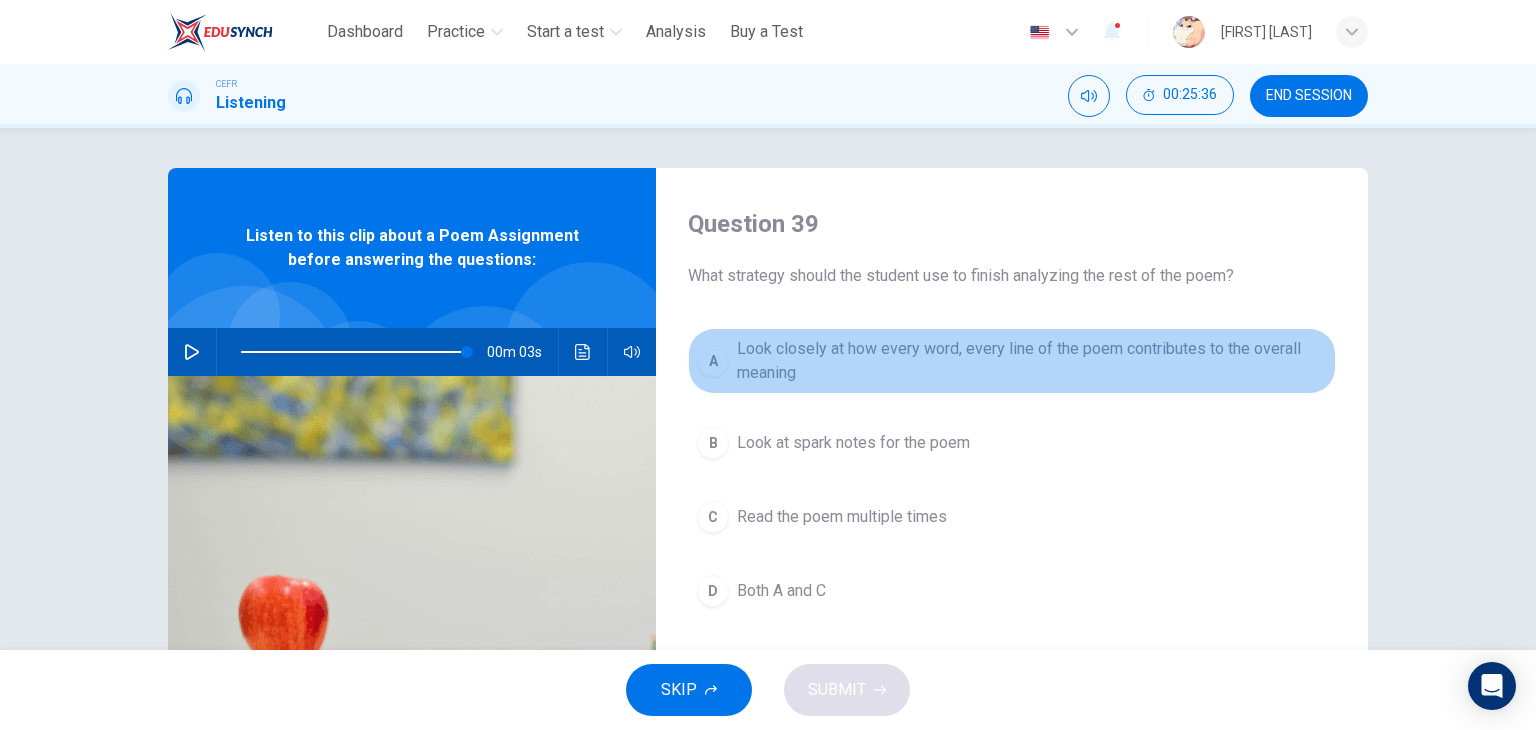 click on "Look closely at how every word, every line of the poem contributes to the overall meaning" at bounding box center [1032, 361] 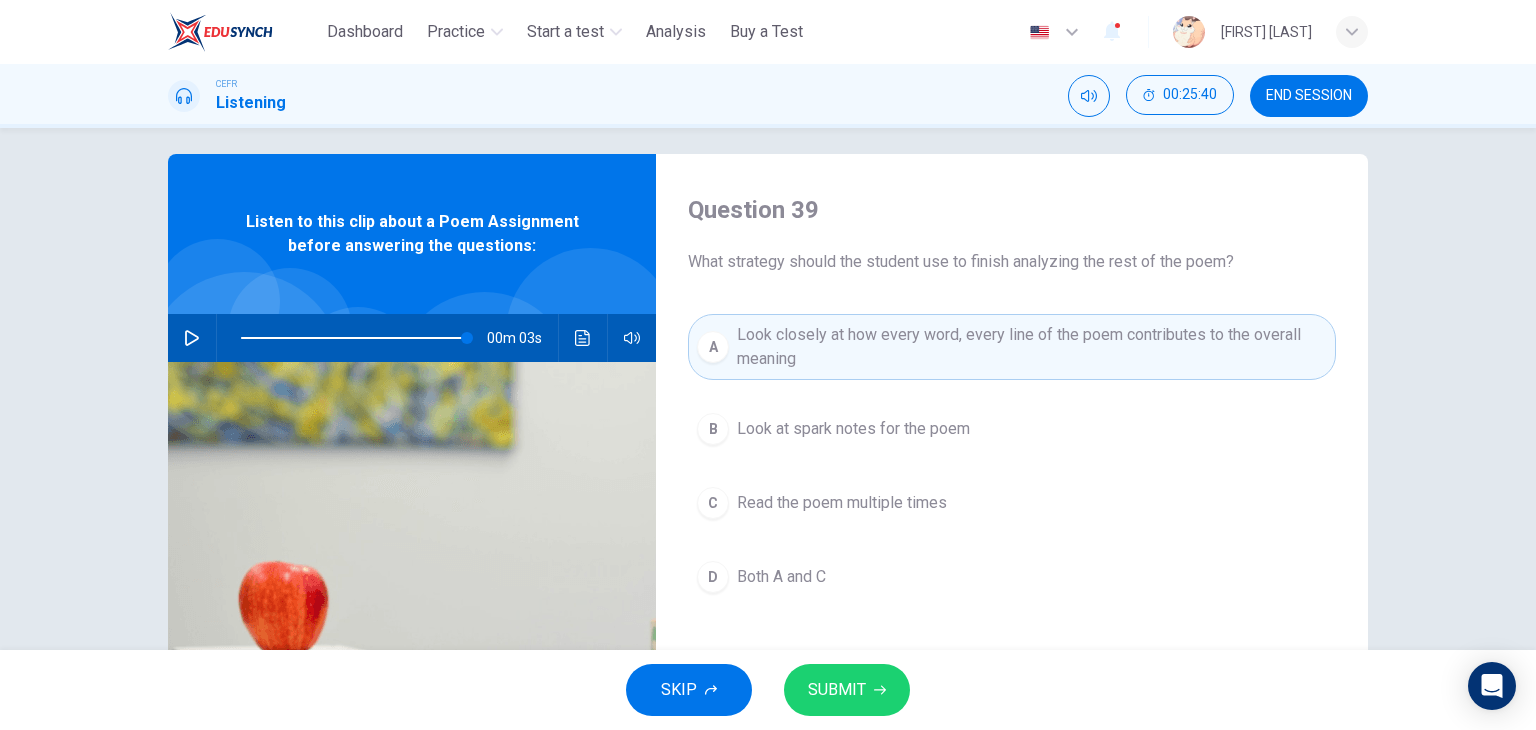 scroll, scrollTop: 15, scrollLeft: 0, axis: vertical 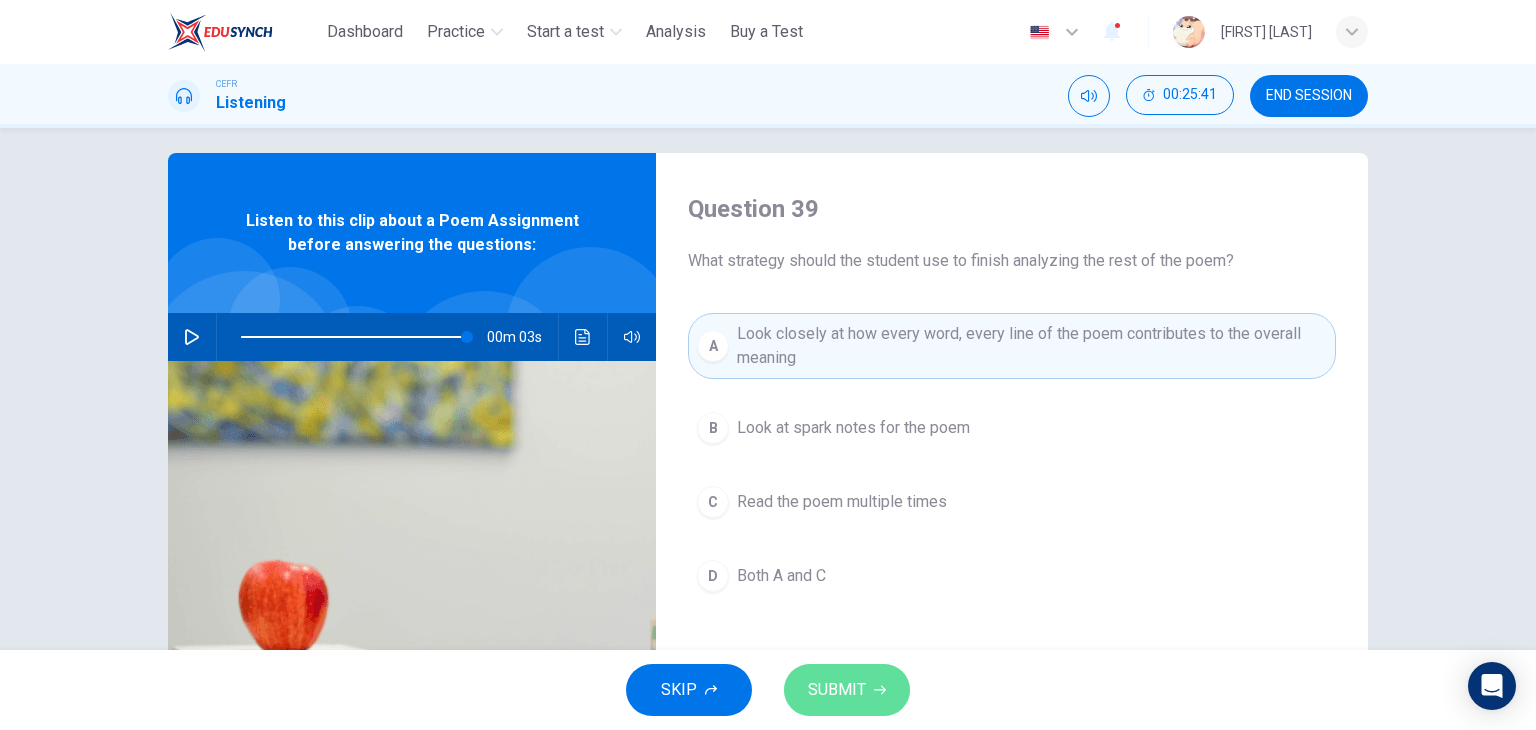 click on "SUBMIT" at bounding box center (837, 690) 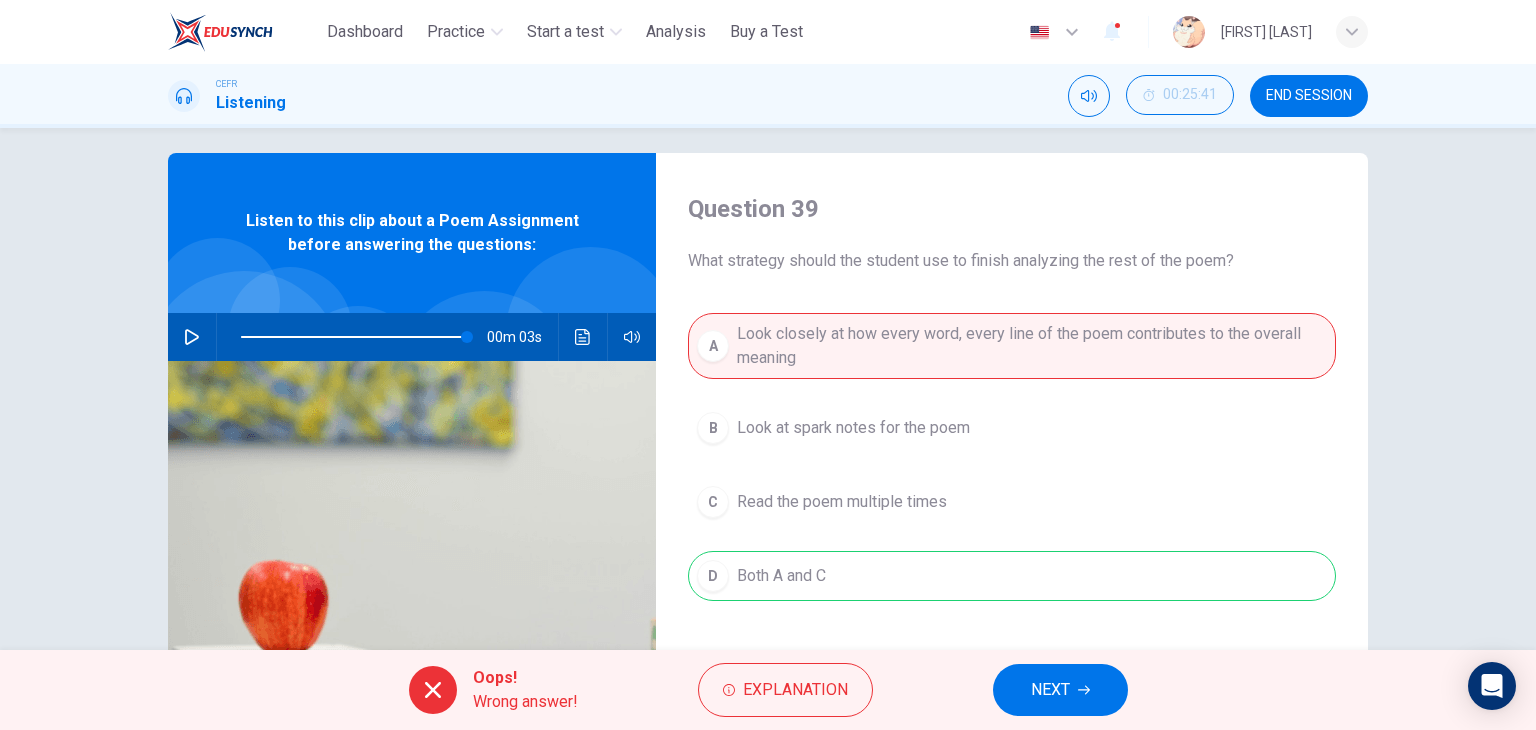 click on "NEXT" at bounding box center [1050, 690] 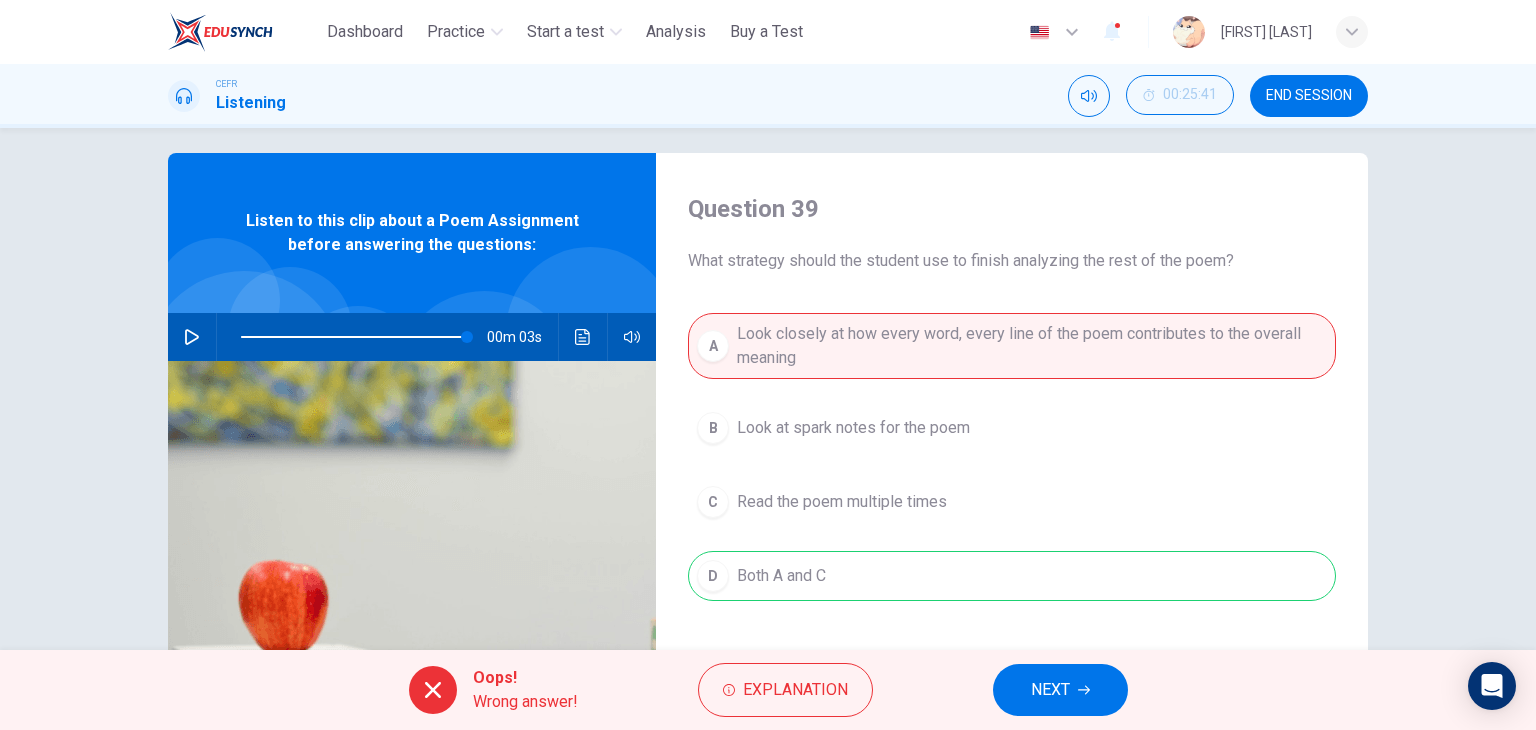 type on "**" 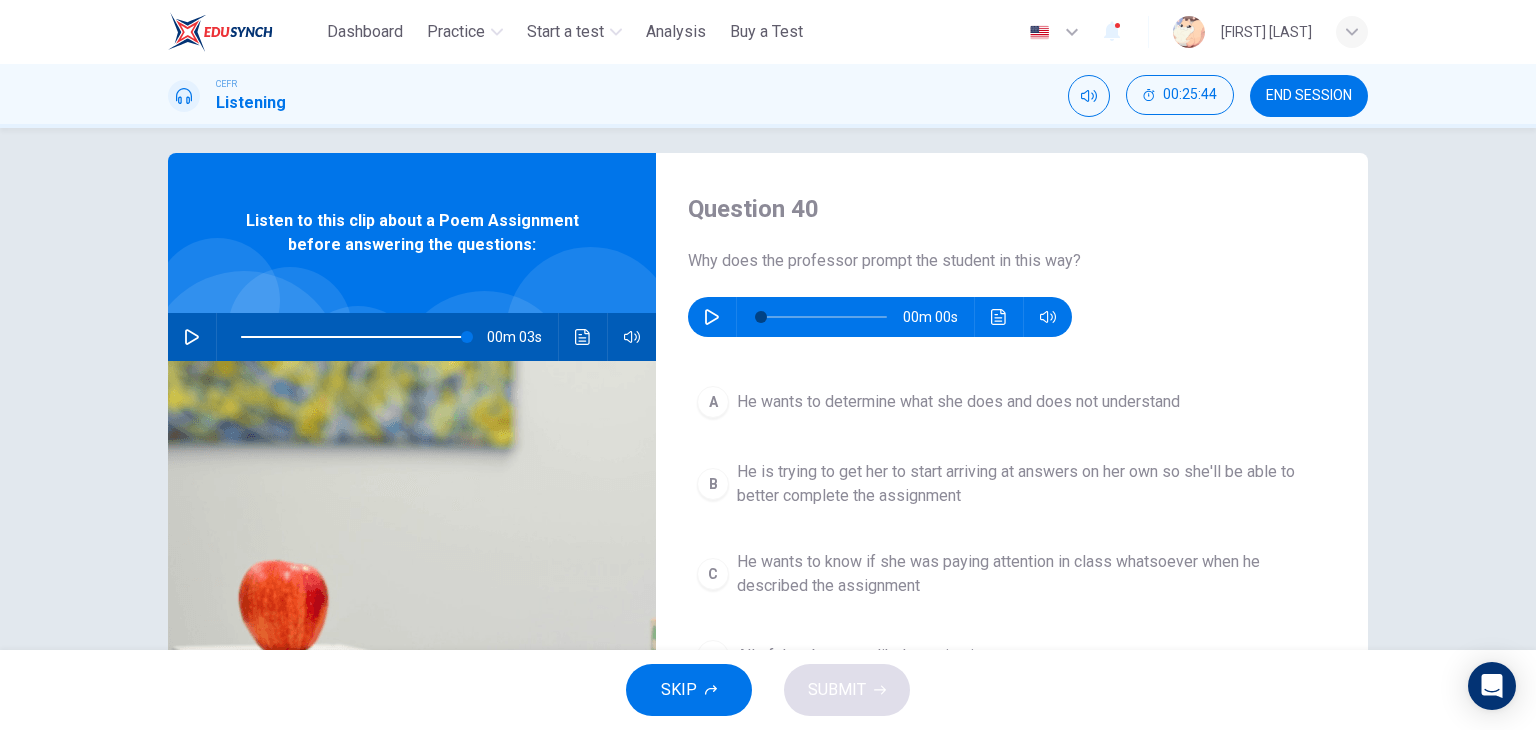 click at bounding box center [412, 604] 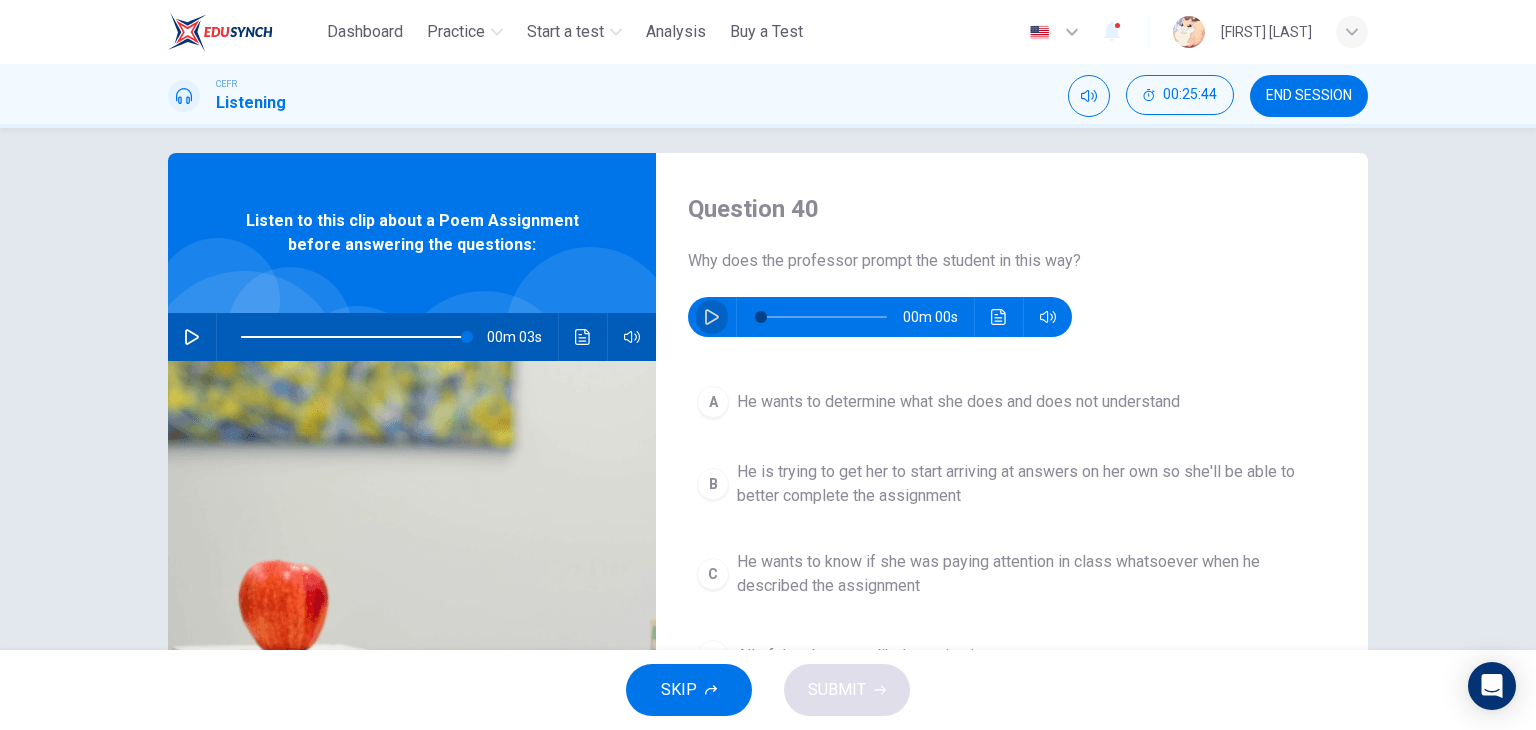 click at bounding box center [712, 317] 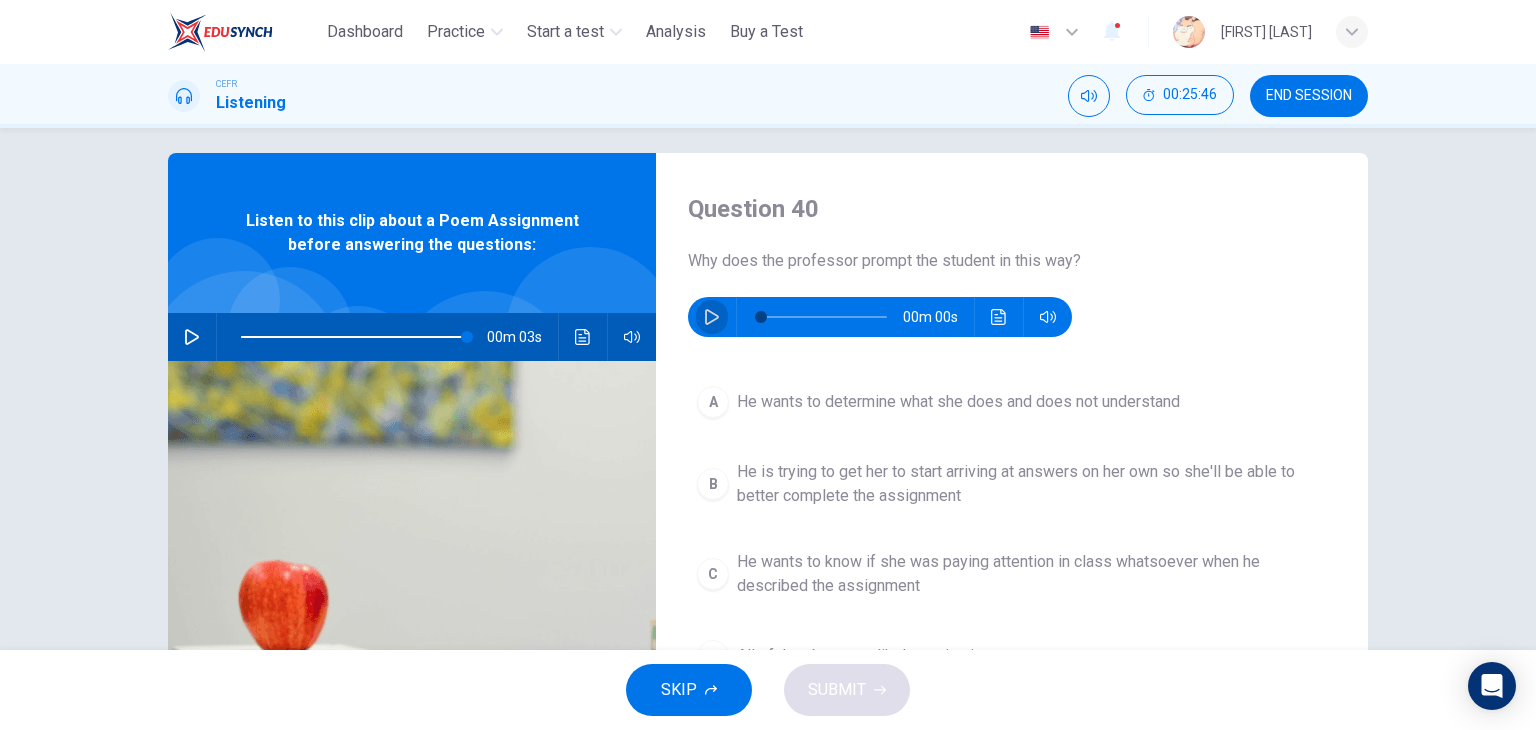 click 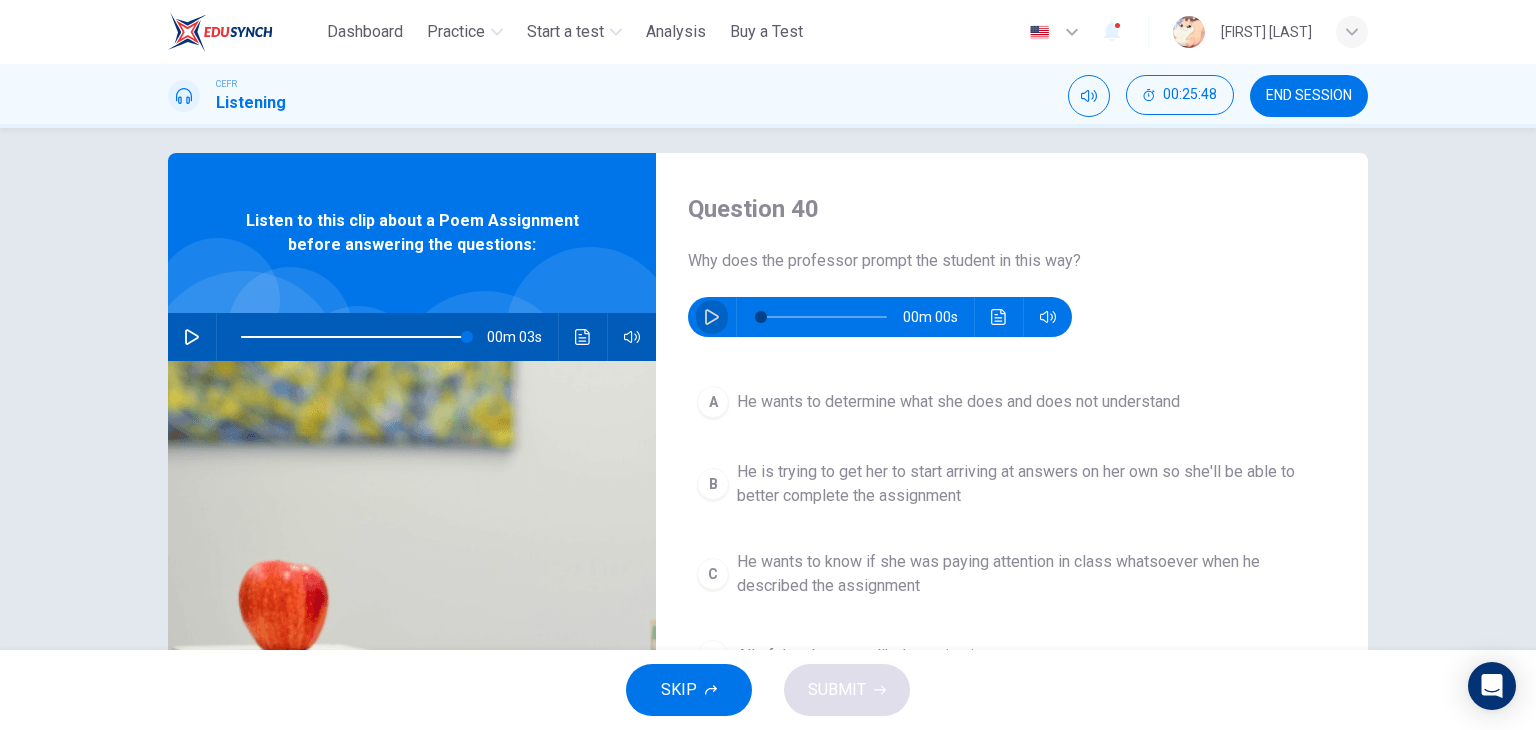 click 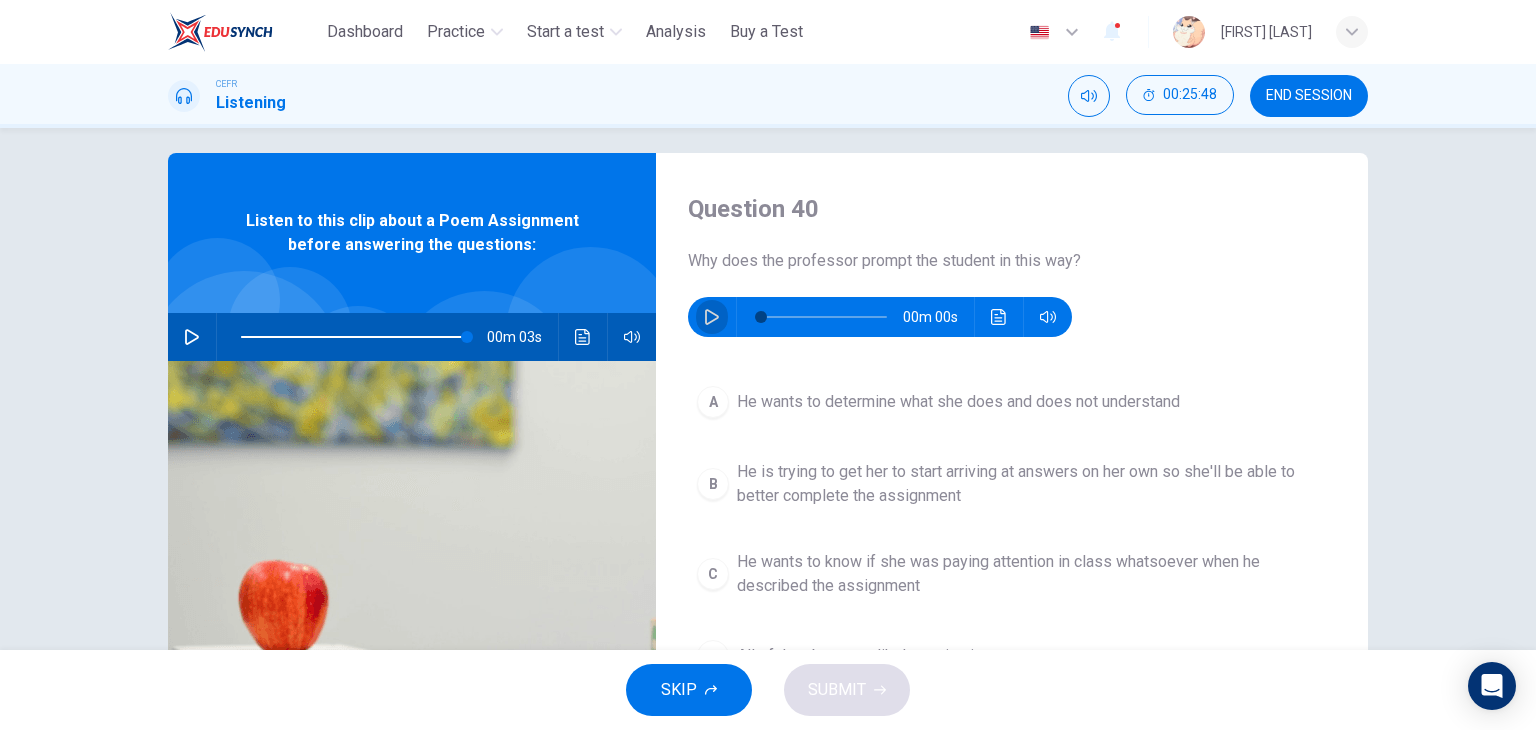 click 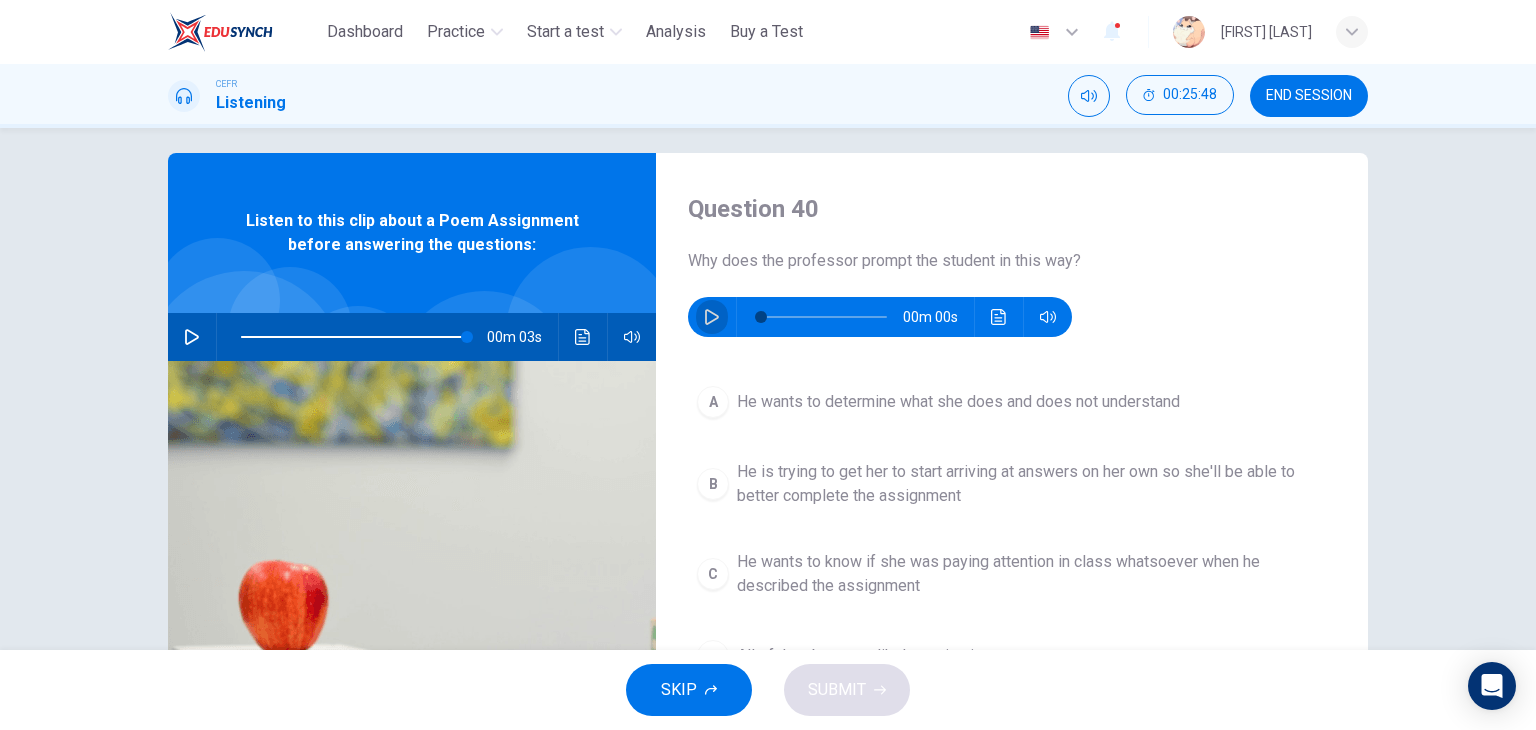 click 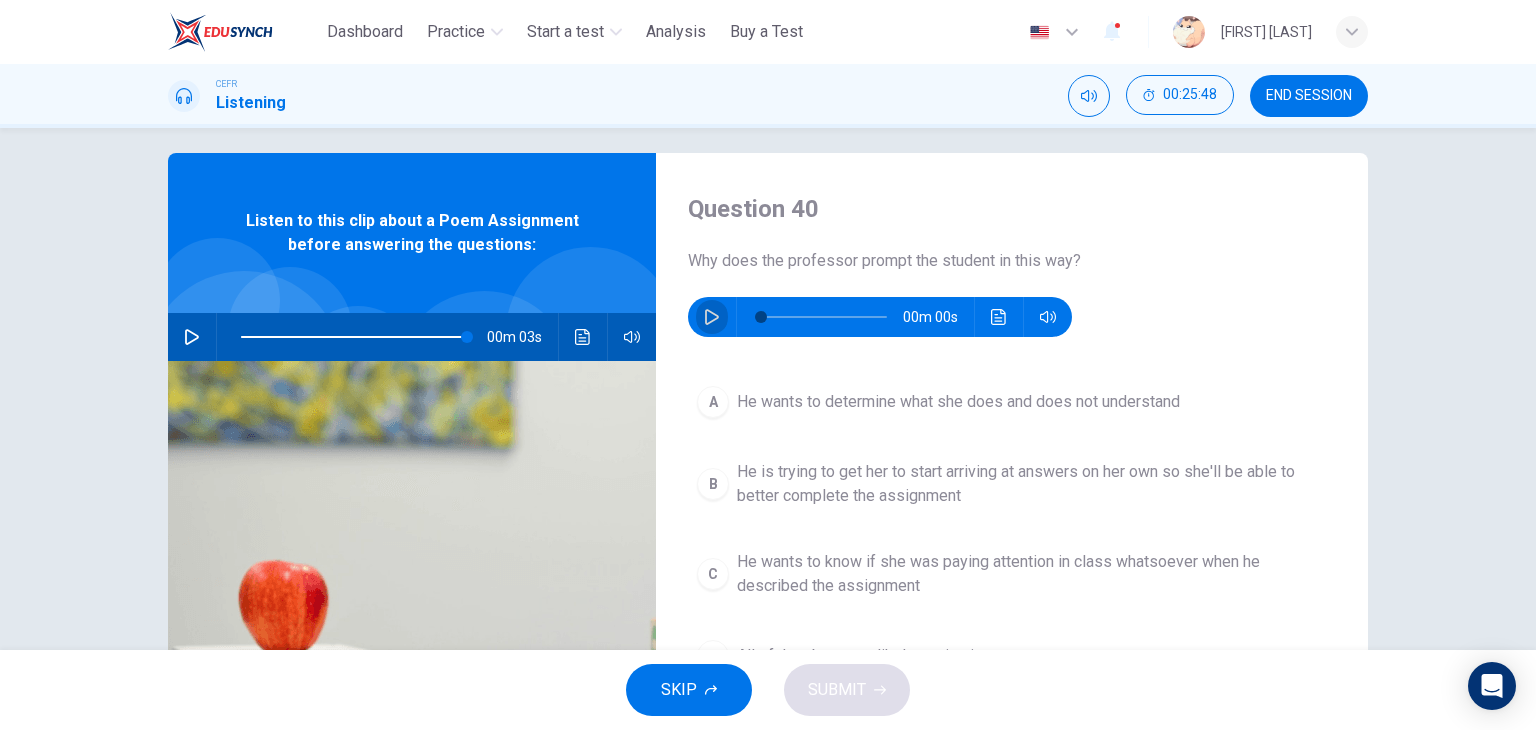 click 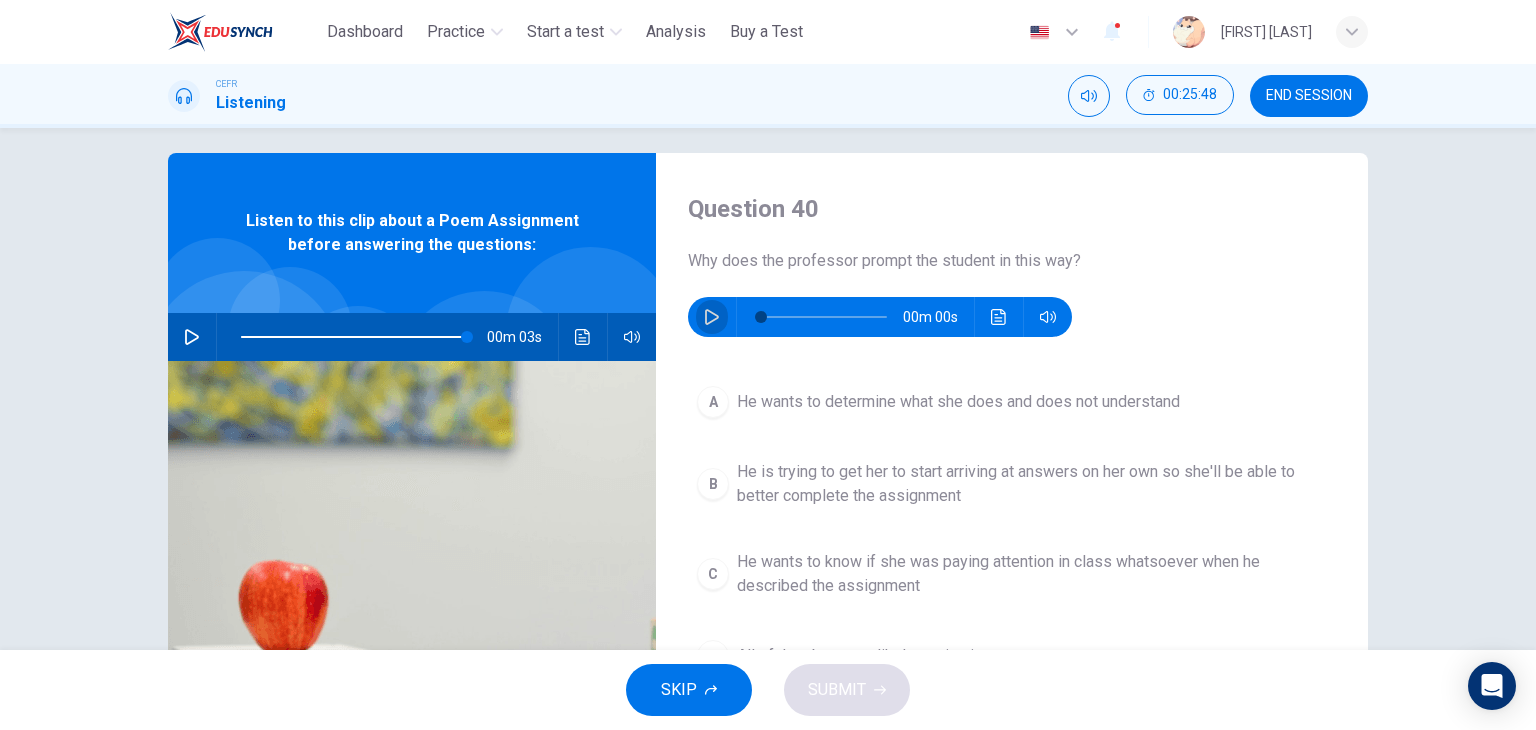click 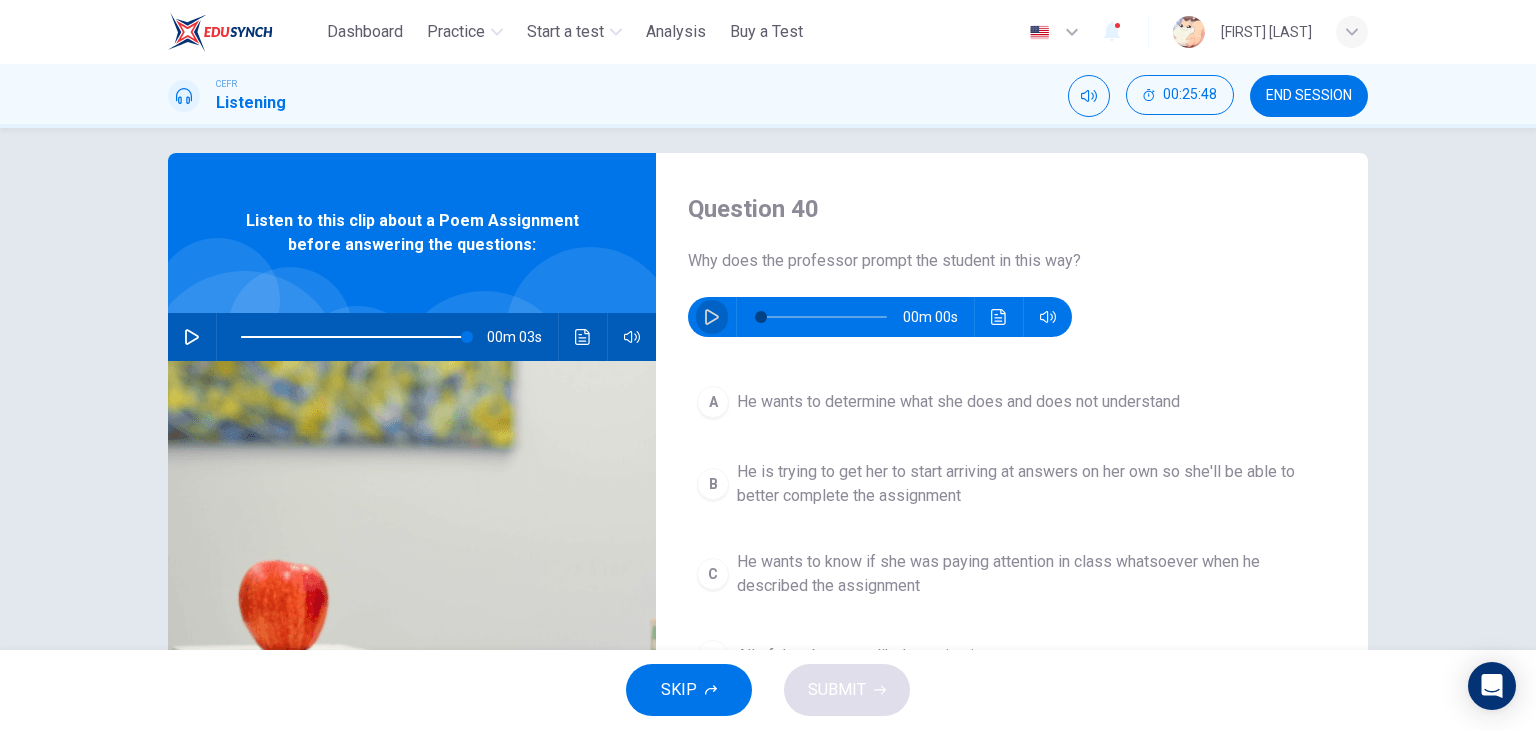click 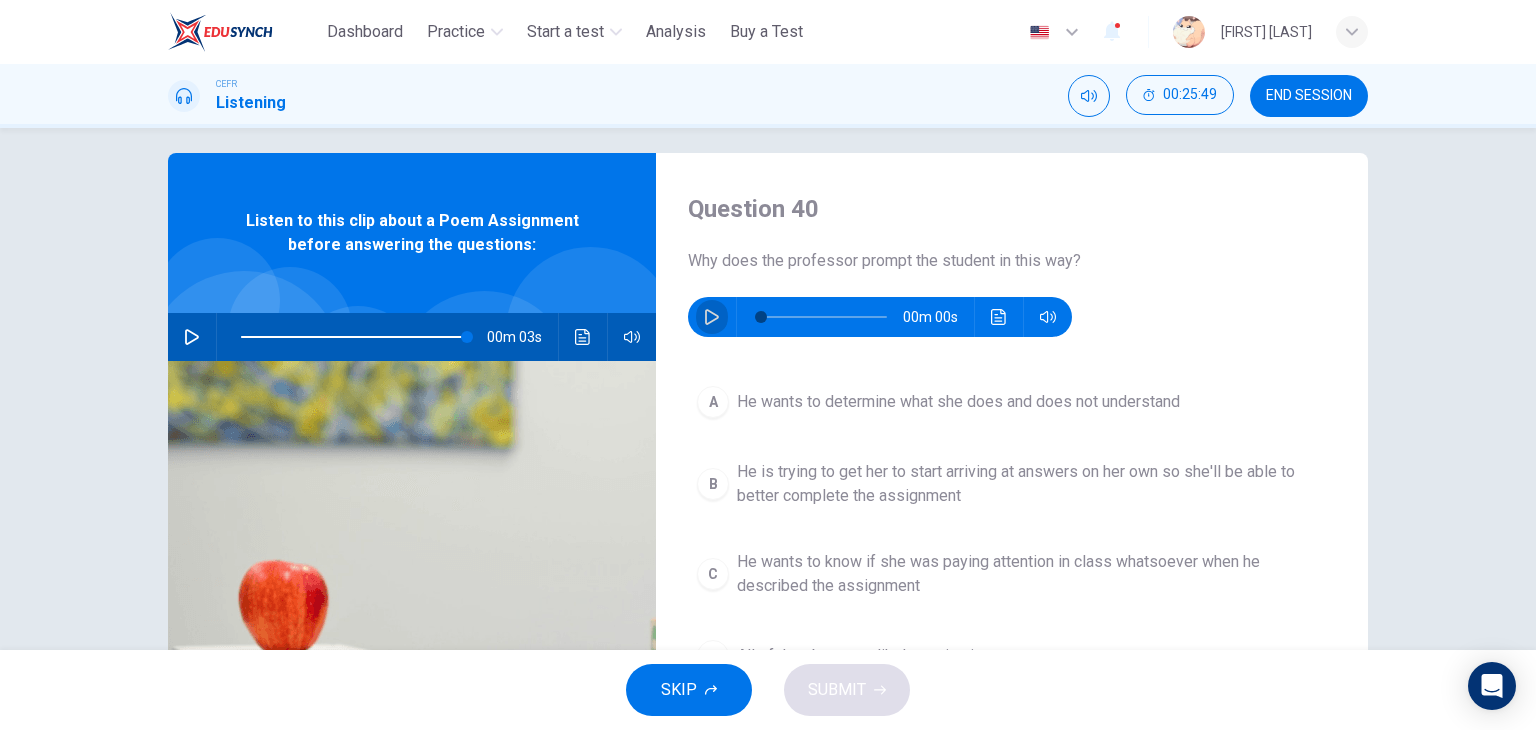 click 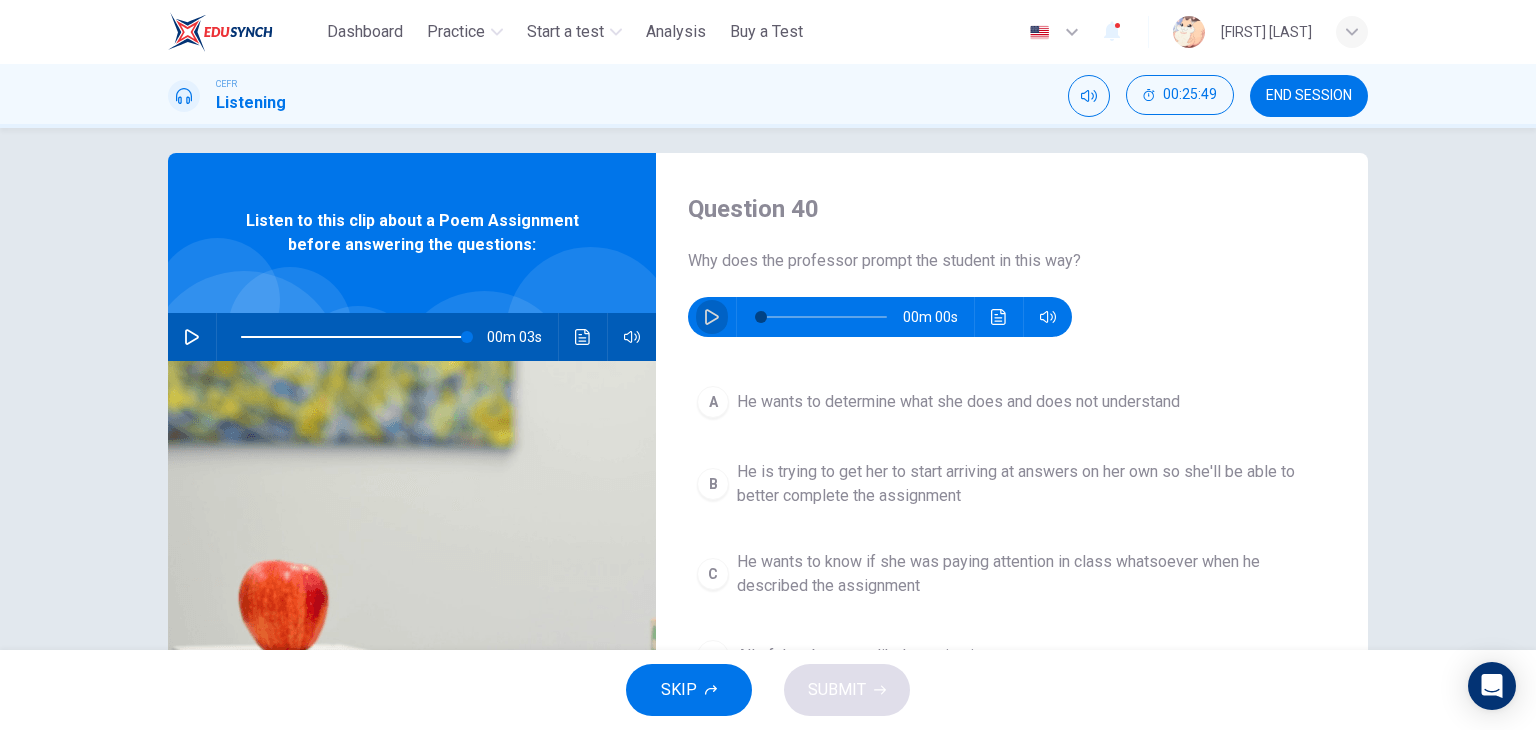 click 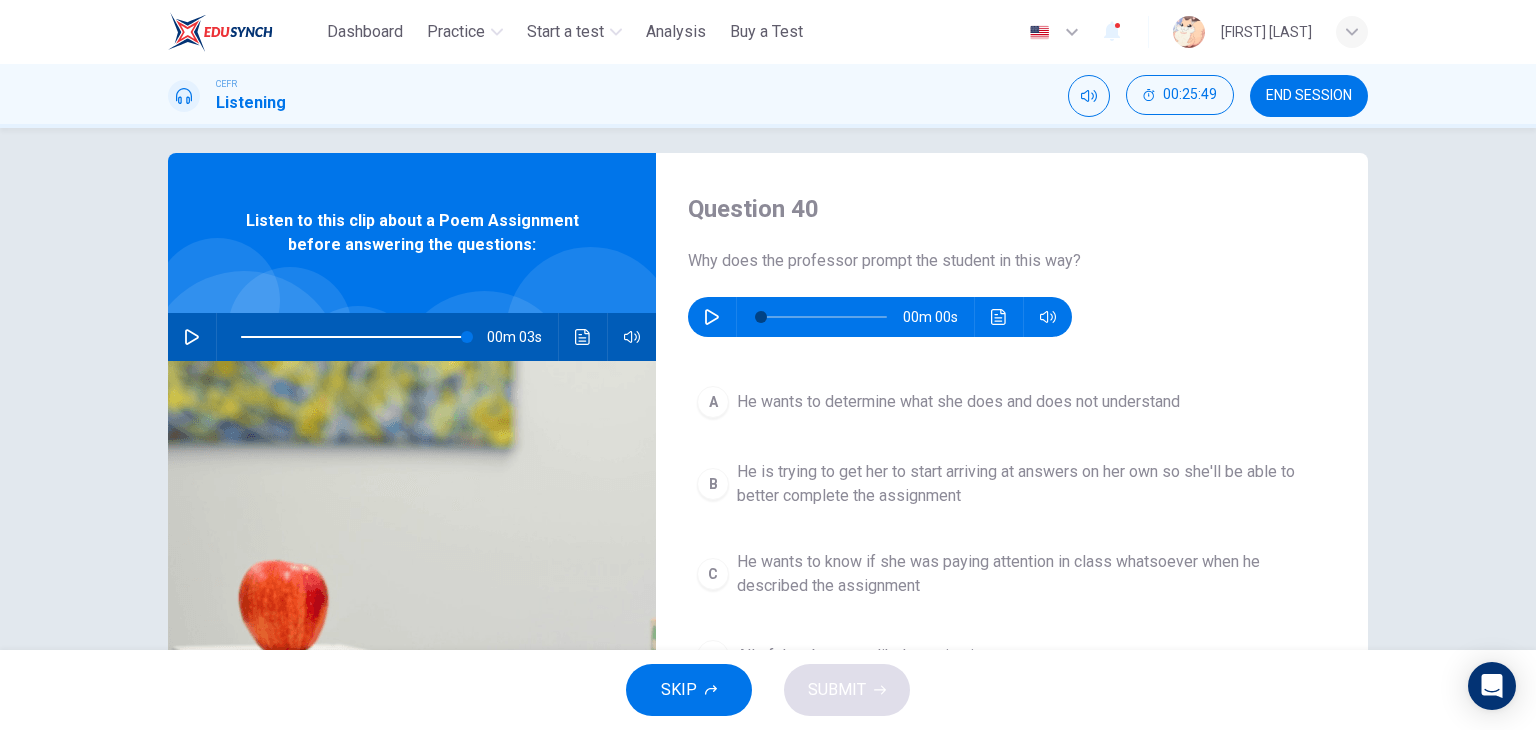 click 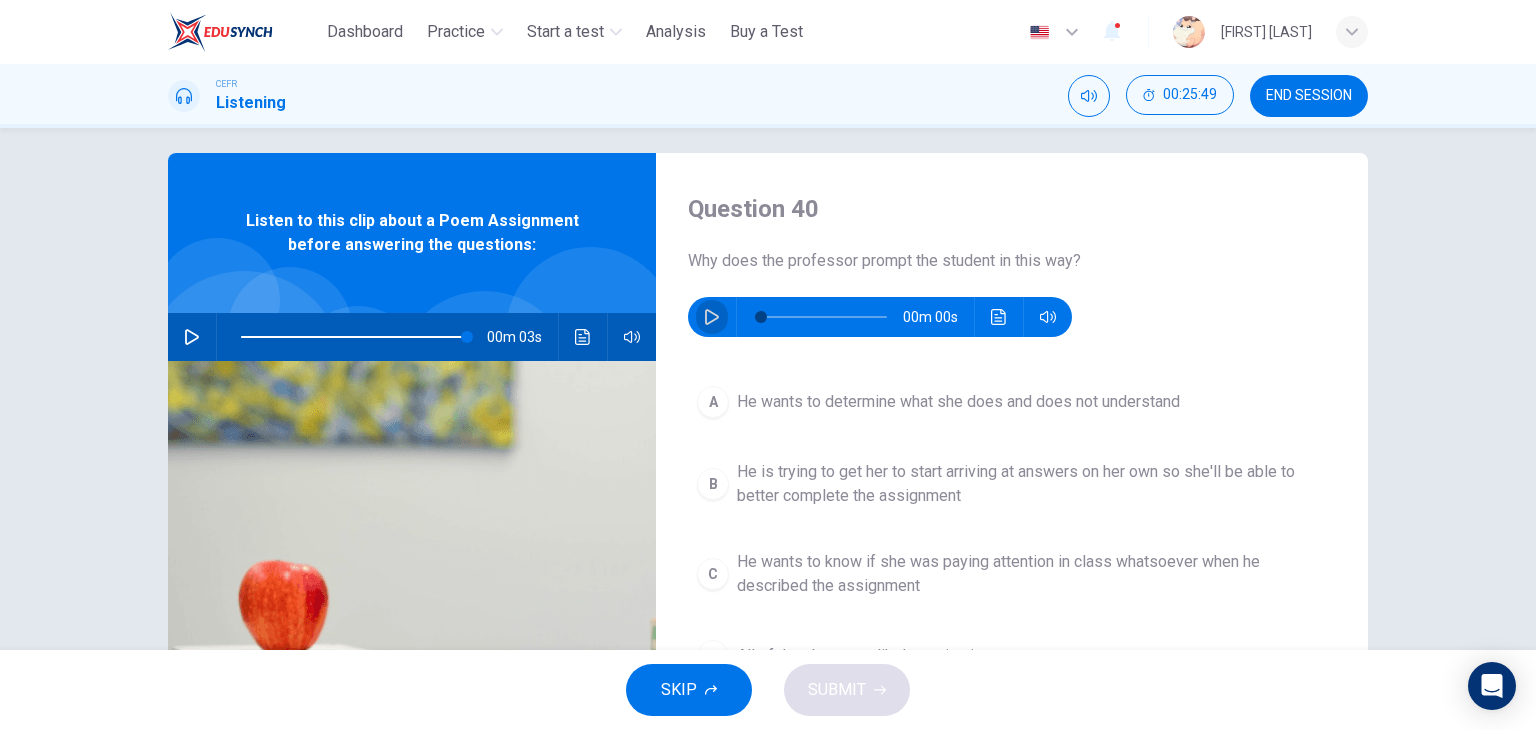 click 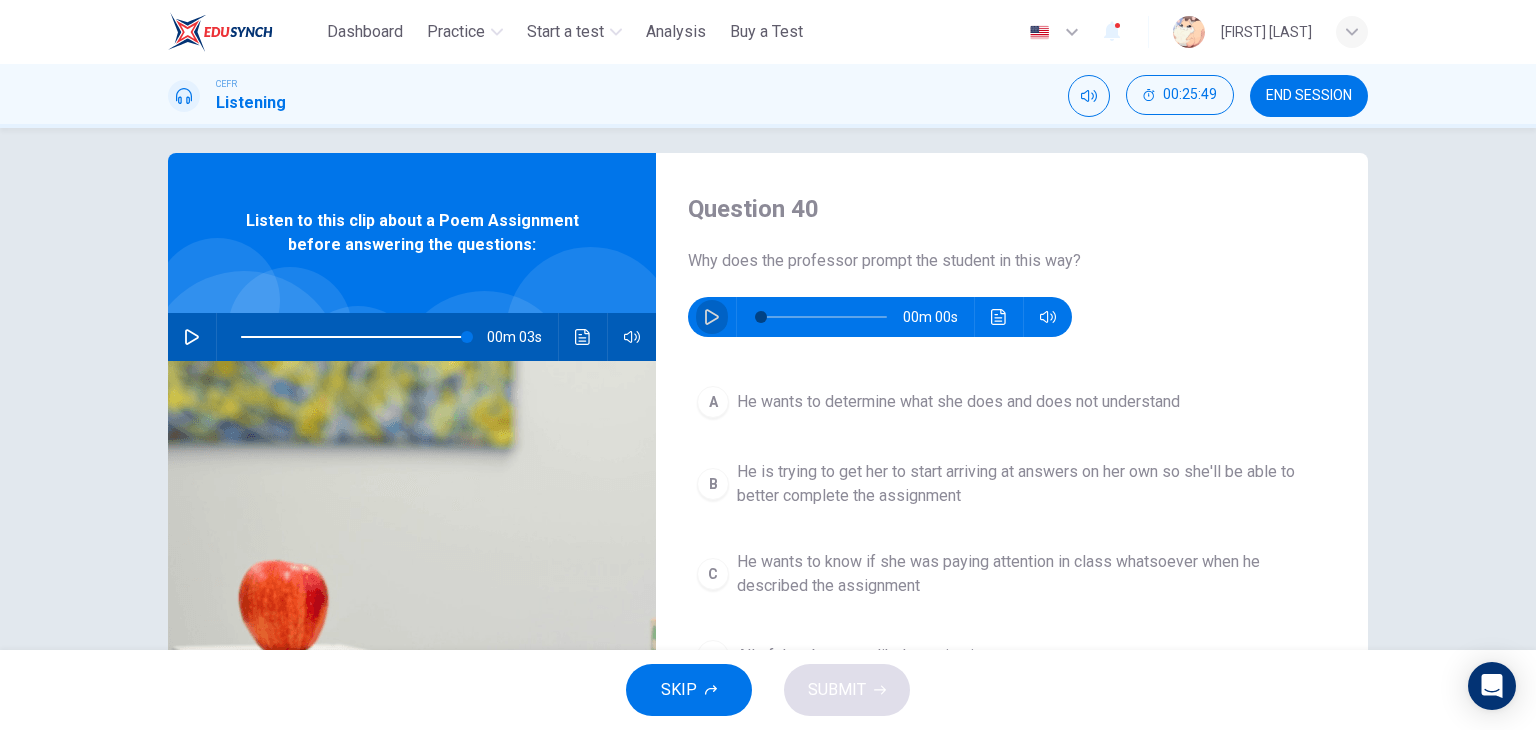 click 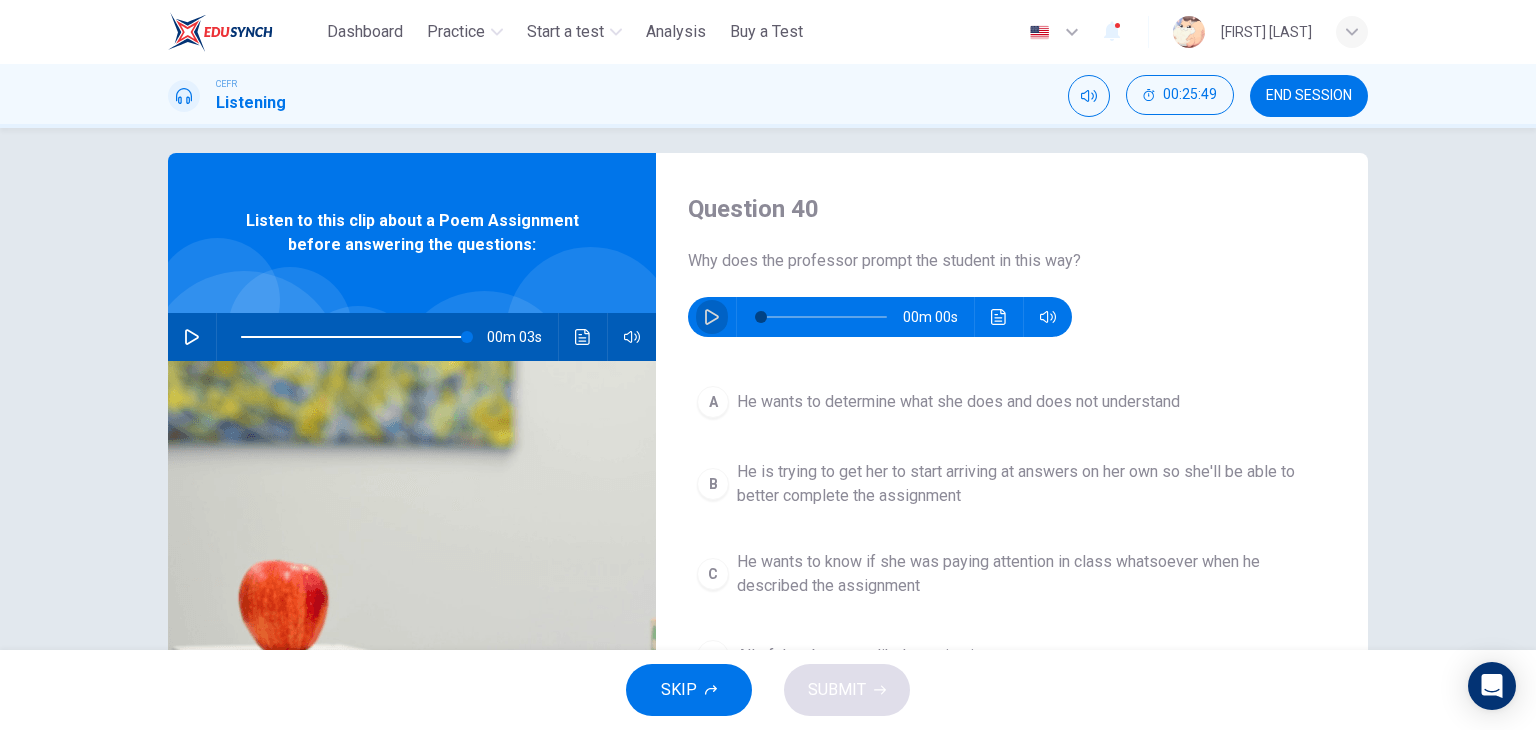 click 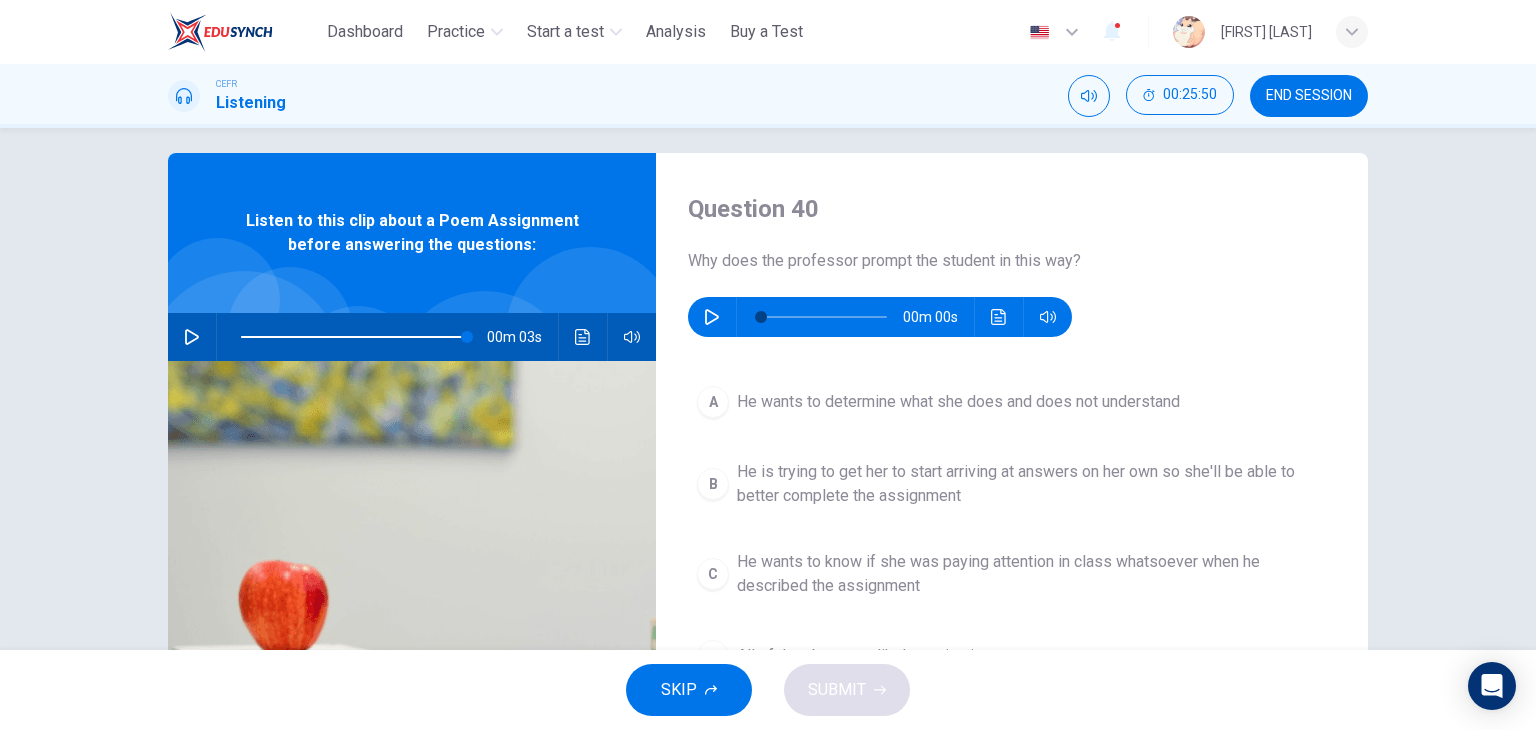 click 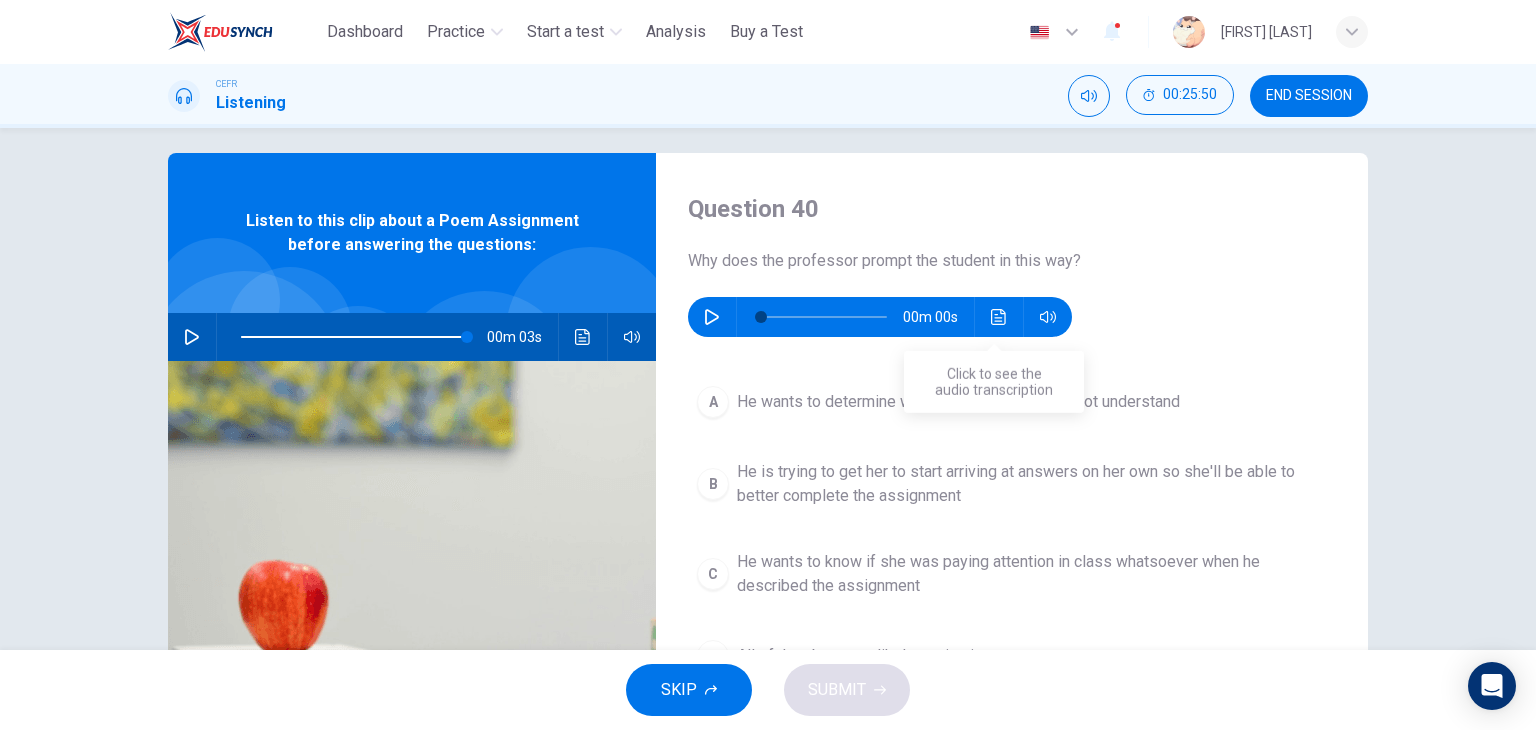 click 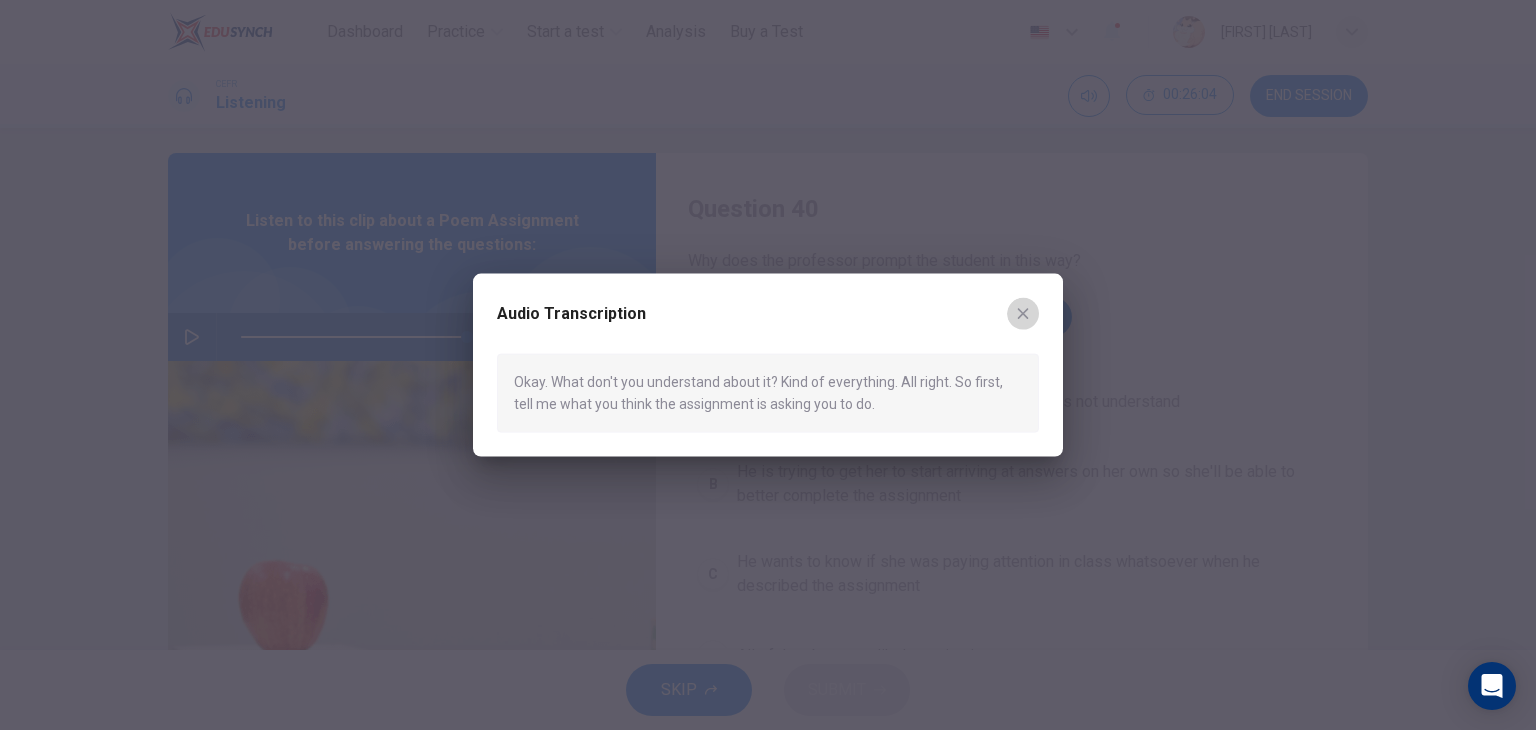 click 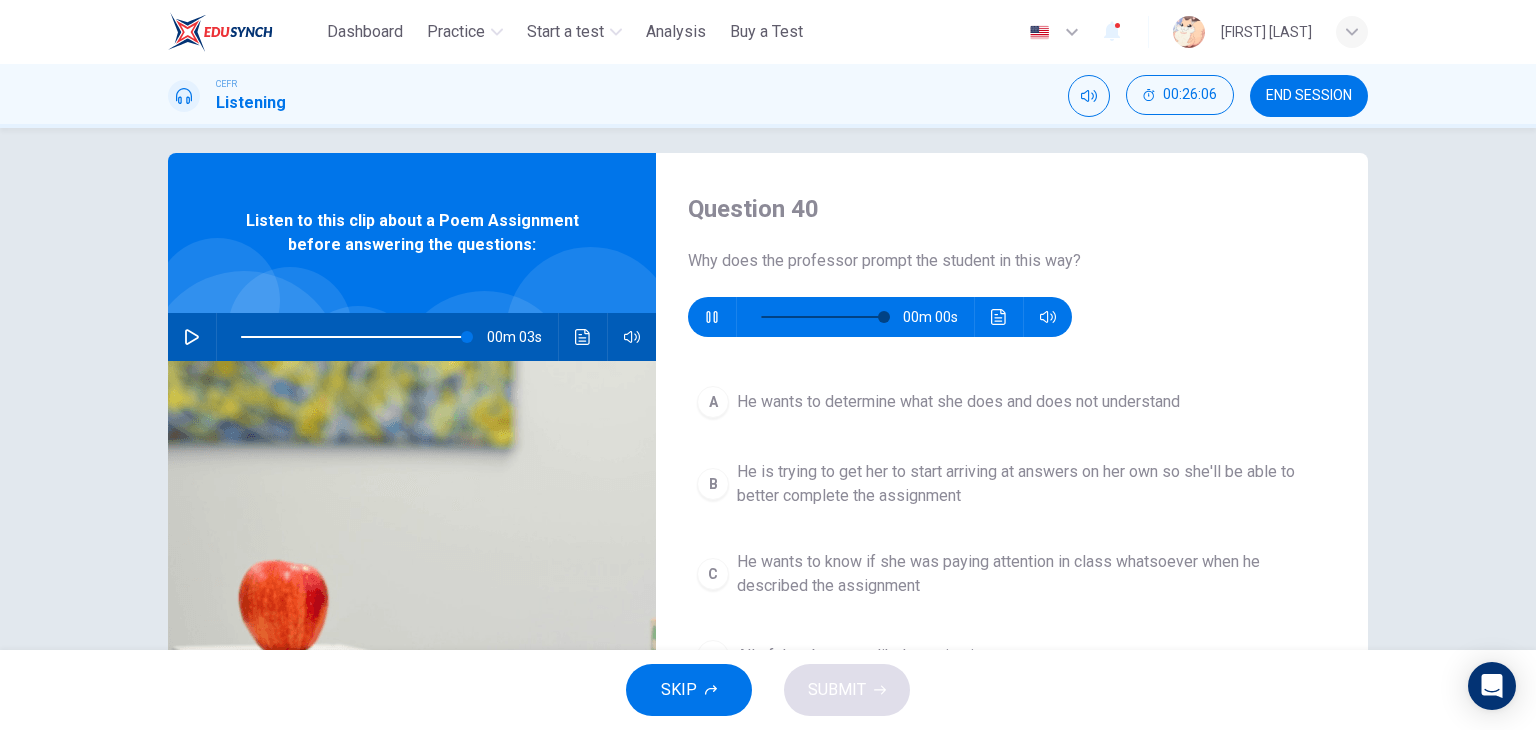 type on "*" 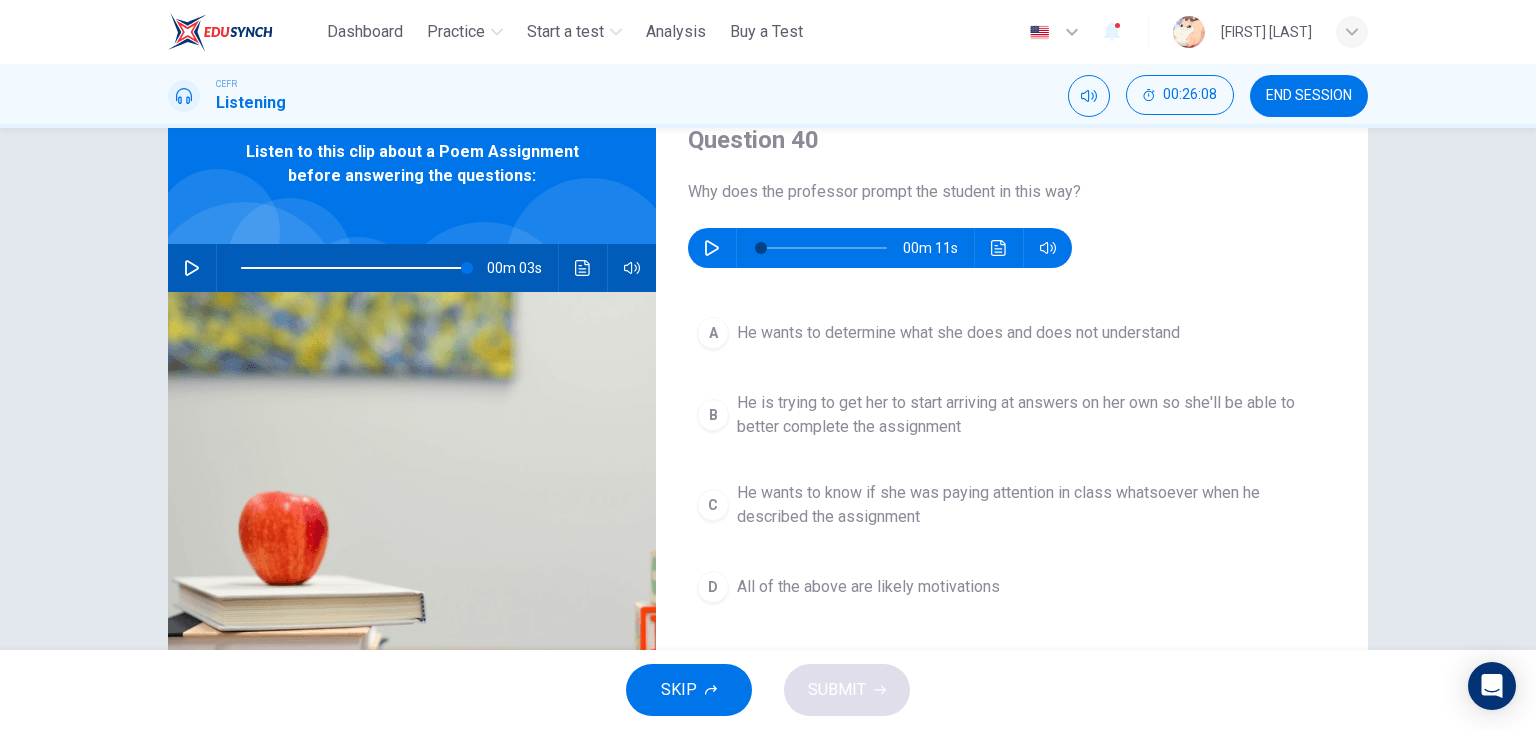 scroll, scrollTop: 87, scrollLeft: 0, axis: vertical 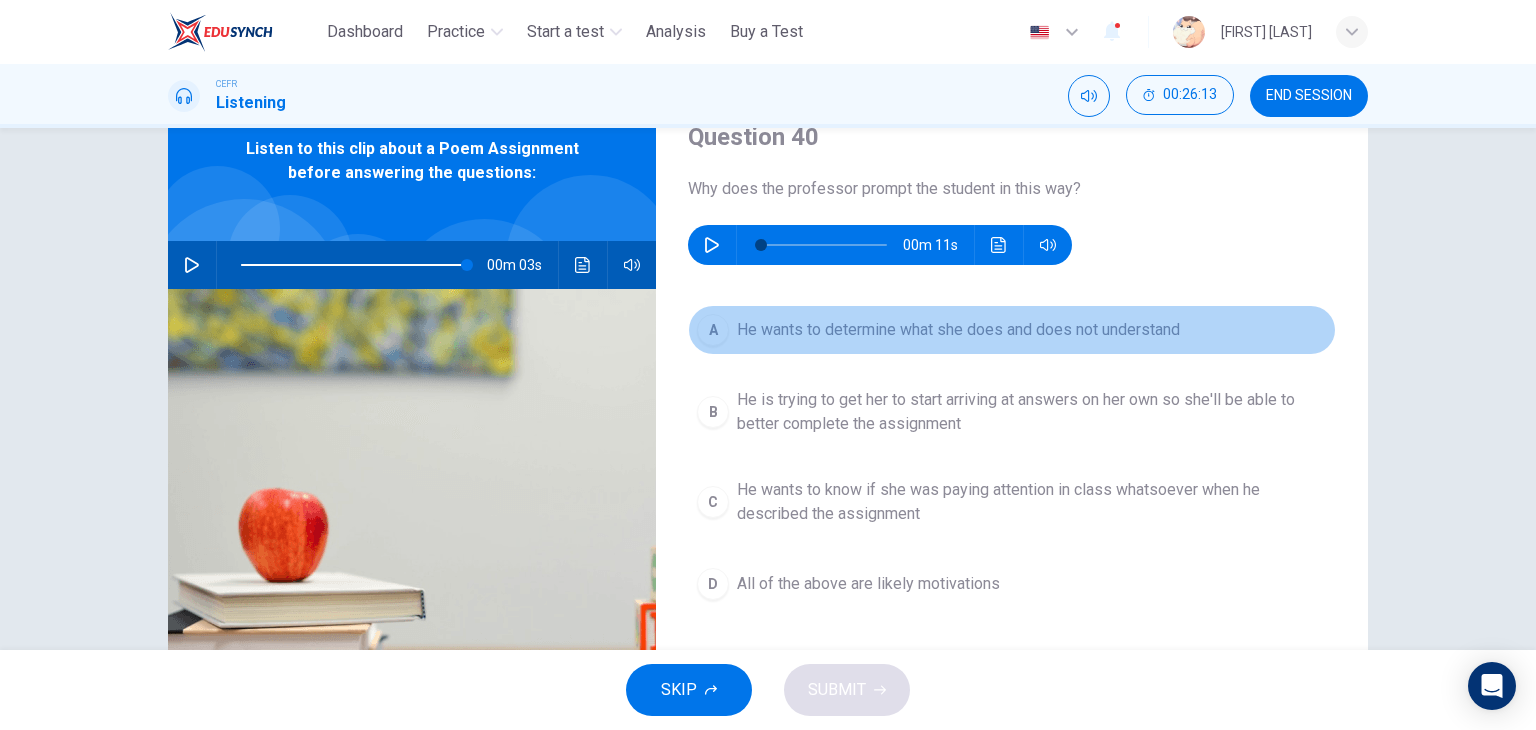click on "He wants to determine what she does and does not understand" at bounding box center [958, 330] 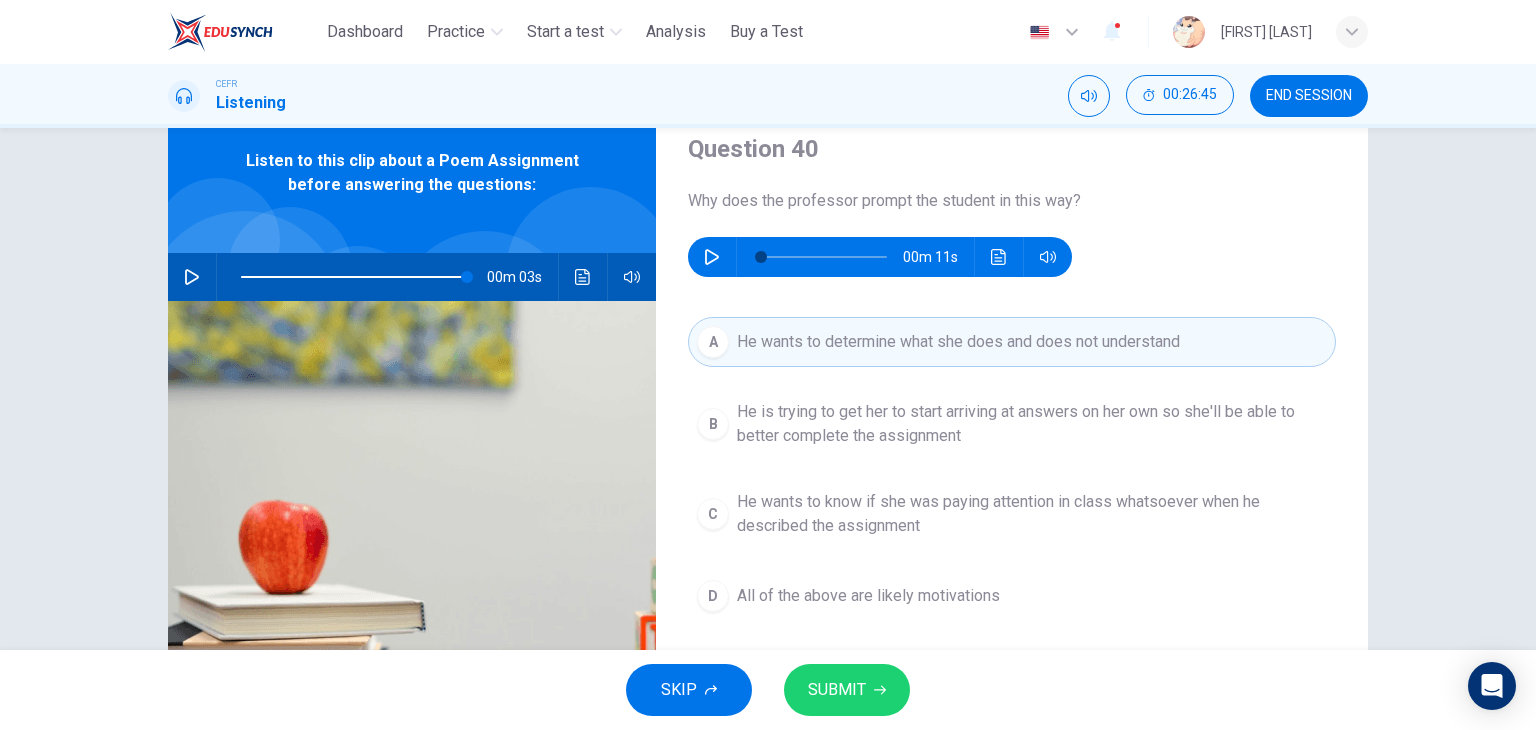 scroll, scrollTop: 75, scrollLeft: 0, axis: vertical 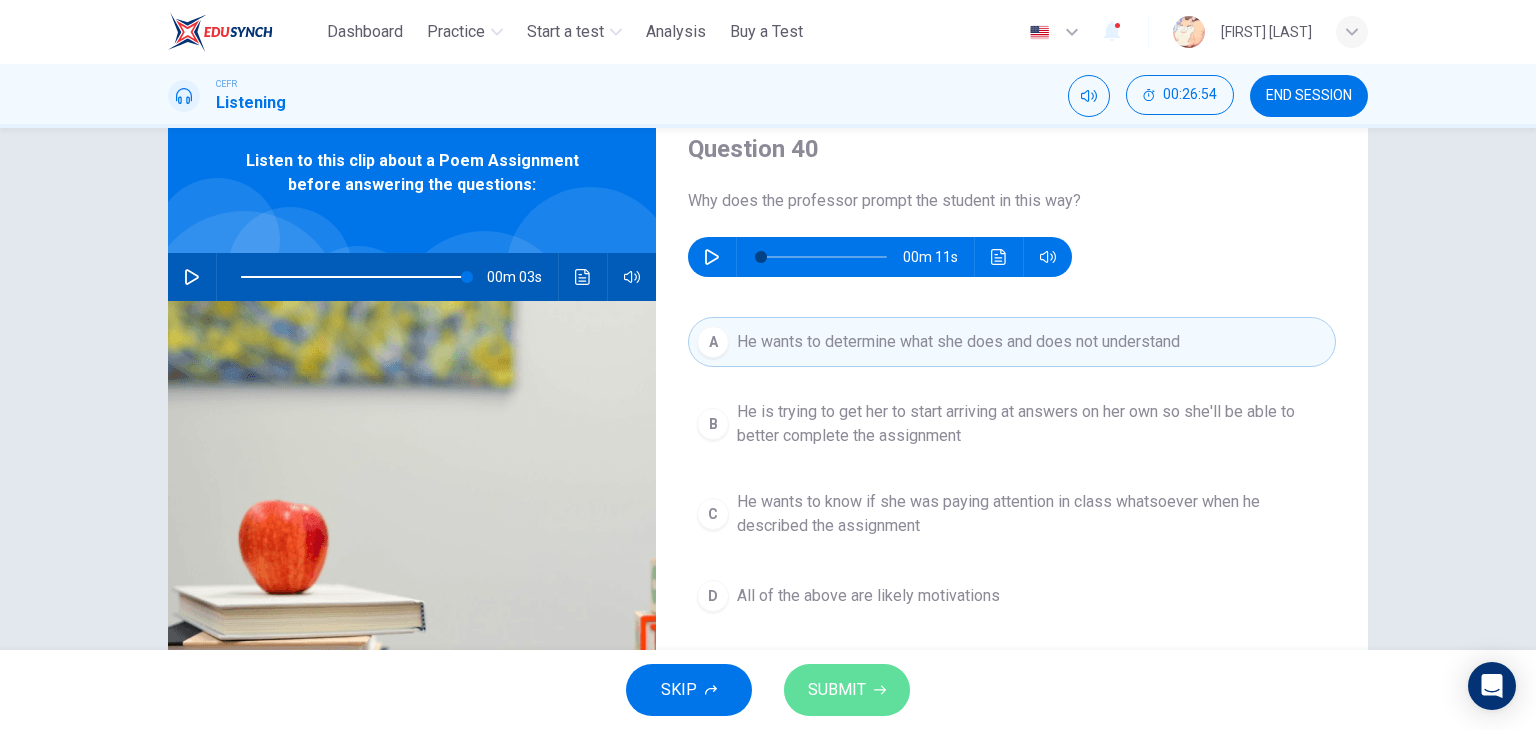 click on "SUBMIT" at bounding box center (847, 690) 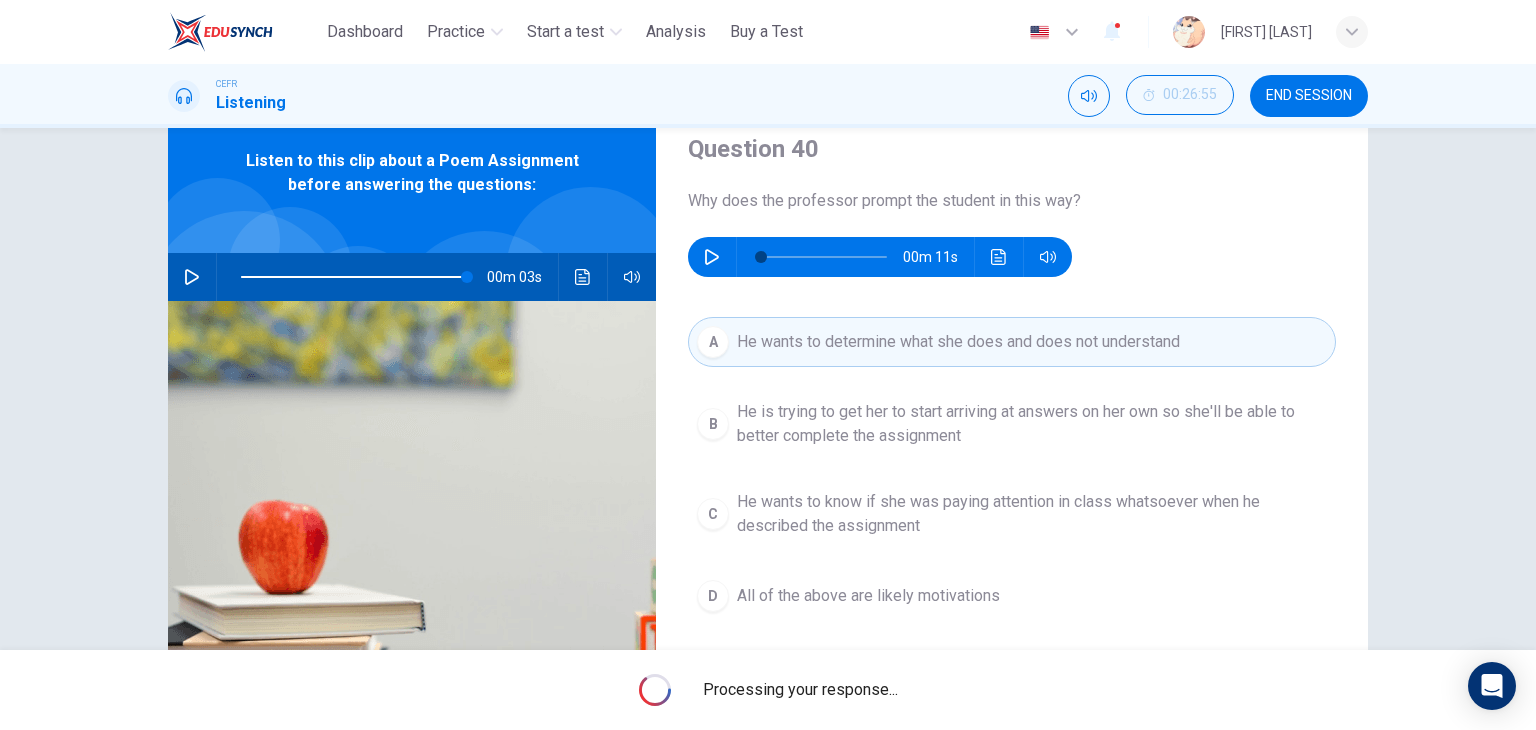 type on "**" 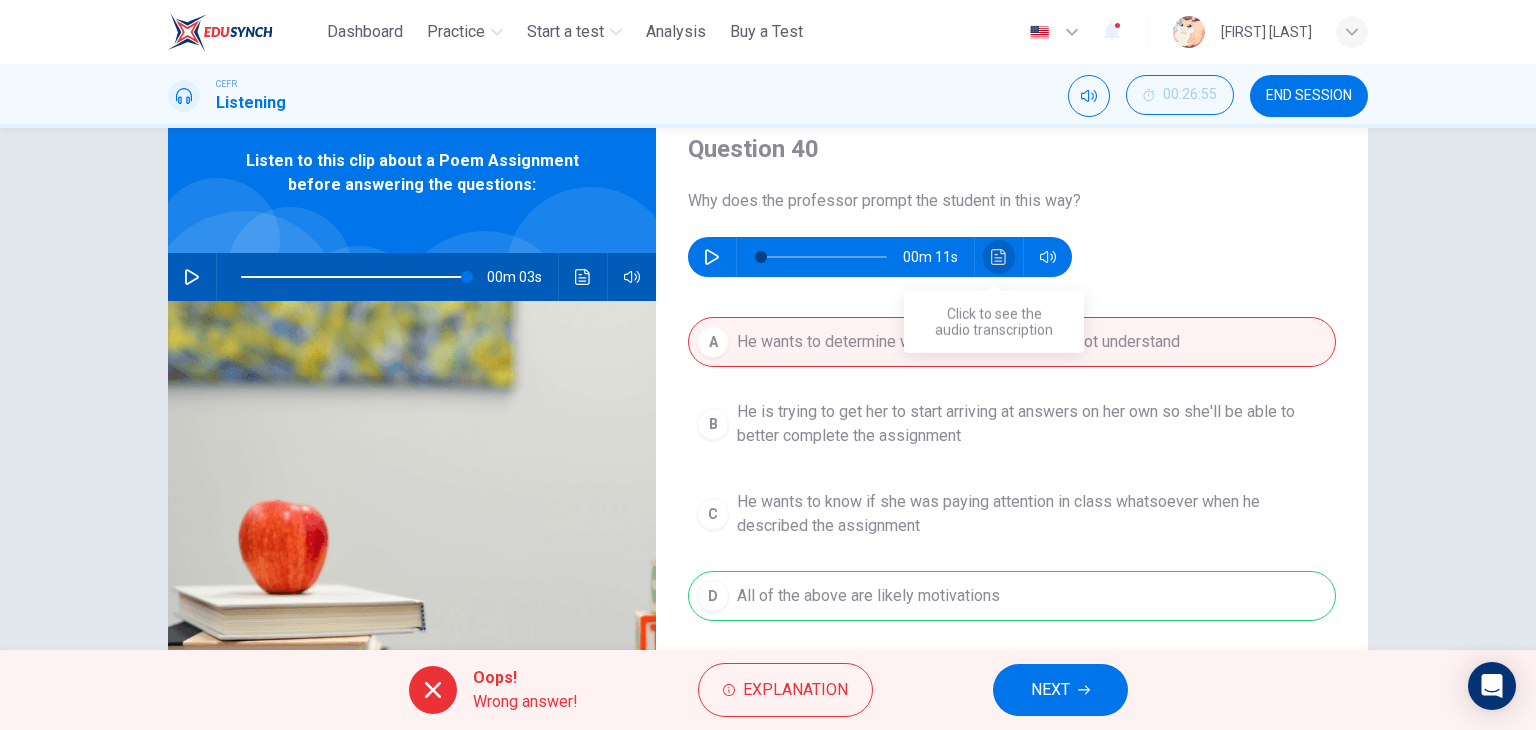 click at bounding box center [999, 257] 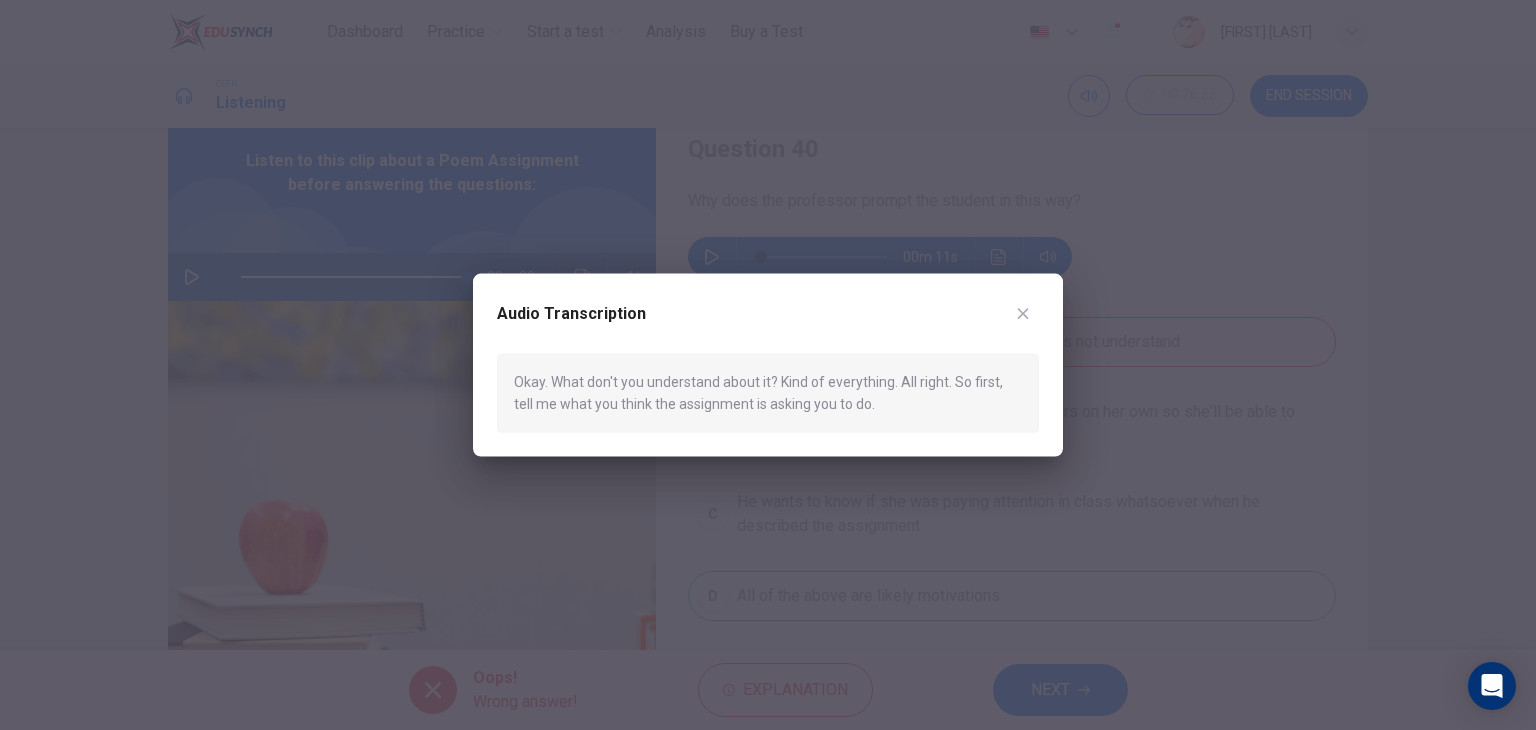 type 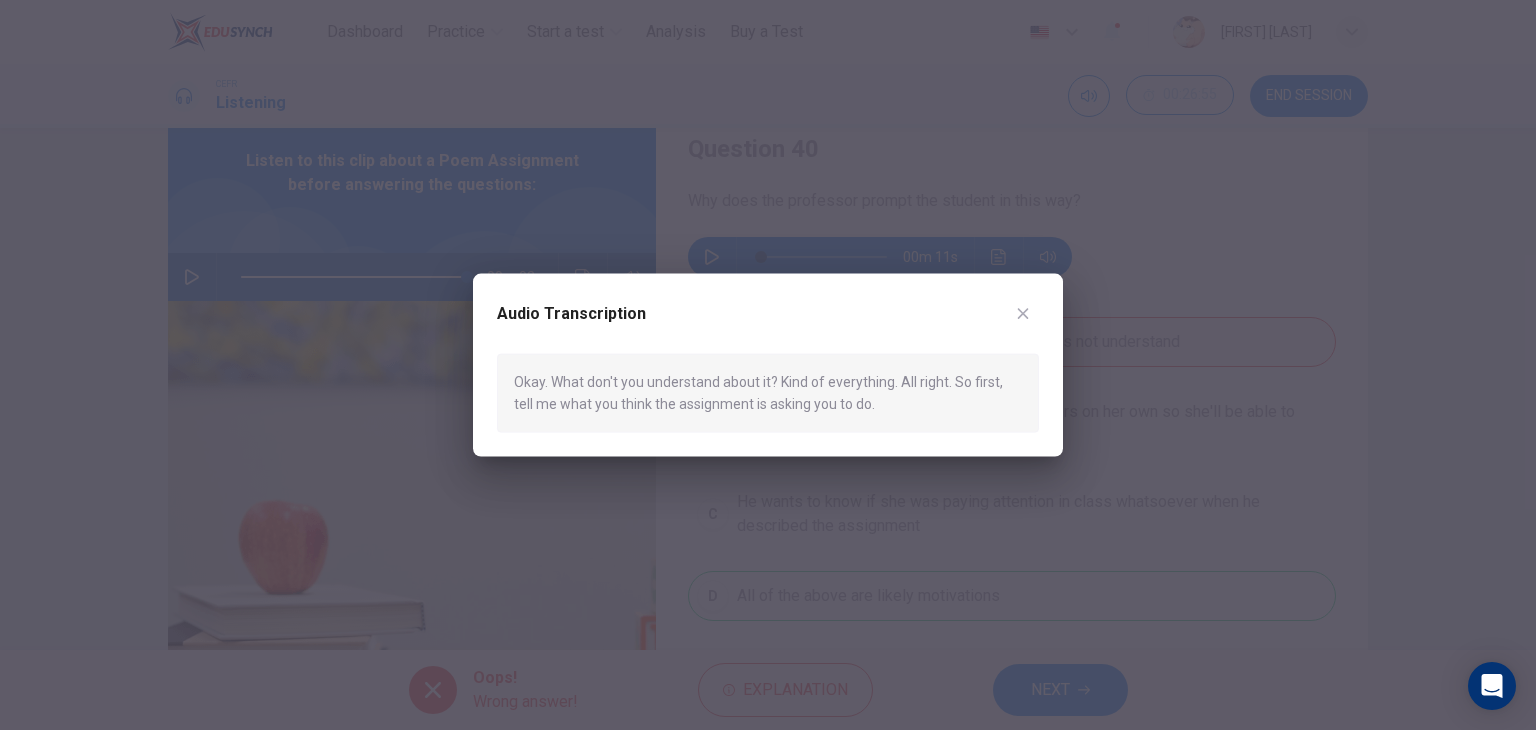 click 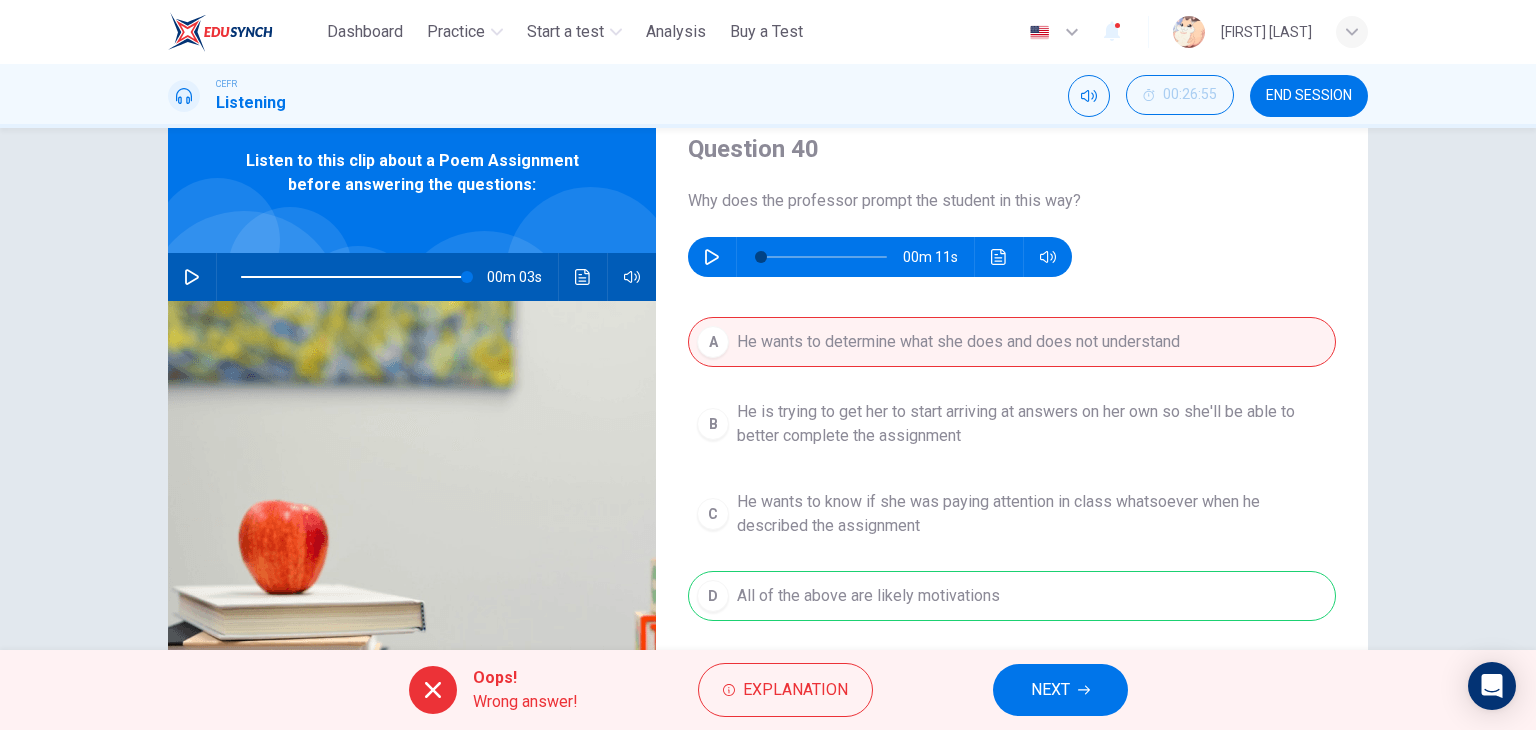 click at bounding box center (412, 544) 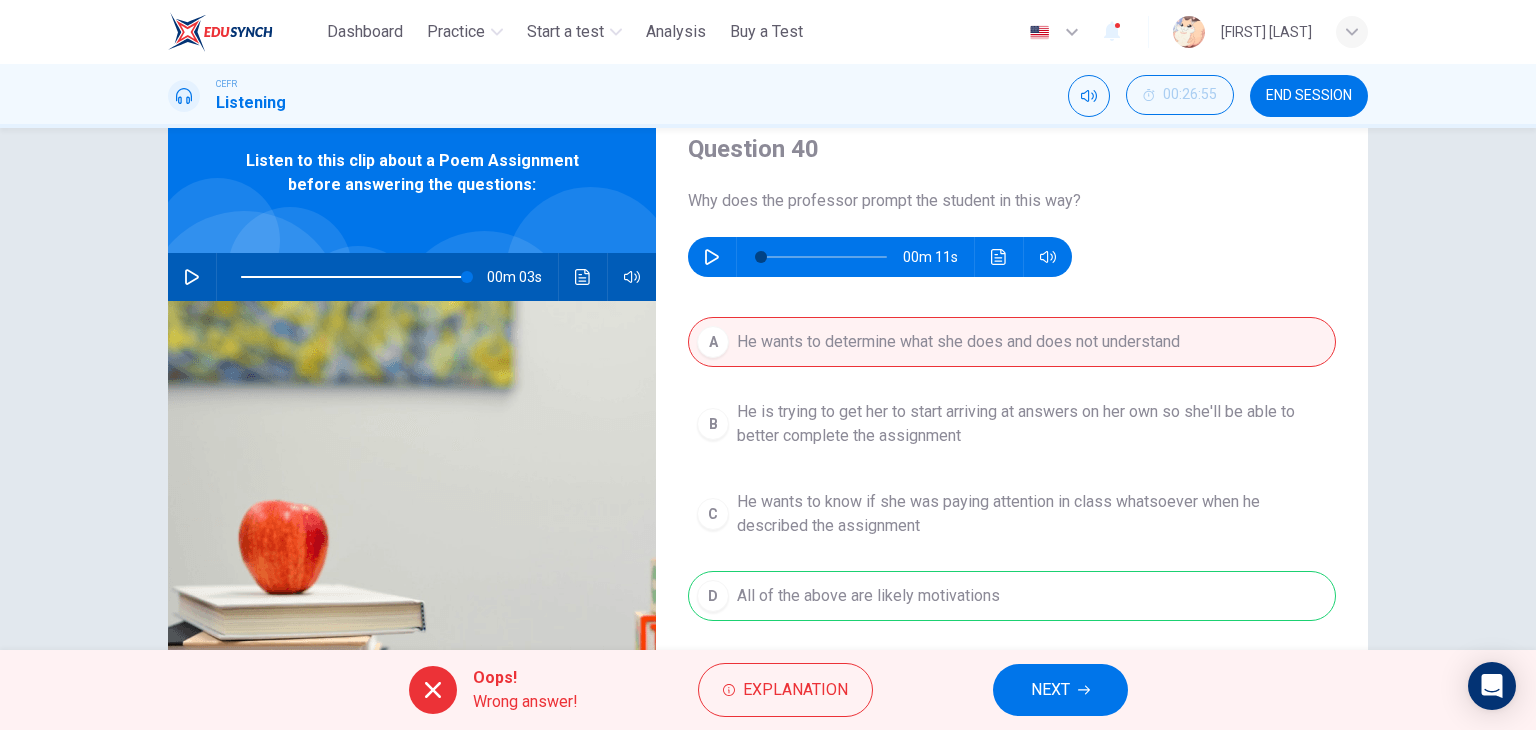 click on "NEXT" at bounding box center (1060, 690) 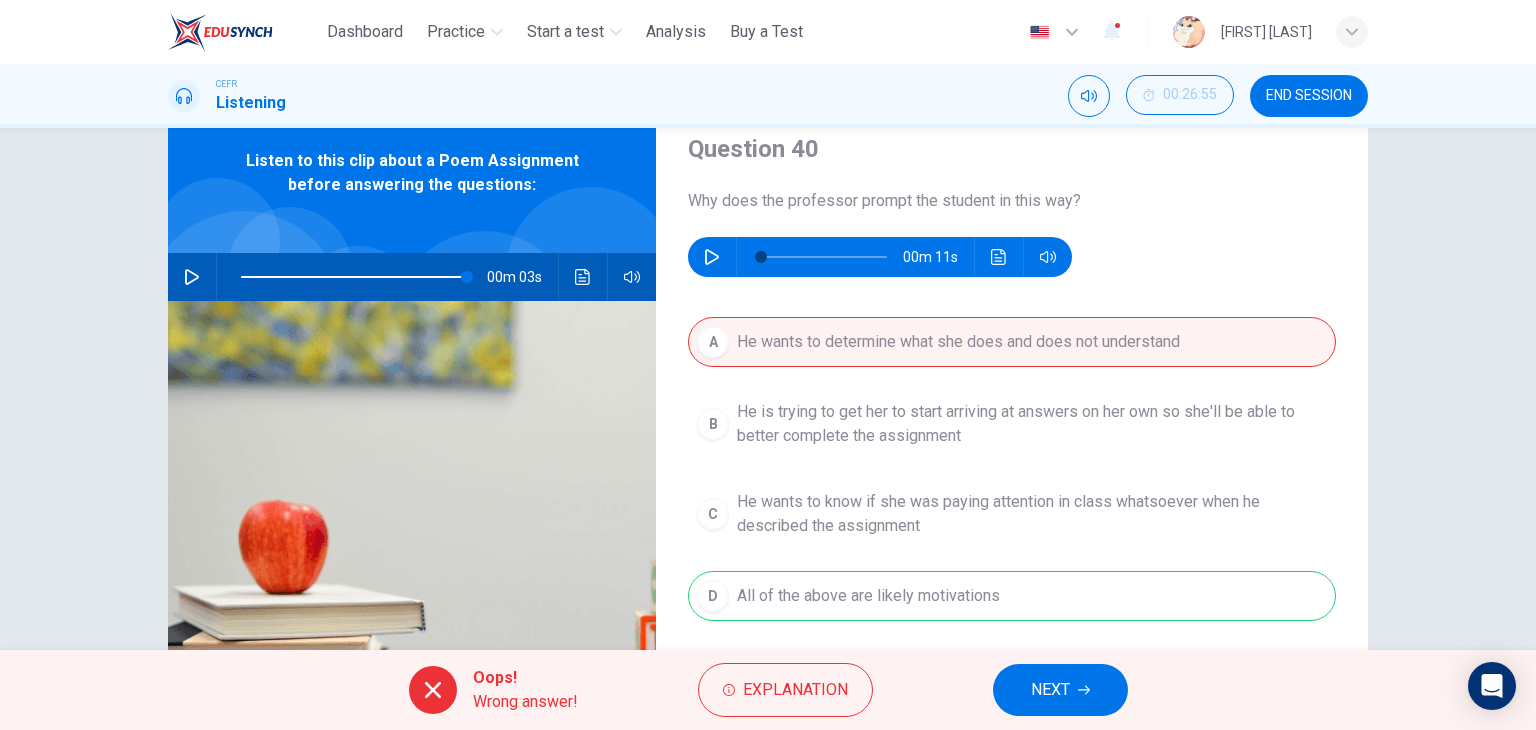 scroll, scrollTop: 0, scrollLeft: 0, axis: both 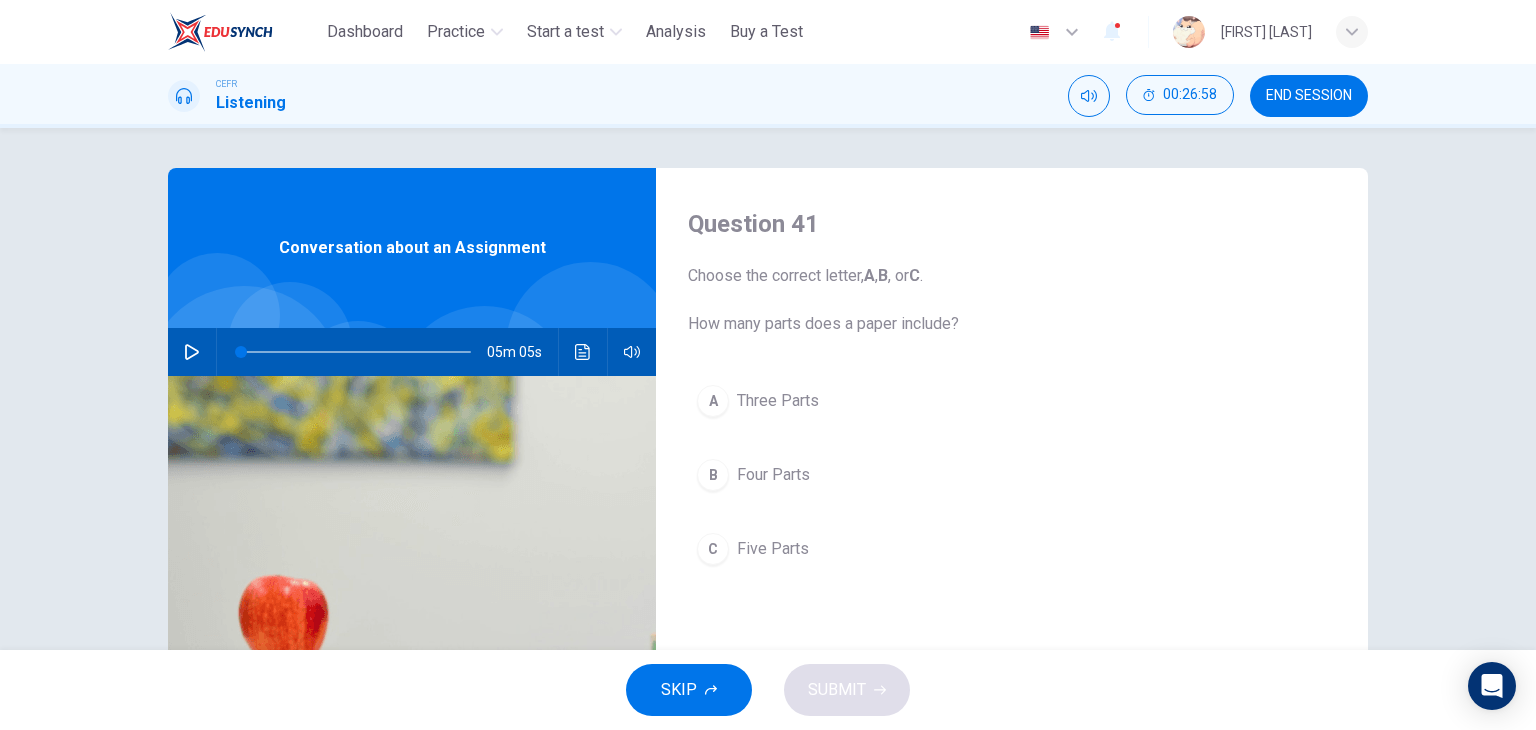 click at bounding box center (412, 619) 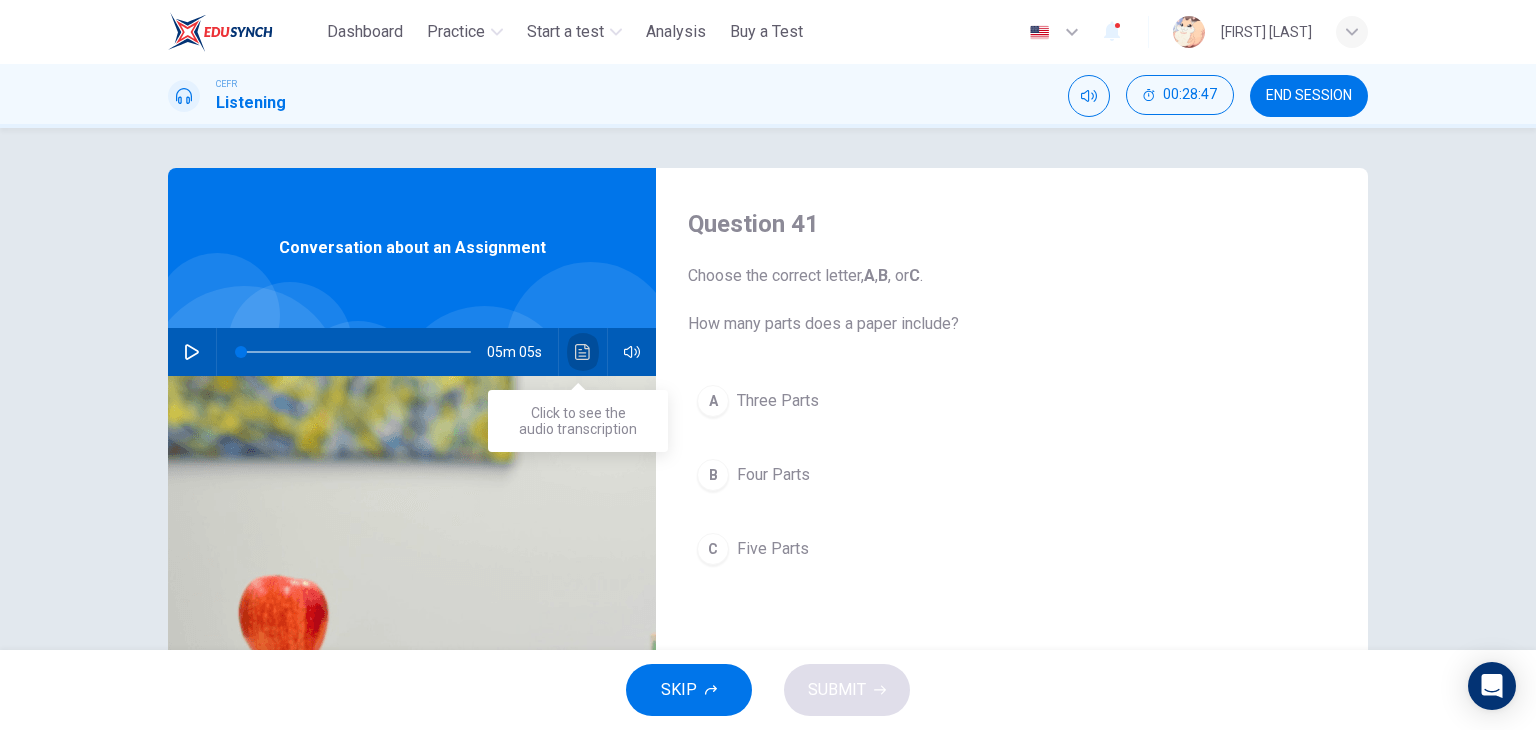 click 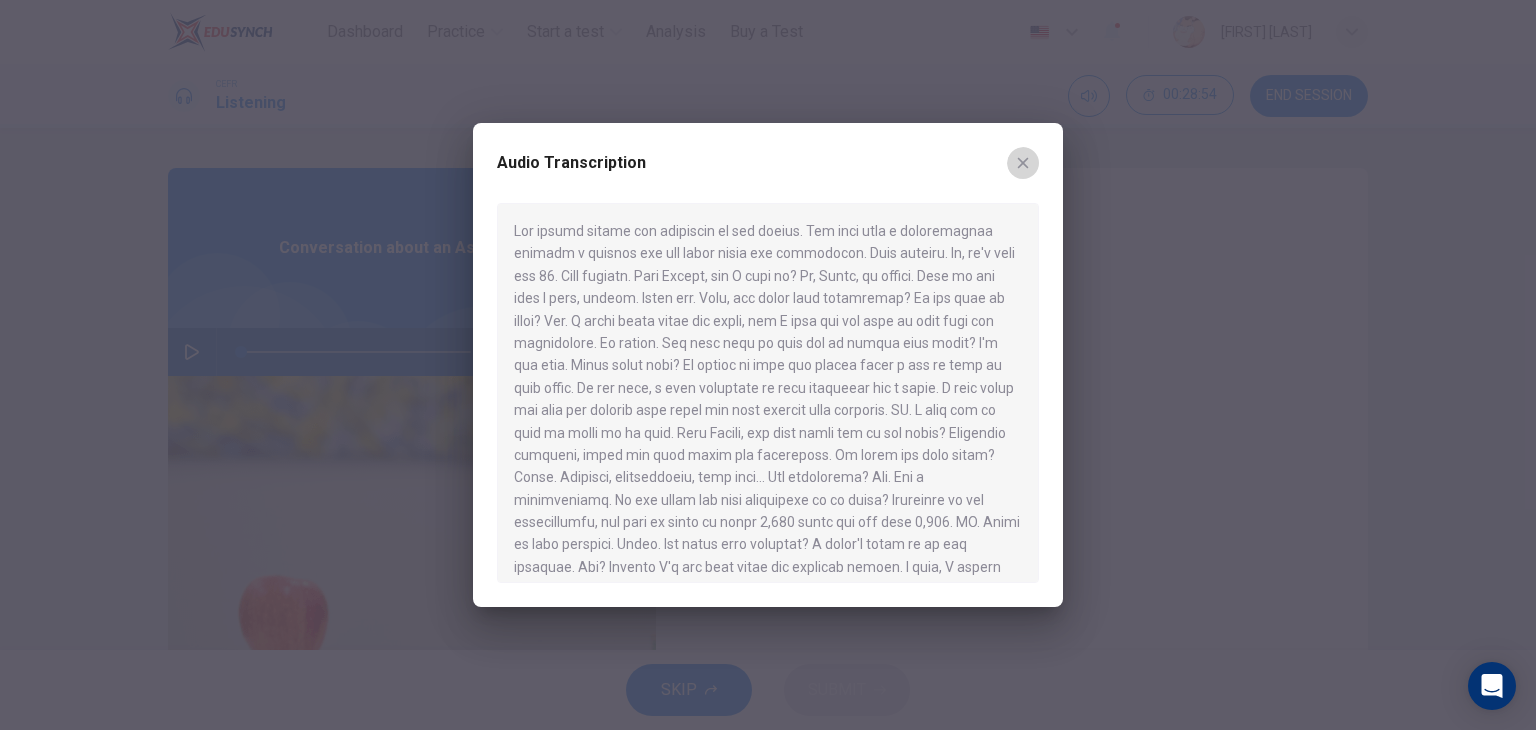 click at bounding box center [1023, 163] 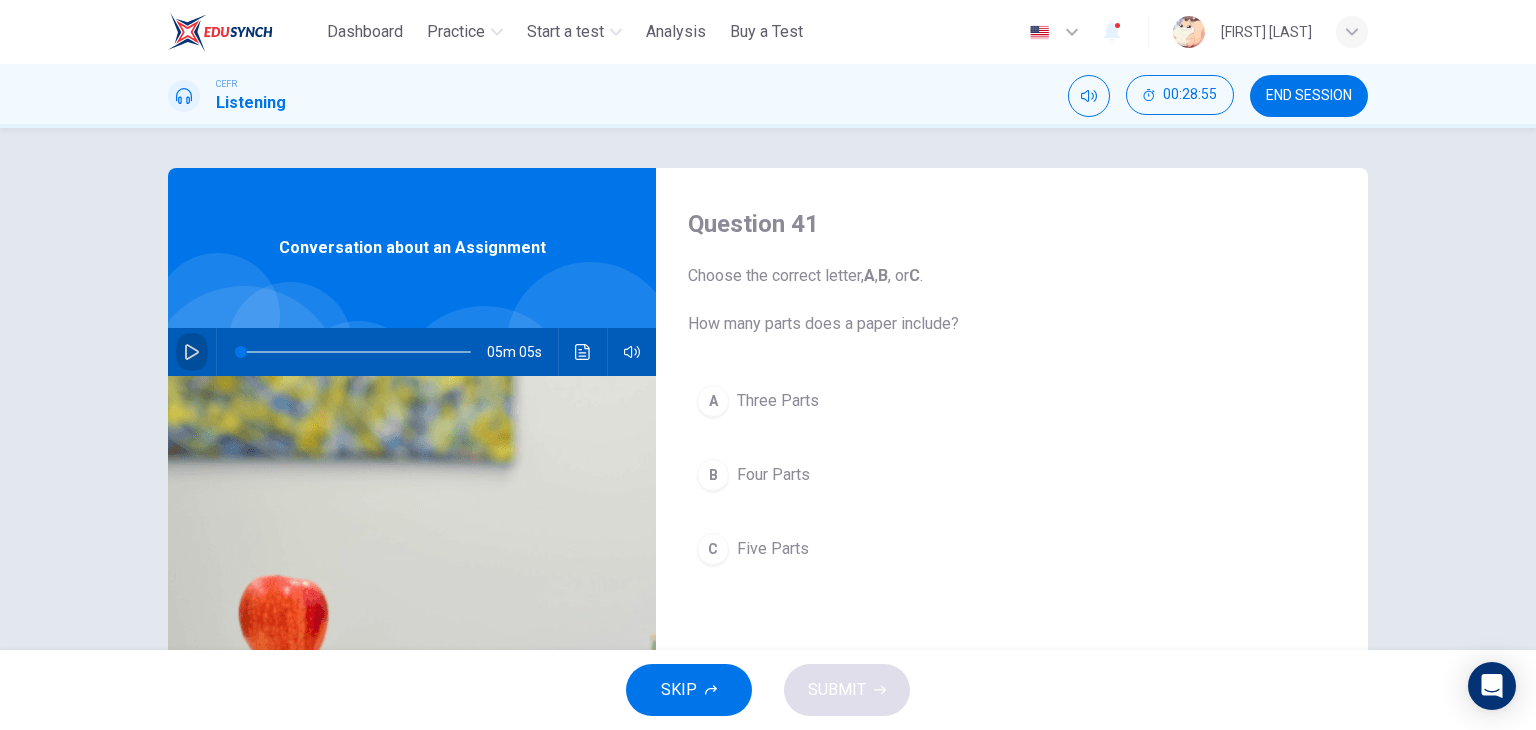 click 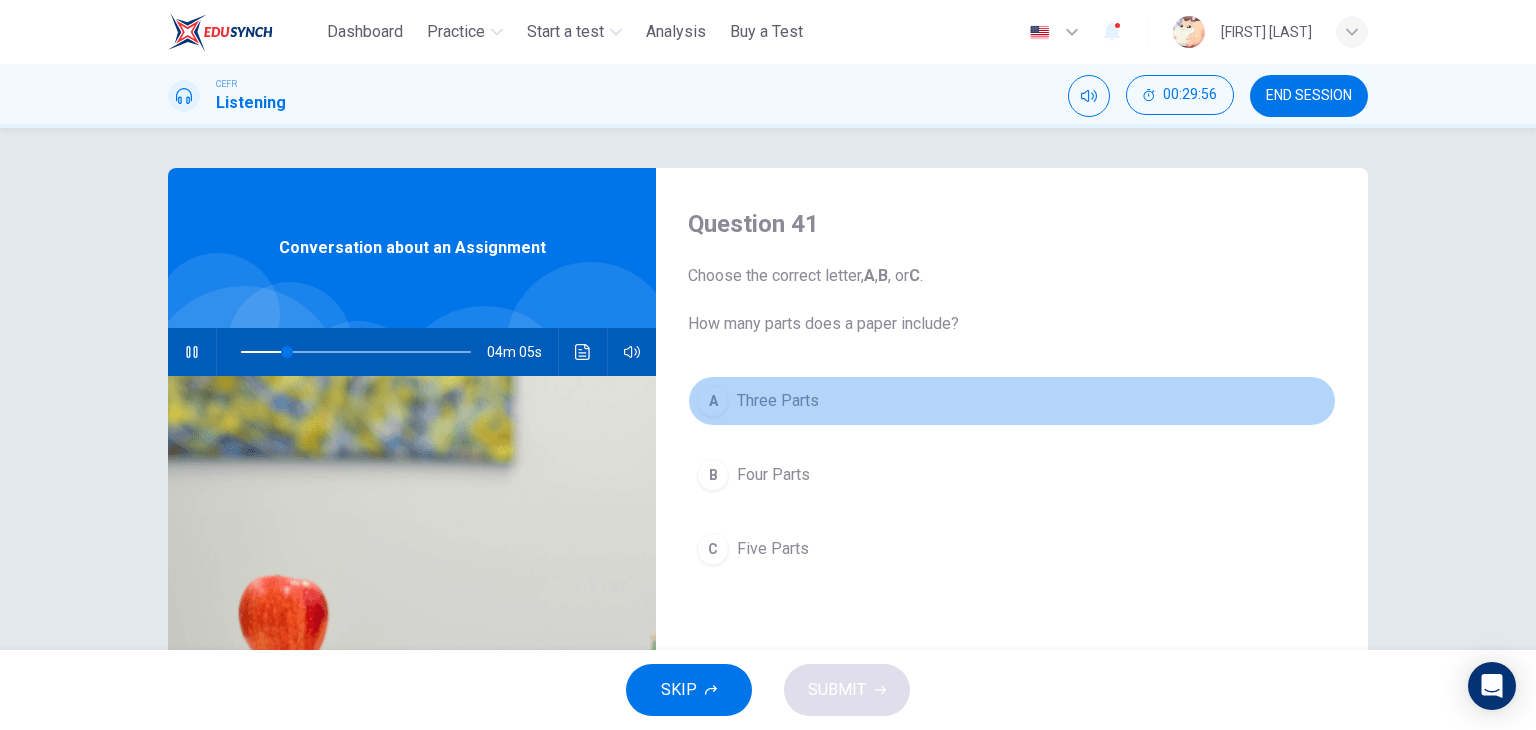 click on "A Three Parts" at bounding box center [1012, 401] 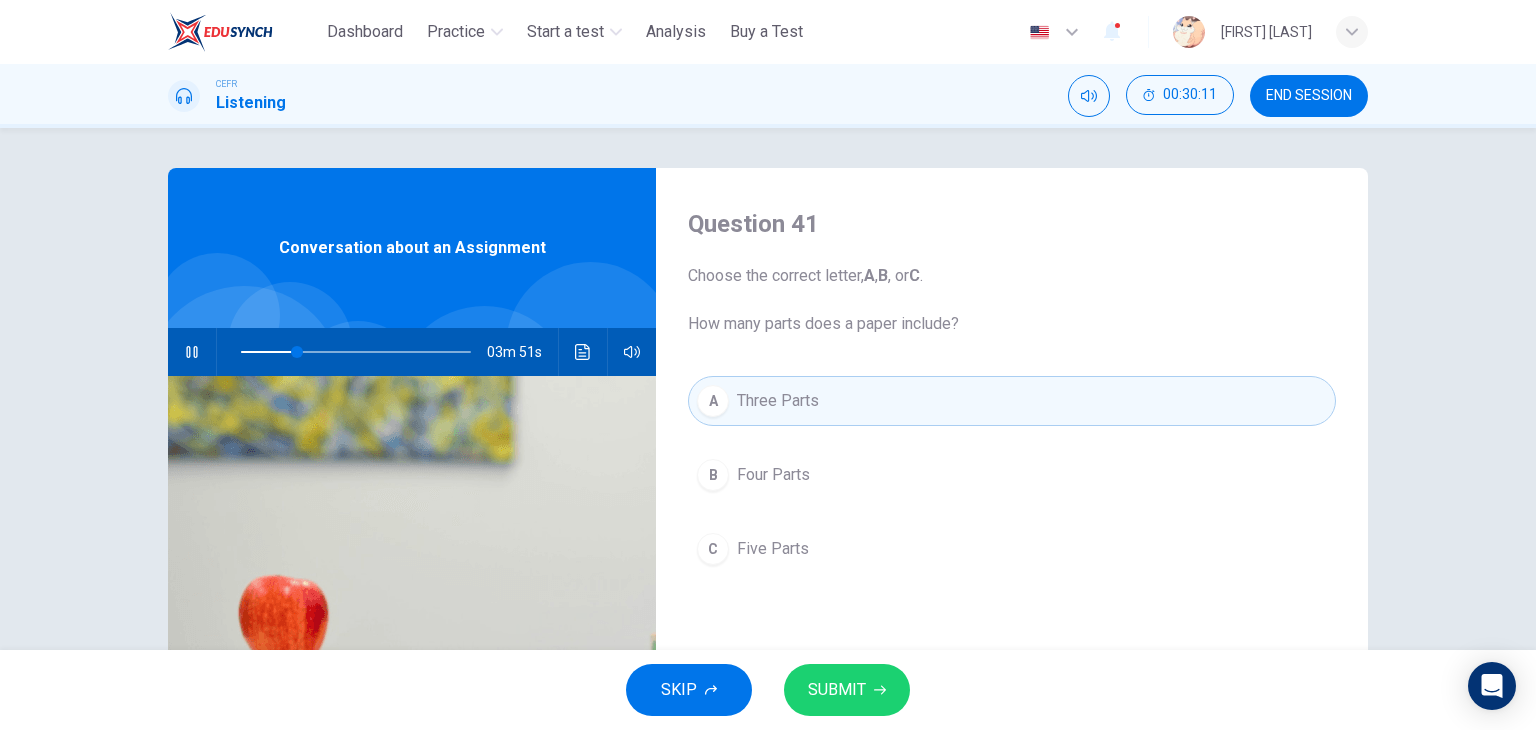 drag, startPoint x: 517, startPoint y: 466, endPoint x: 445, endPoint y: 284, distance: 195.72429 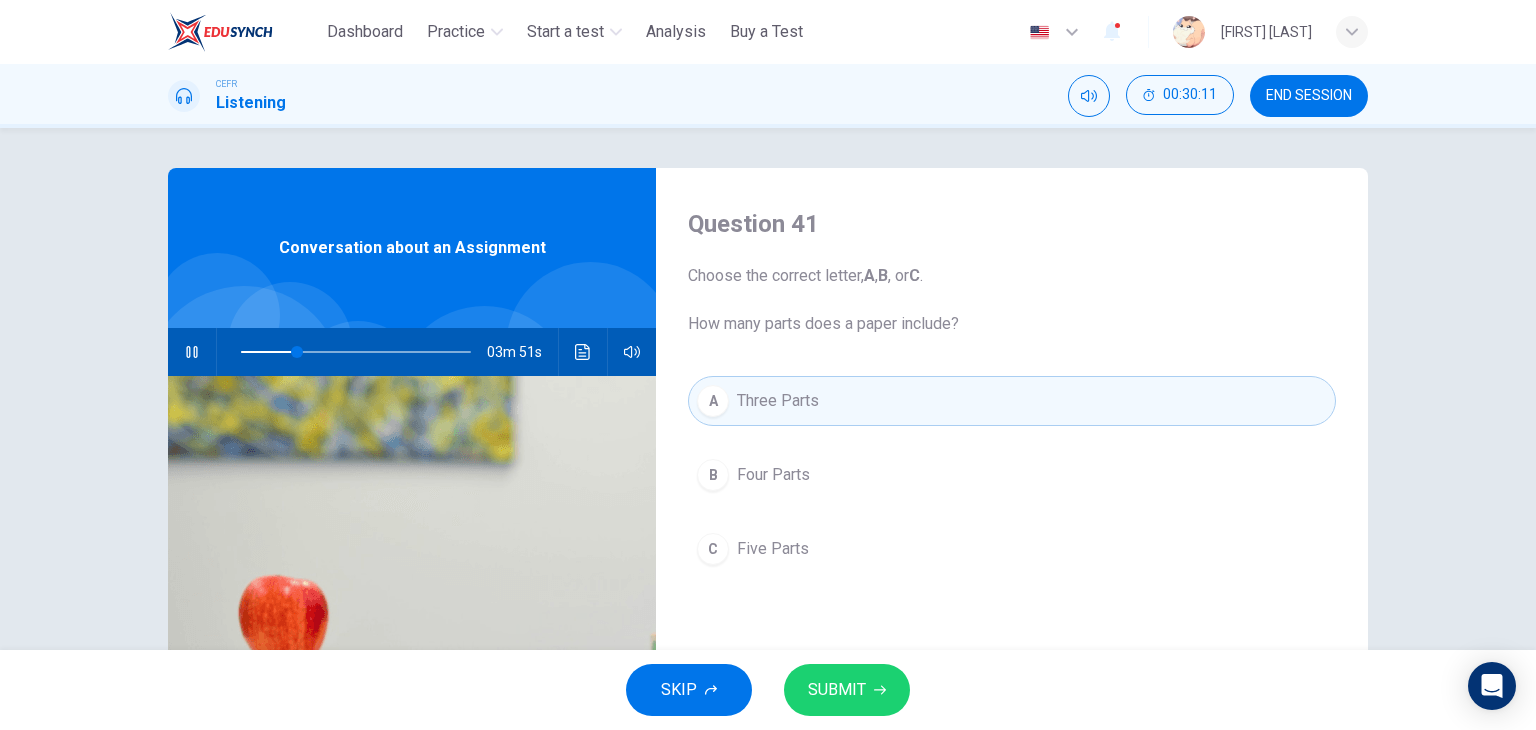 click on "Conversation about an Assignment 03m 51s" at bounding box center (412, 515) 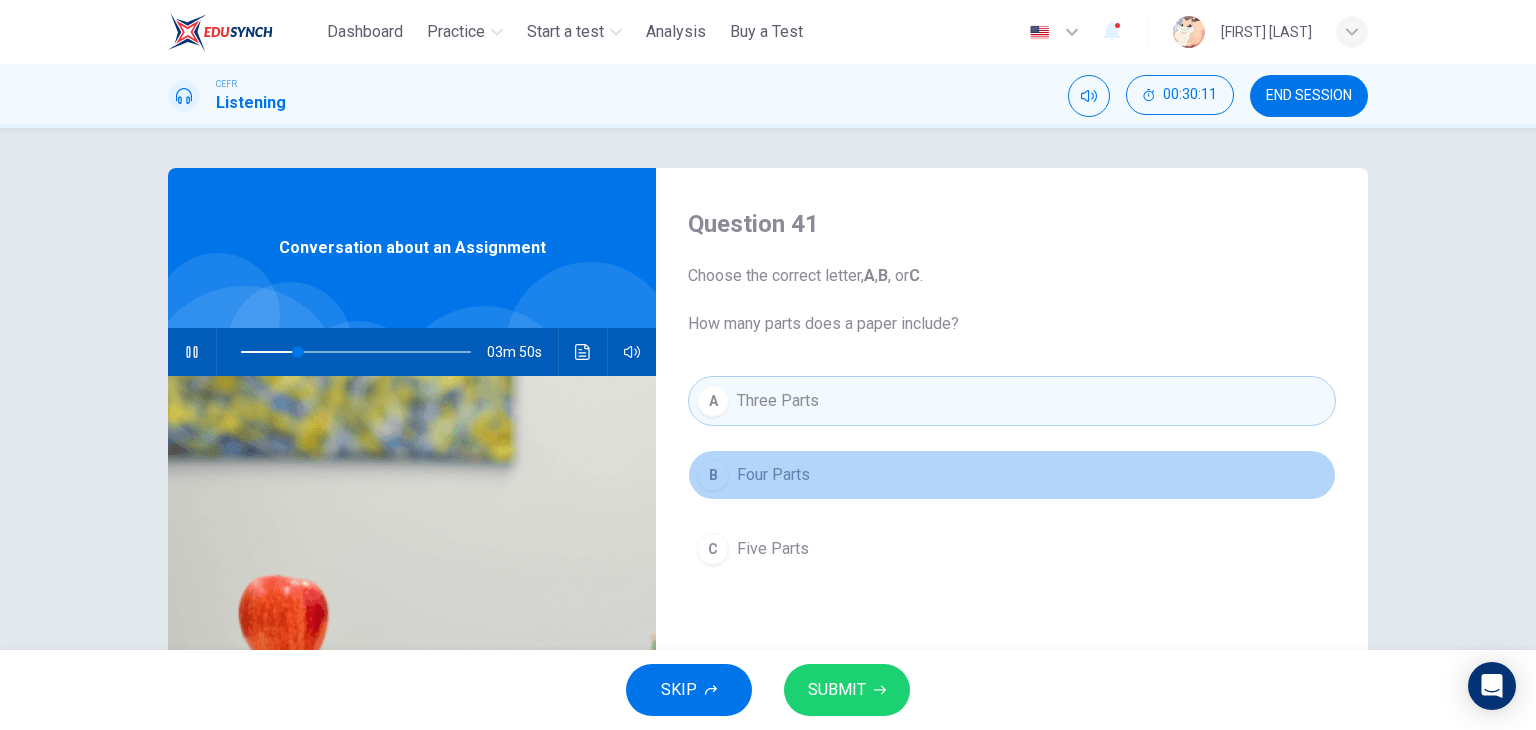 click on "B" at bounding box center [713, 475] 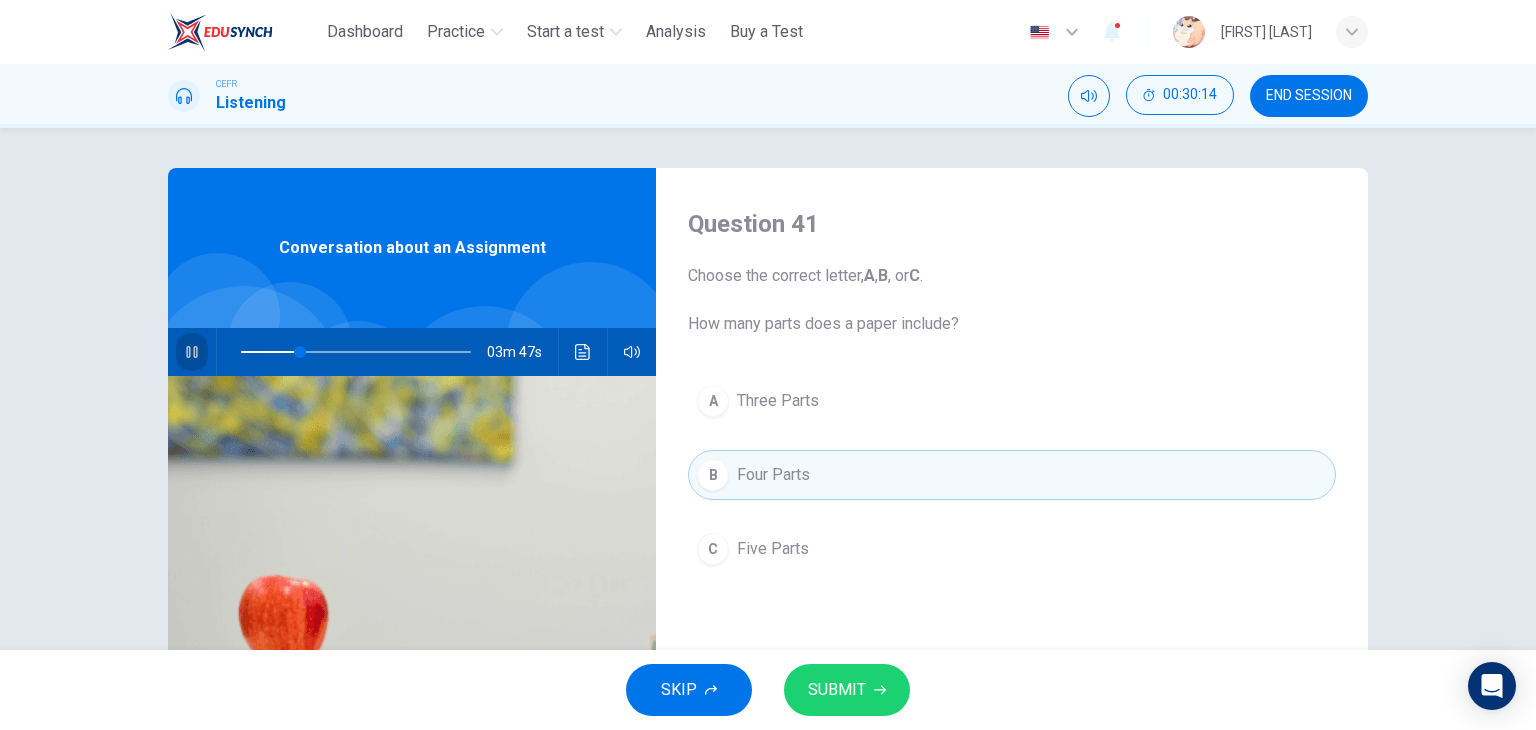 click 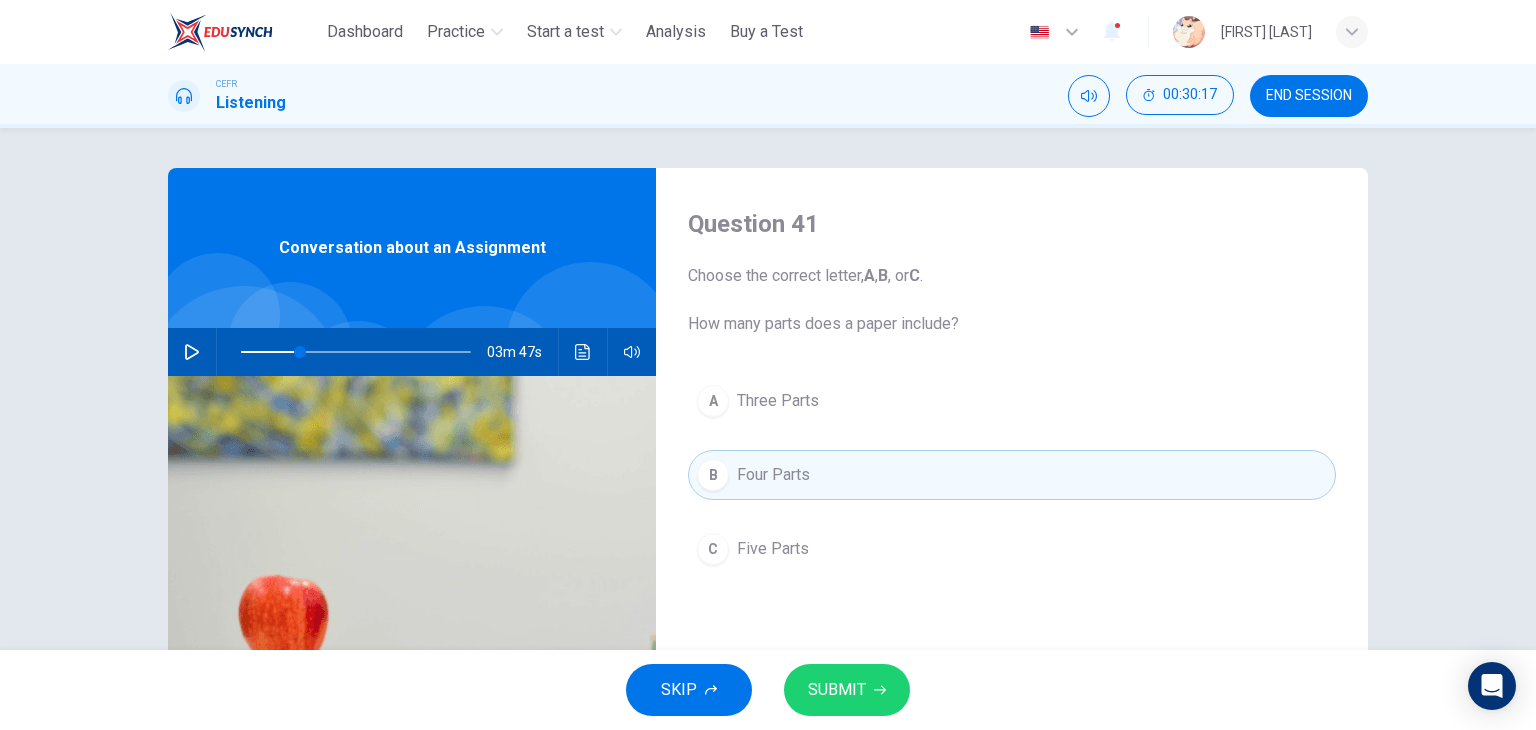 click on "Five Parts" at bounding box center [773, 549] 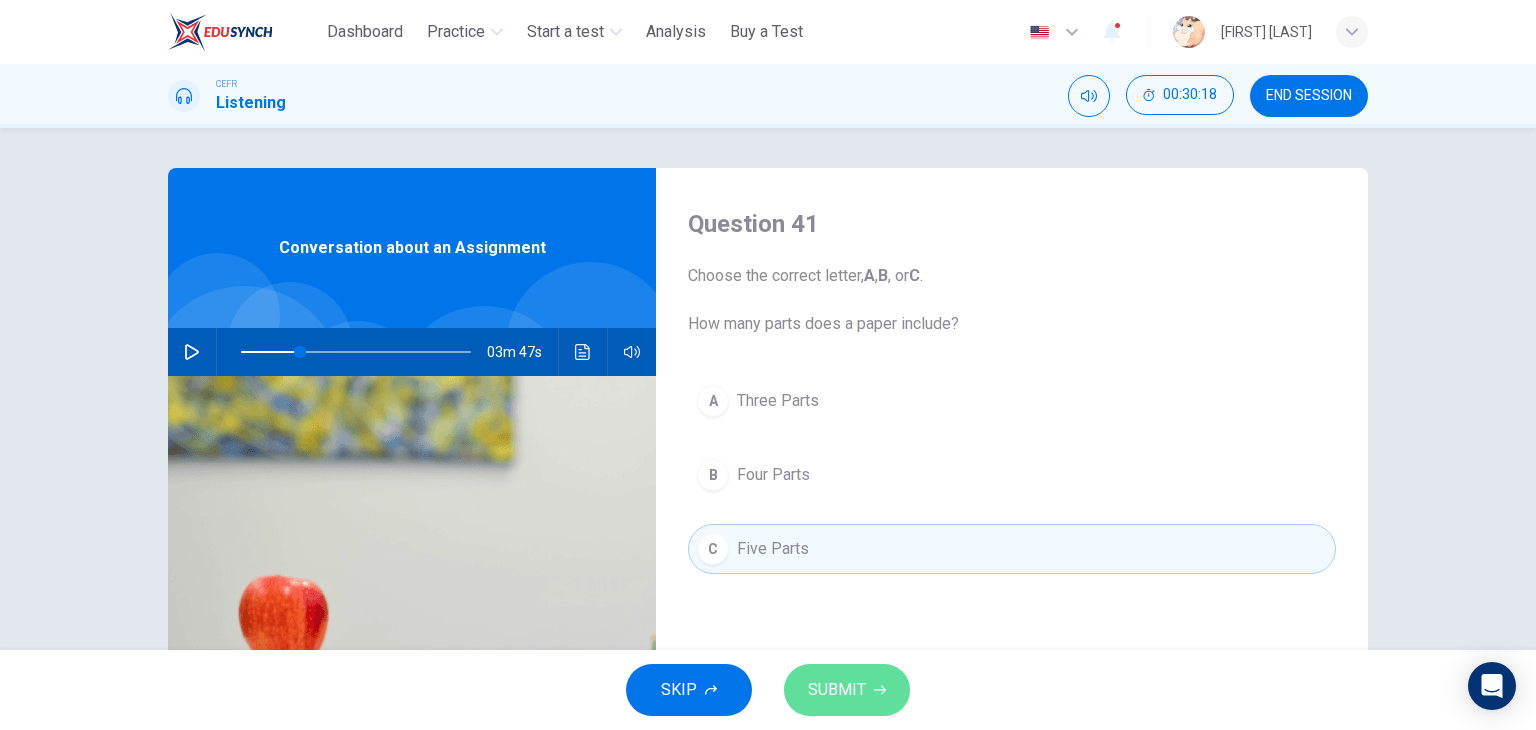 click on "SUBMIT" at bounding box center (837, 690) 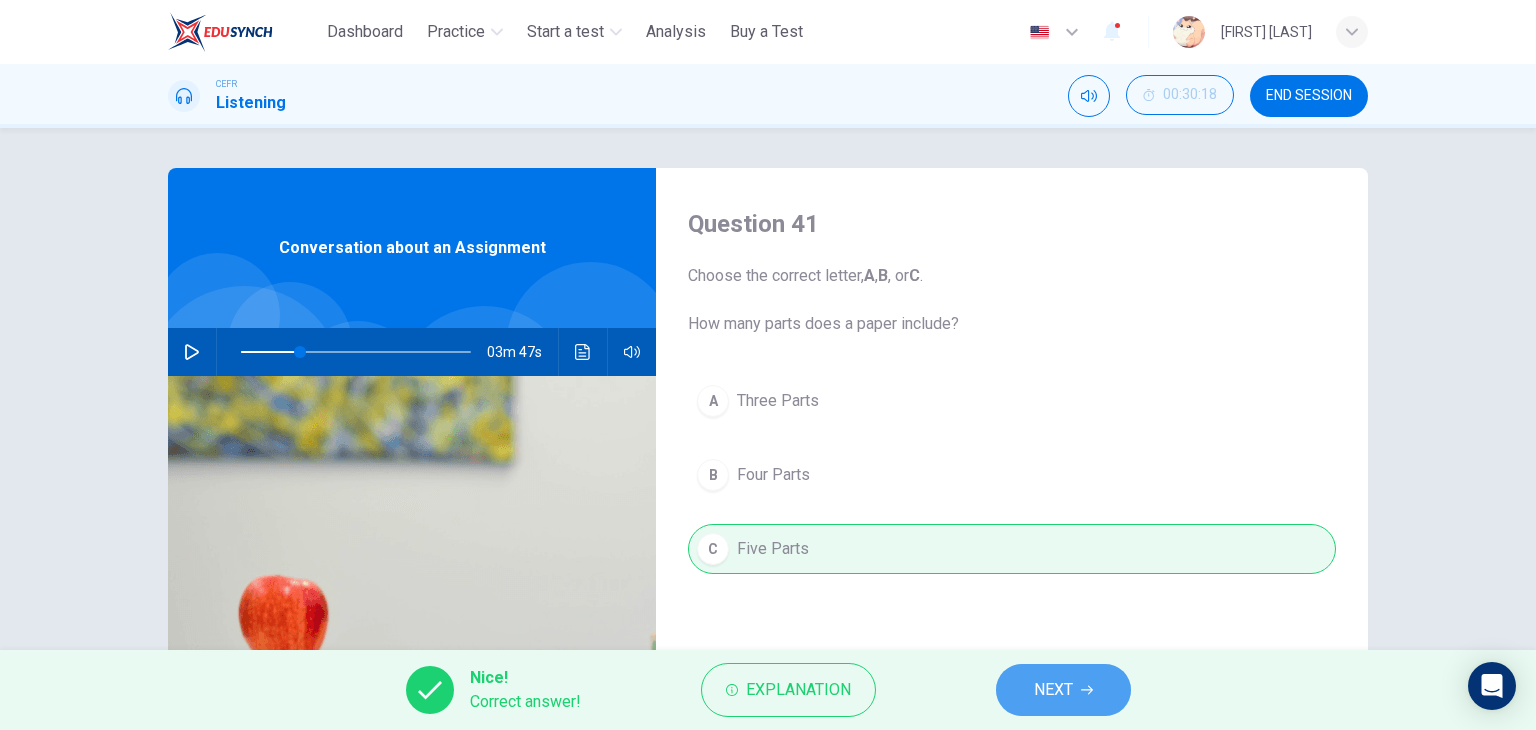click on "NEXT" at bounding box center [1063, 690] 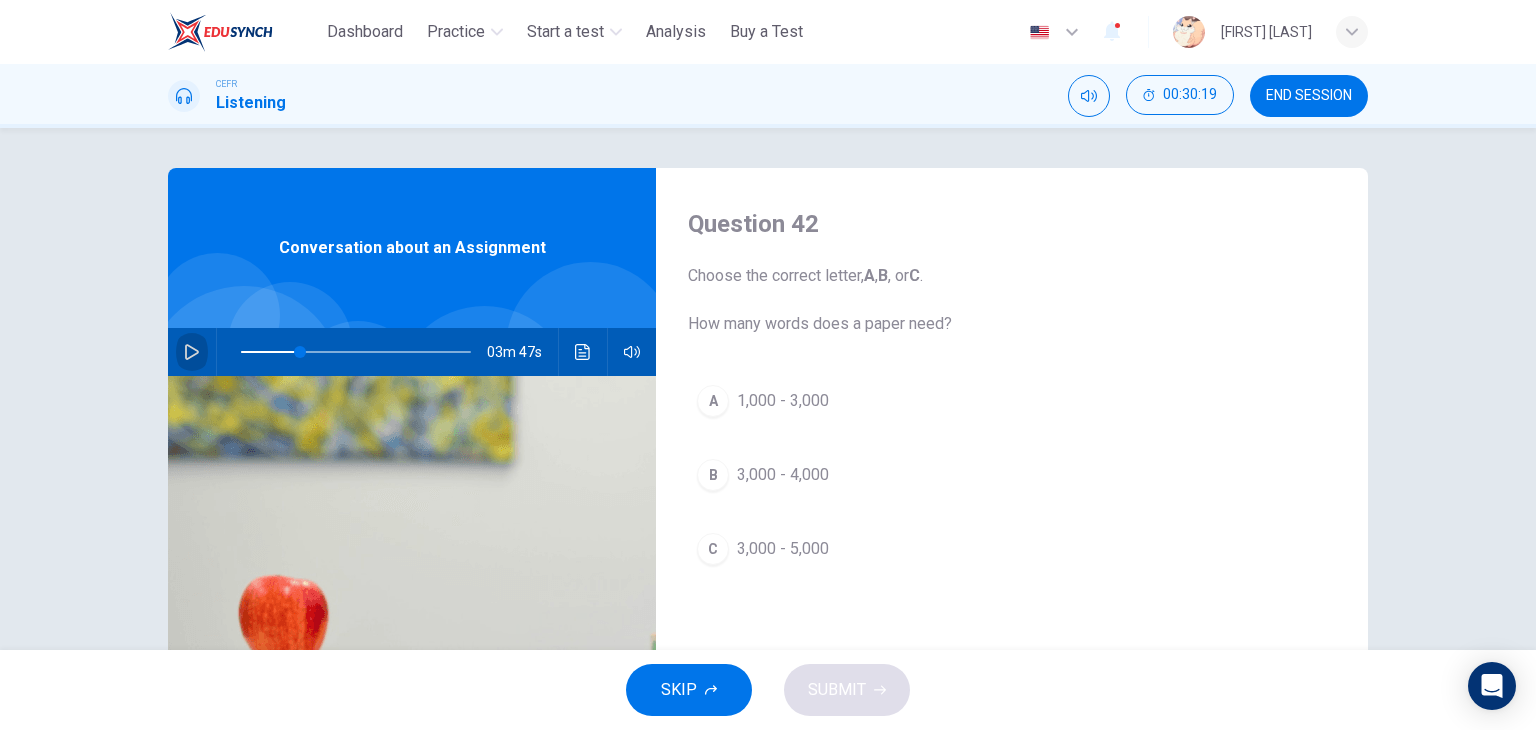 click 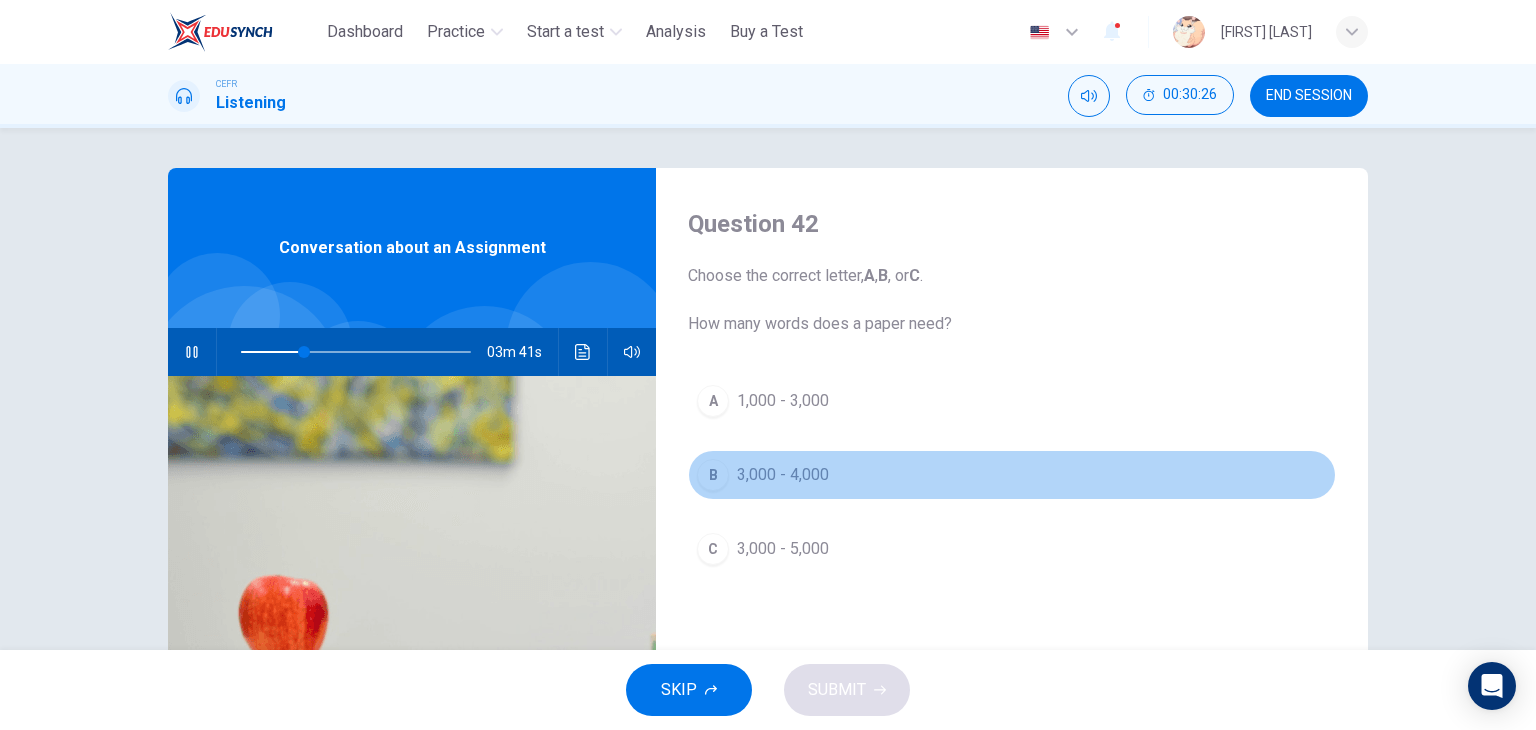 click on "3,000 - 4,000" at bounding box center [783, 475] 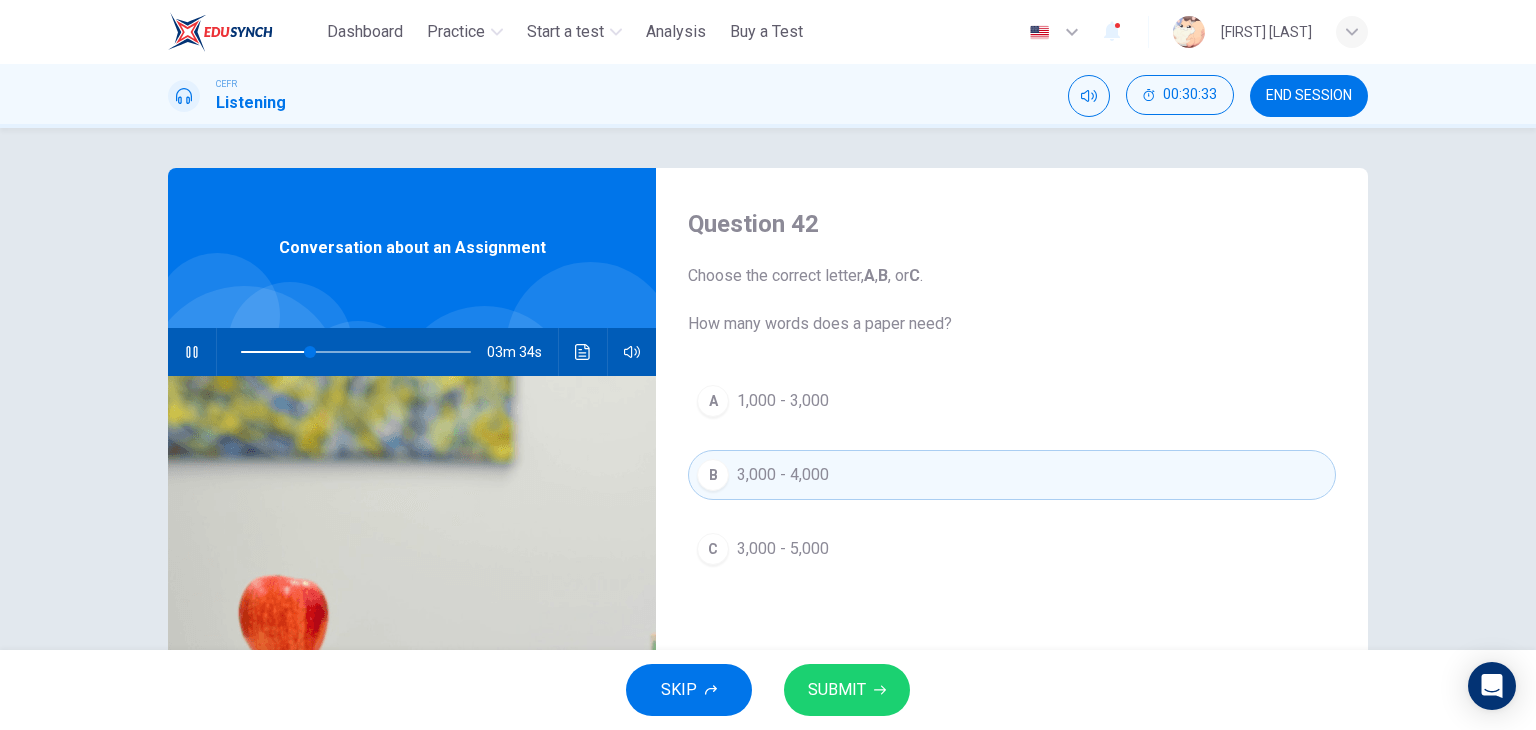 click on "B 3,000 - 4,000" at bounding box center (1012, 475) 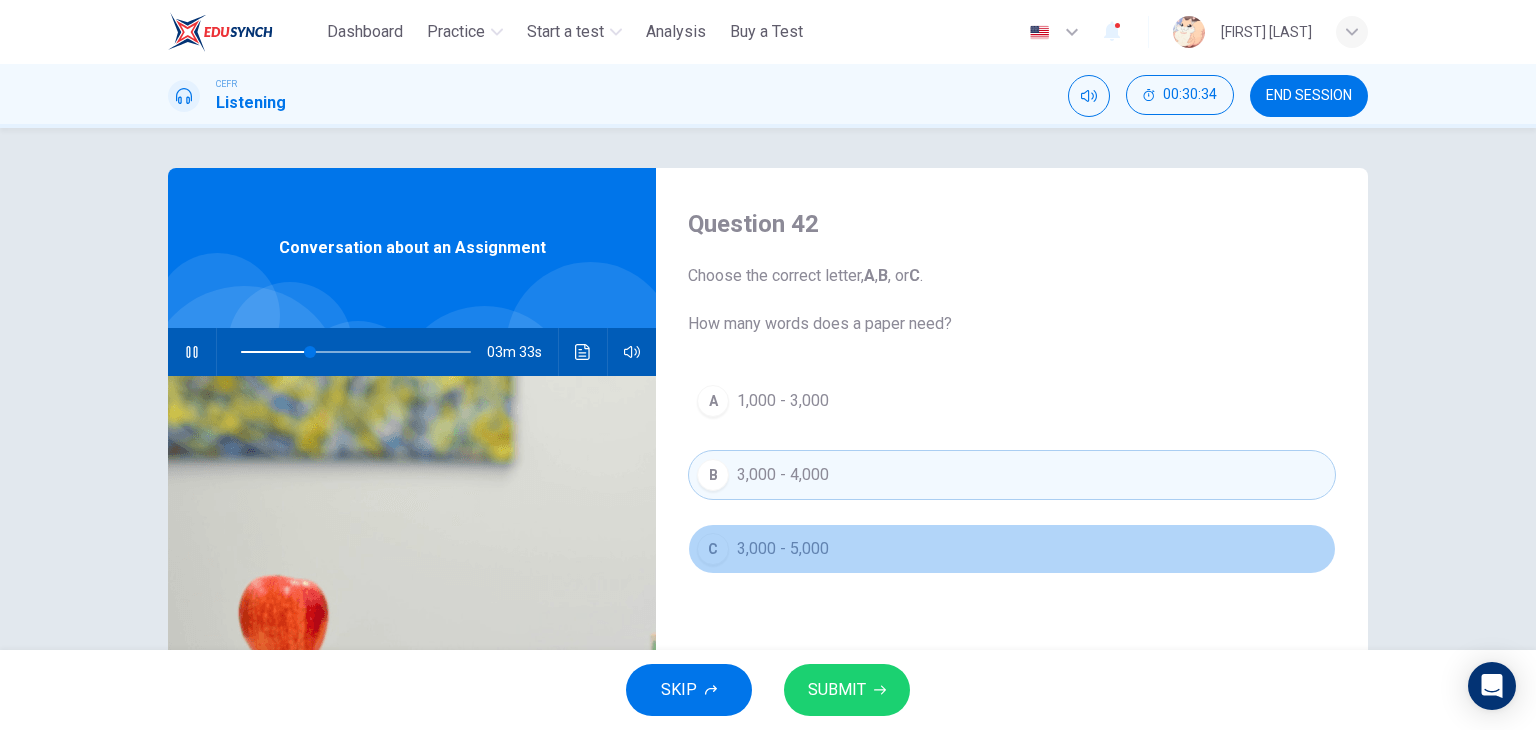 click on "C 3,000 - 5,000" at bounding box center (1012, 549) 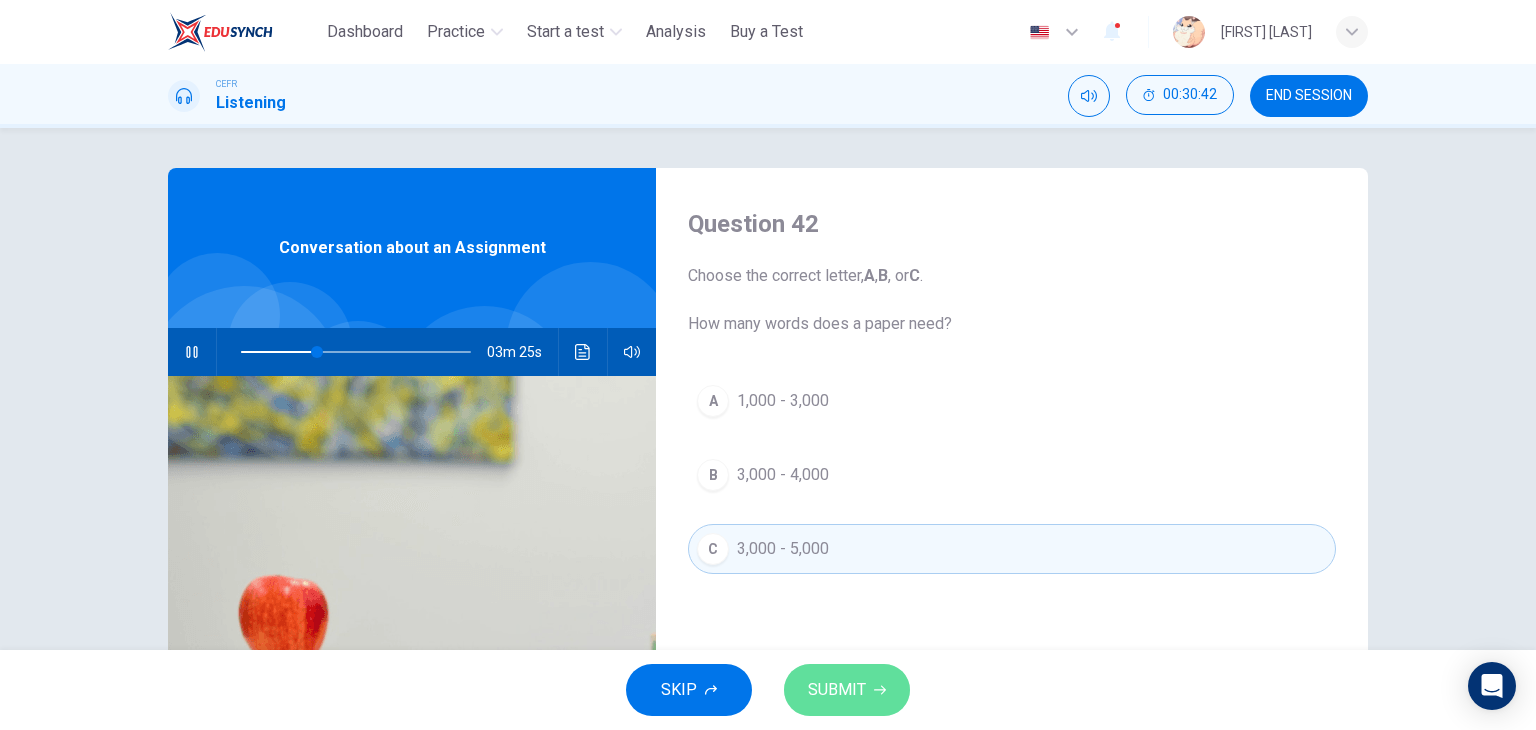 click on "SUBMIT" at bounding box center (837, 690) 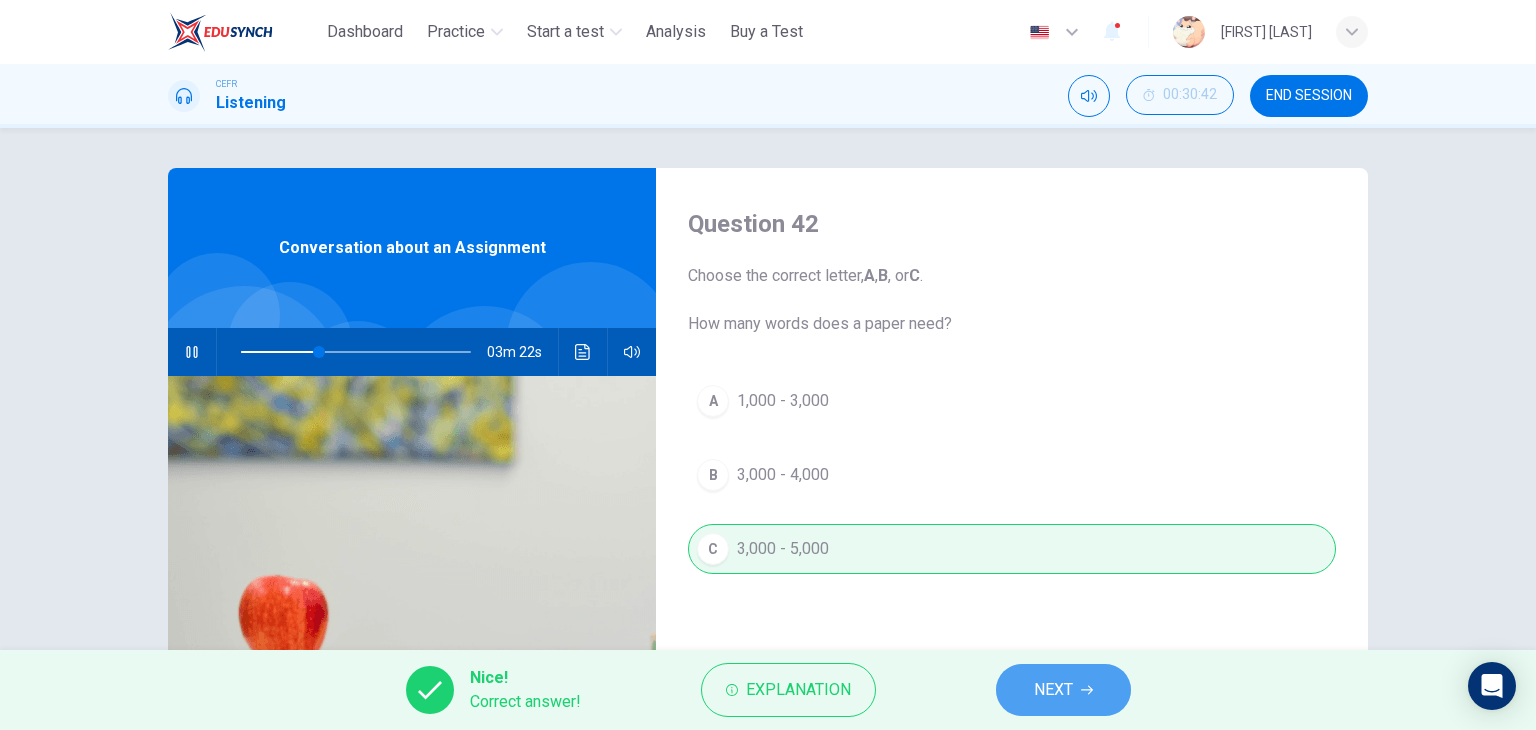 click on "NEXT" at bounding box center [1053, 690] 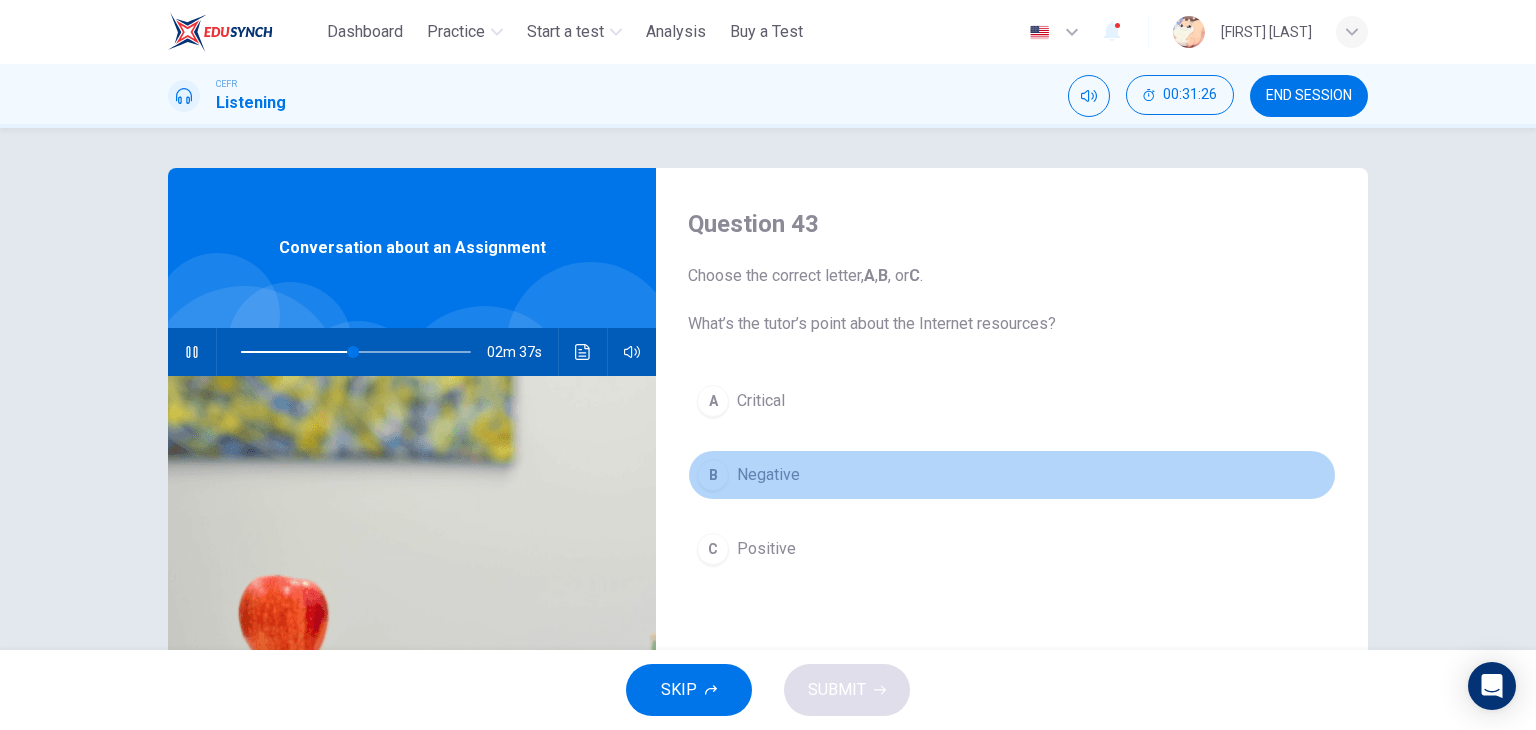 click on "B Negative" at bounding box center [1012, 475] 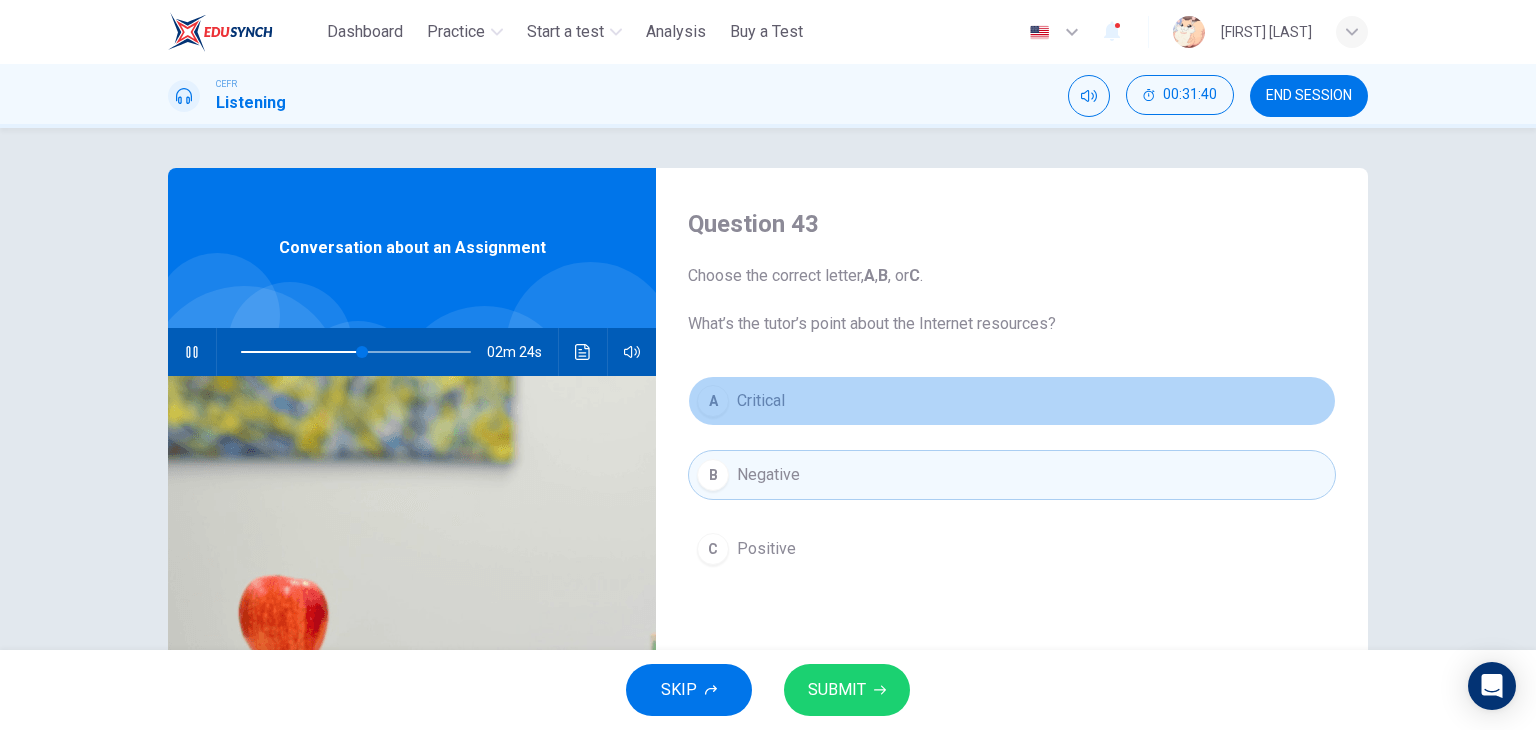 click on "A Critical" at bounding box center [1012, 401] 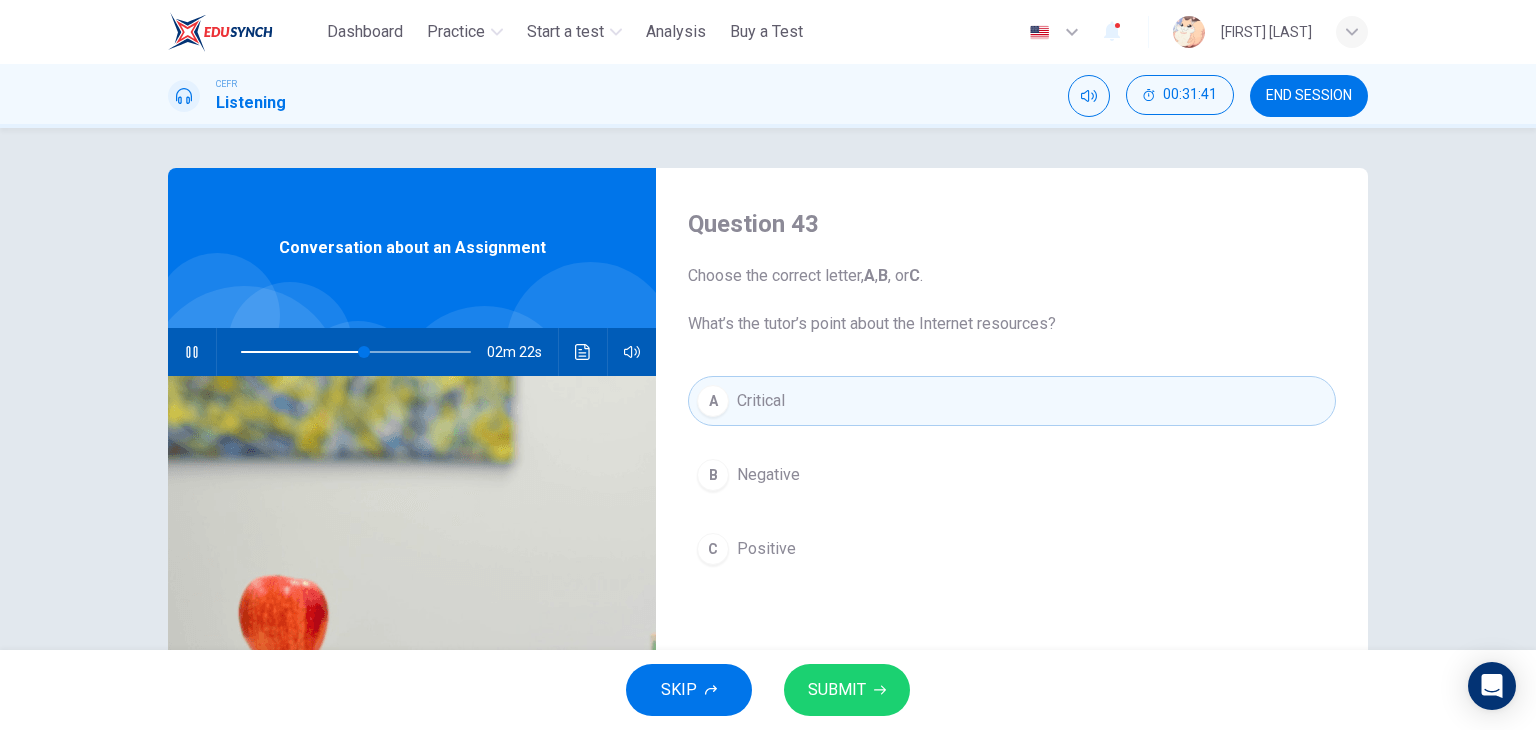 click on "SUBMIT" at bounding box center (847, 690) 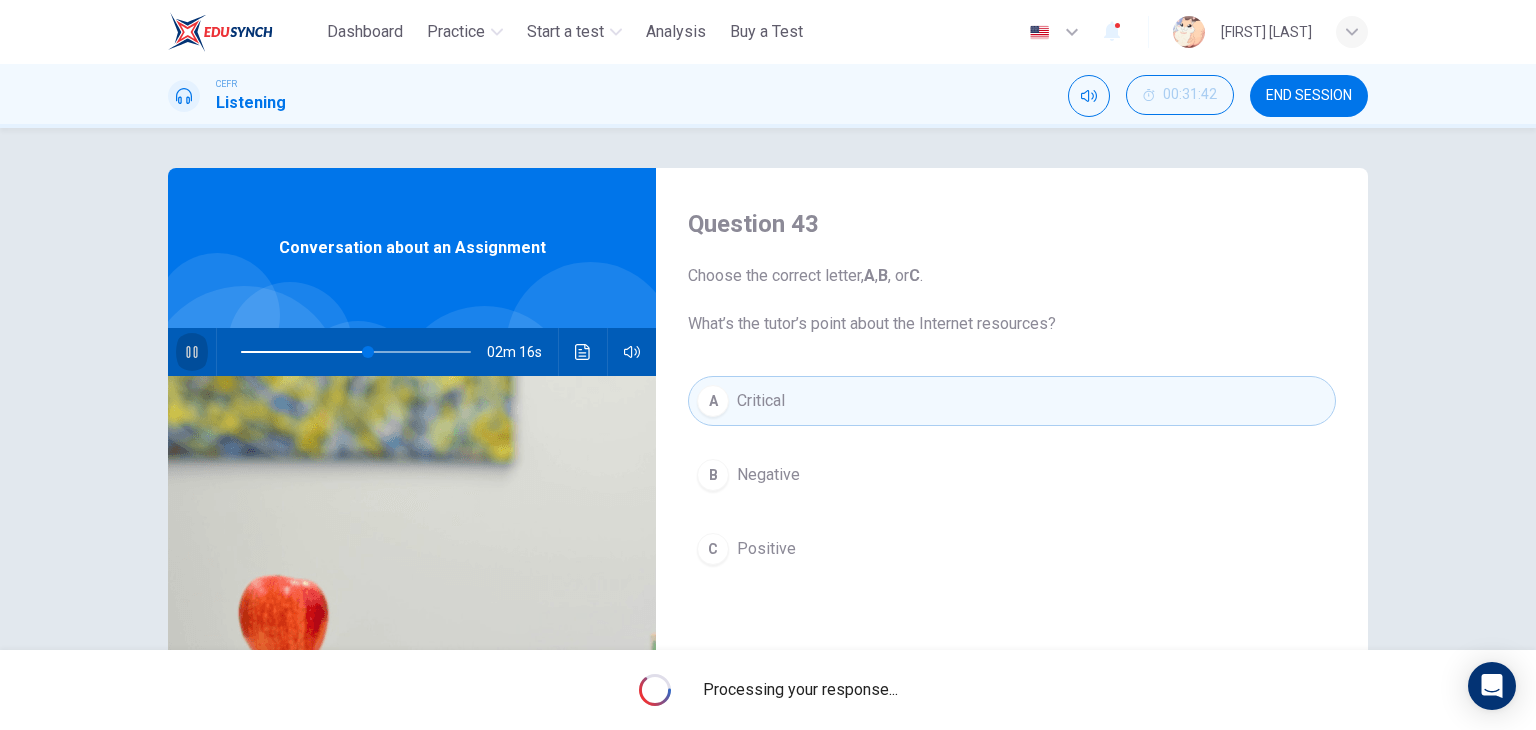 click 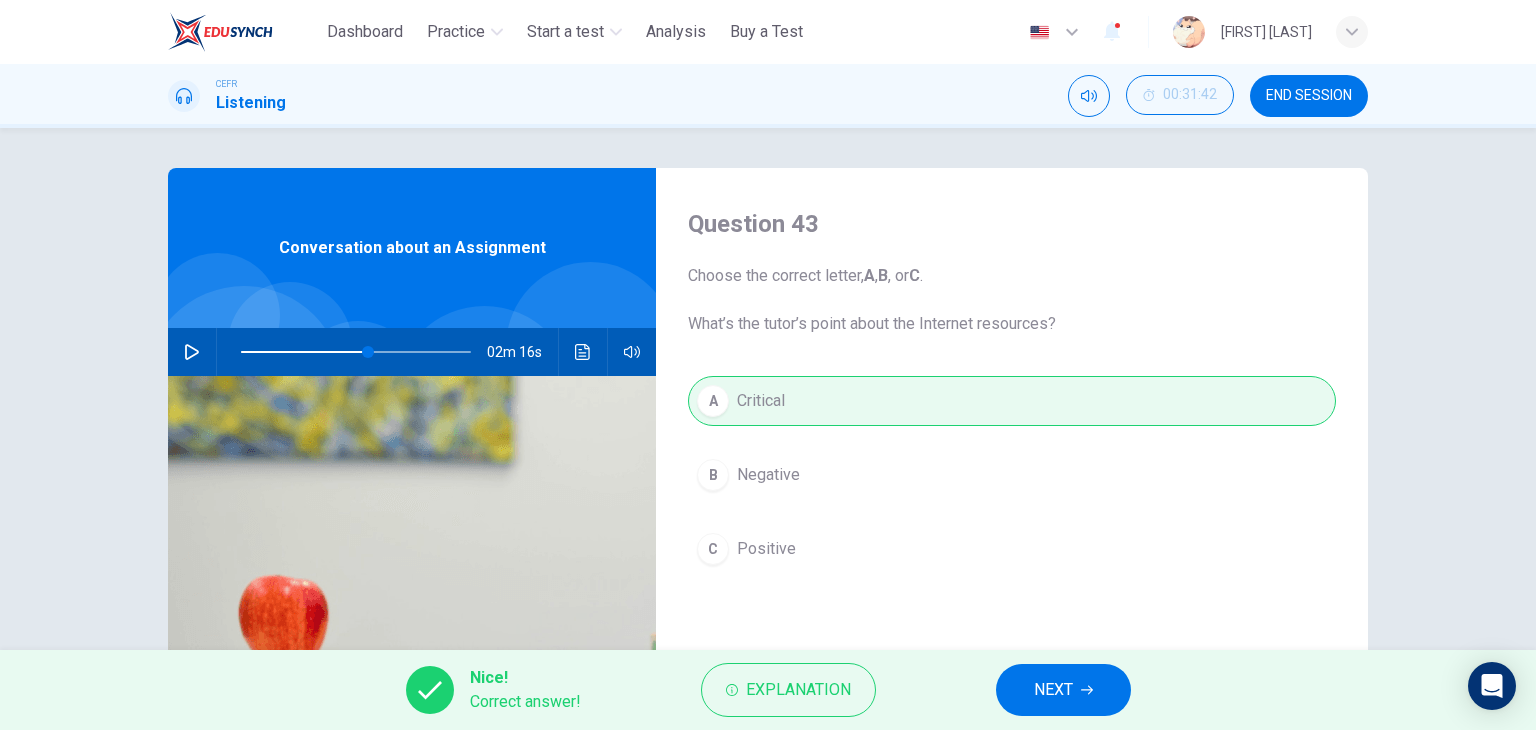 click on "NEXT" at bounding box center [1053, 690] 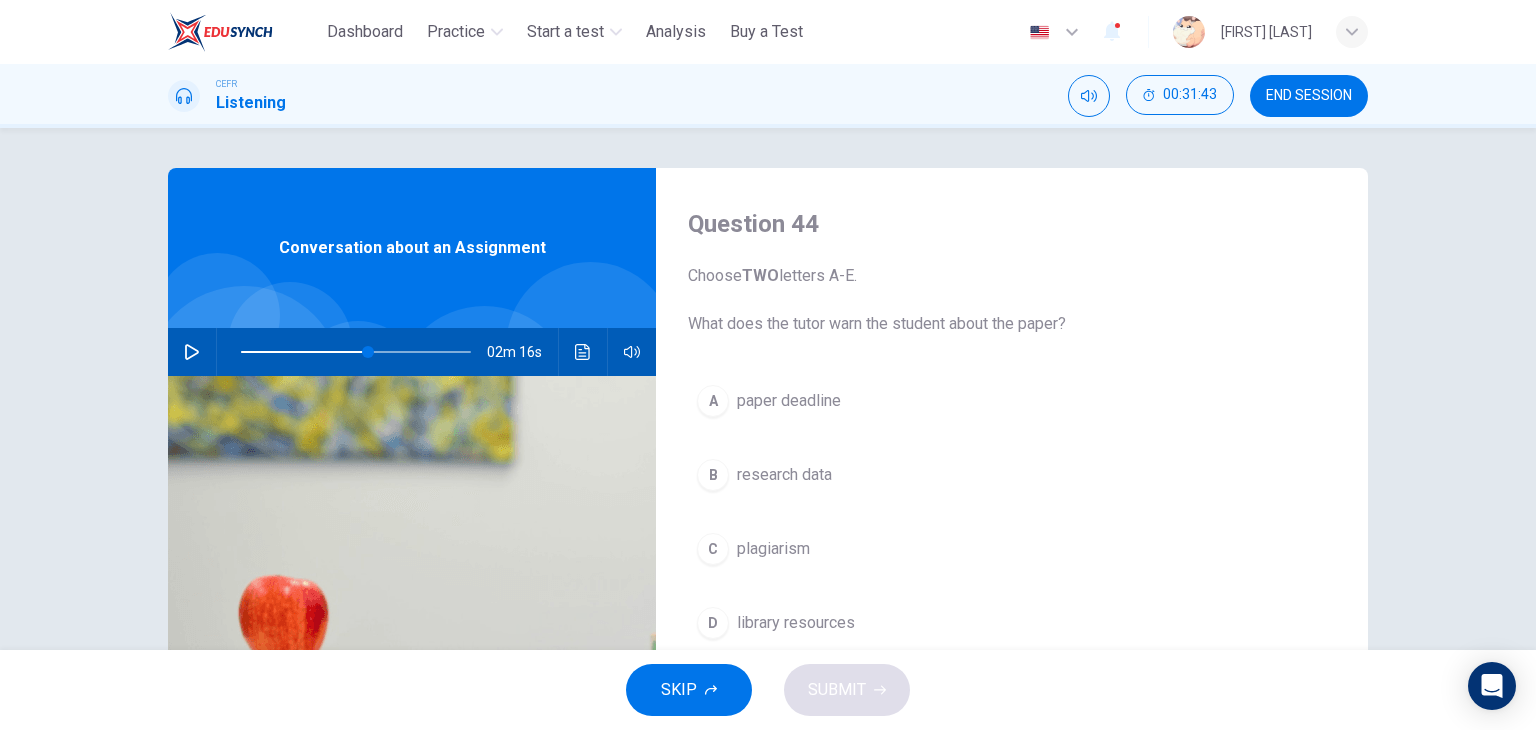 click at bounding box center (192, 352) 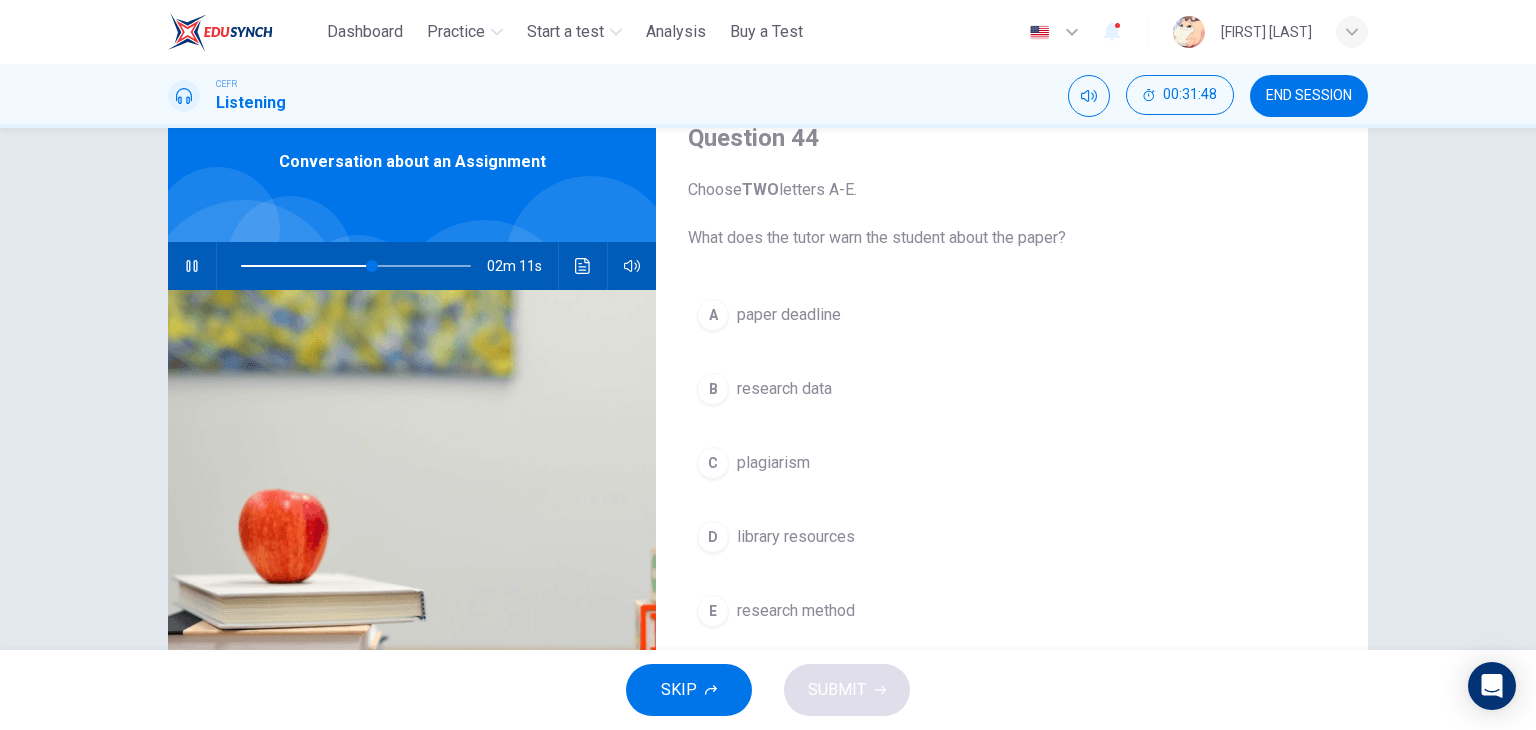 scroll, scrollTop: 87, scrollLeft: 0, axis: vertical 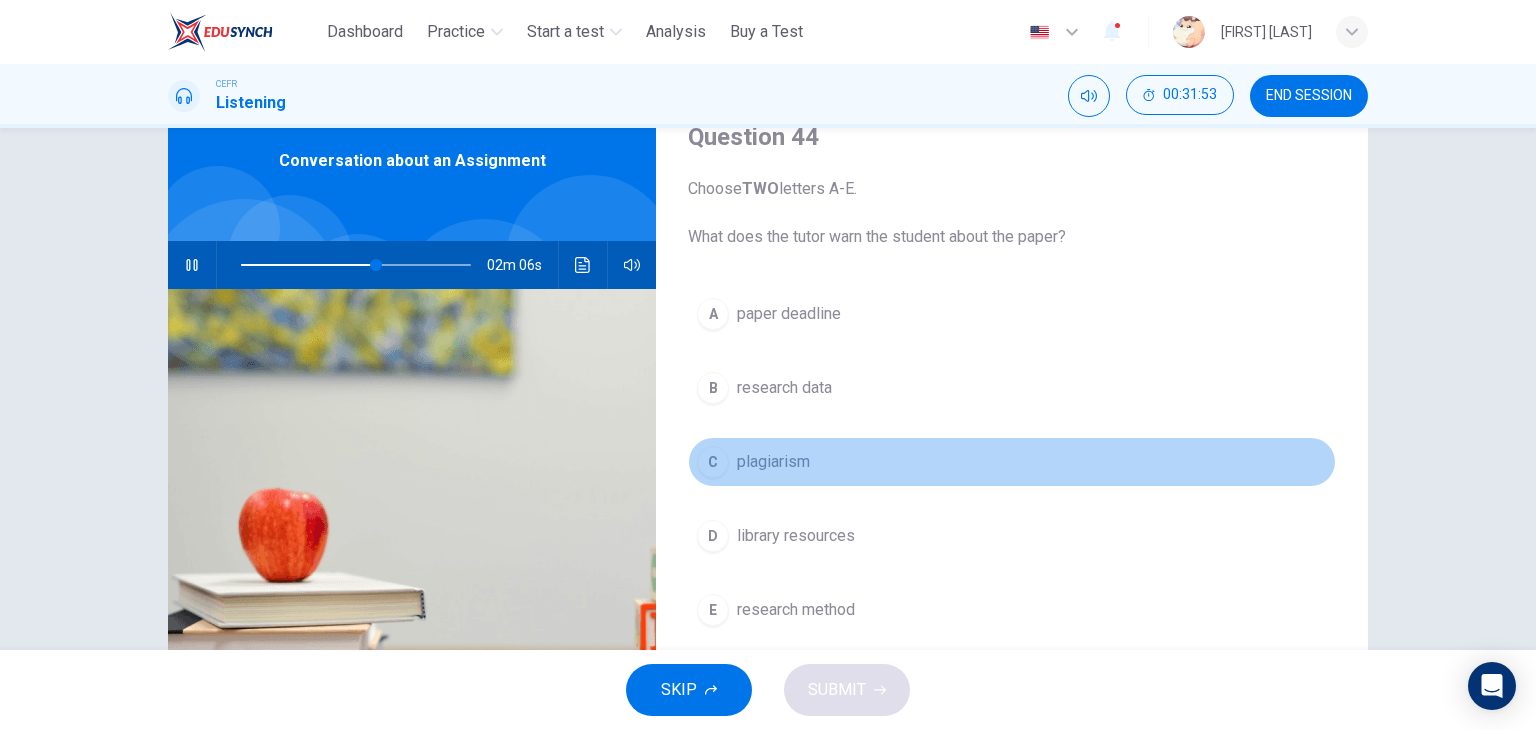 click on "plagiarism" at bounding box center [773, 462] 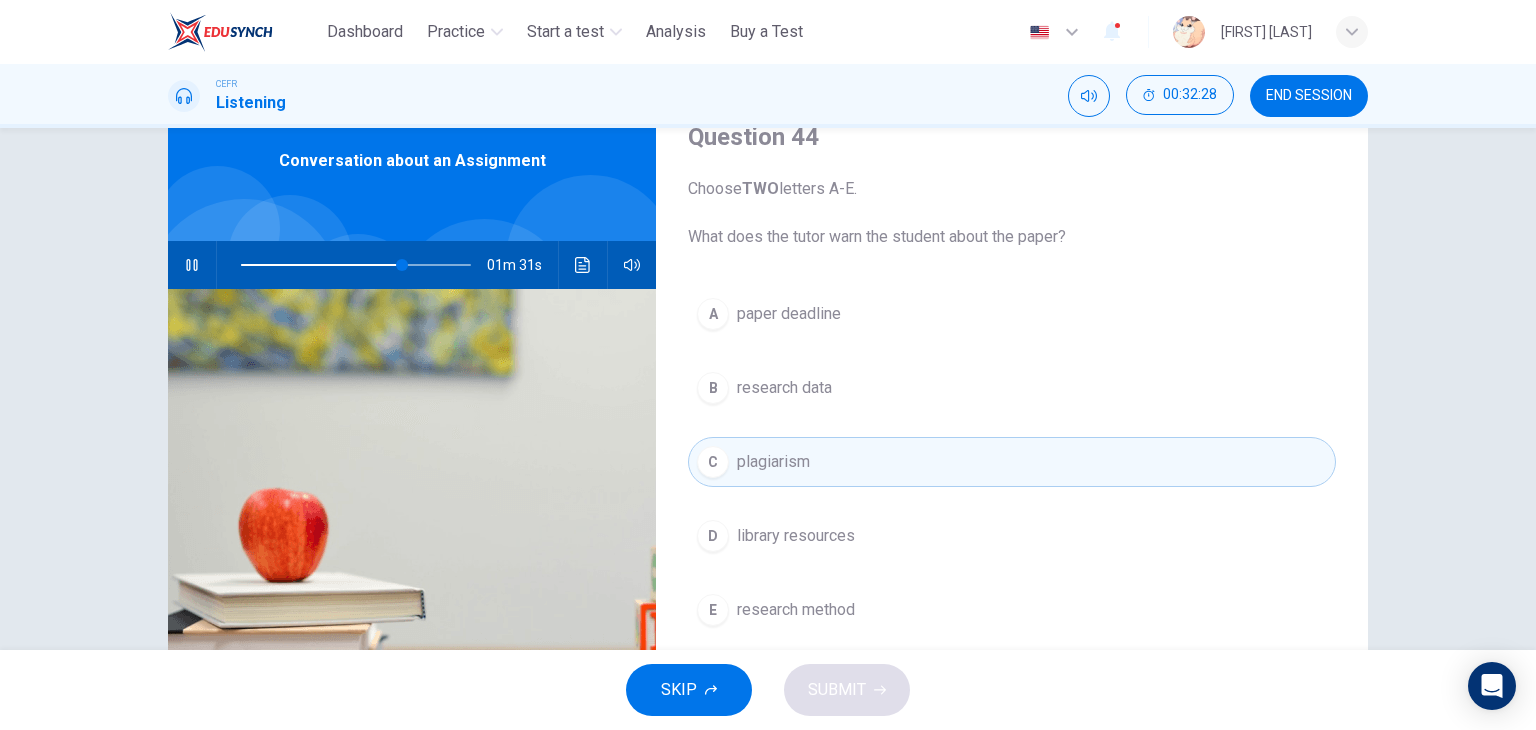 click on "A paper deadline B research data C plagiarism D library resources E research method" at bounding box center [1012, 482] 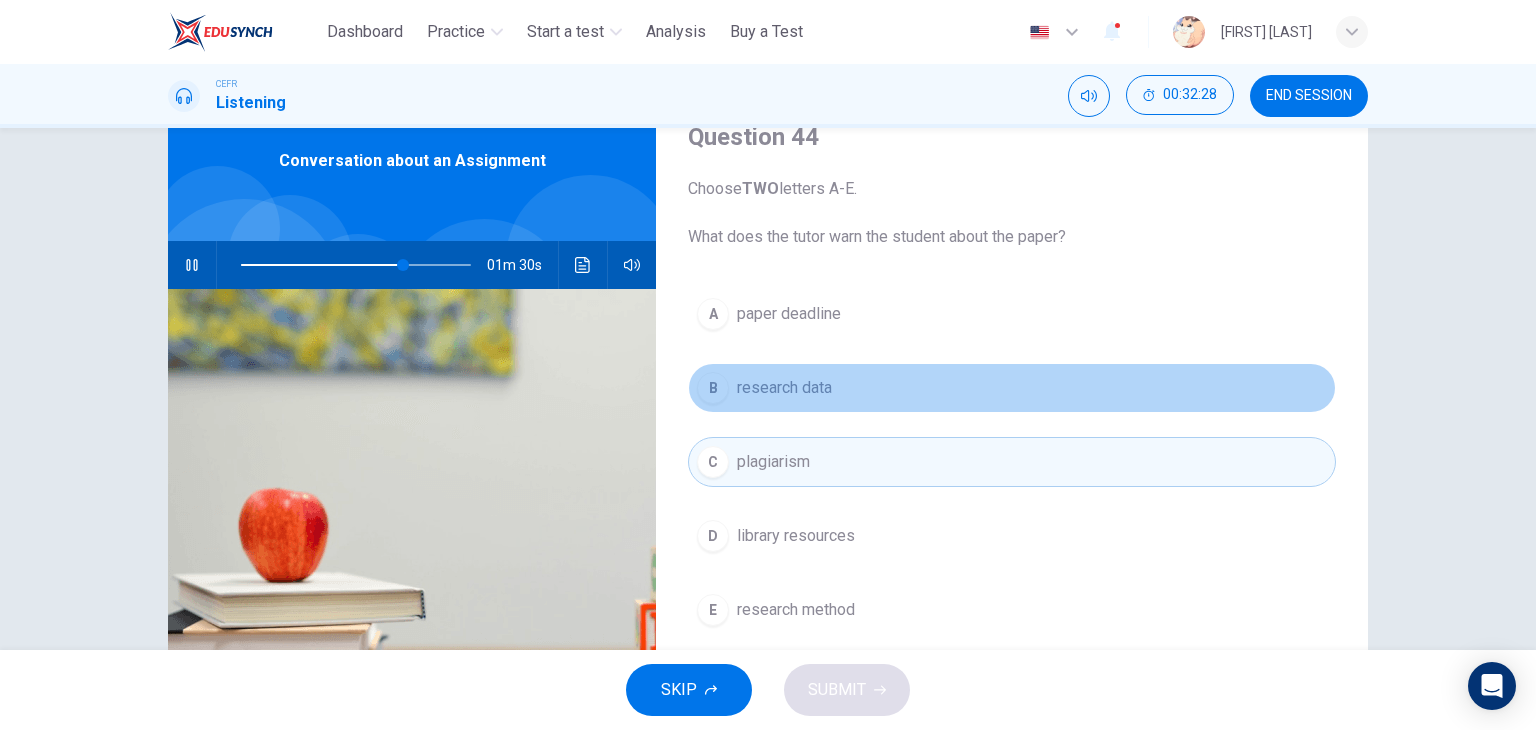 click on "B research data" at bounding box center [1012, 388] 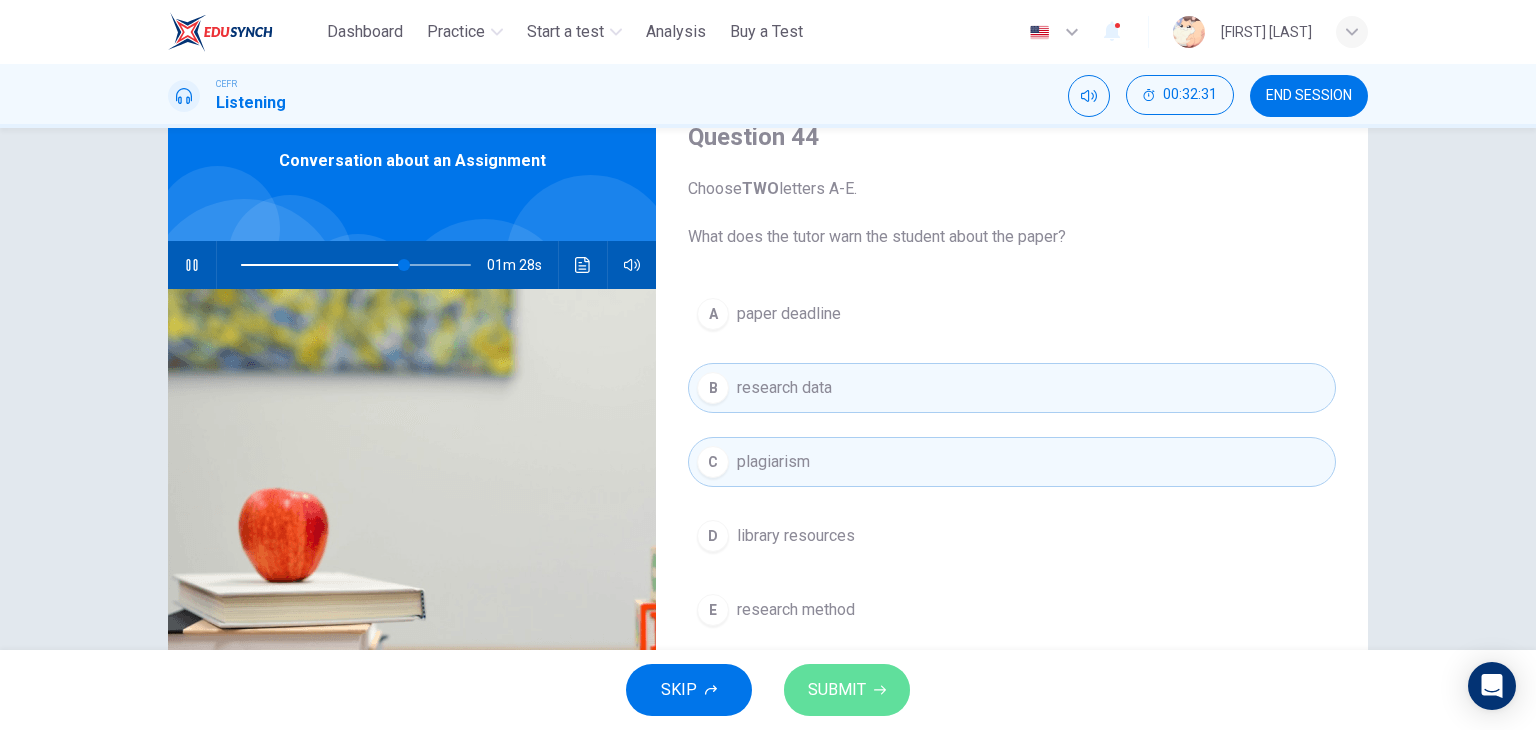 click on "SUBMIT" at bounding box center [837, 690] 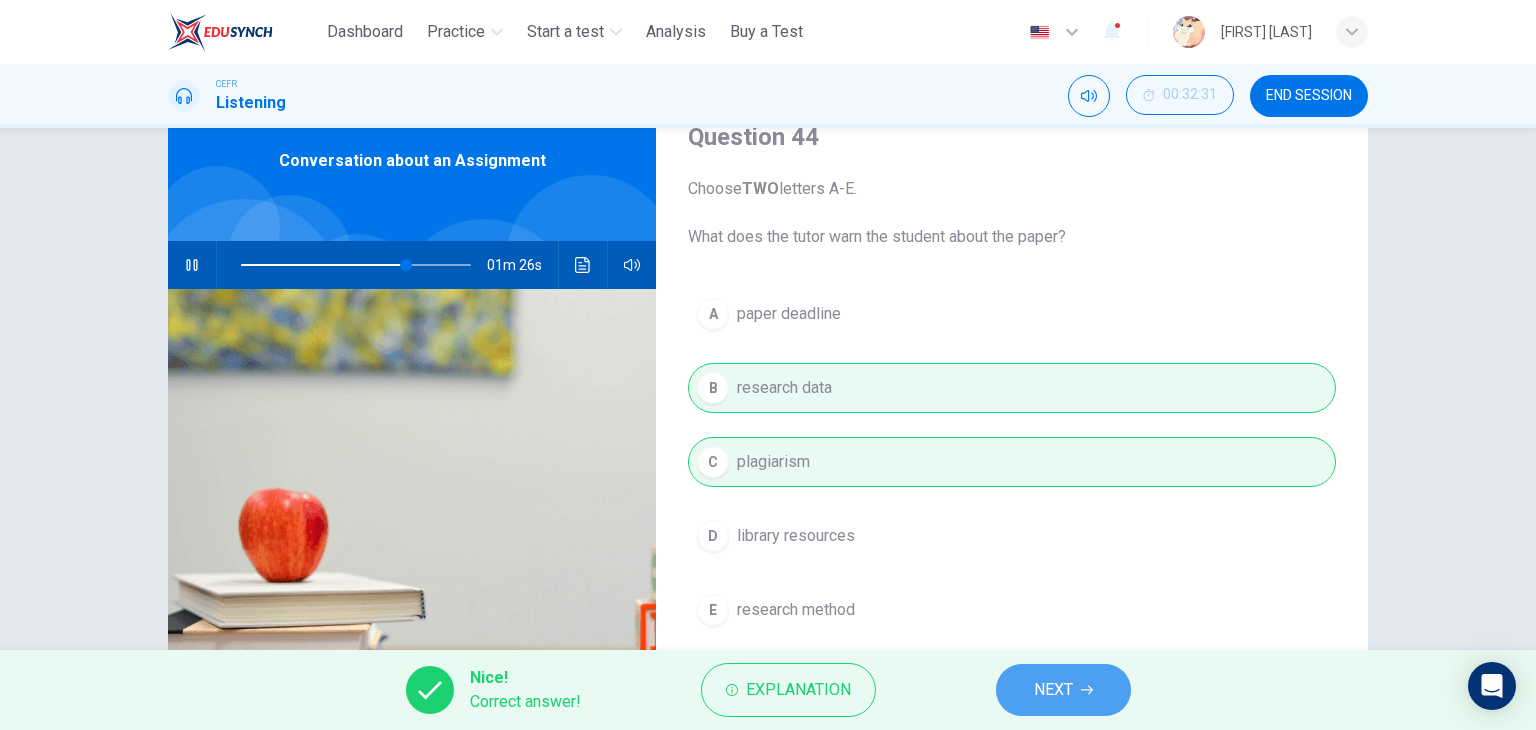 click on "NEXT" at bounding box center [1053, 690] 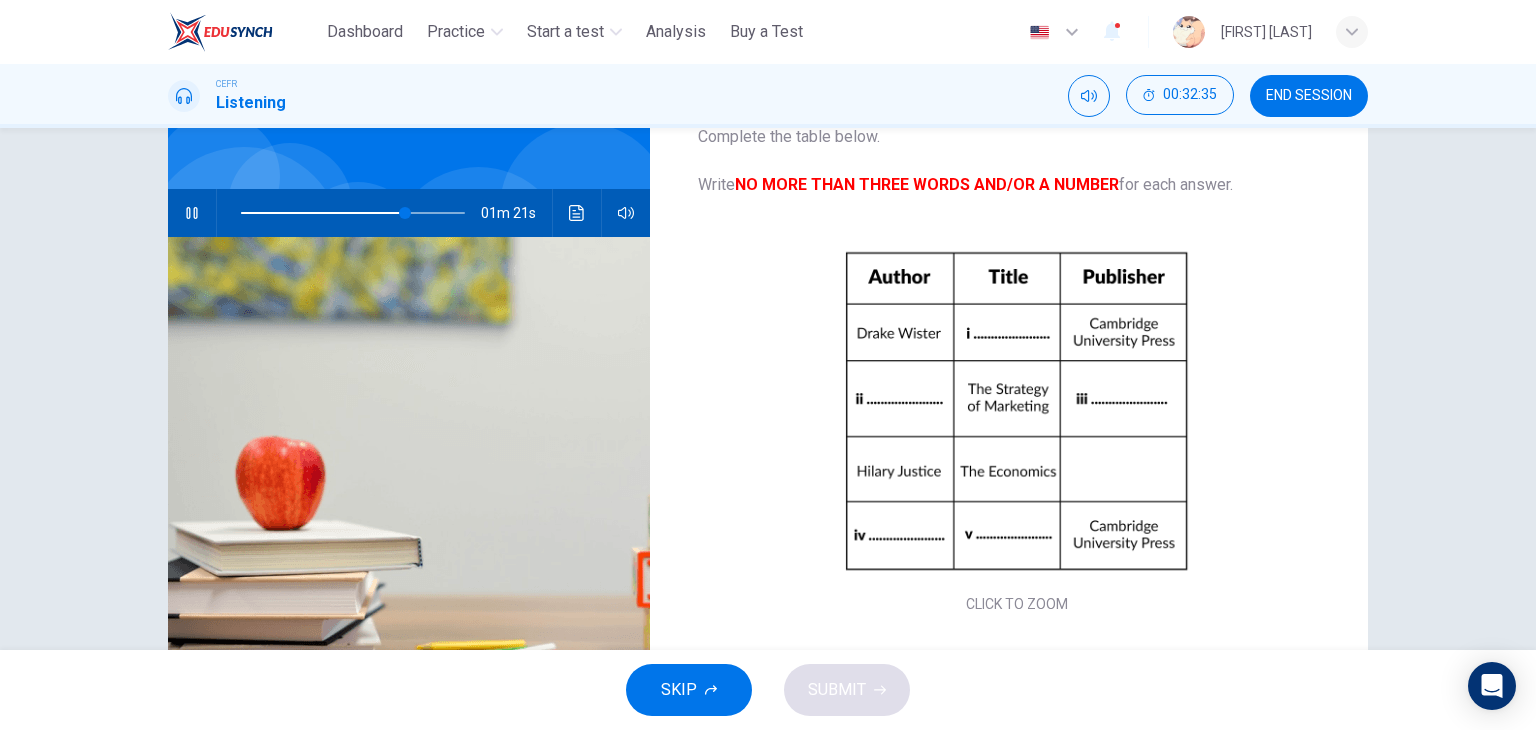 scroll, scrollTop: 138, scrollLeft: 0, axis: vertical 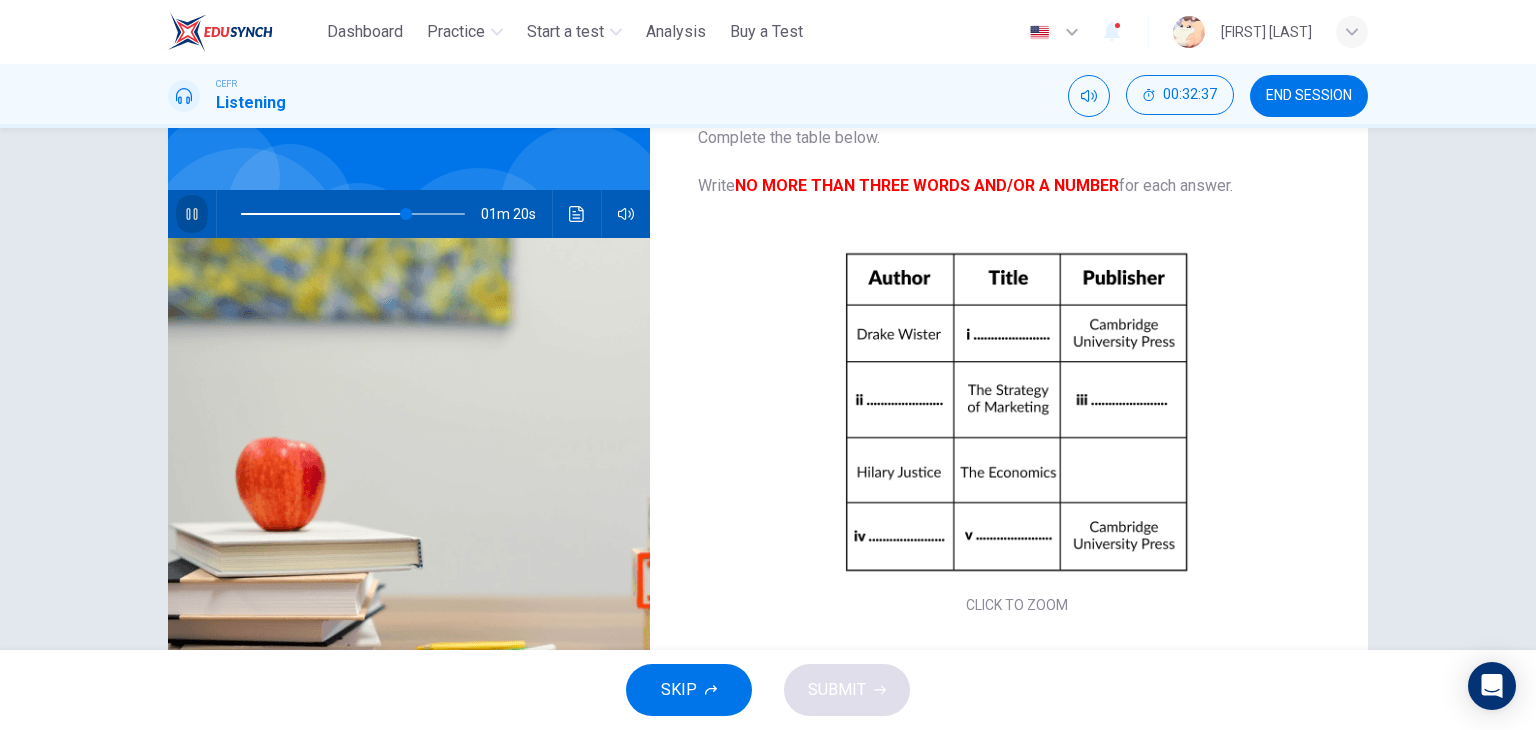 click 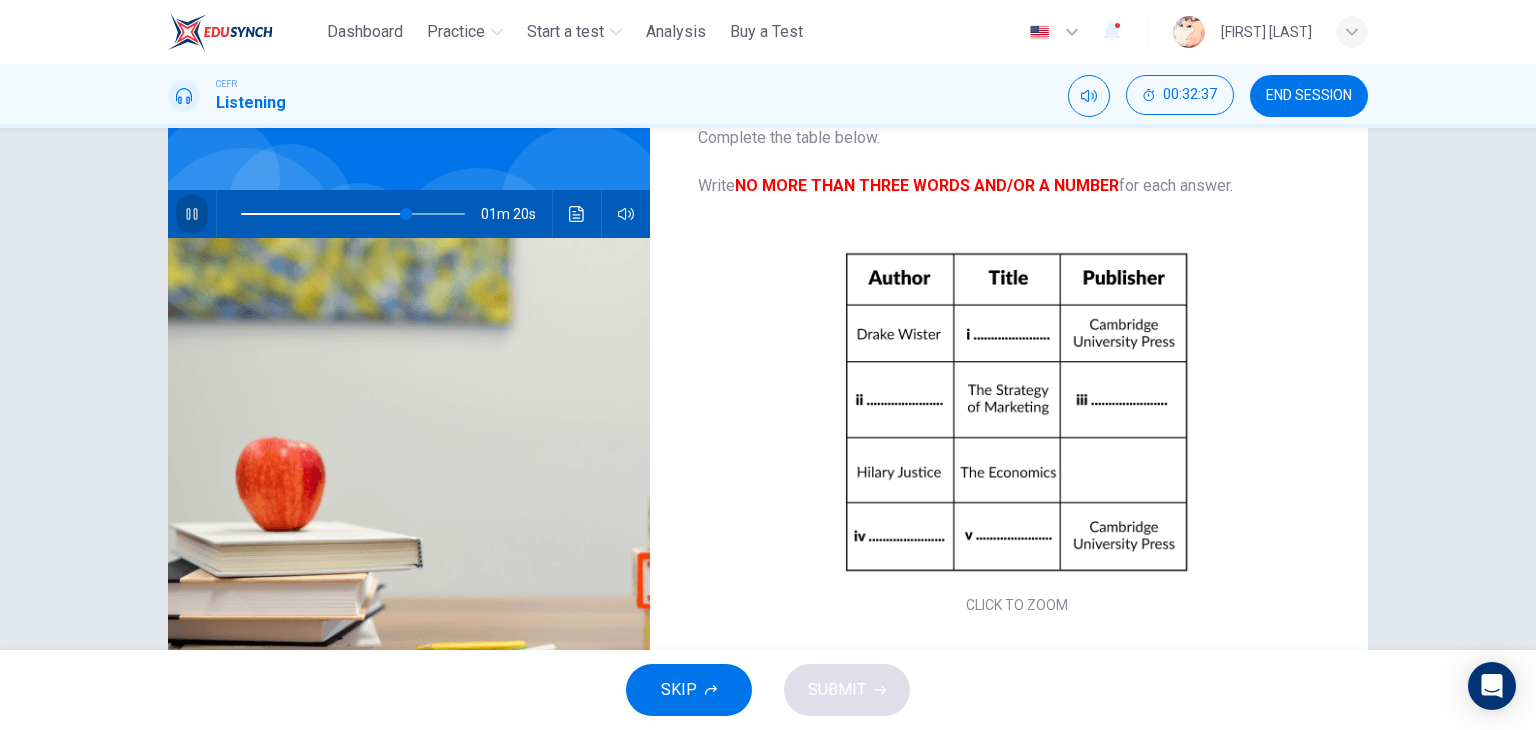 type on "**" 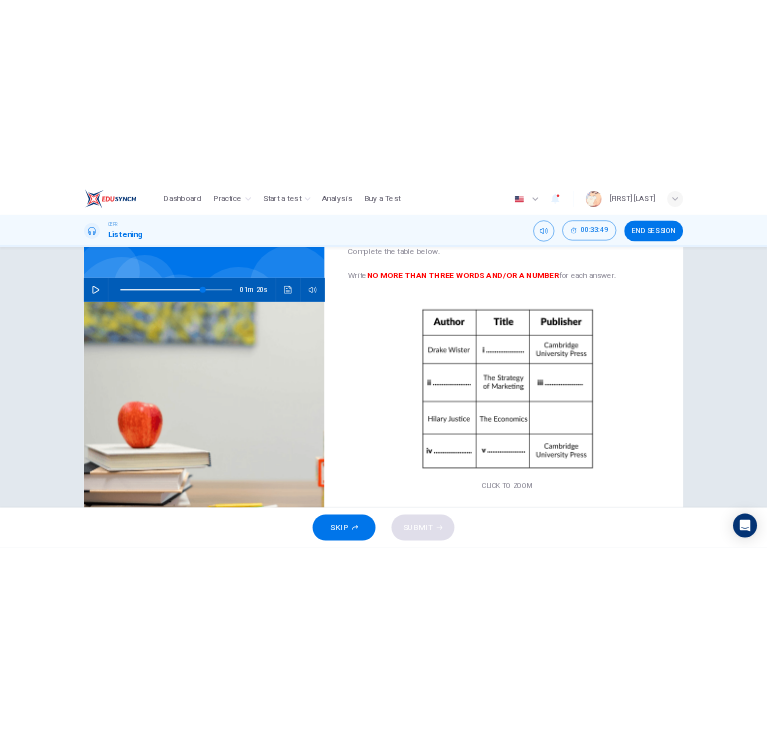 scroll, scrollTop: 0, scrollLeft: 0, axis: both 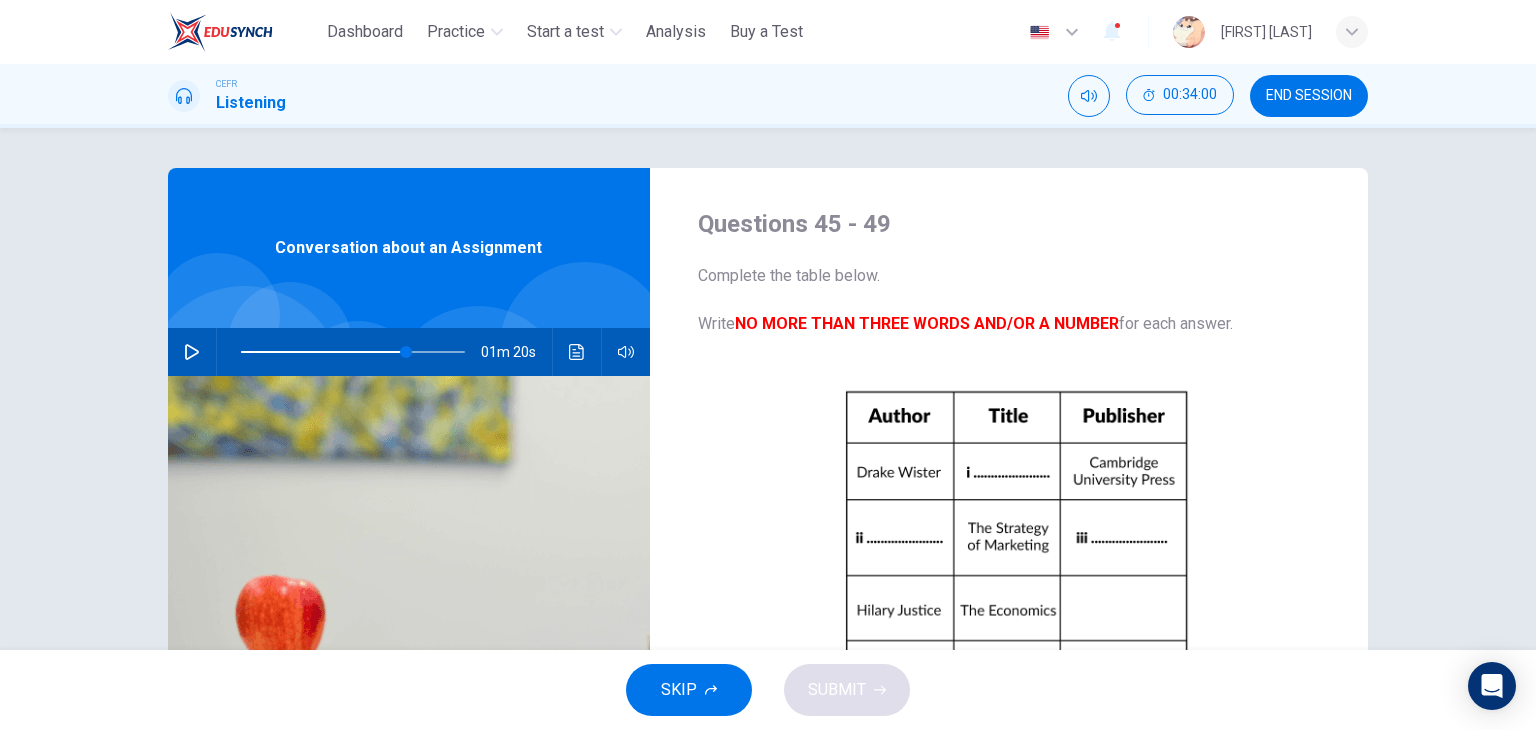 click at bounding box center [409, 619] 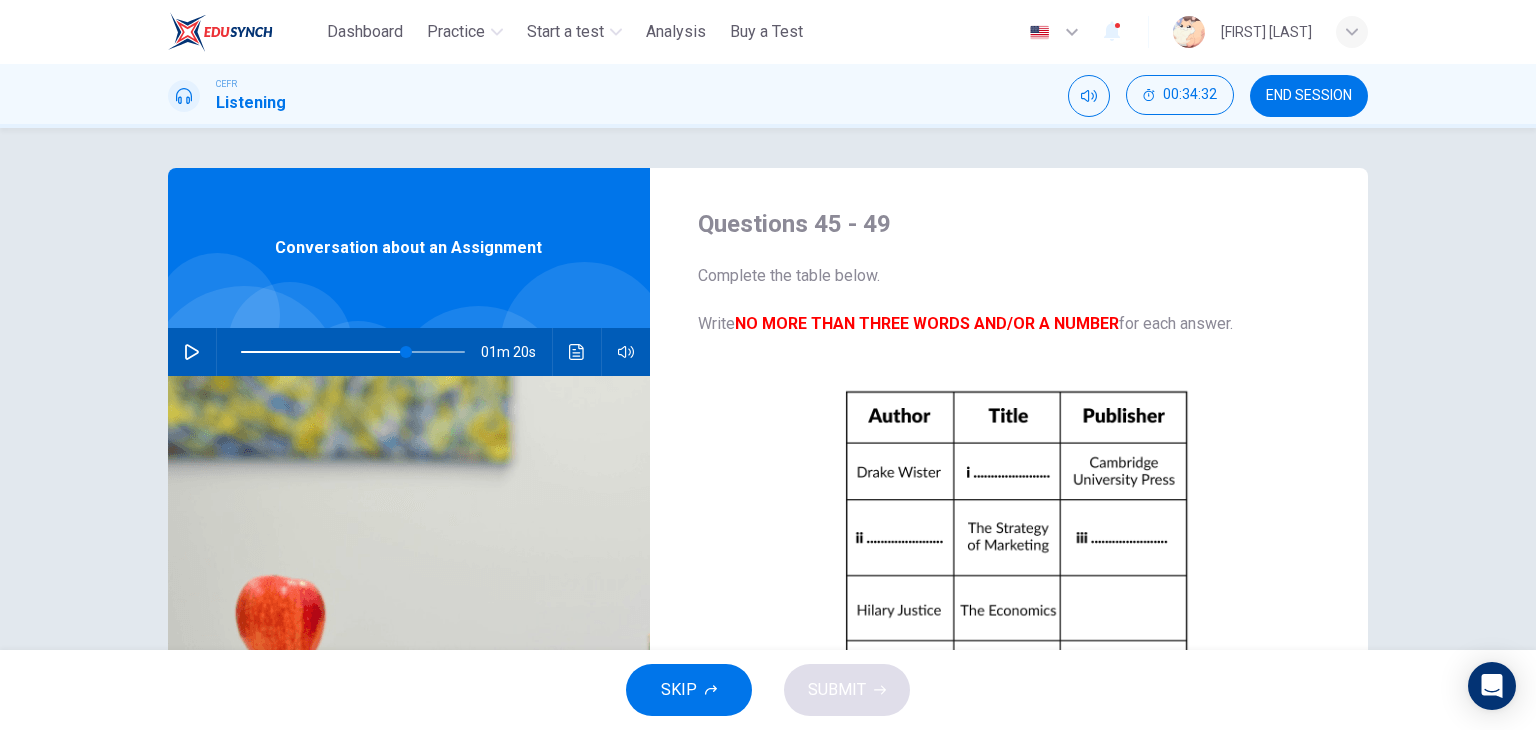 click at bounding box center [409, 619] 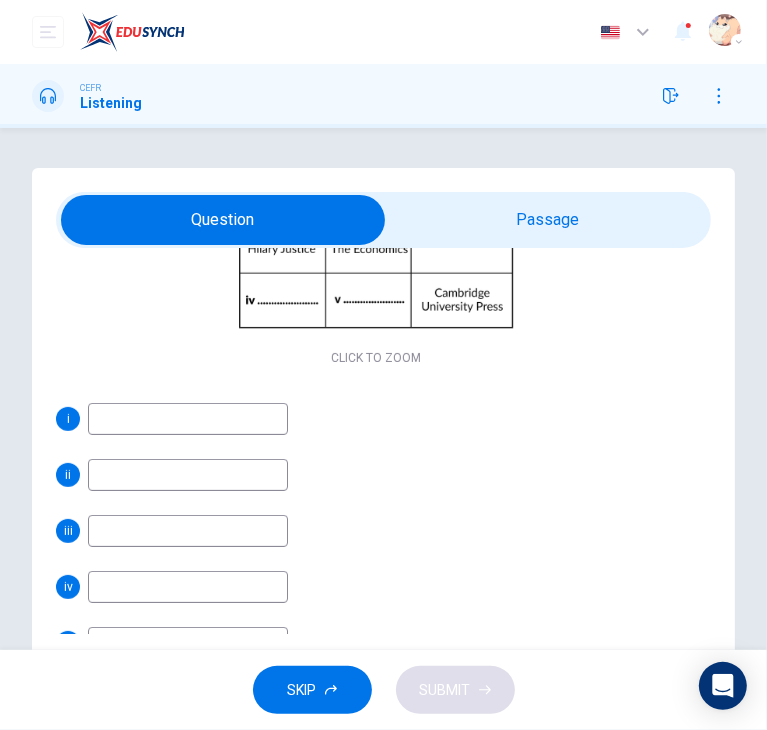 scroll, scrollTop: 332, scrollLeft: 0, axis: vertical 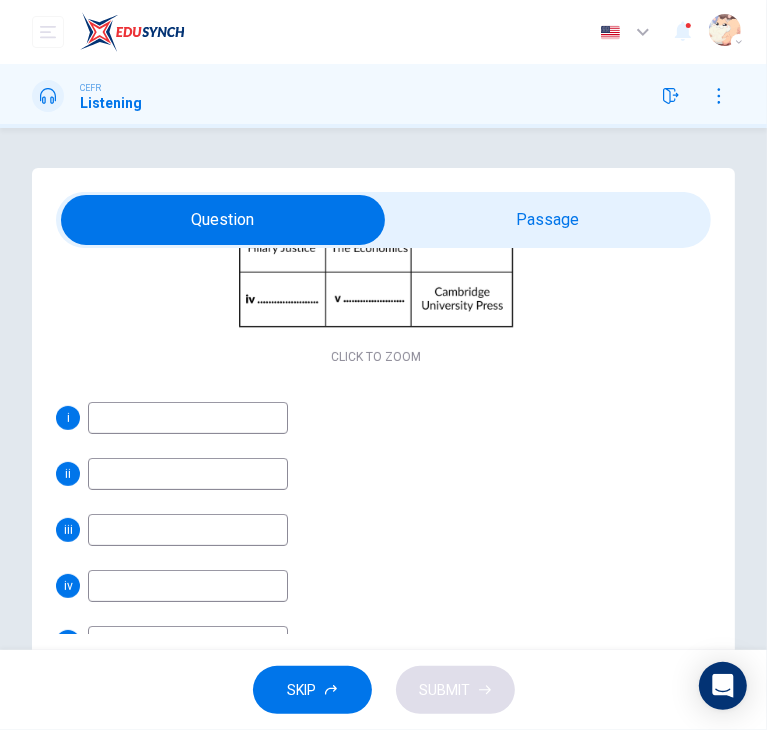 click at bounding box center [188, 418] 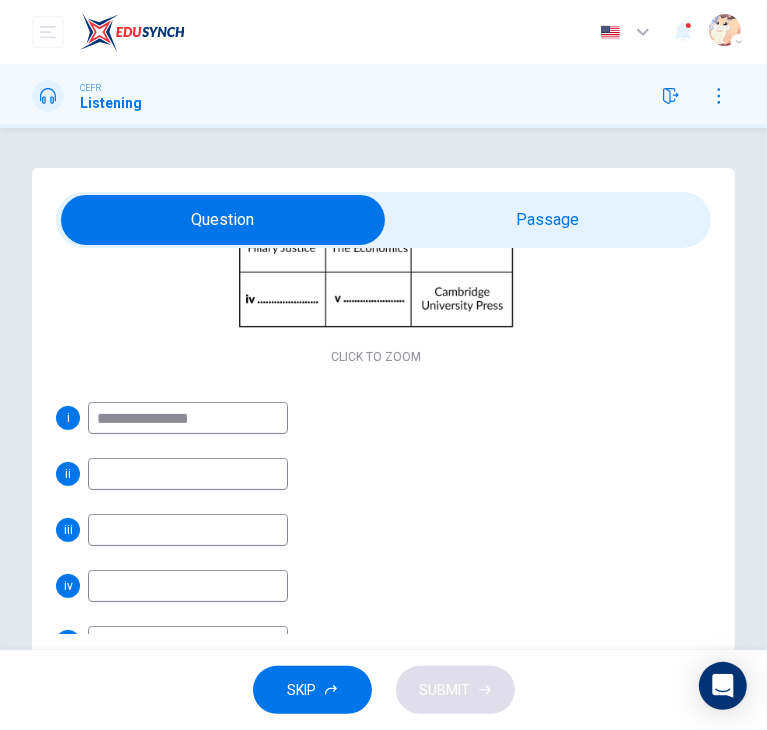 type on "**********" 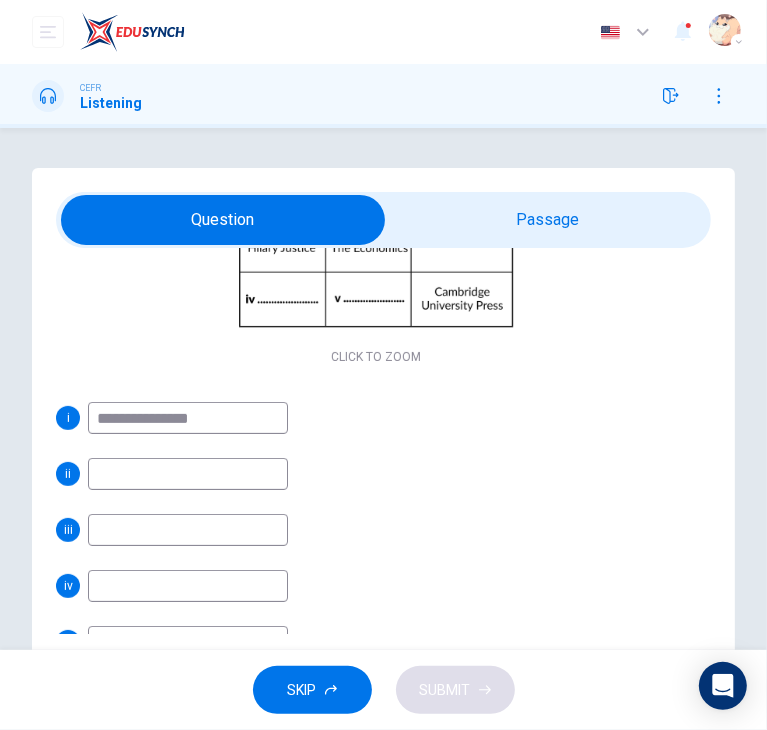 click at bounding box center [188, 474] 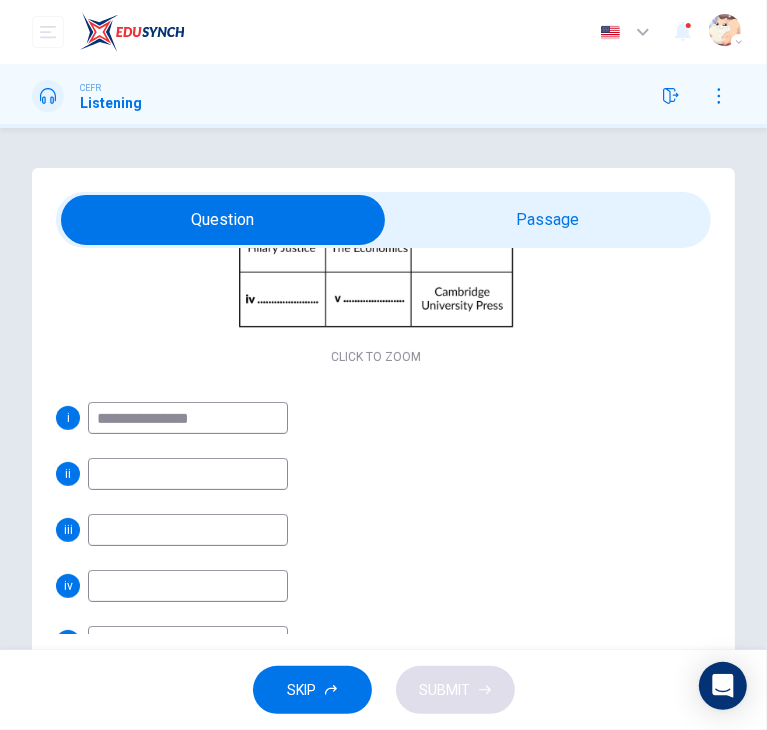 click at bounding box center [188, 474] 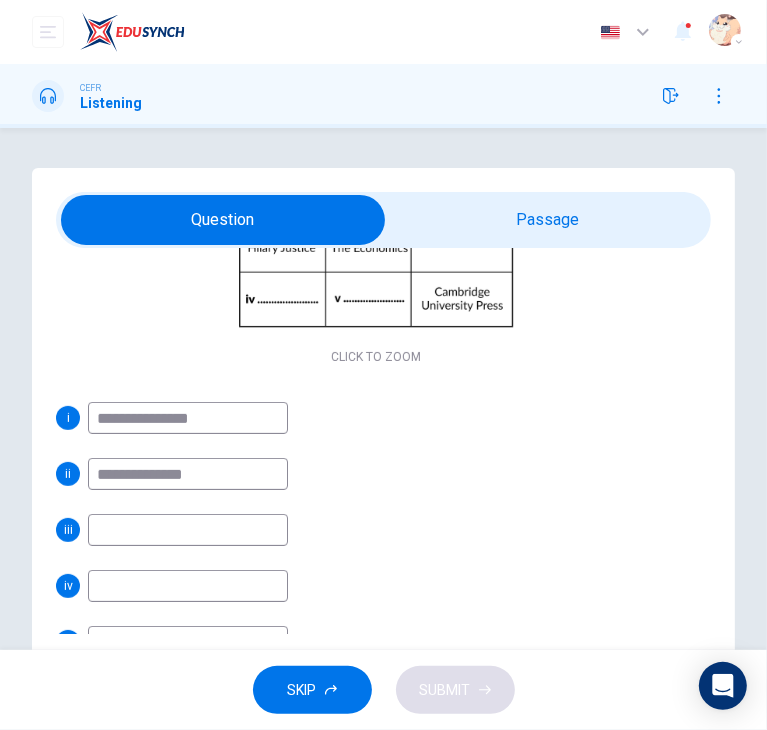 type on "**********" 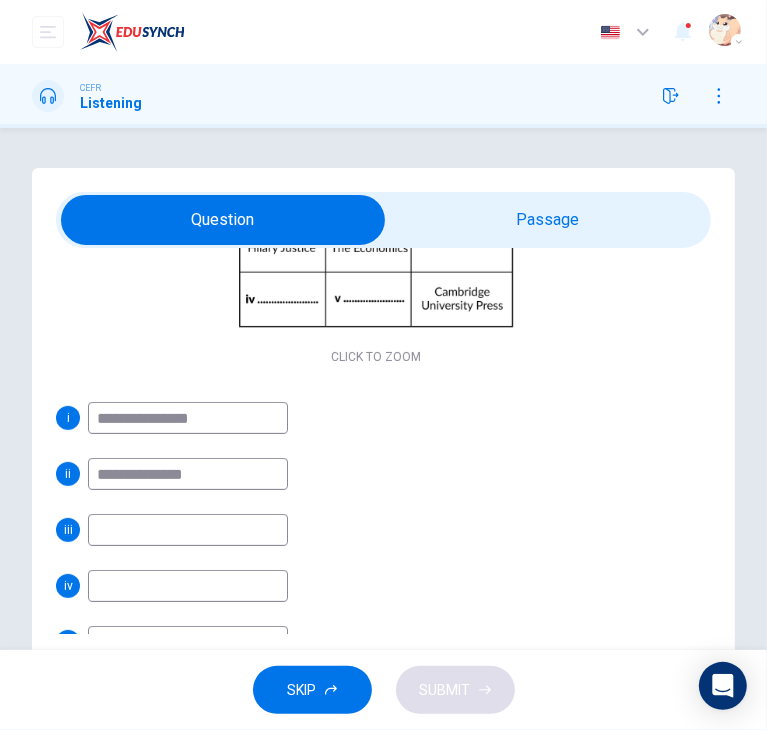 click at bounding box center (188, 530) 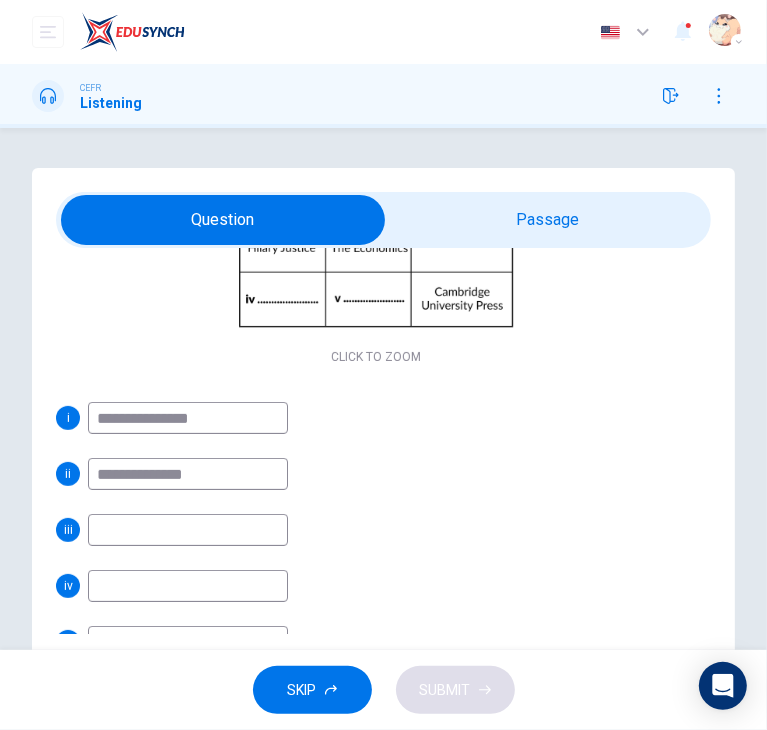 click on "**********" at bounding box center [375, 530] 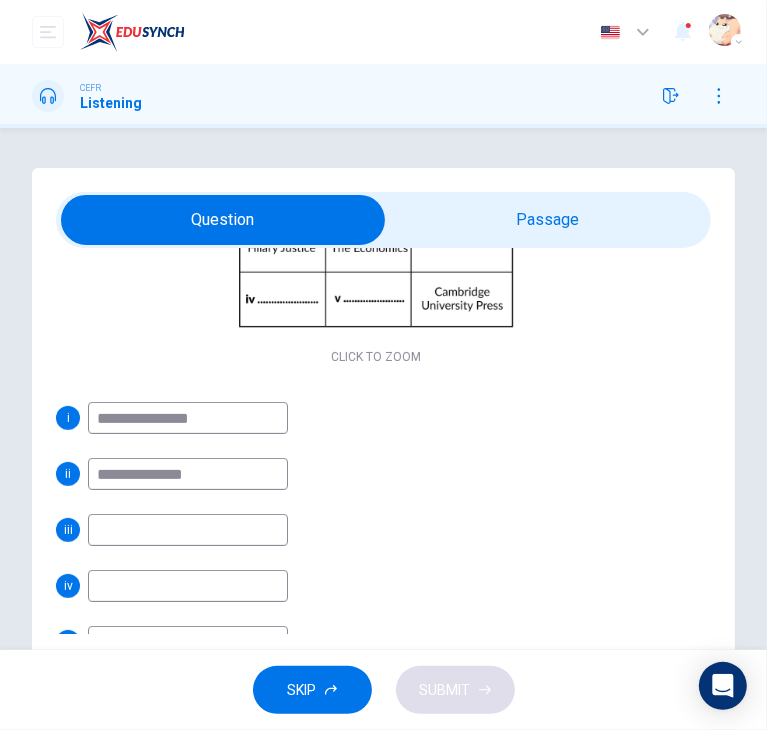 click at bounding box center (188, 530) 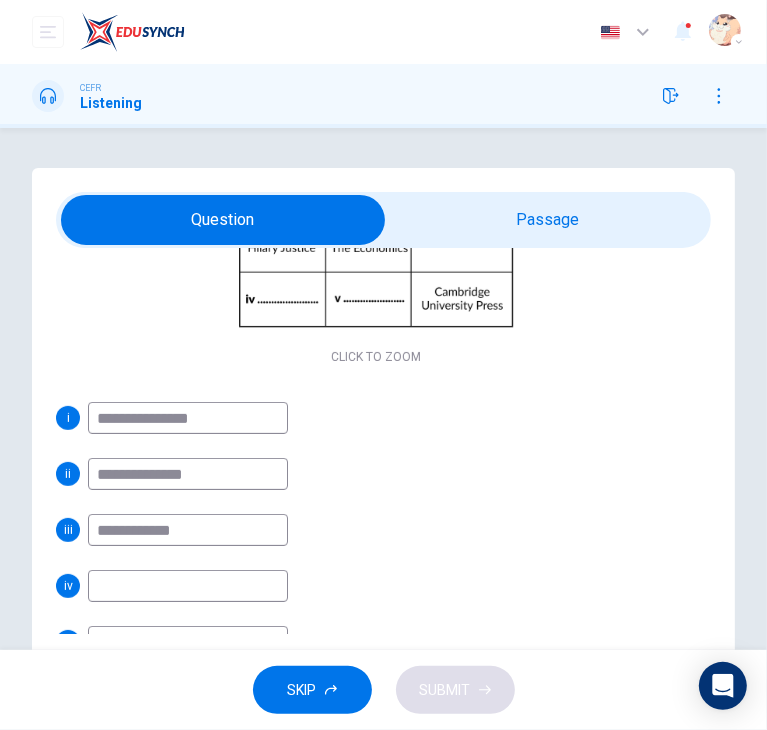 type on "**********" 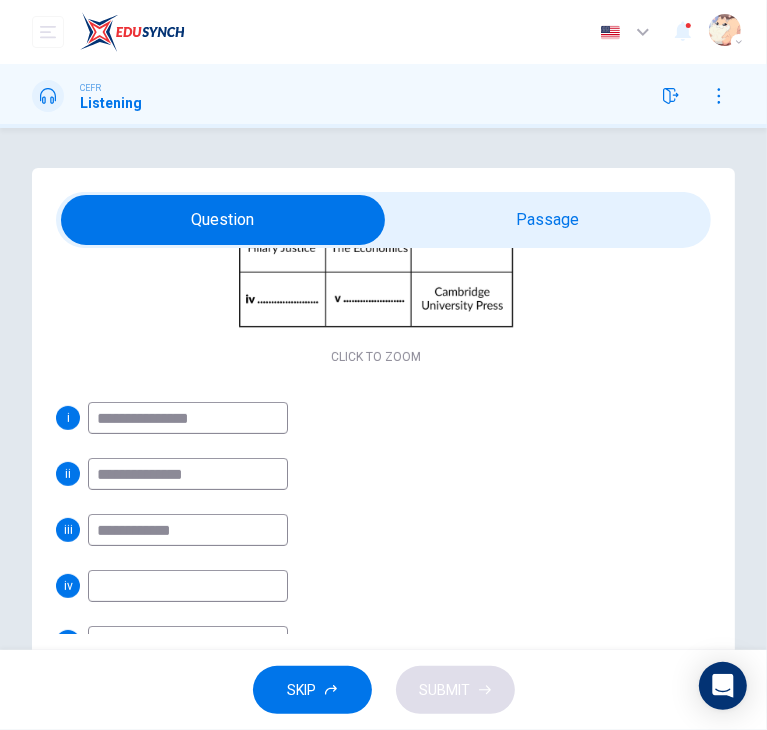 click at bounding box center [188, 586] 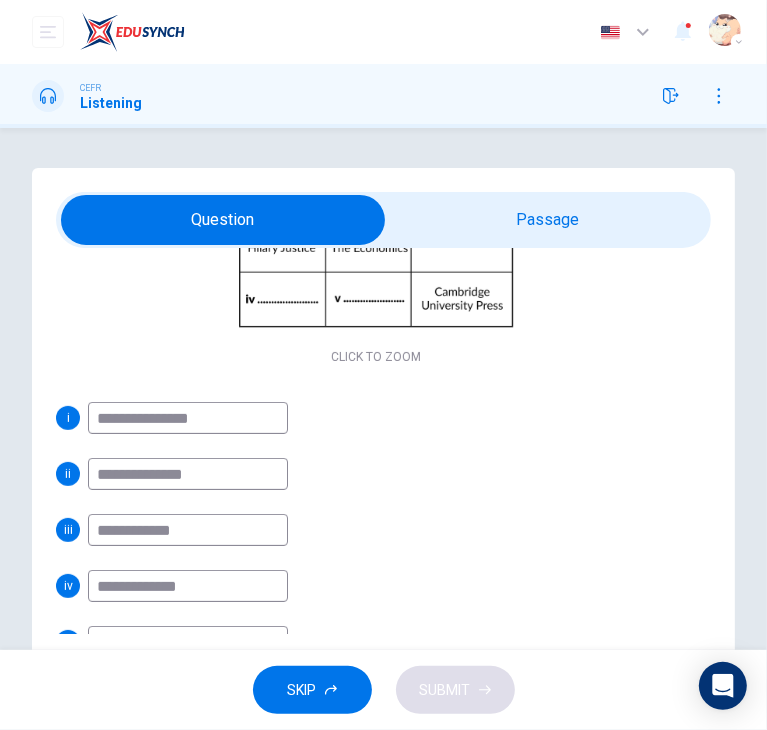 type on "**********" 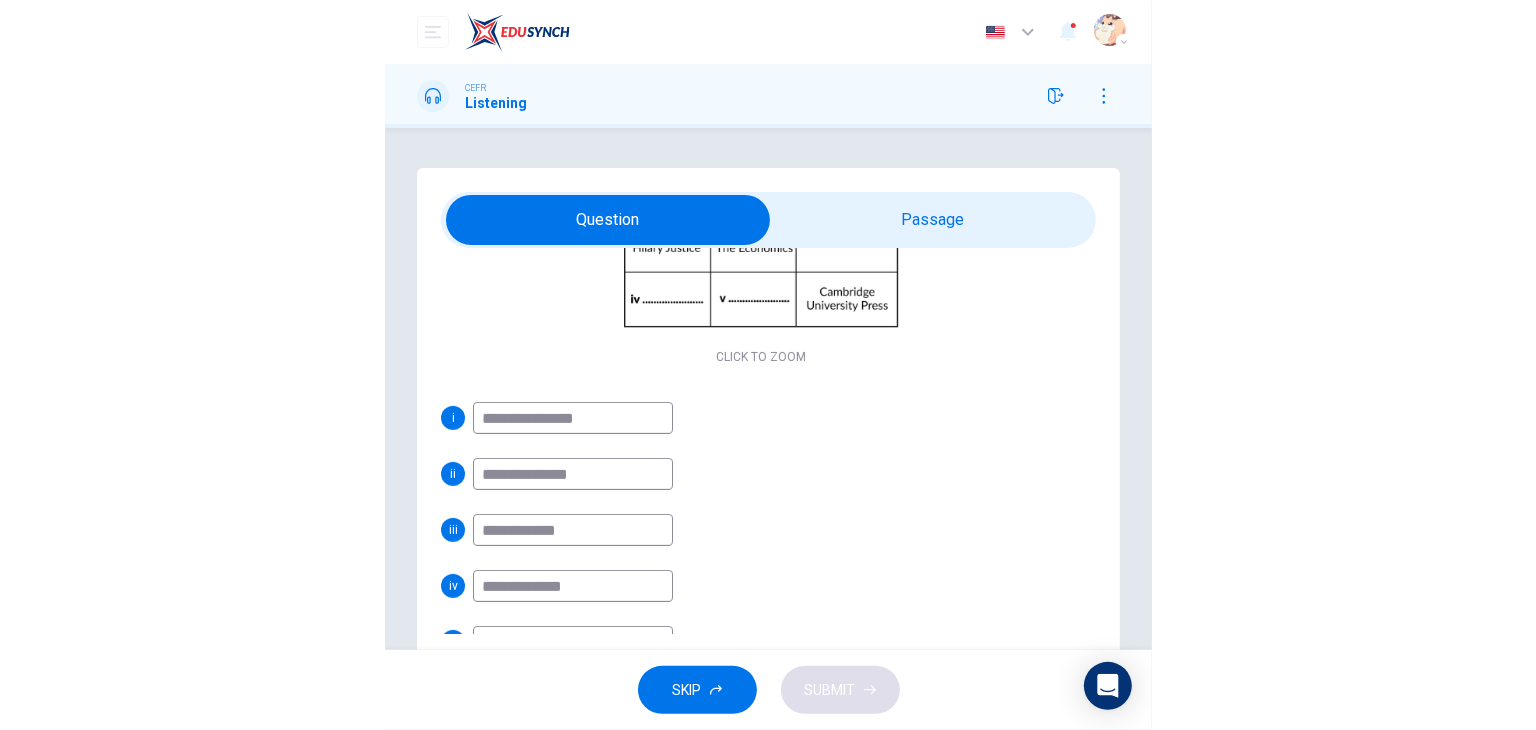 scroll, scrollTop: 380, scrollLeft: 0, axis: vertical 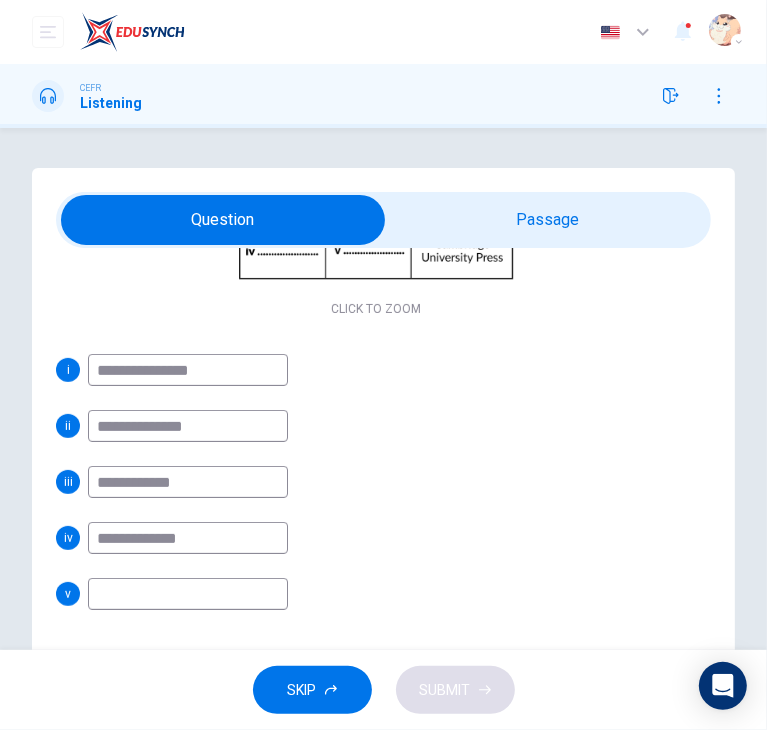 click at bounding box center (188, 594) 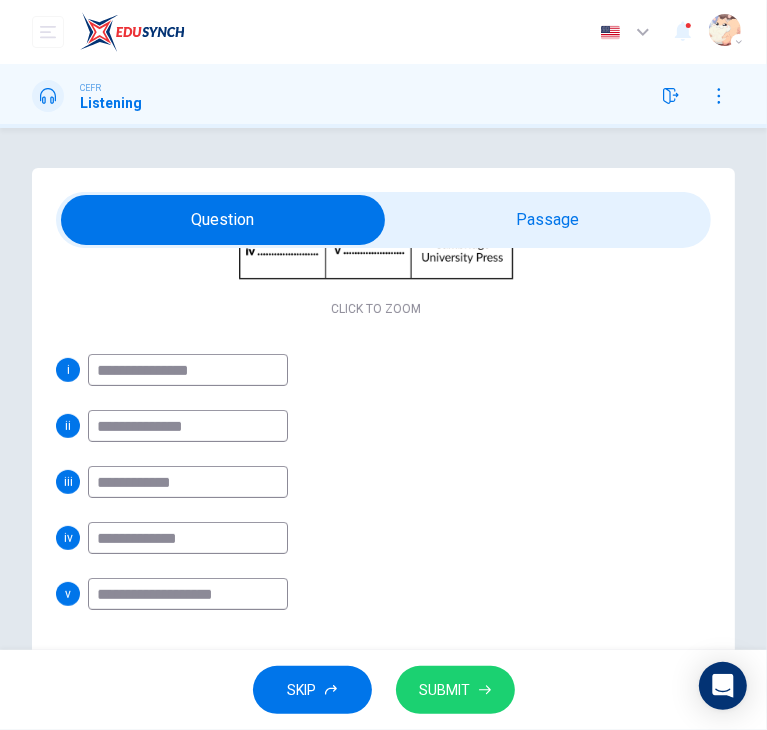 type on "**********" 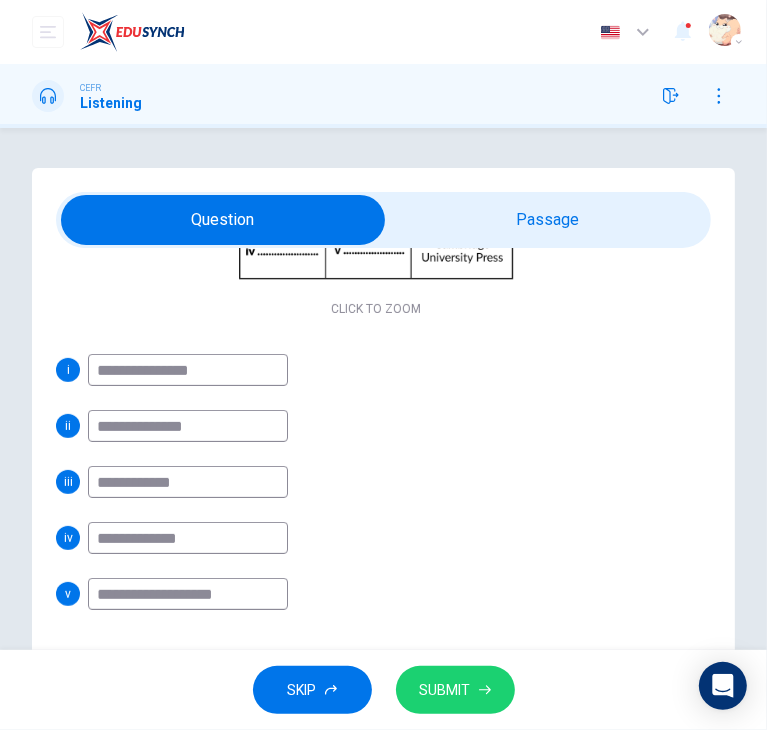 click on "SUBMIT" at bounding box center (445, 690) 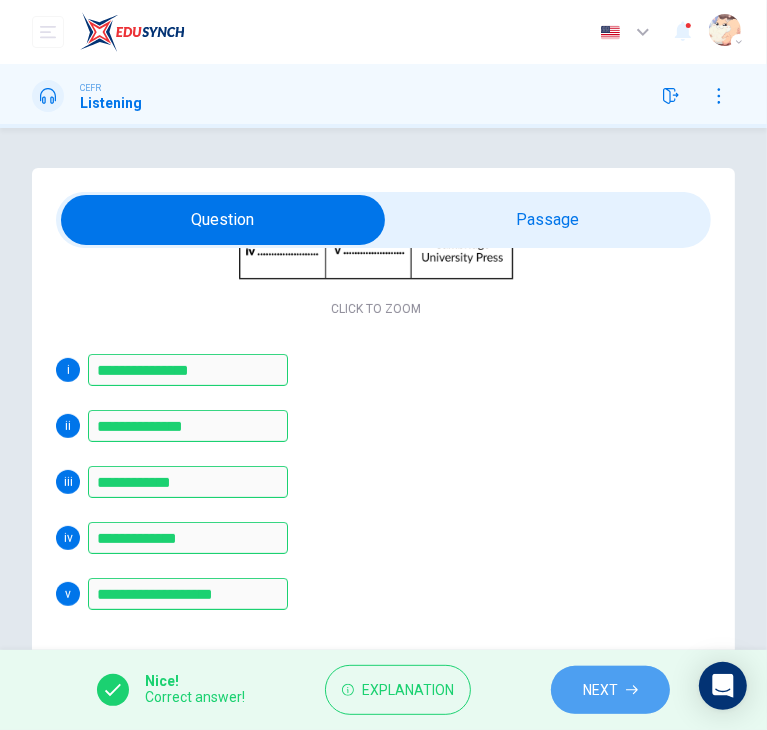 click on "NEXT" at bounding box center (600, 690) 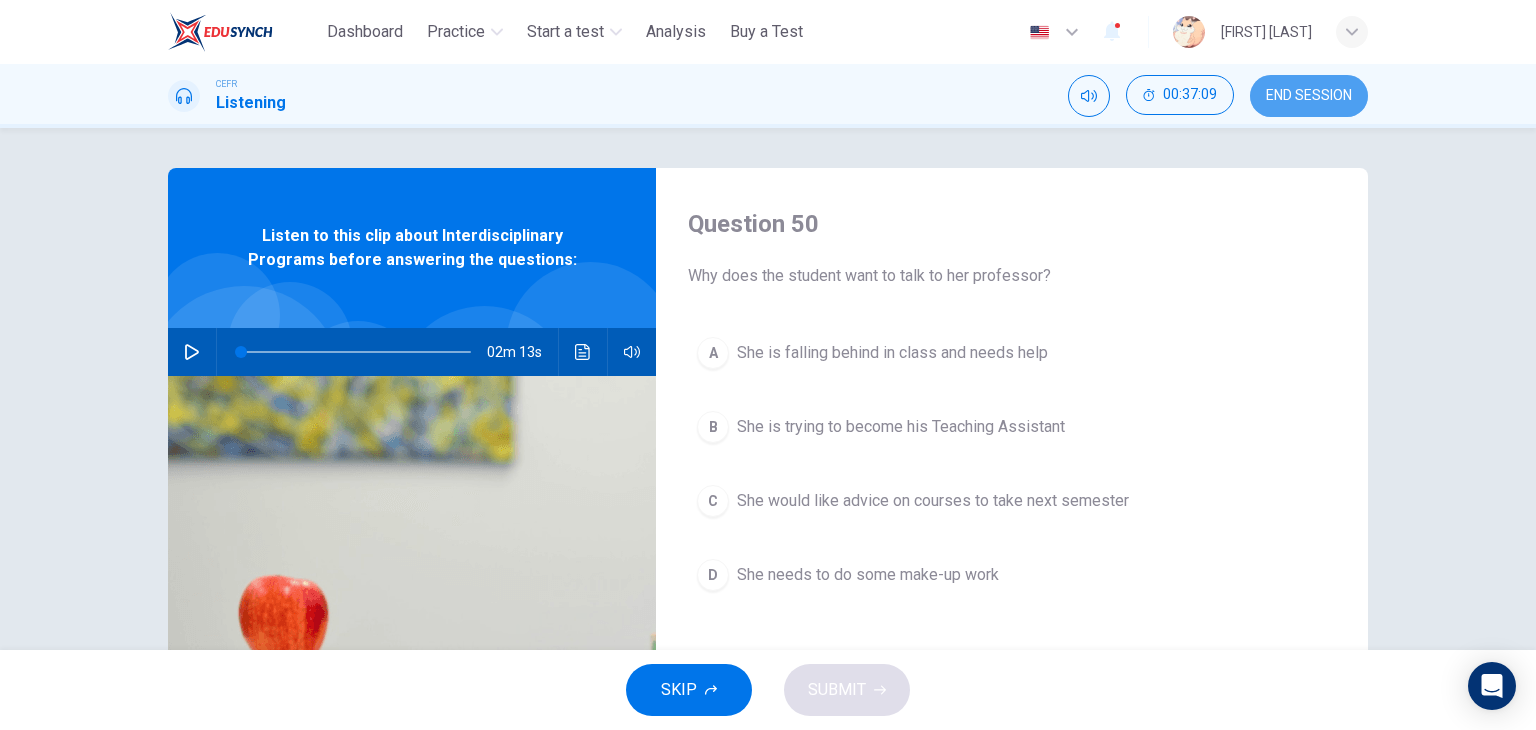 click on "END SESSION" at bounding box center [1309, 96] 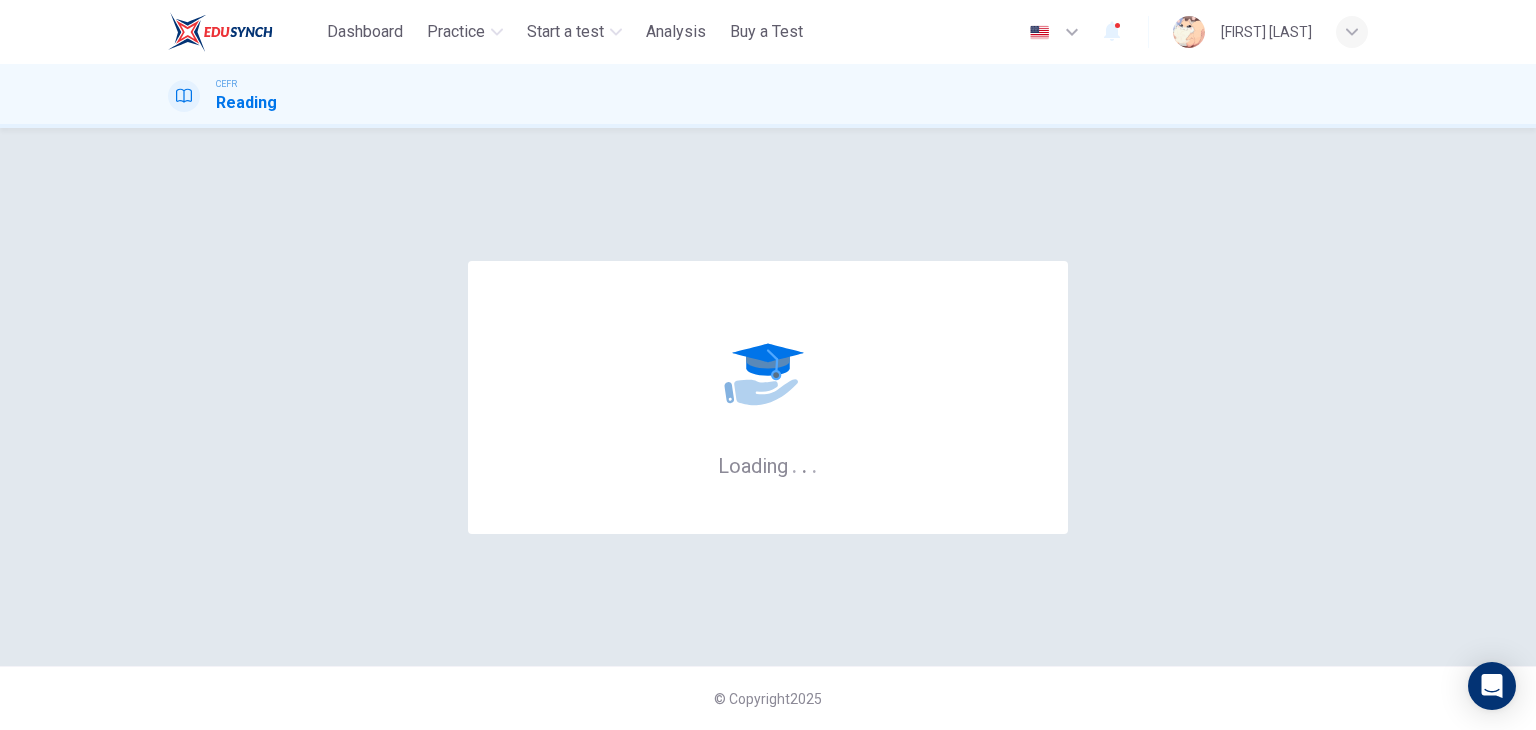 scroll, scrollTop: 0, scrollLeft: 0, axis: both 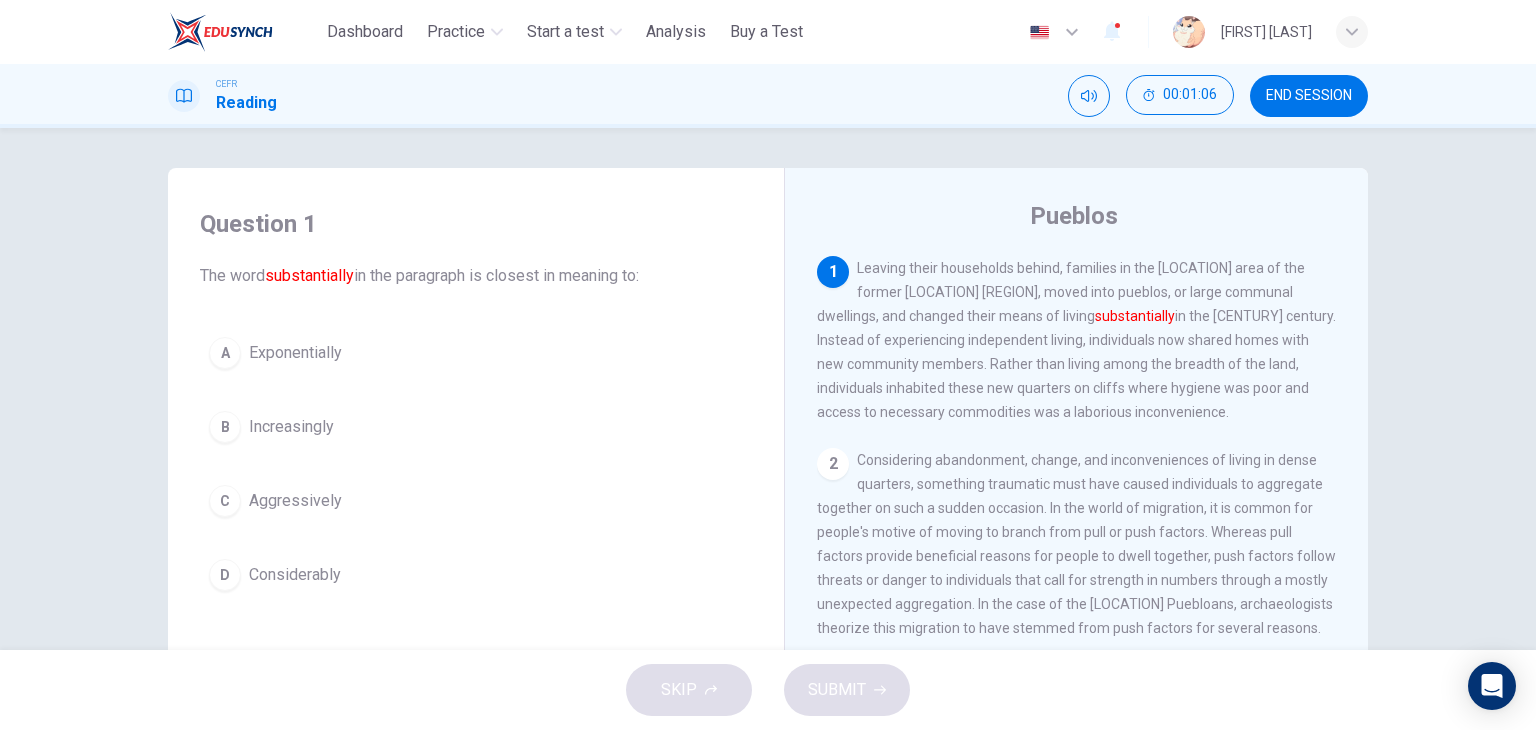 click on "Question 1 The word  substantially  in the paragraph is closest in meaning to: A Exponentially B Increasingly C Aggressively D Considerably" at bounding box center [476, 404] 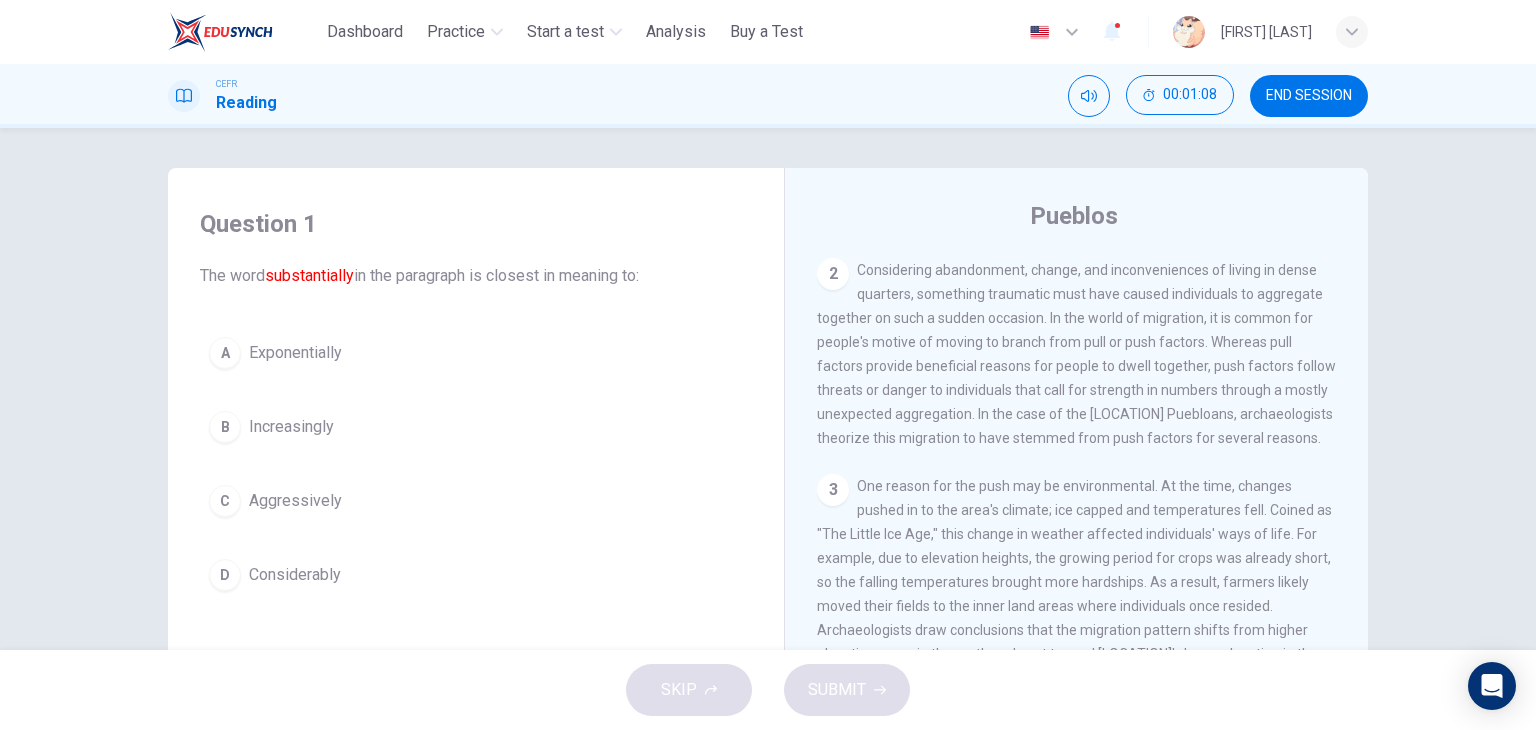 scroll, scrollTop: 188, scrollLeft: 0, axis: vertical 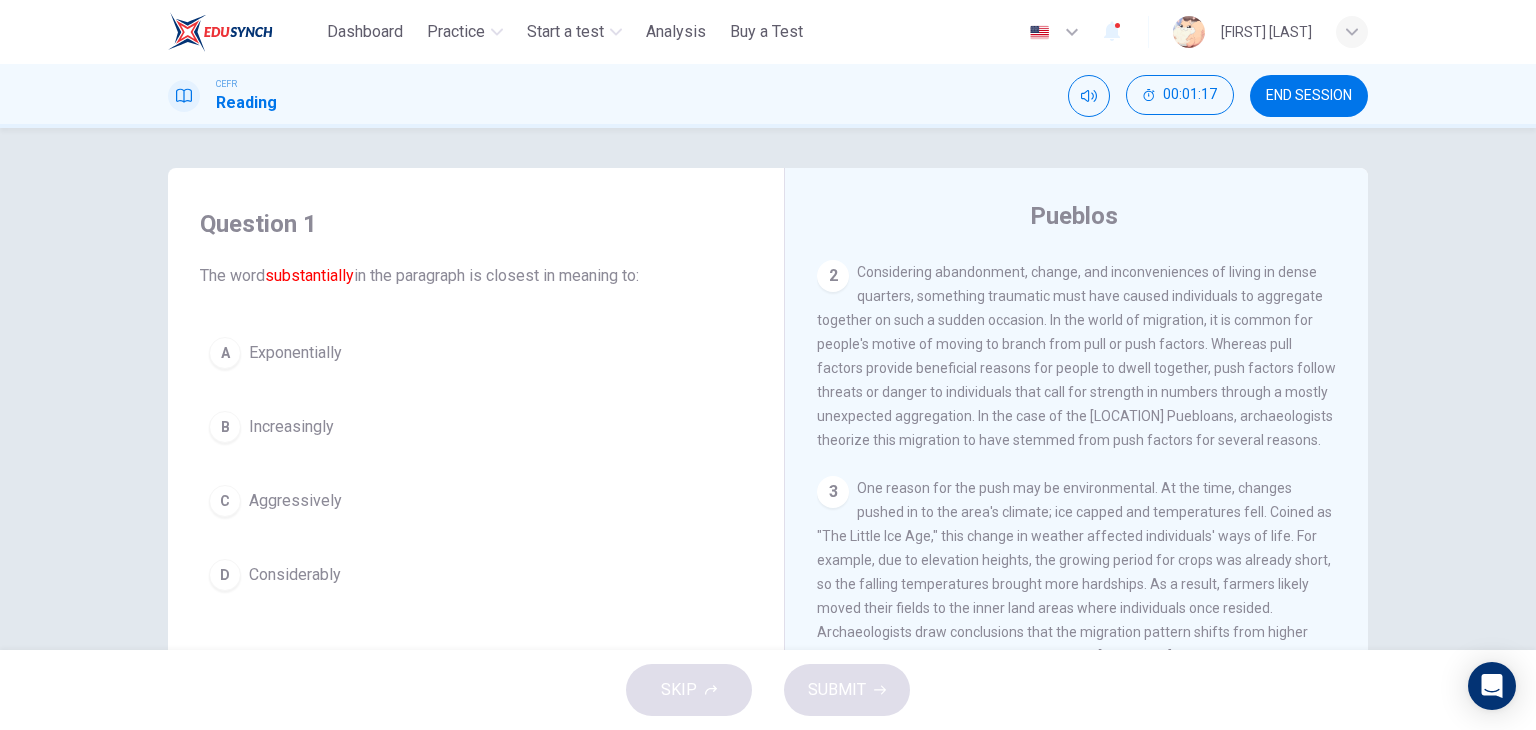 click on "Question 1" at bounding box center (476, 224) 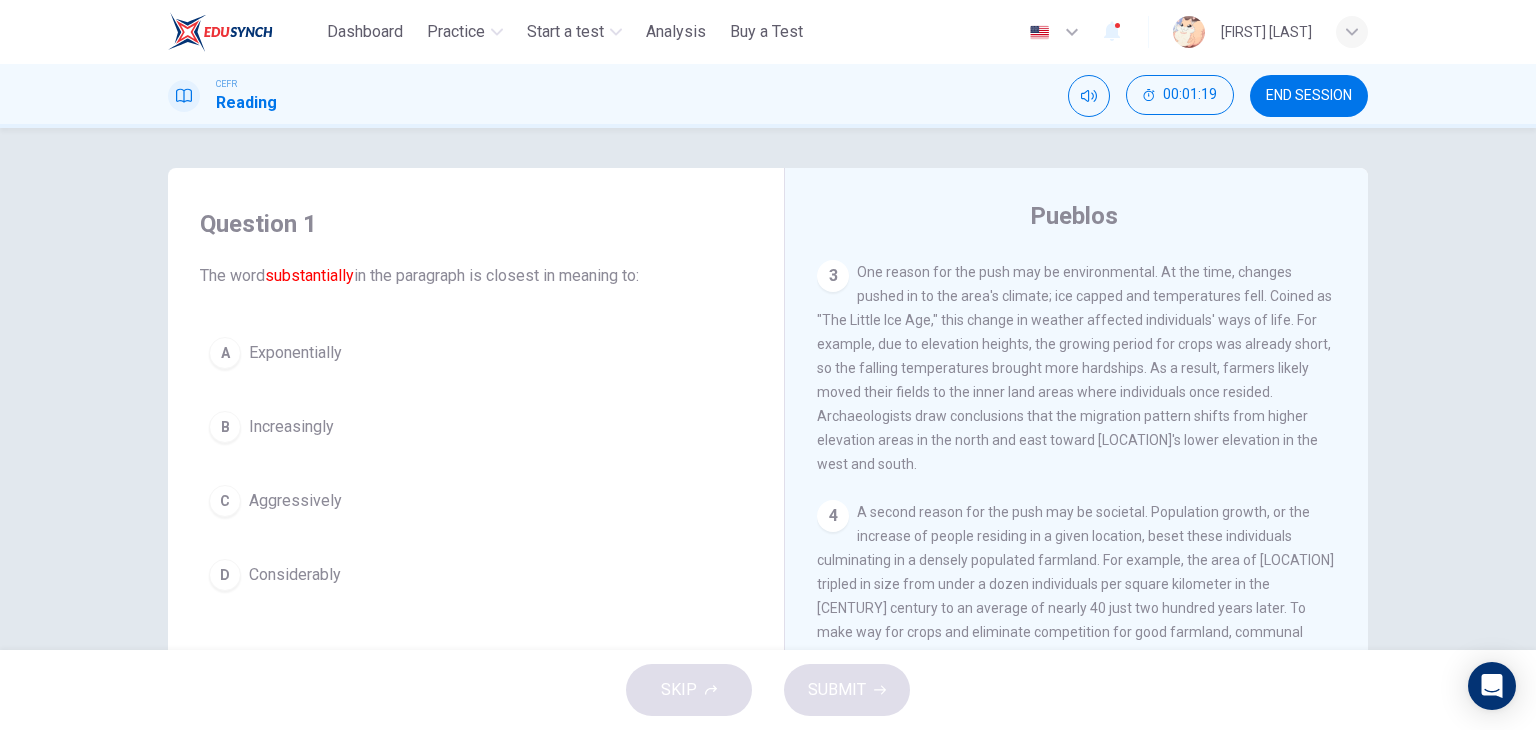 scroll, scrollTop: 403, scrollLeft: 0, axis: vertical 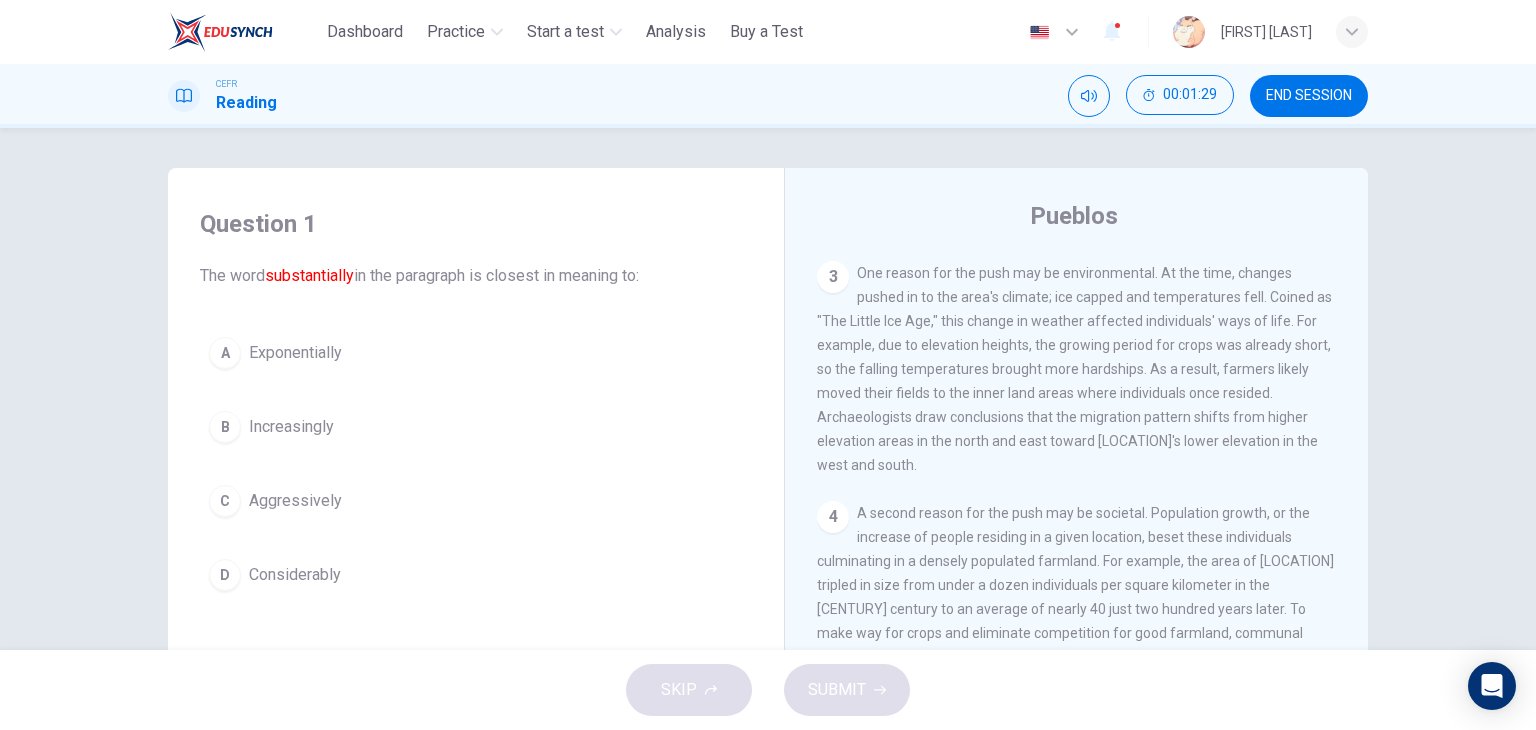 click on "Question 1" at bounding box center [476, 224] 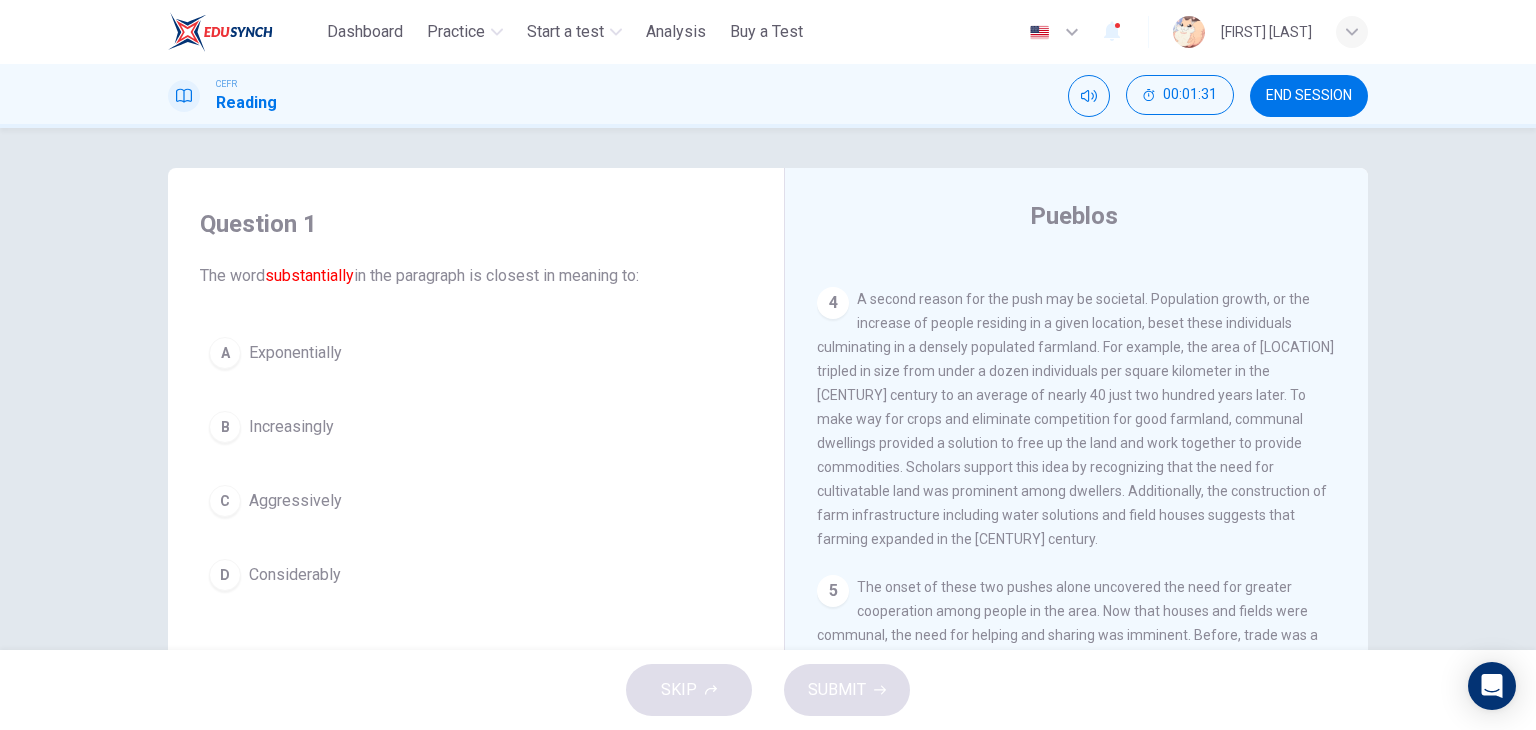 scroll, scrollTop: 646, scrollLeft: 0, axis: vertical 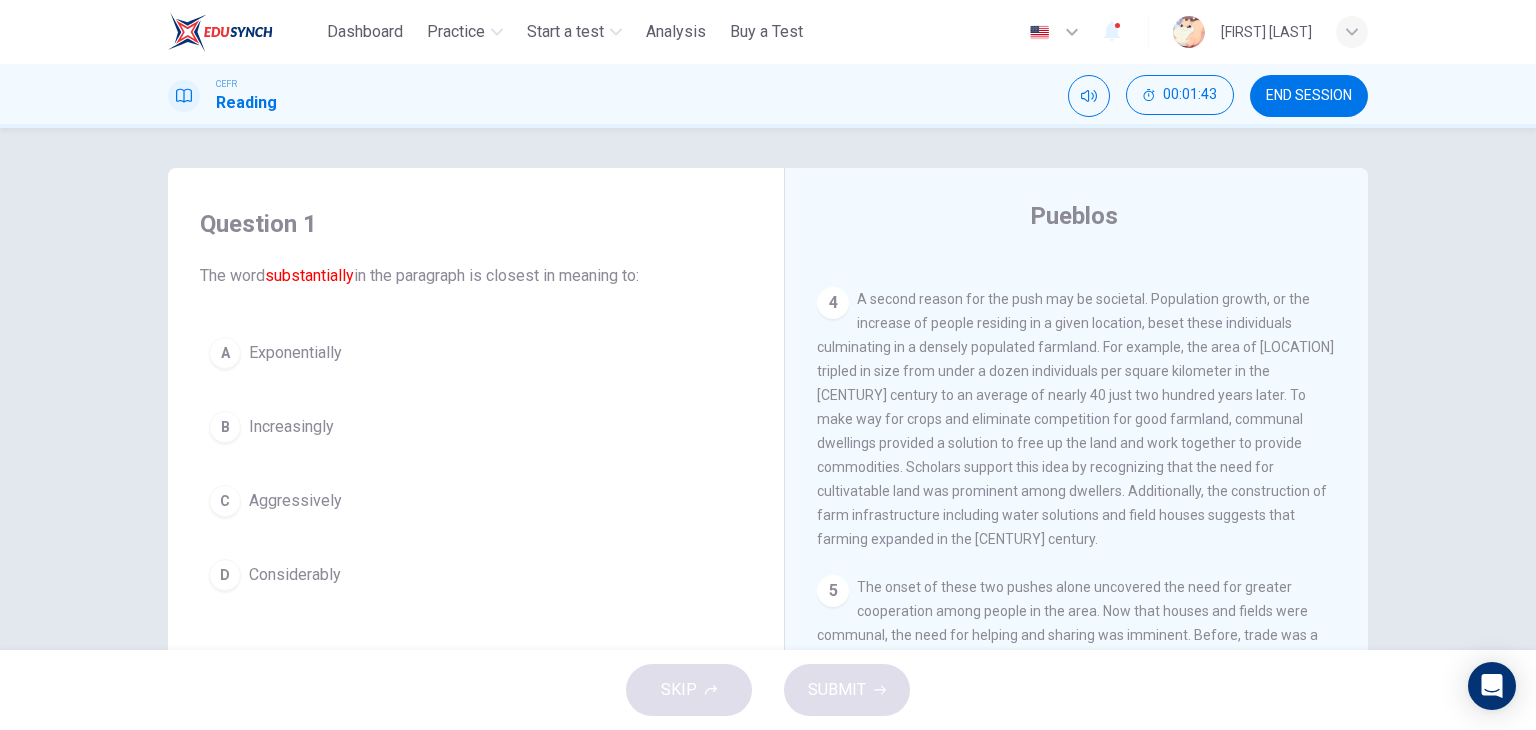 click on "Question 1" at bounding box center [476, 224] 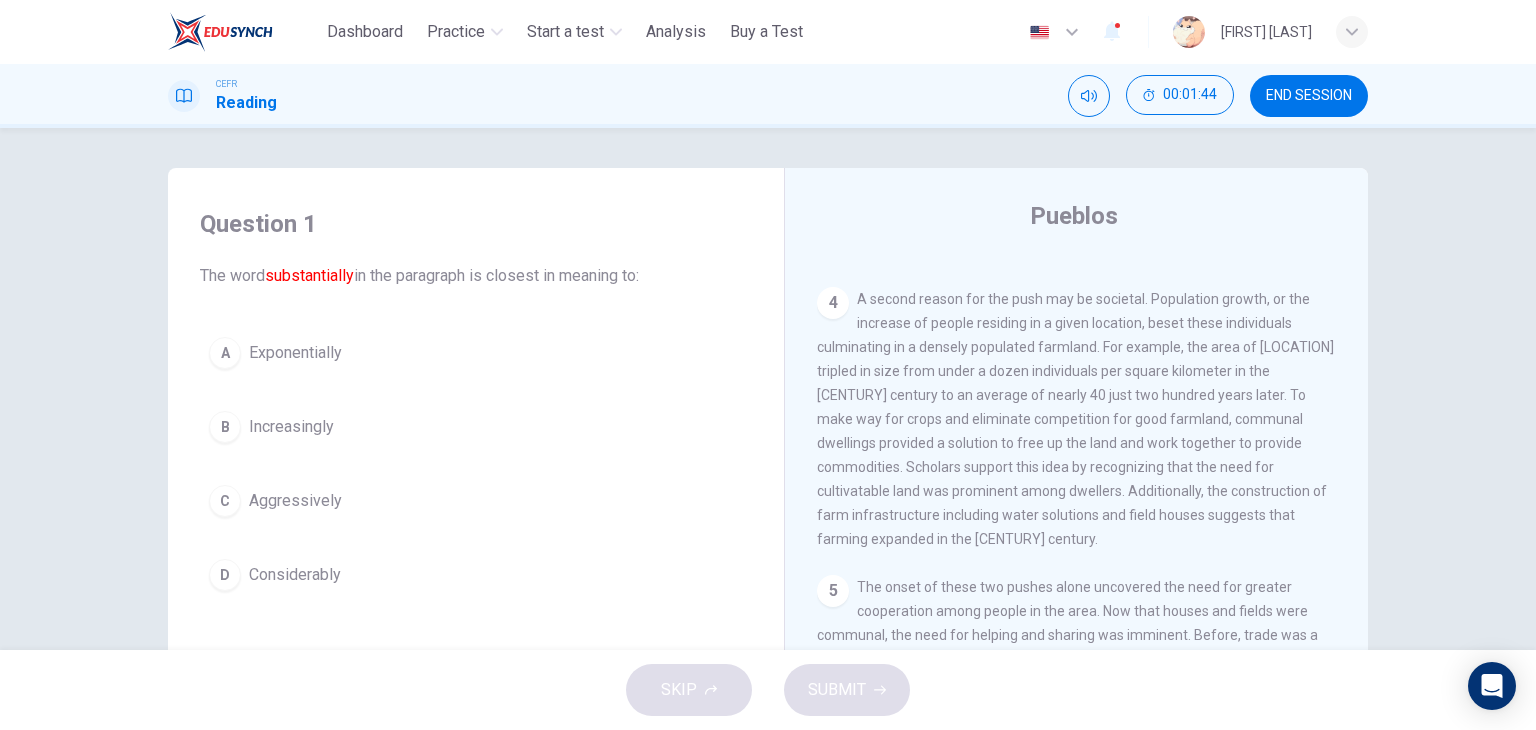 scroll, scrollTop: 653, scrollLeft: 0, axis: vertical 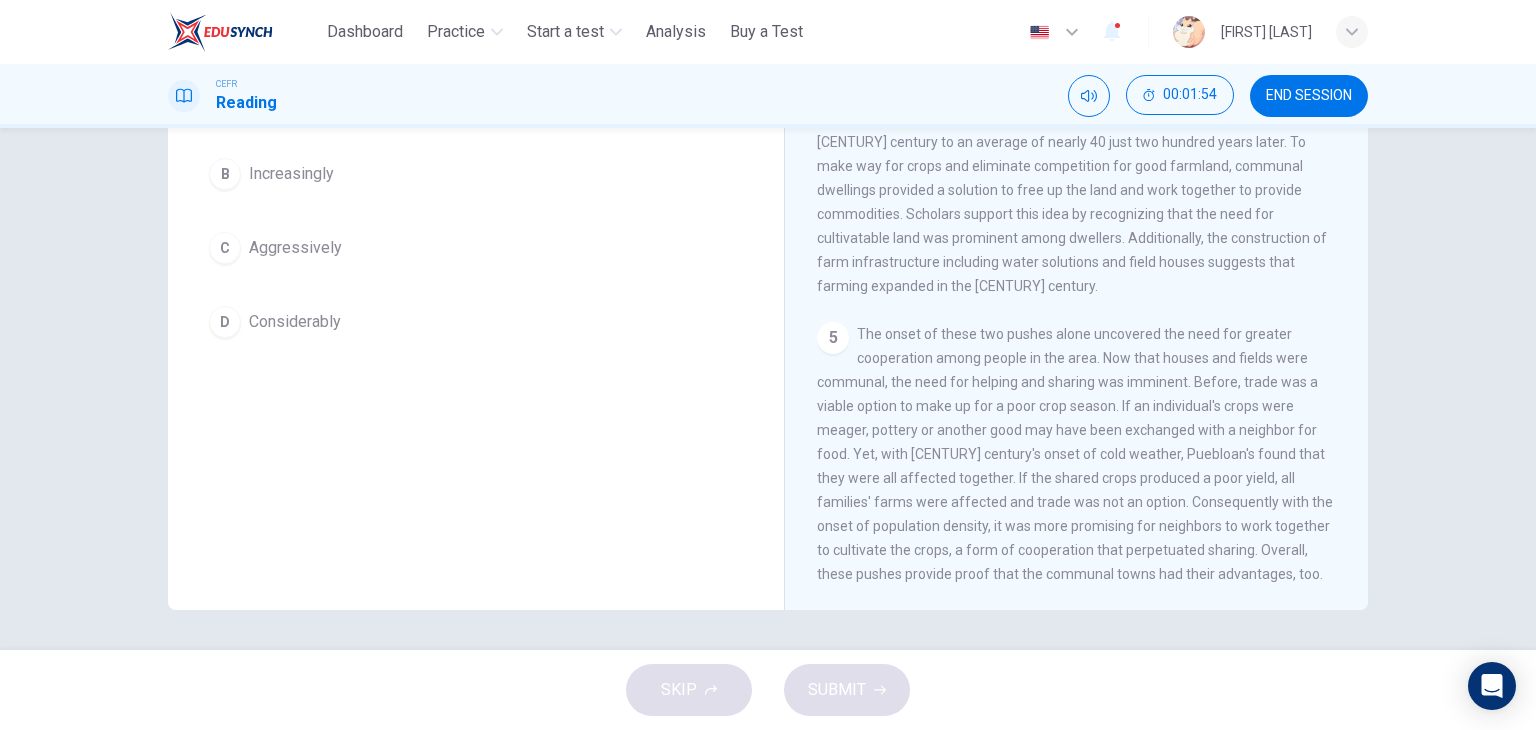 click on "Question 1 The word  substantially  in the paragraph is closest in meaning to: A Exponentially B Increasingly C Aggressively D Considerably" at bounding box center (476, 272) 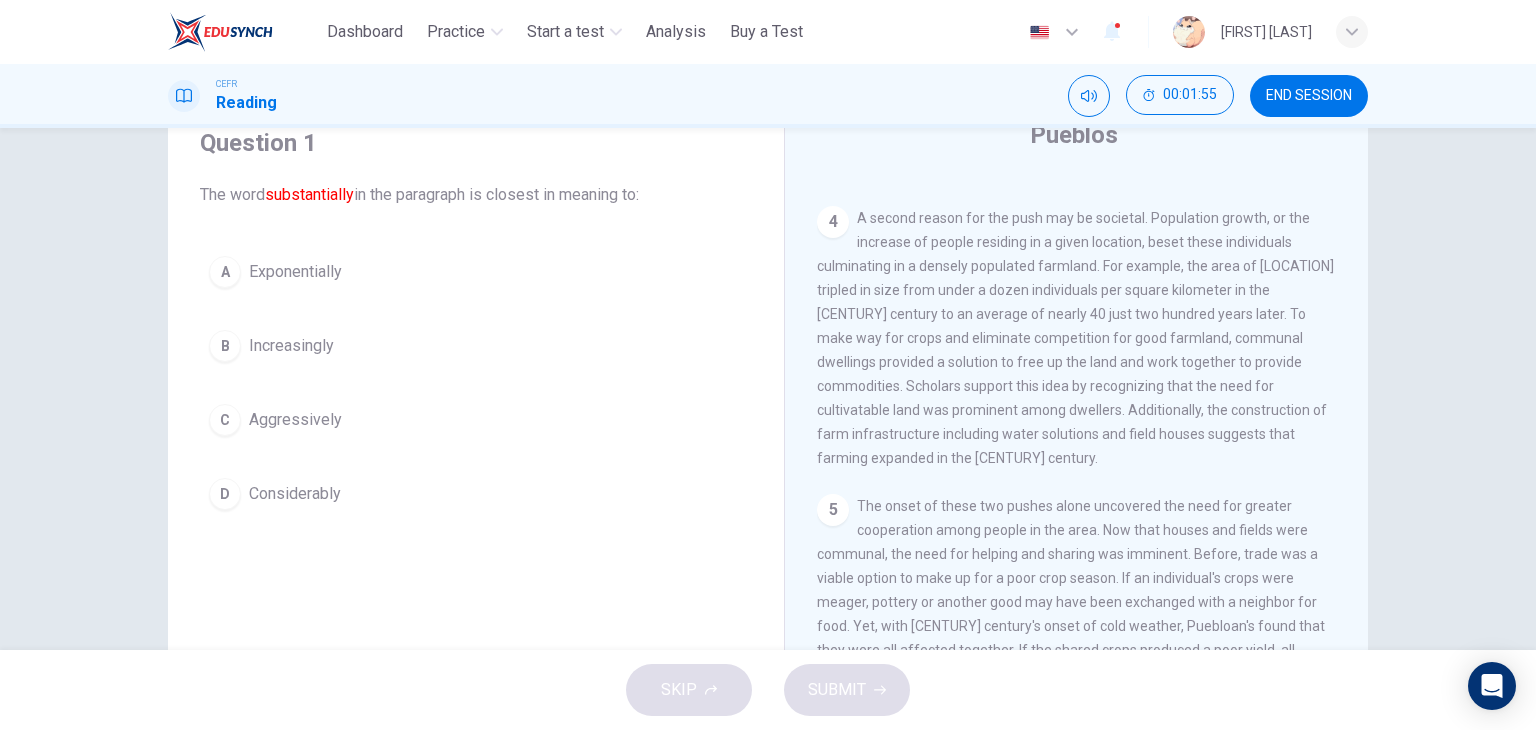 scroll, scrollTop: 80, scrollLeft: 0, axis: vertical 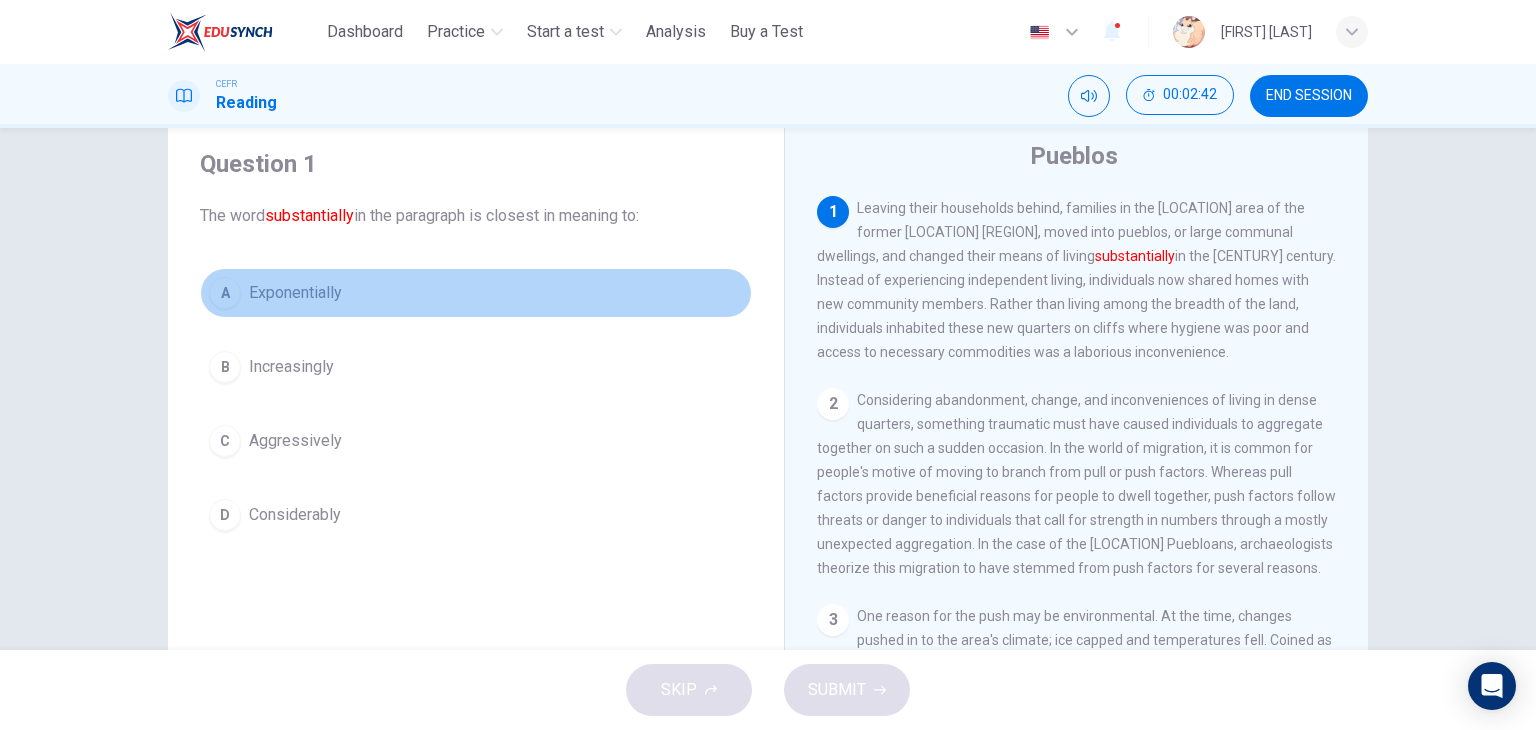 click on "A Exponentially" at bounding box center (476, 293) 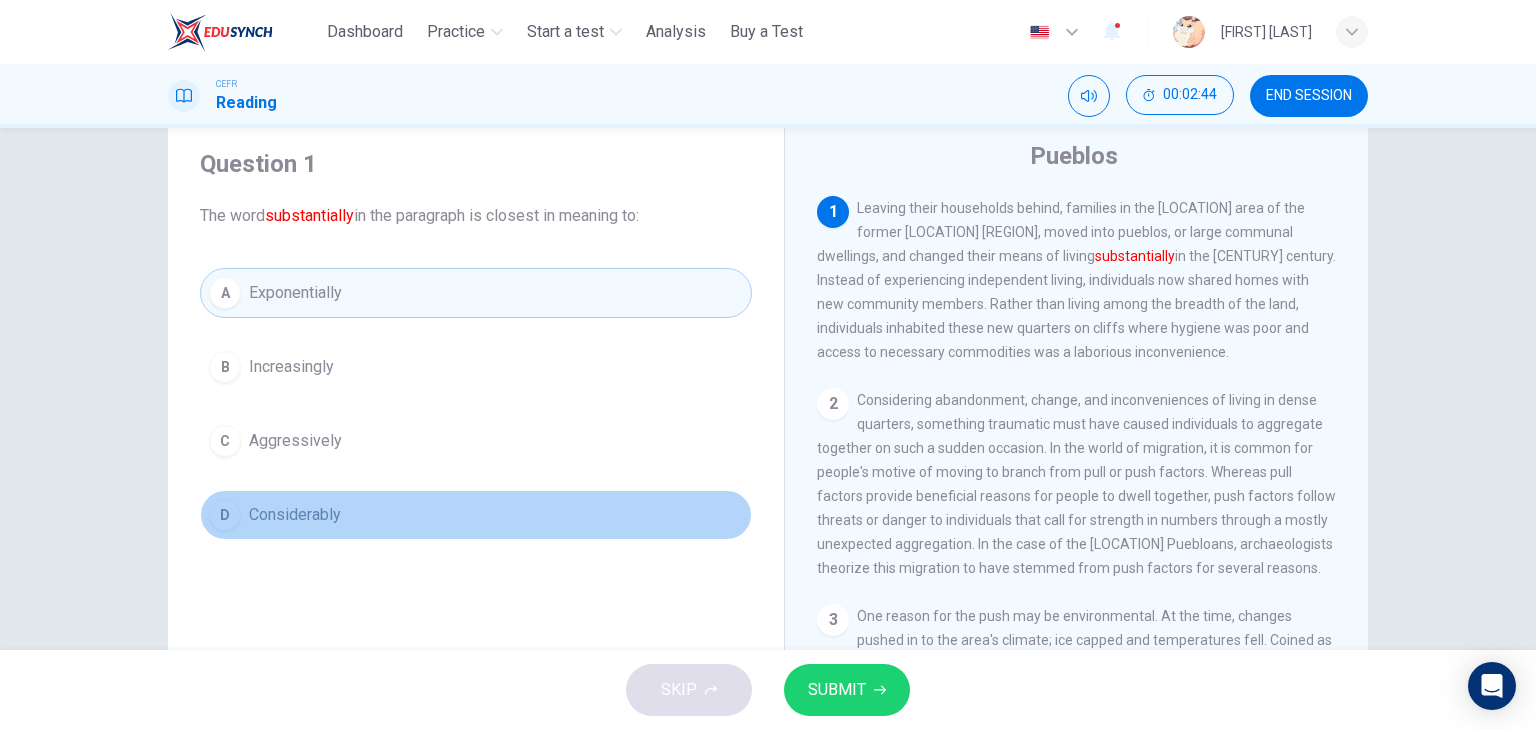 click on "D Considerably" at bounding box center (476, 515) 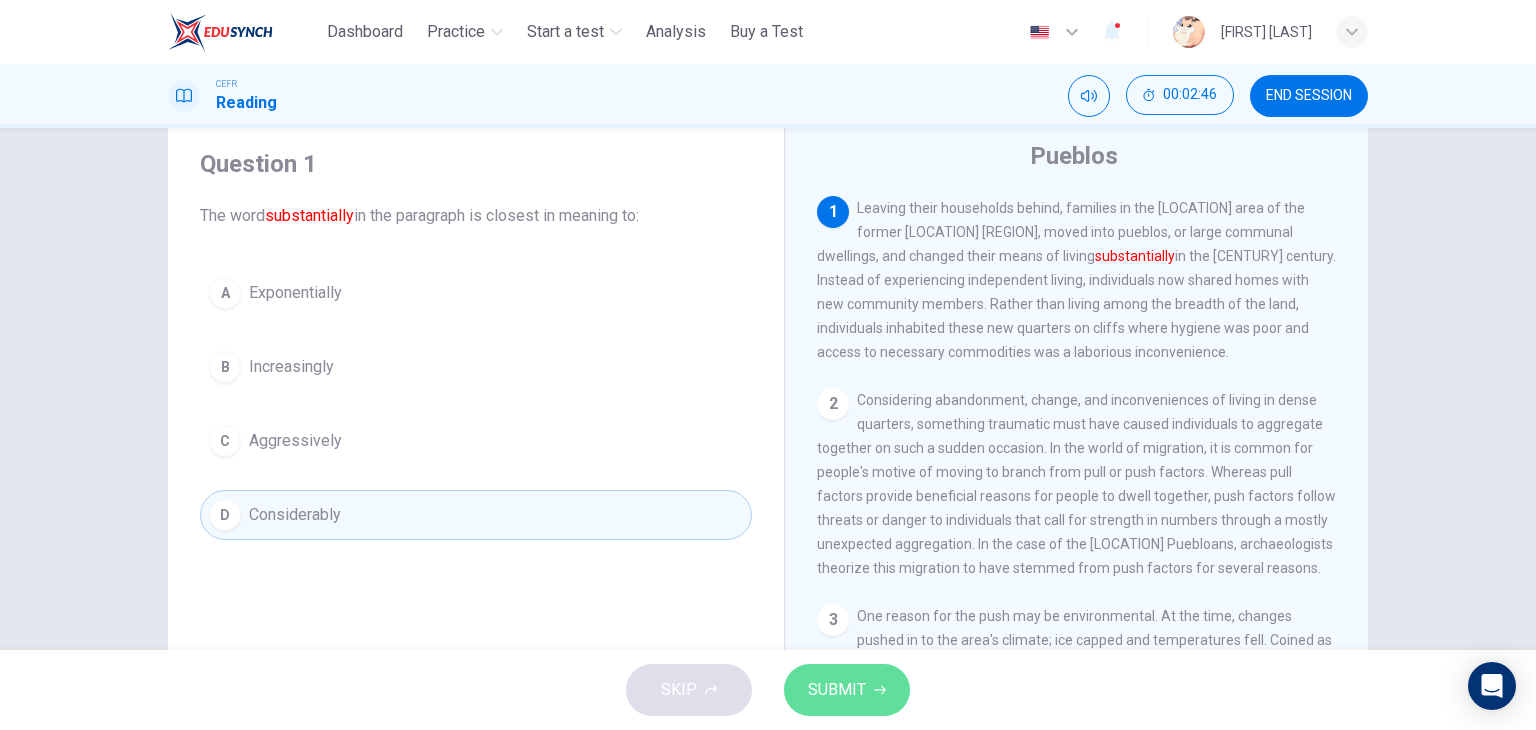click on "SUBMIT" at bounding box center (837, 690) 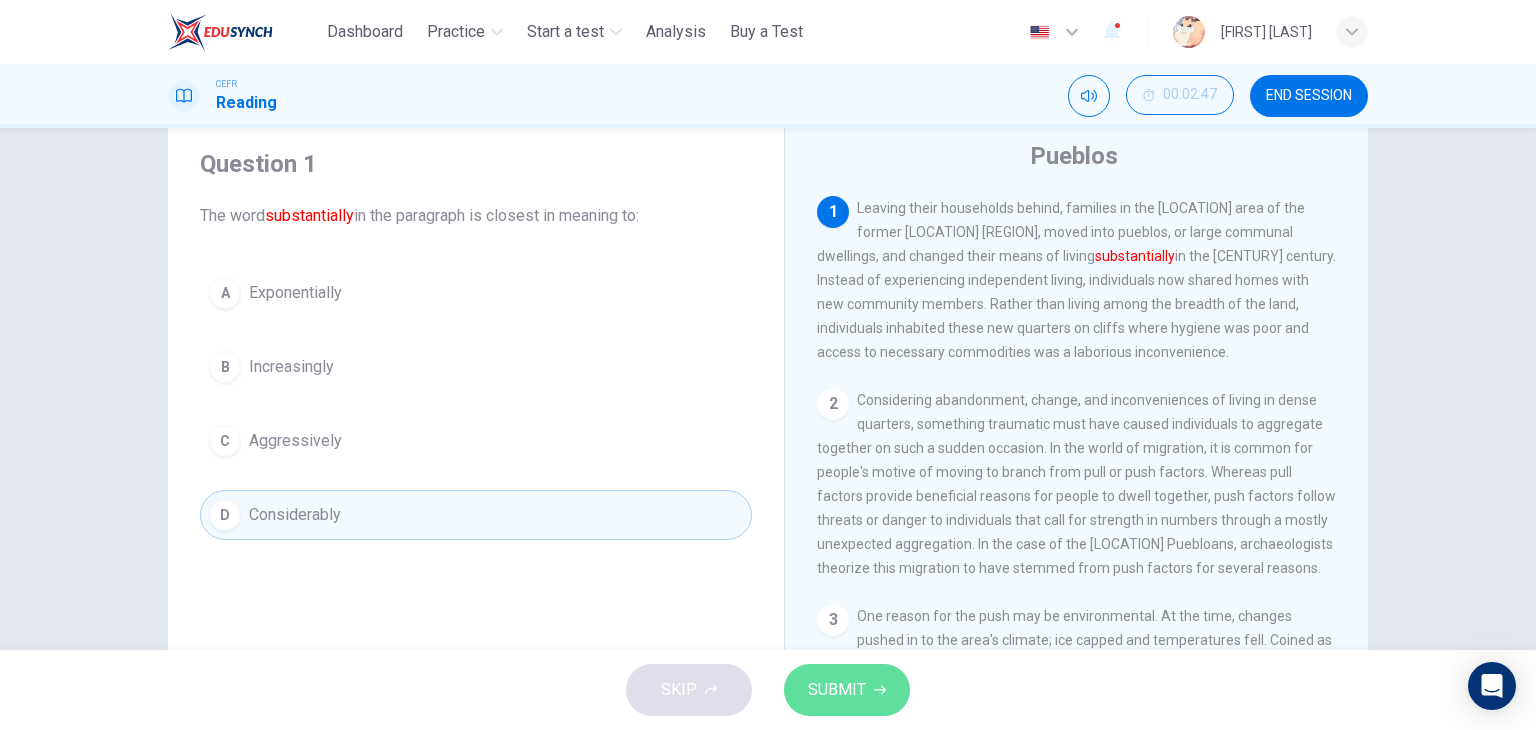 click on "SUBMIT" at bounding box center [837, 690] 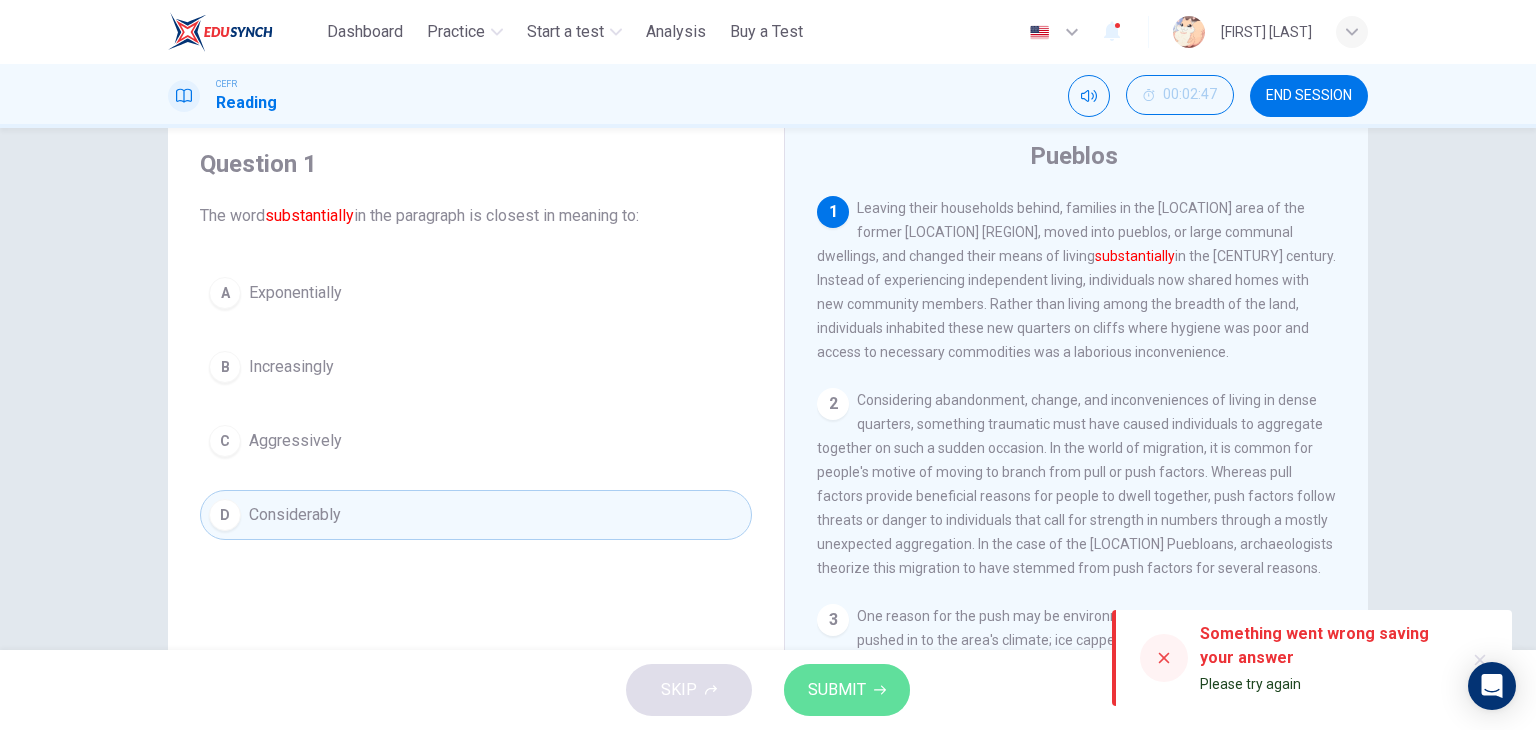 click on "SUBMIT" at bounding box center [837, 690] 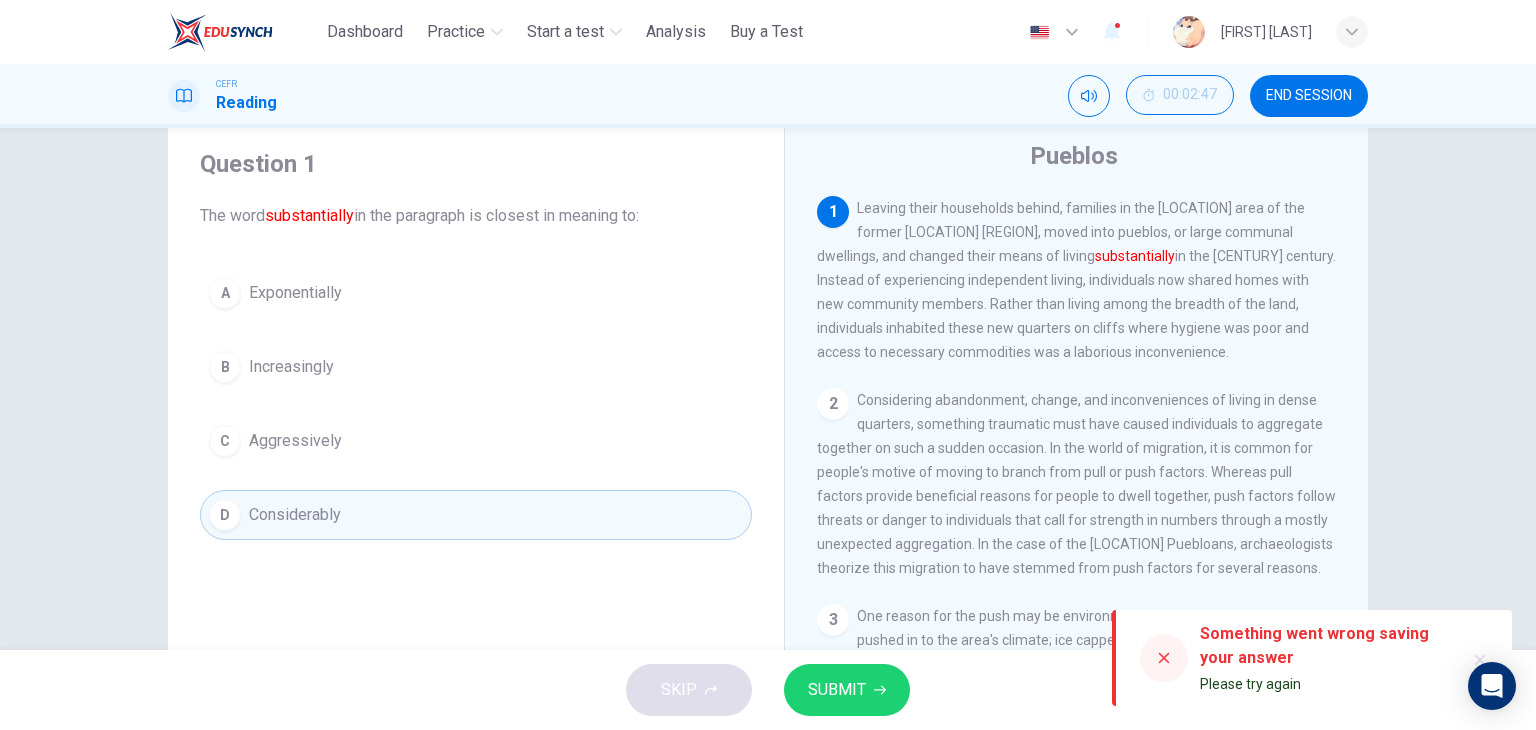 click on "SUBMIT" at bounding box center [837, 690] 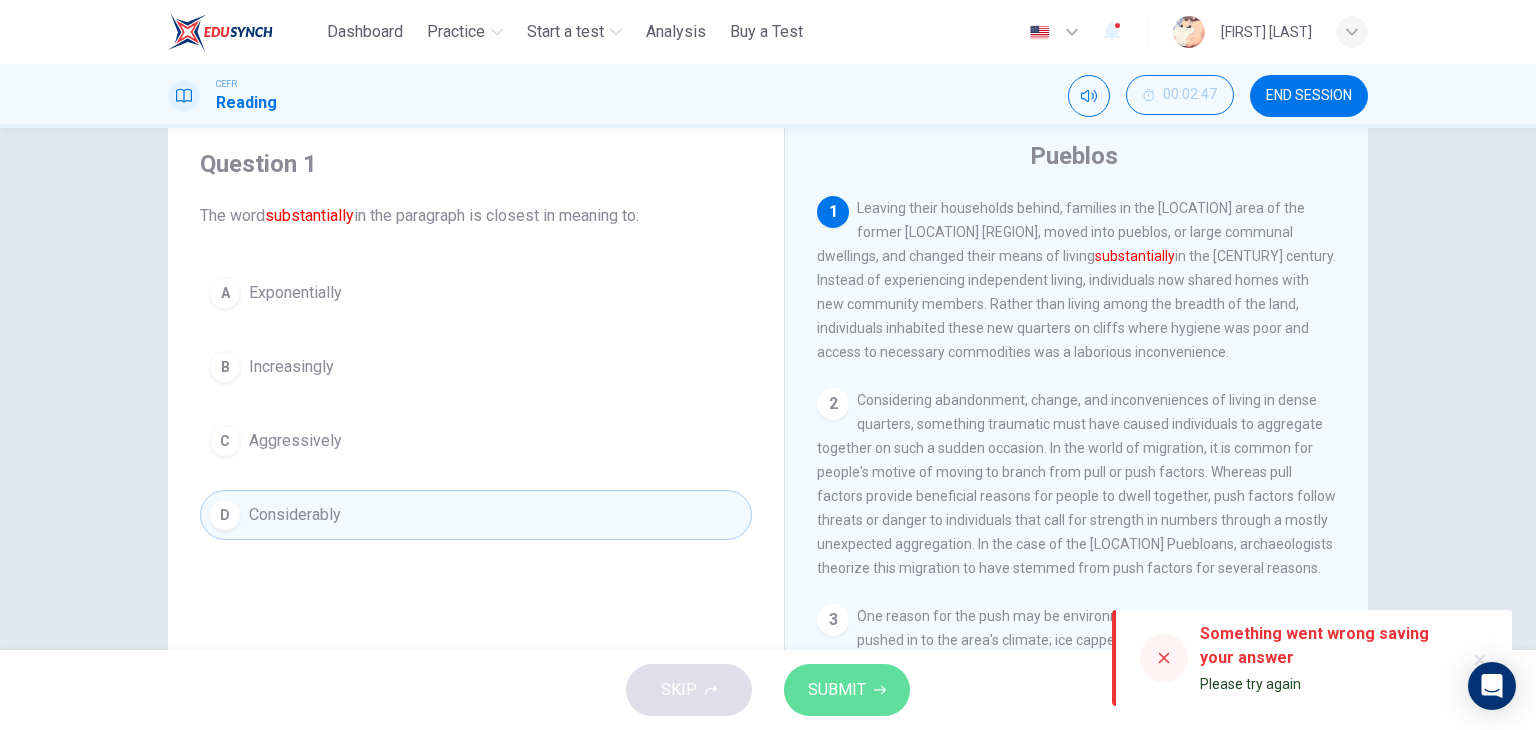click on "SUBMIT" at bounding box center [837, 690] 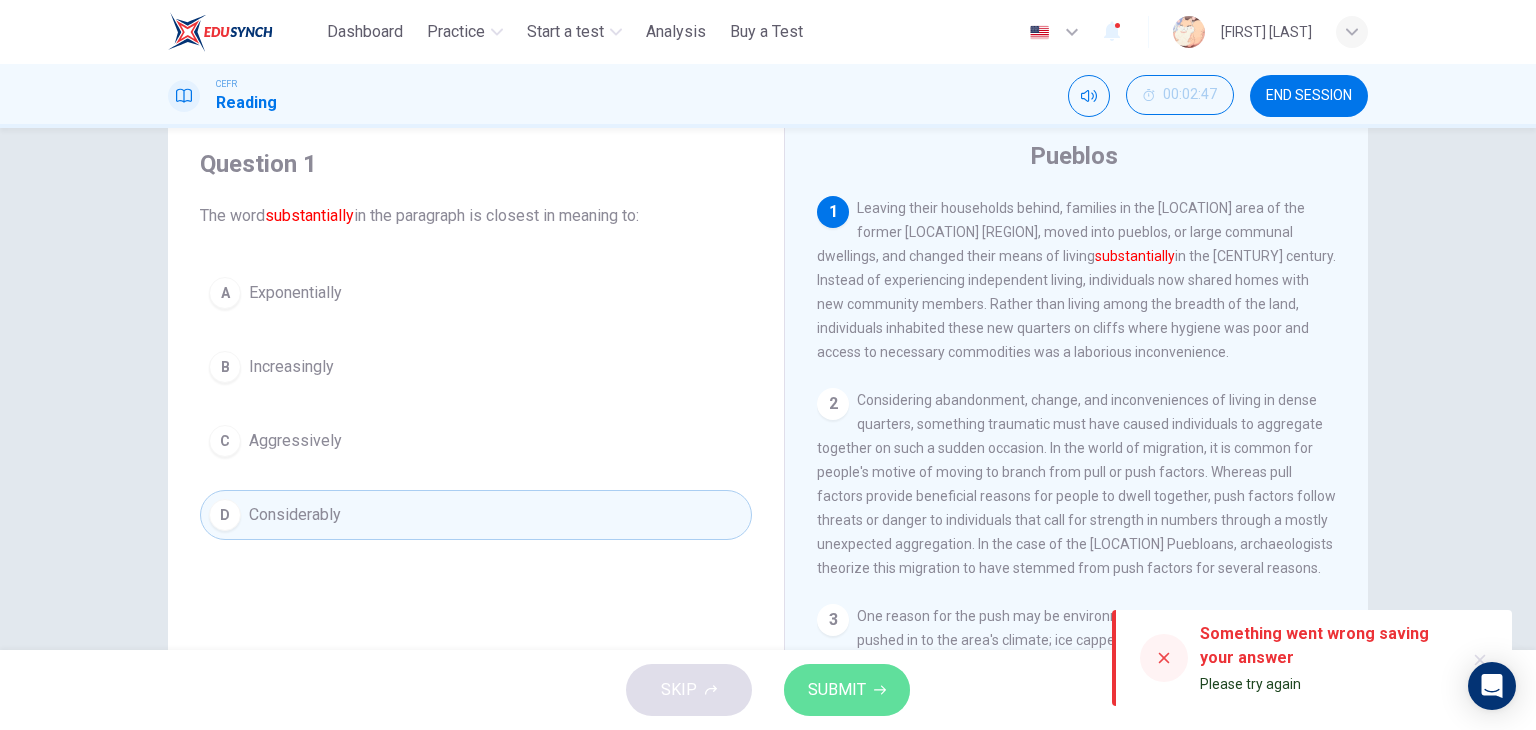 click on "SUBMIT" at bounding box center (837, 690) 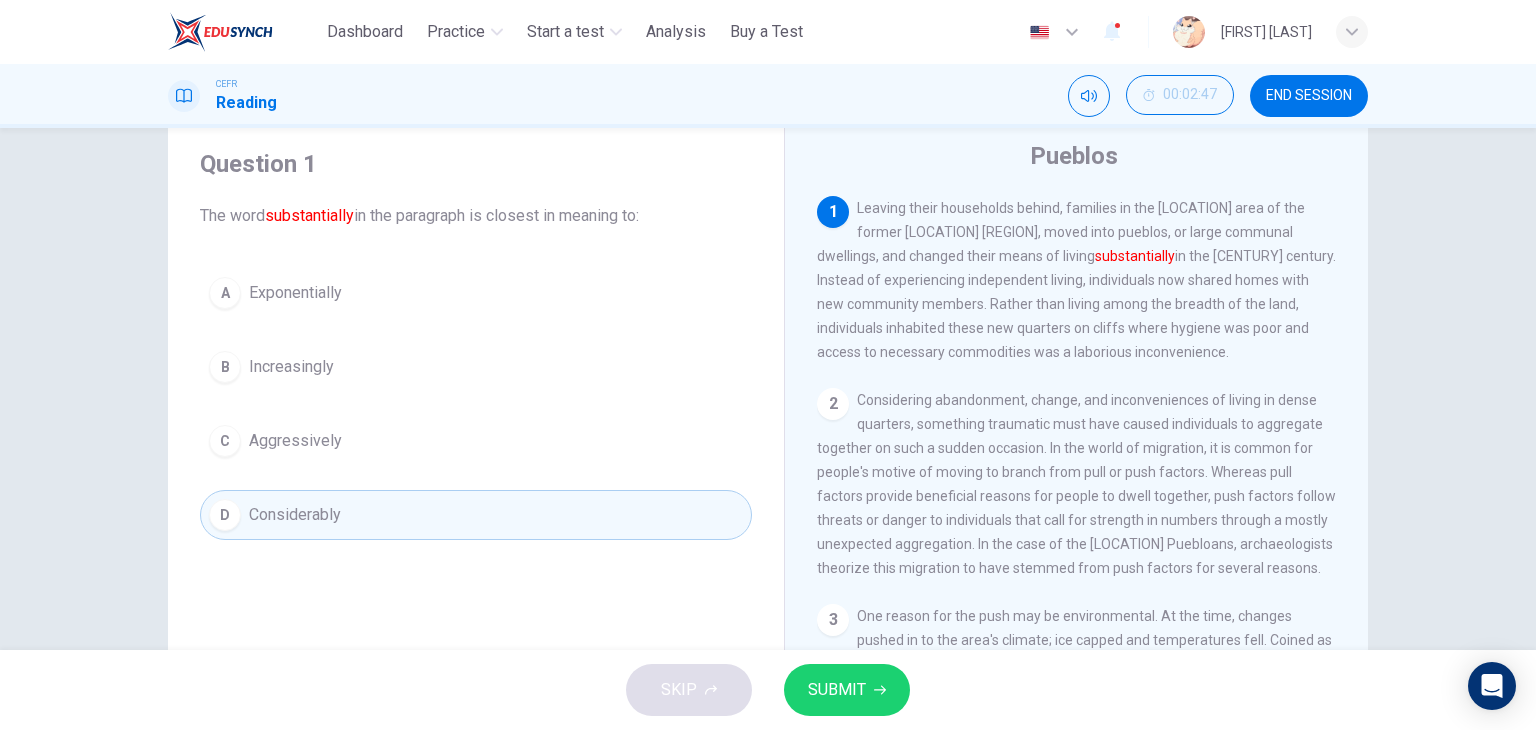 click on "D Considerably" at bounding box center (476, 515) 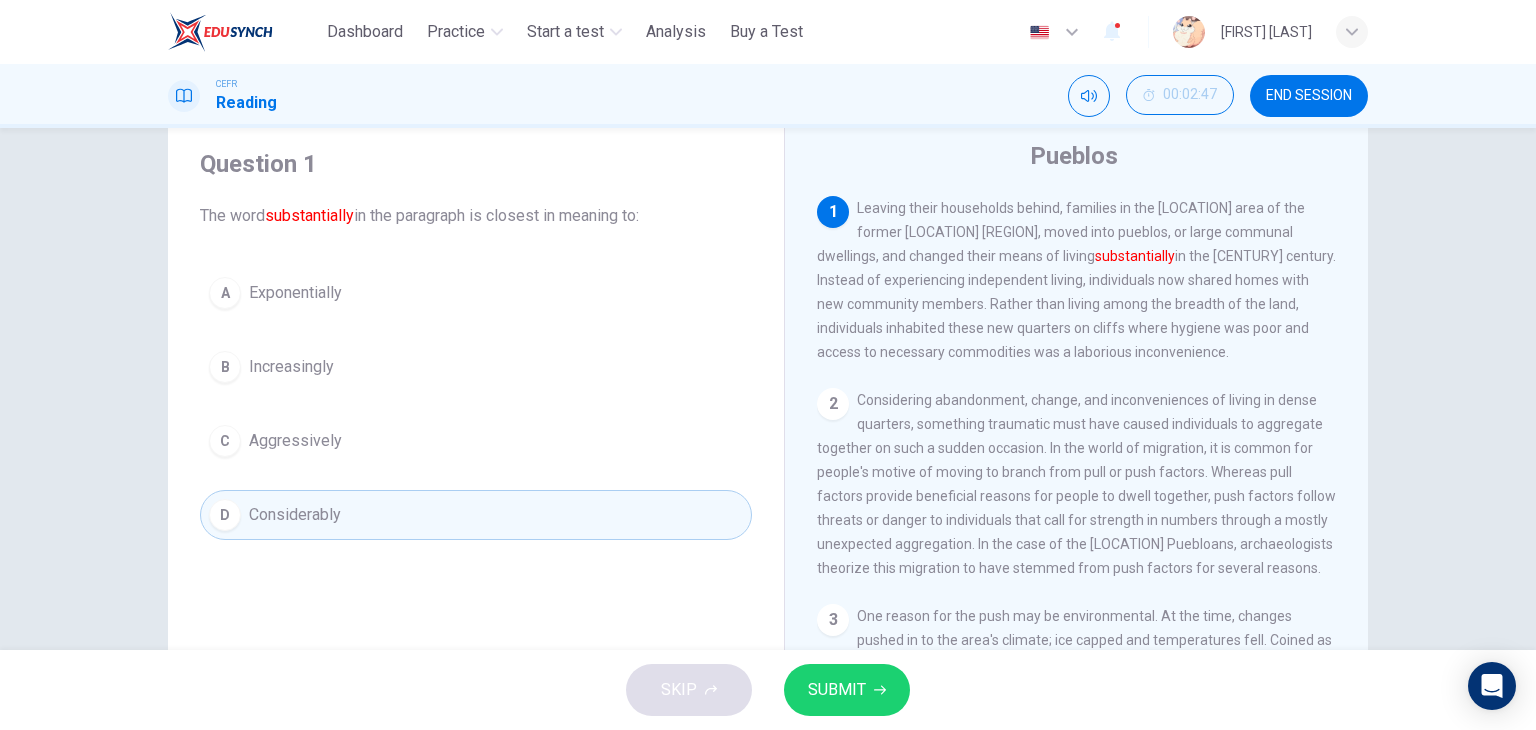 click on "D Considerably" at bounding box center [476, 515] 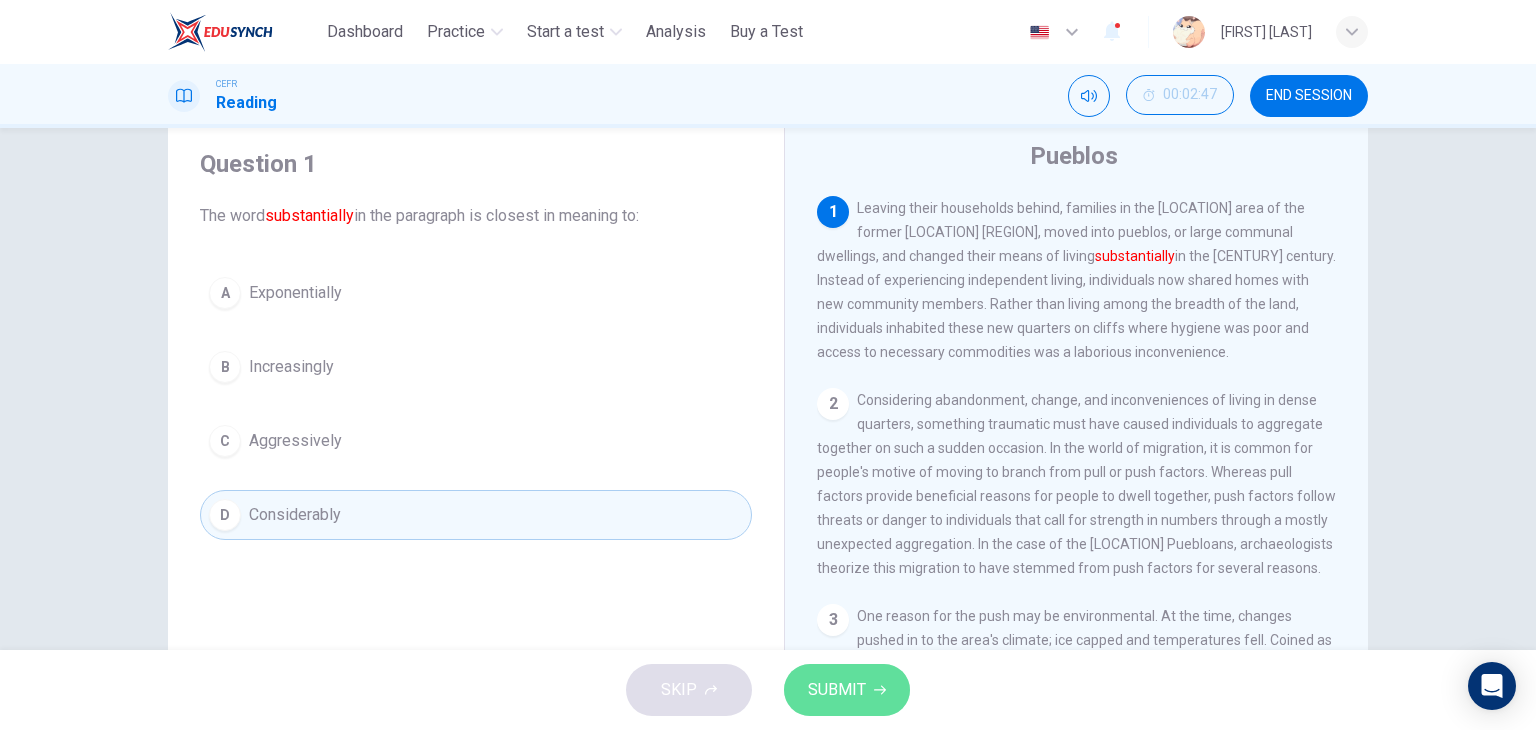 click on "SUBMIT" at bounding box center [847, 690] 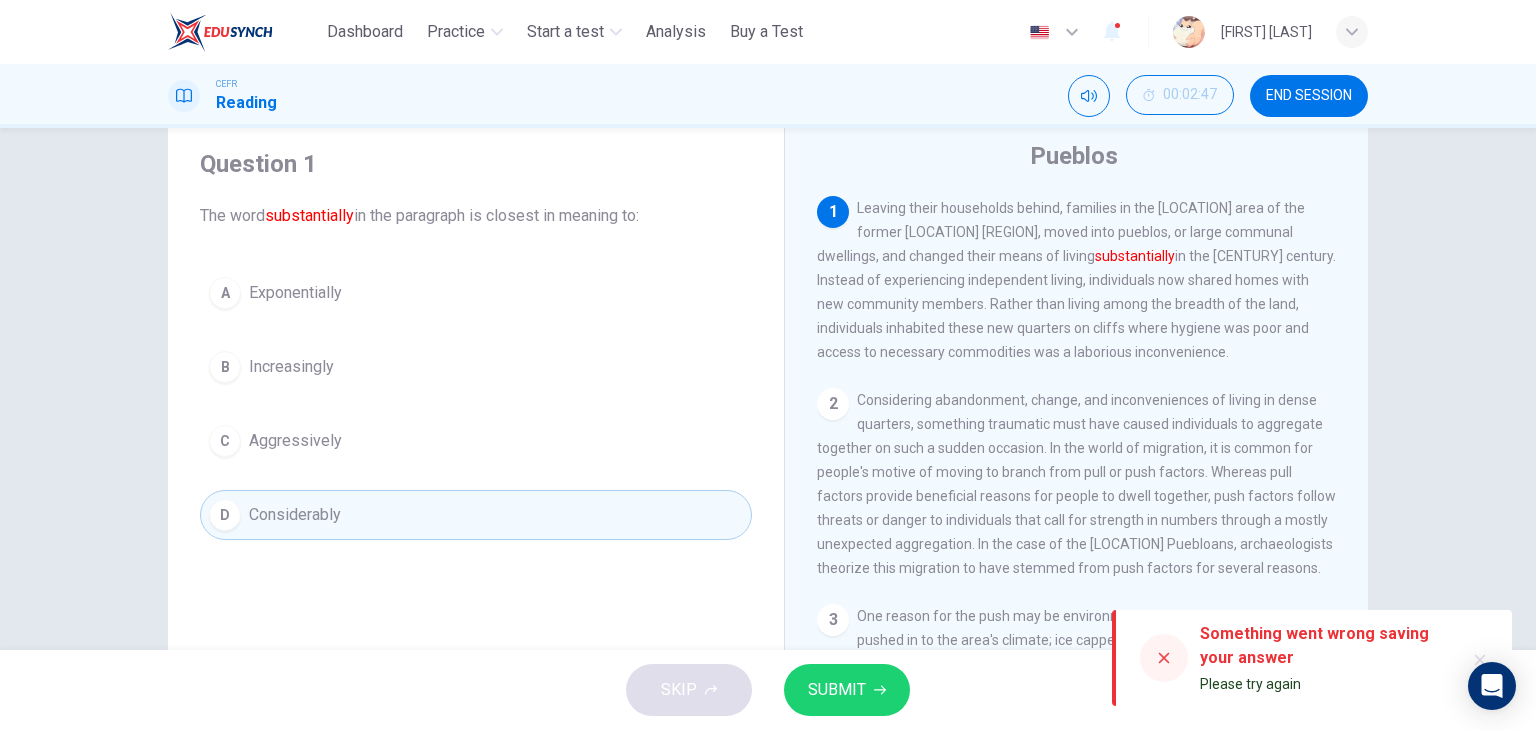 click on "SUBMIT" at bounding box center (847, 690) 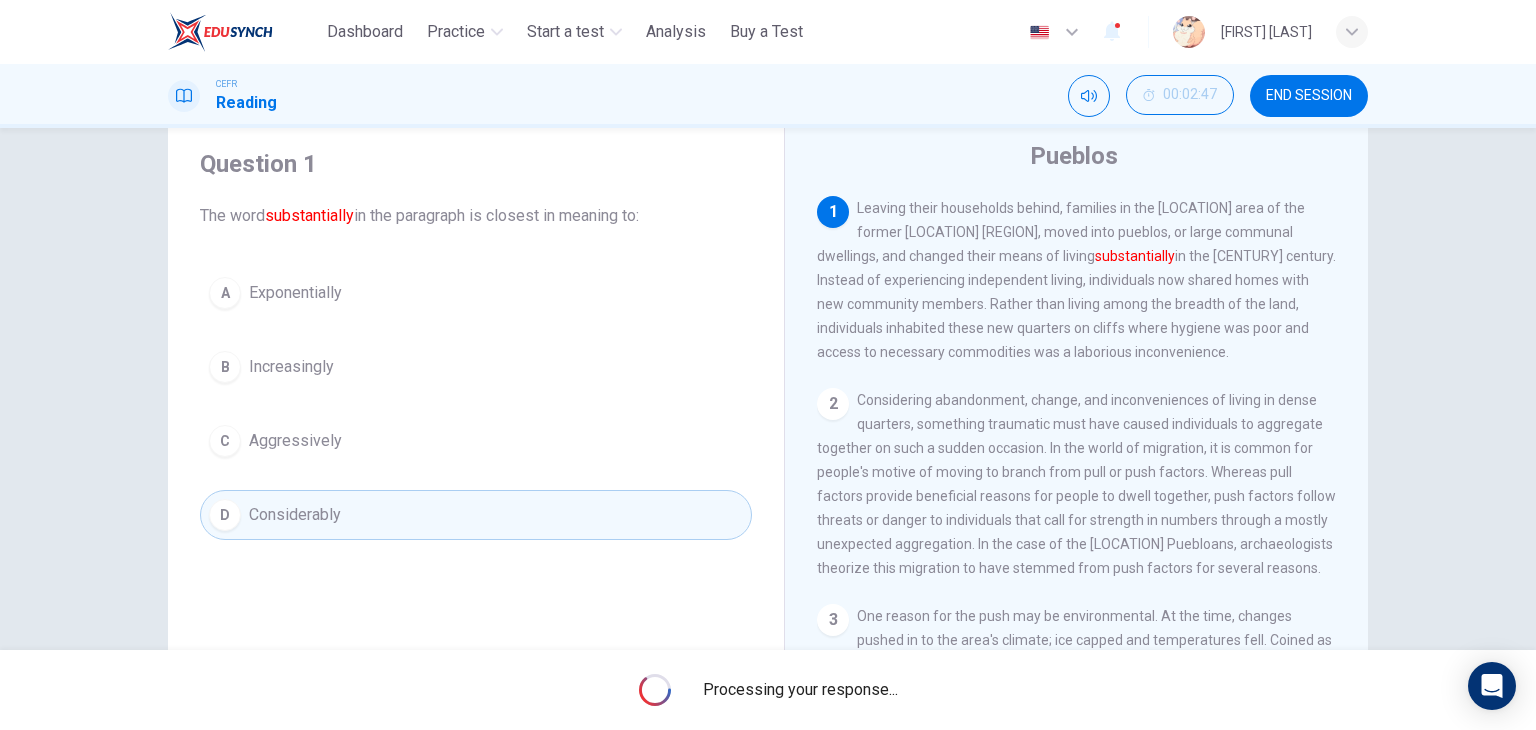 click on "Processing your response..." at bounding box center (800, 690) 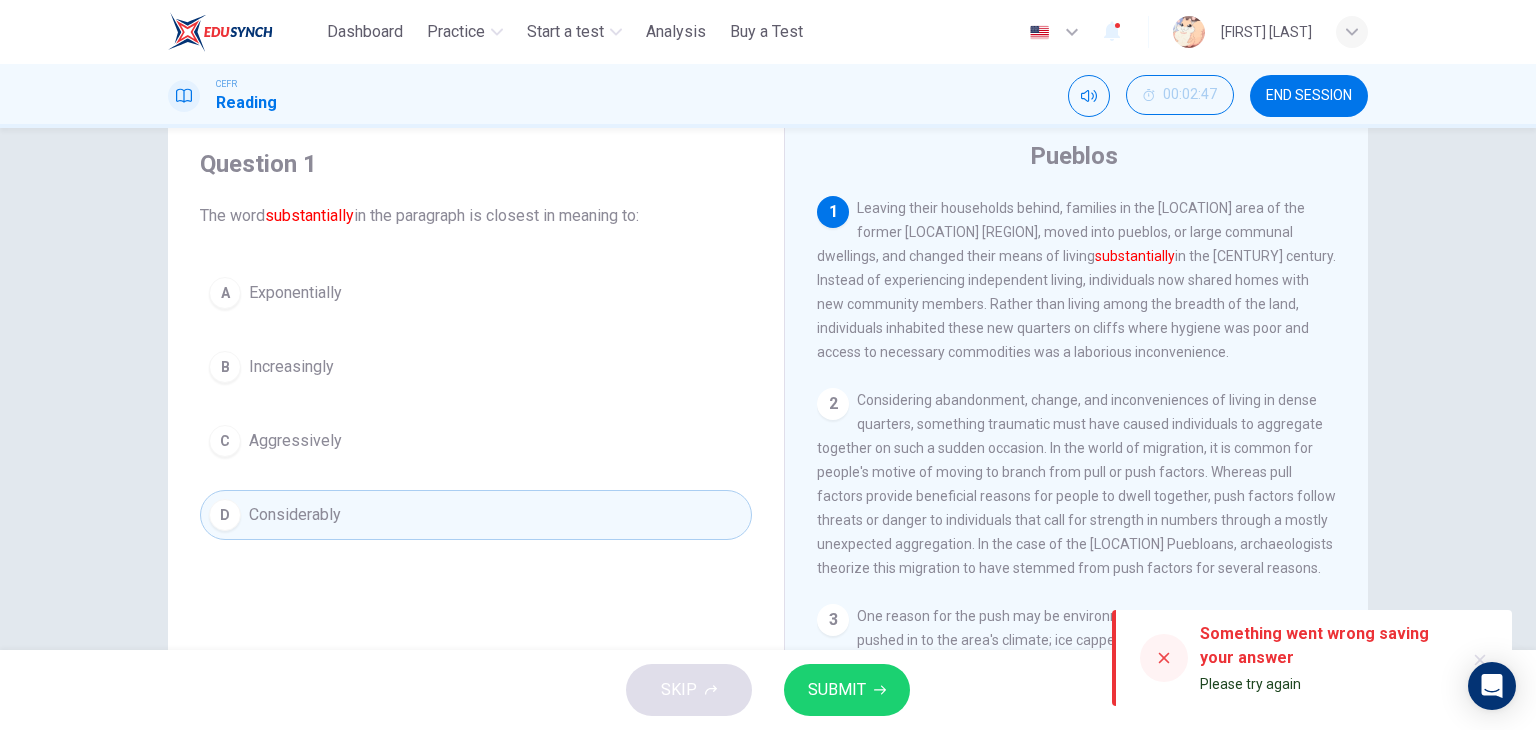 click on "SUBMIT" at bounding box center [847, 690] 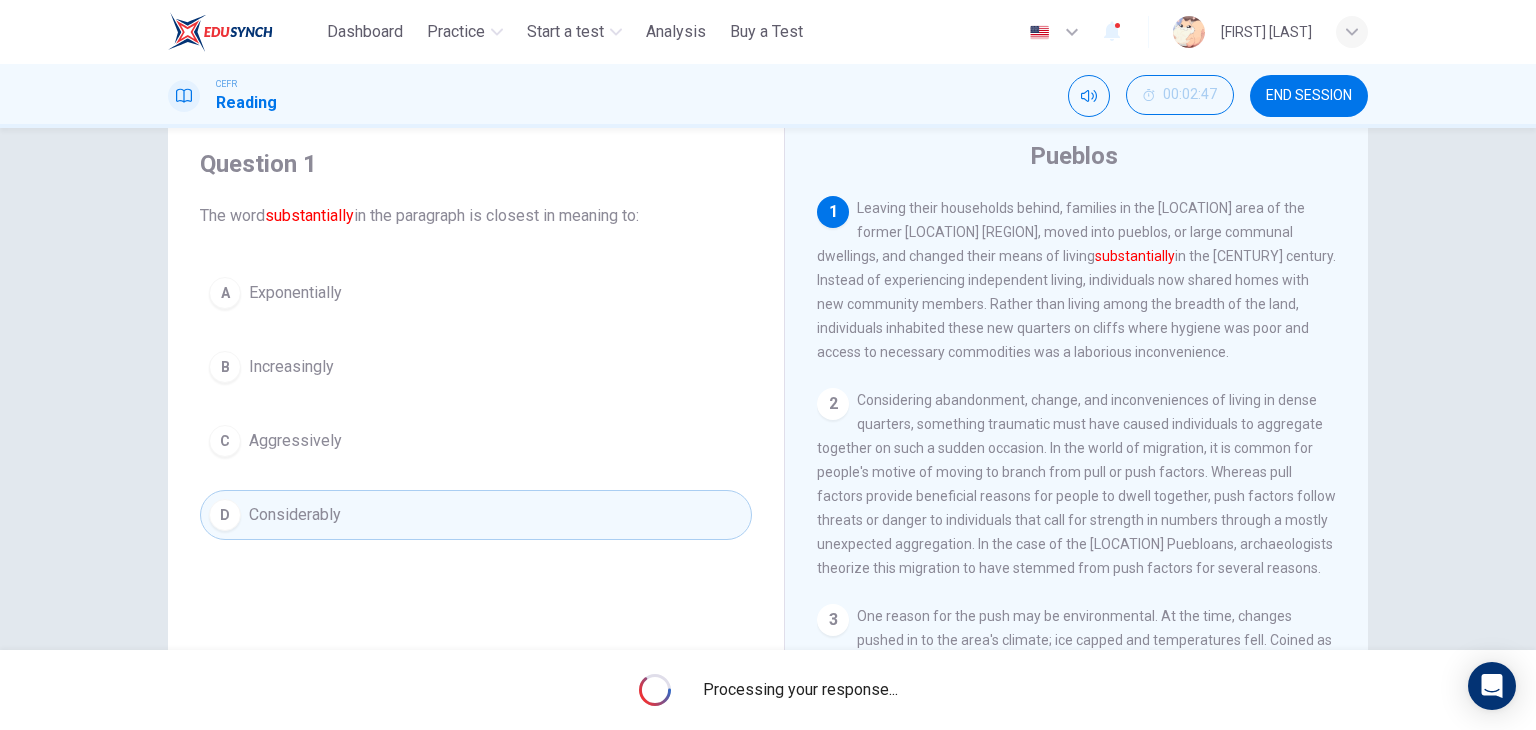 click on "Processing your response..." at bounding box center [800, 690] 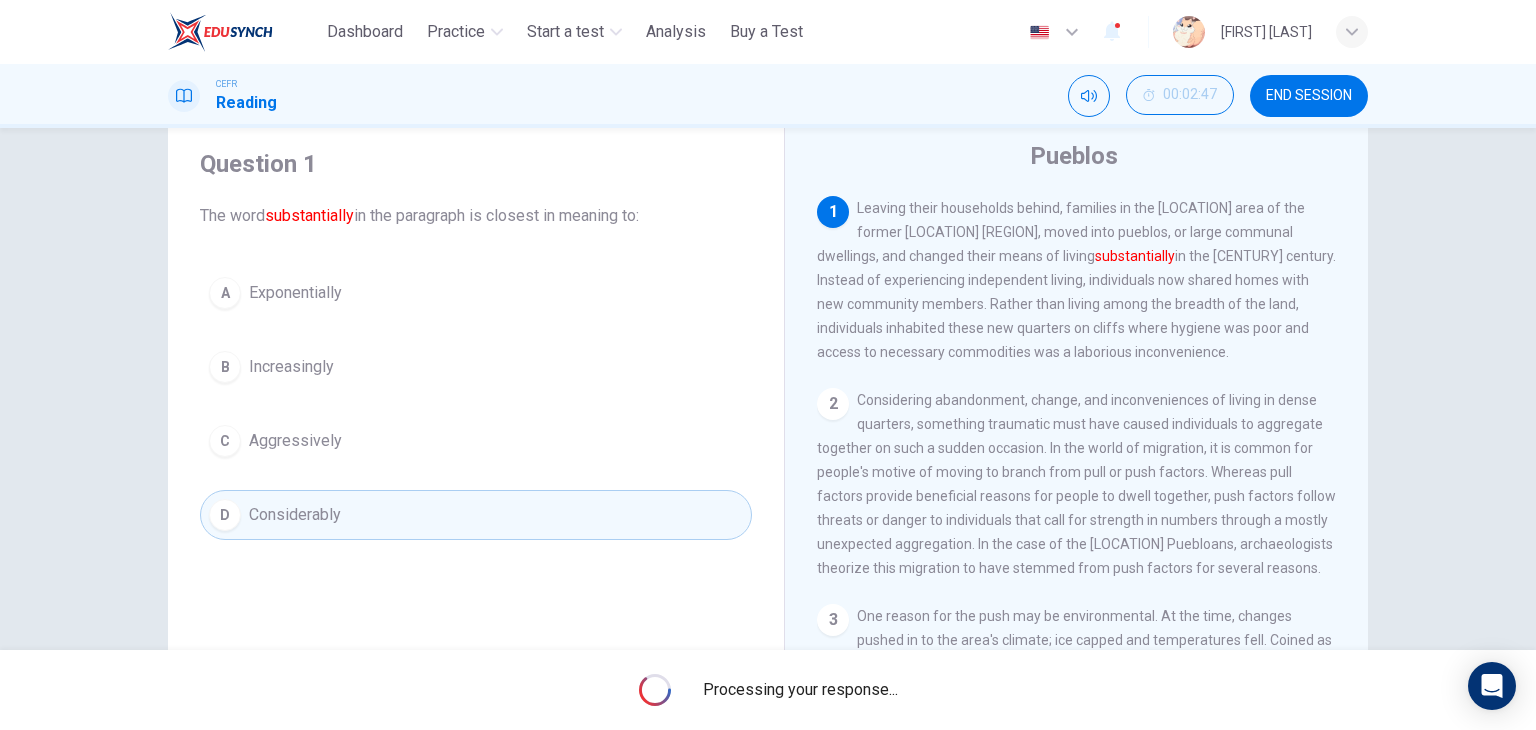 click on "Processing your response..." at bounding box center [800, 690] 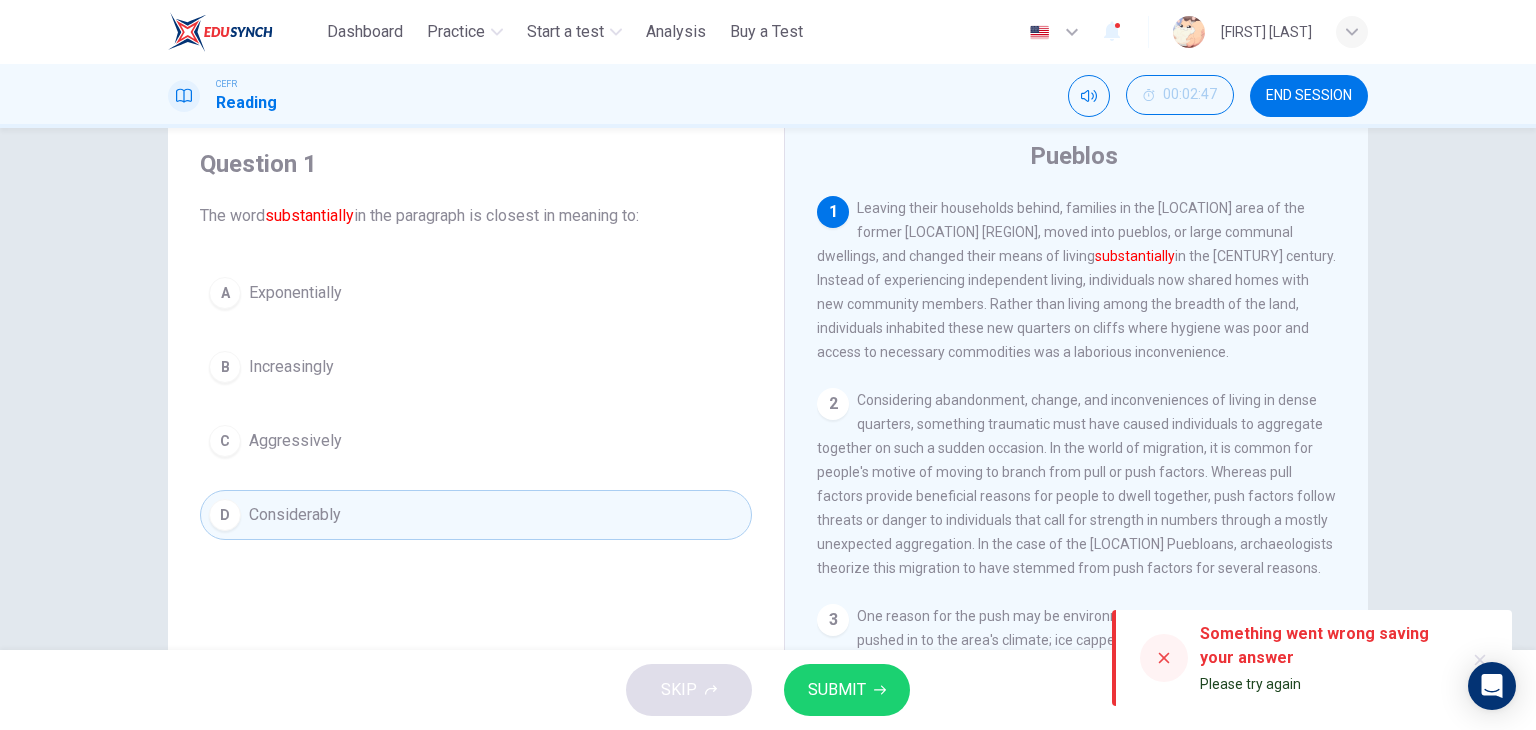 click on "SUBMIT" at bounding box center [847, 690] 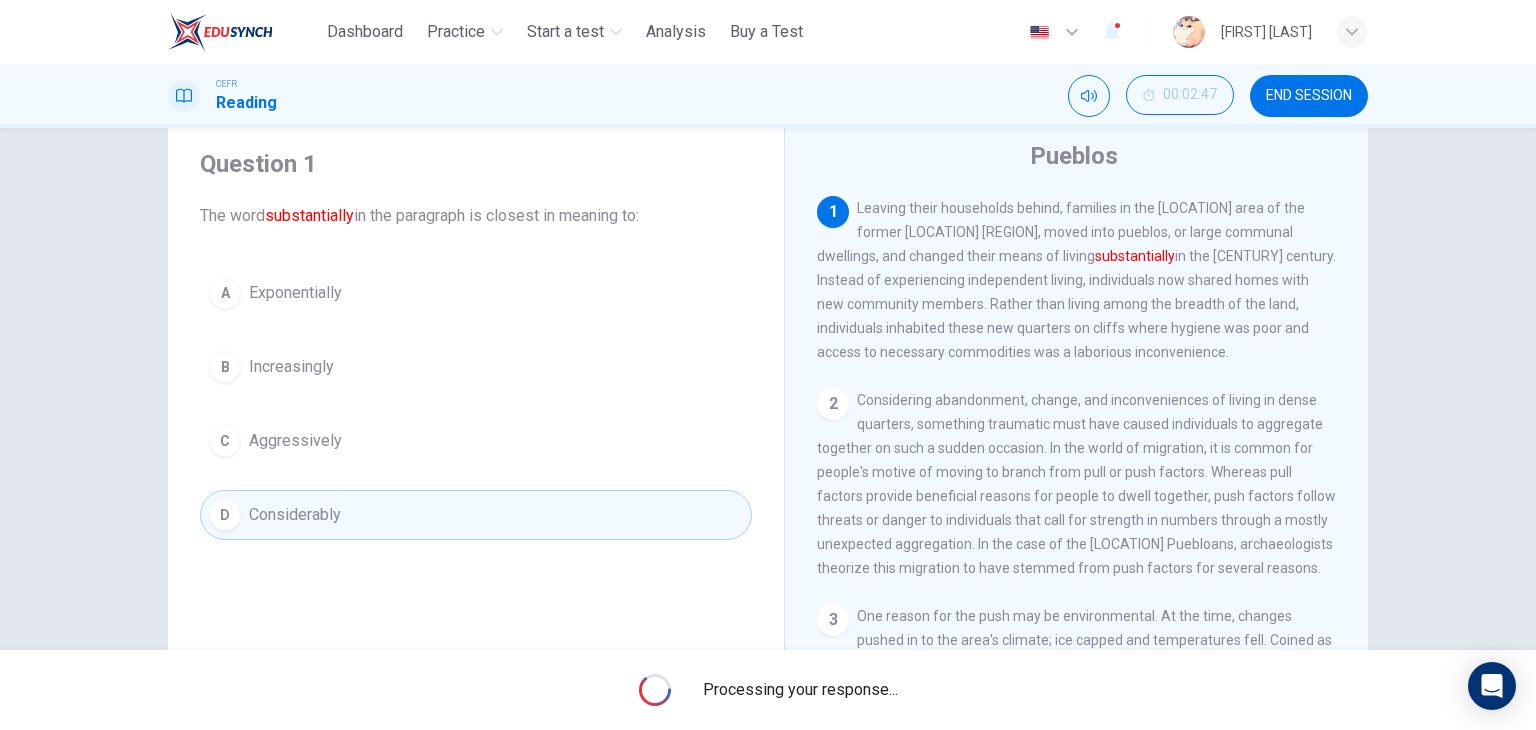 click on "Processing your response..." at bounding box center (800, 690) 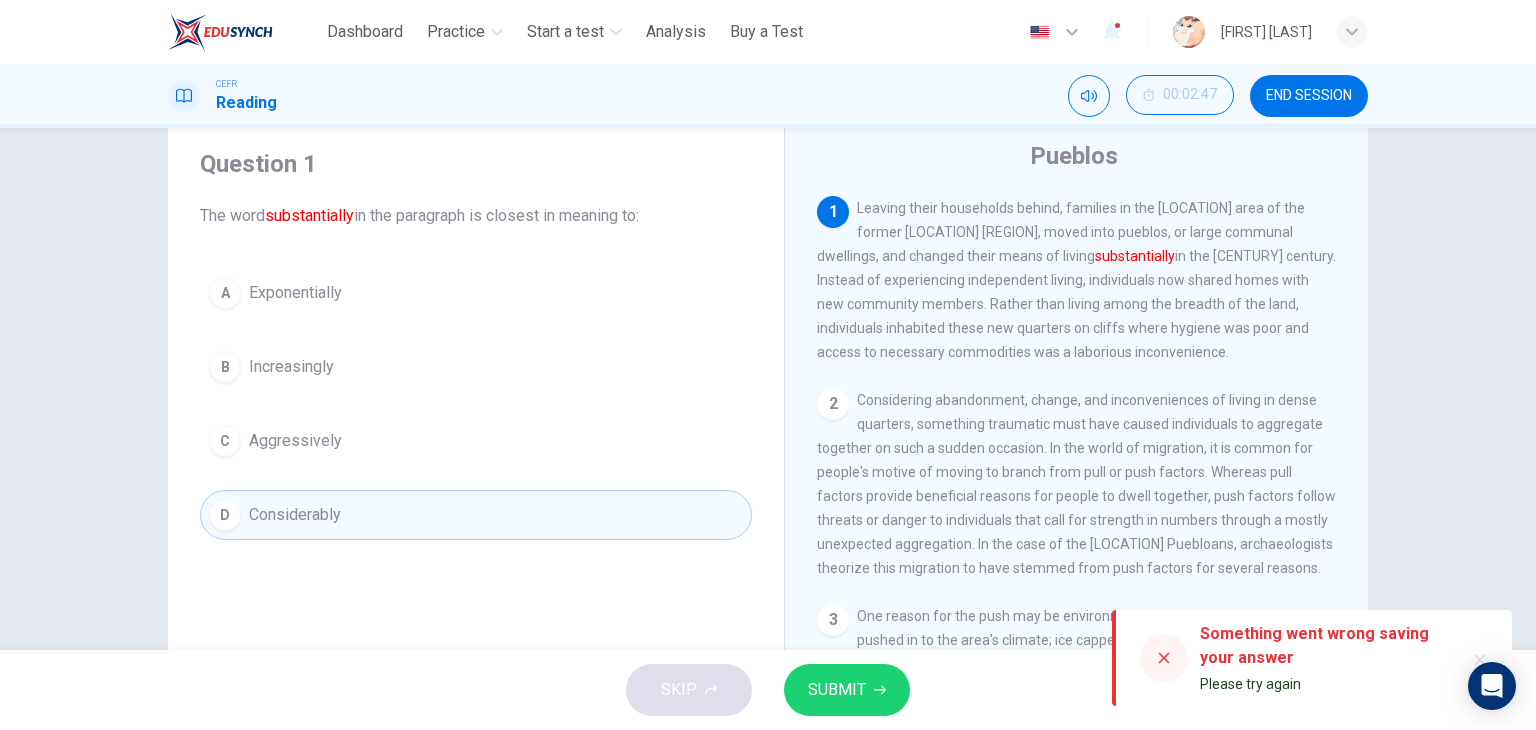 click on "SUBMIT" at bounding box center [847, 690] 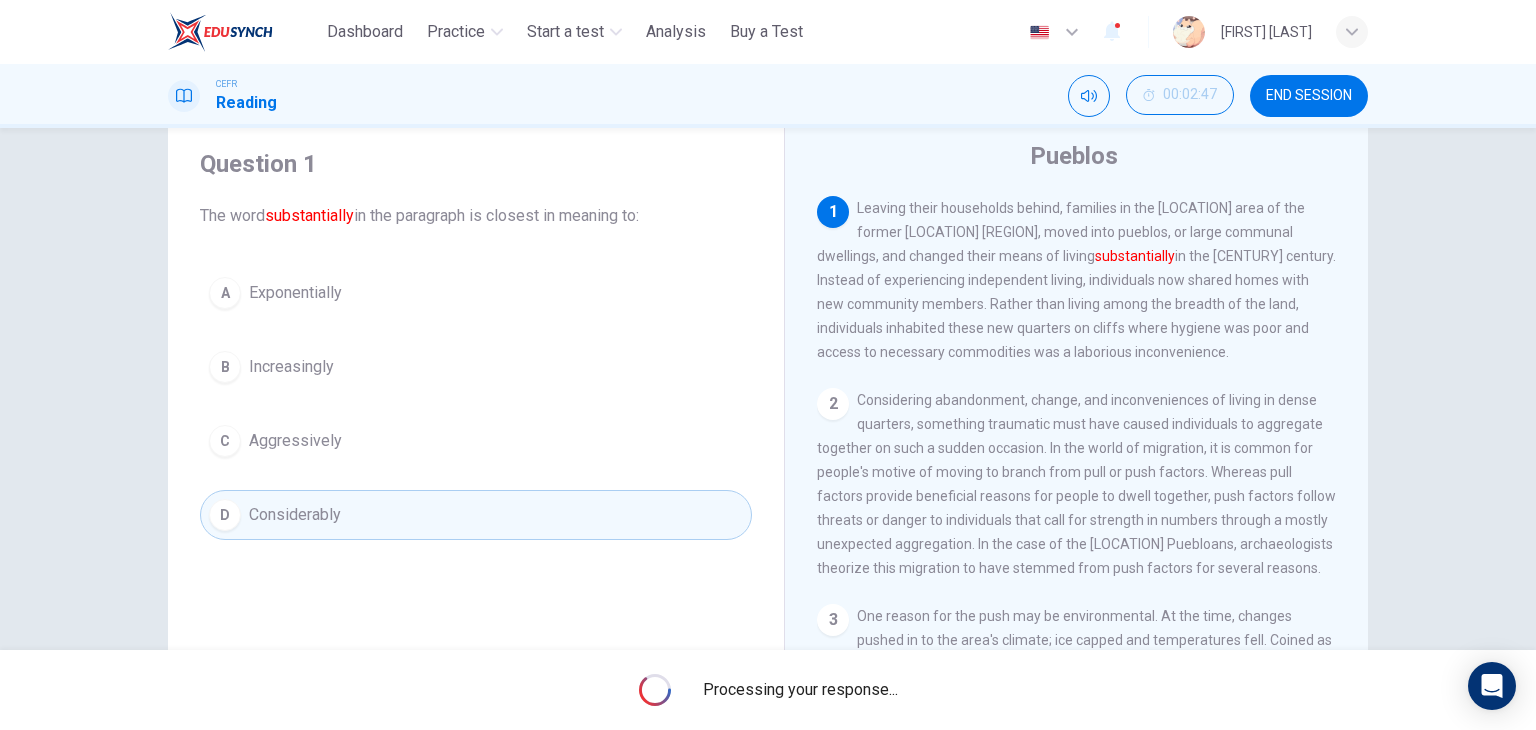 click on "Processing your response..." at bounding box center [800, 690] 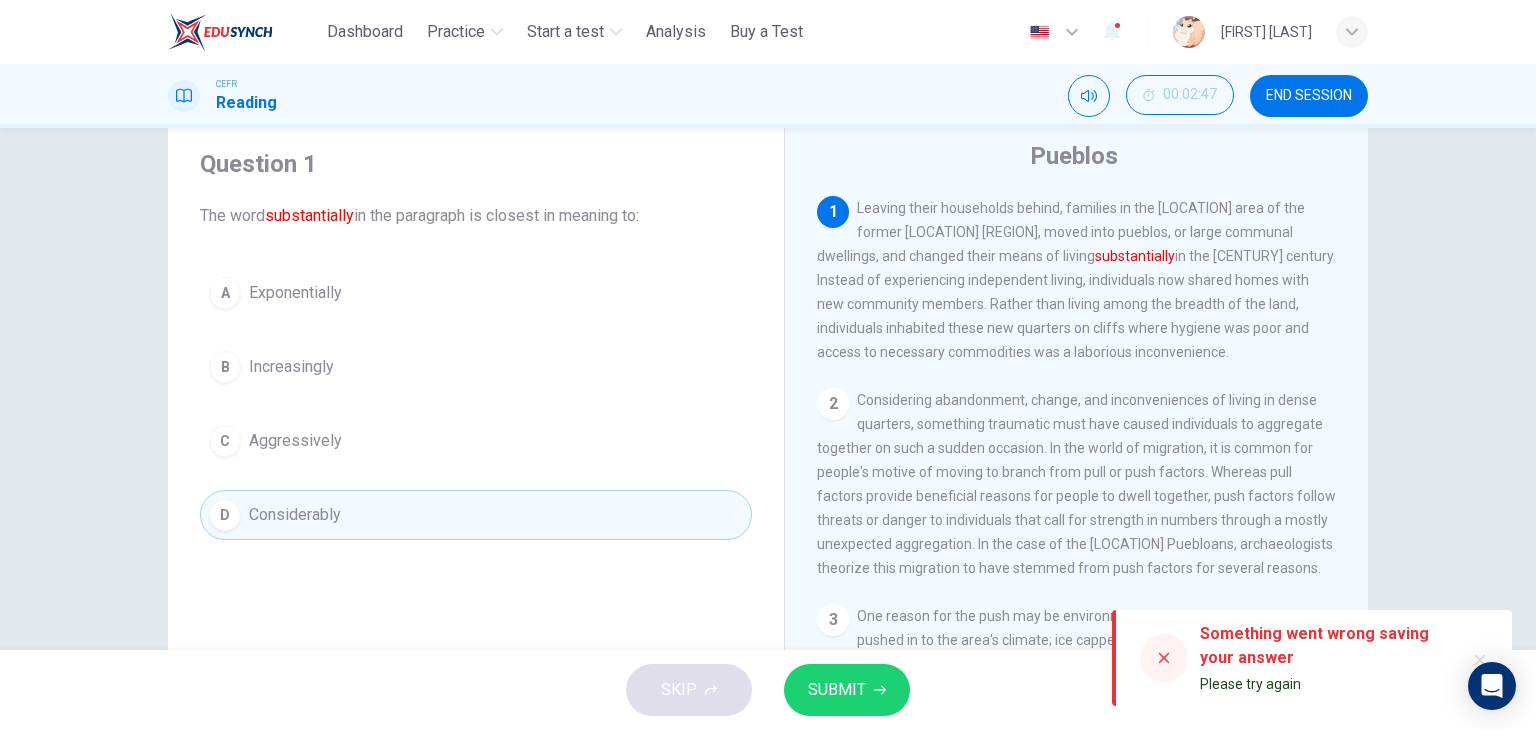 click on "SUBMIT" at bounding box center [847, 690] 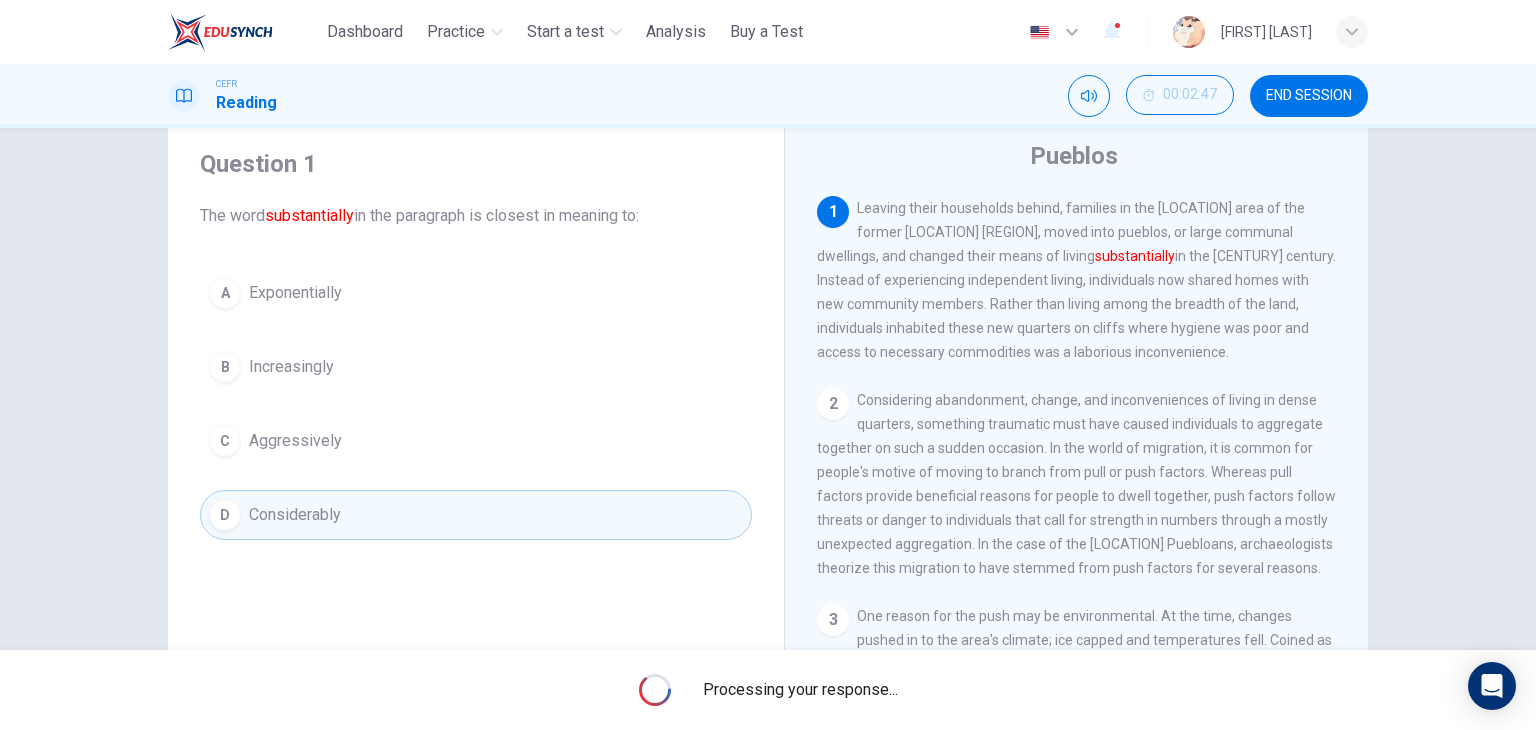 click on "Processing your response..." at bounding box center (800, 690) 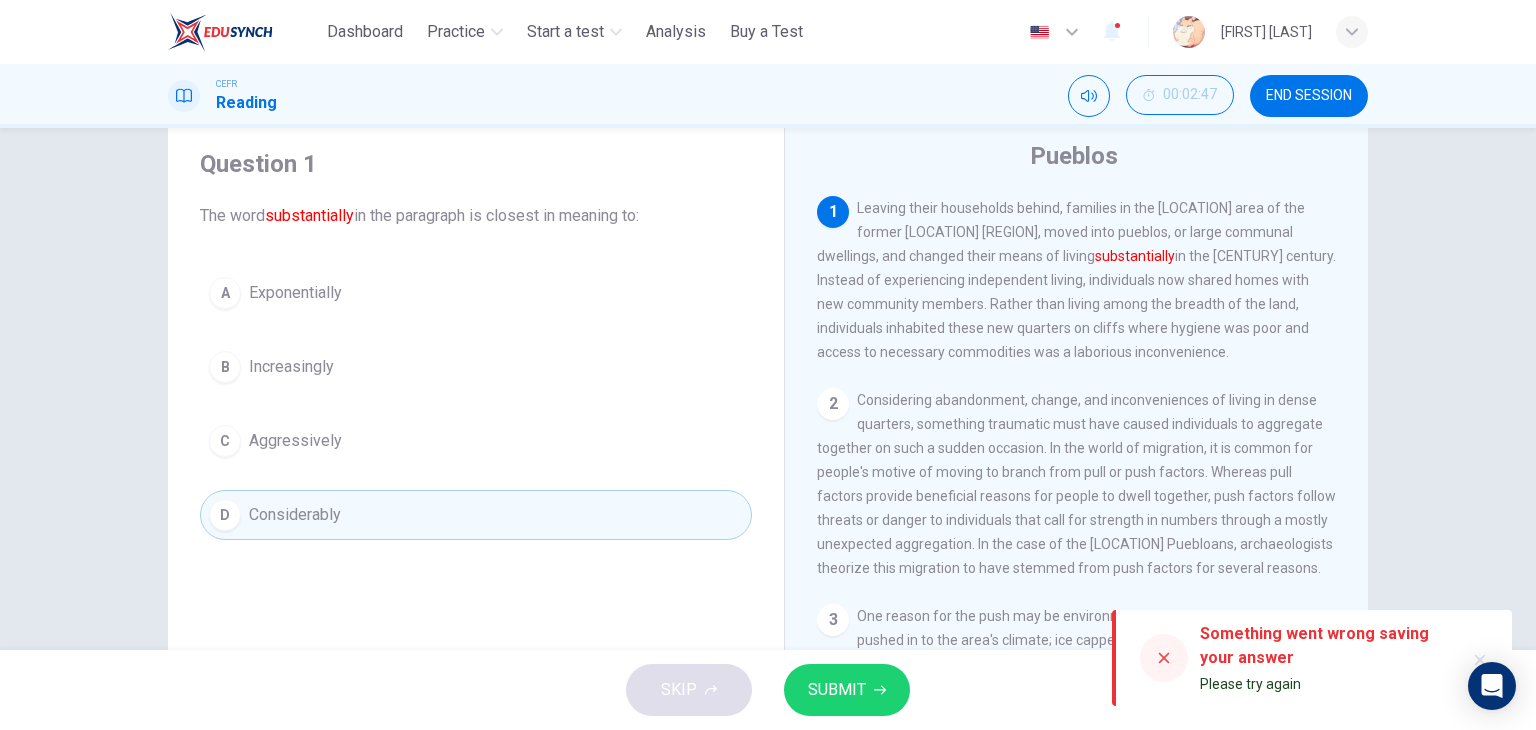 click on "SUBMIT" at bounding box center [847, 690] 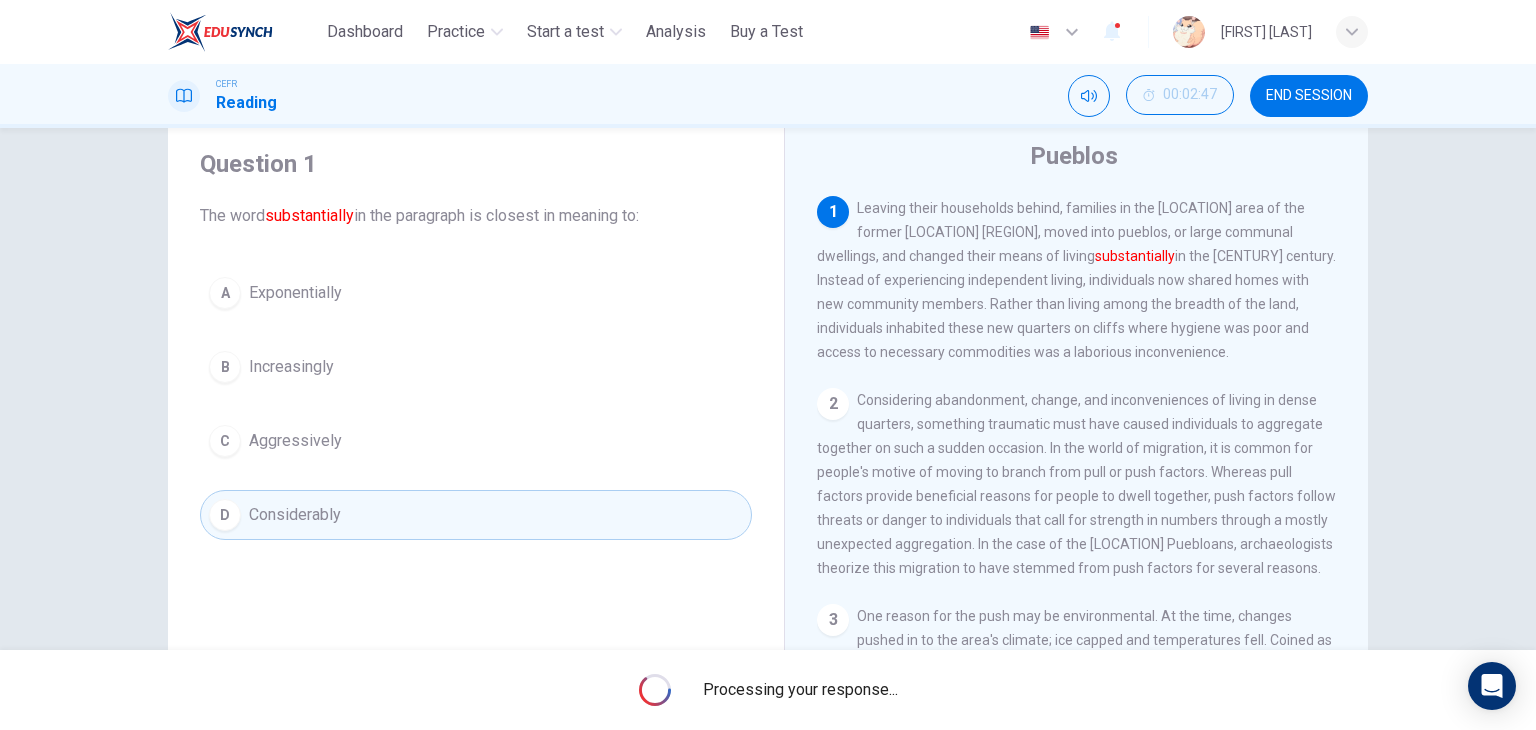 click on "Processing your response..." at bounding box center (800, 690) 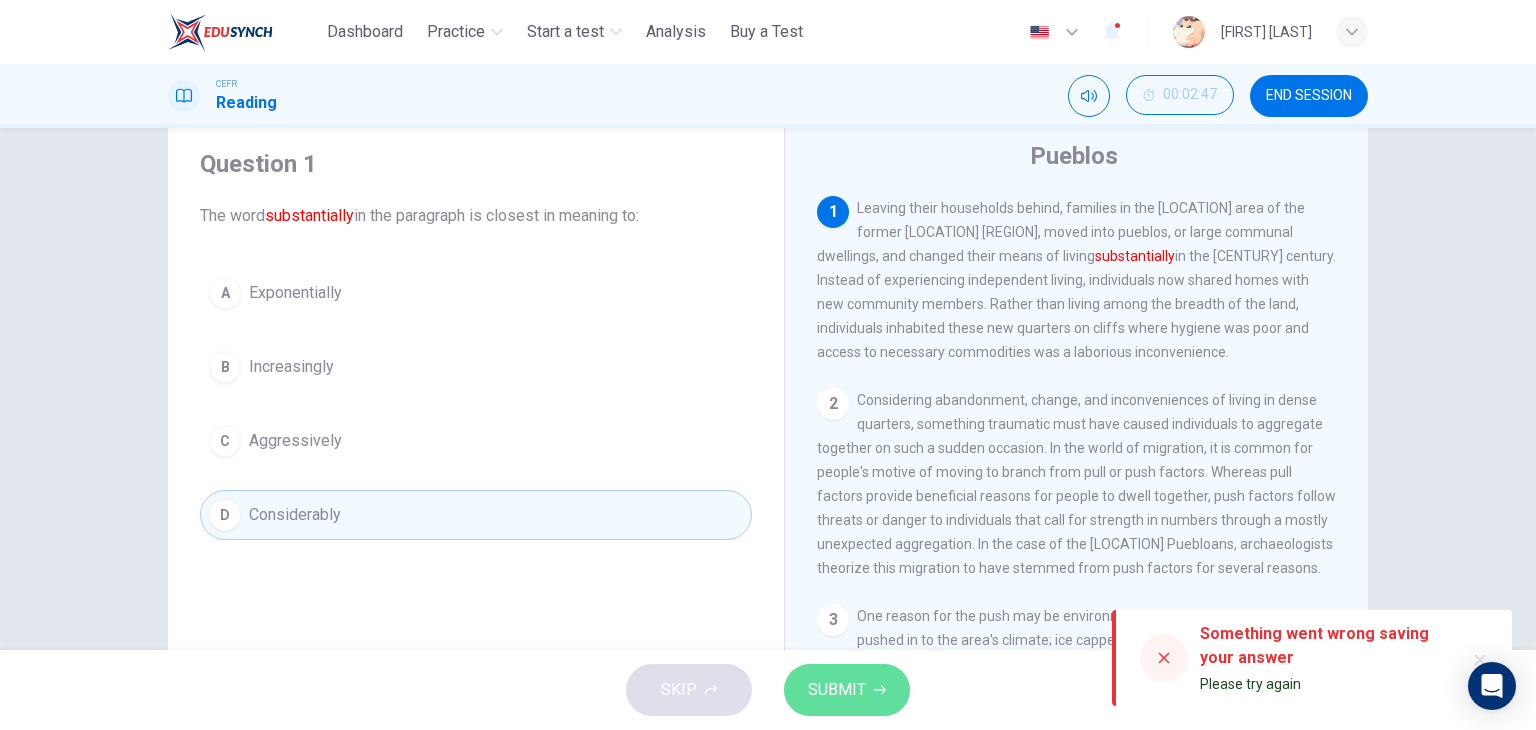 click on "SUBMIT" at bounding box center [847, 690] 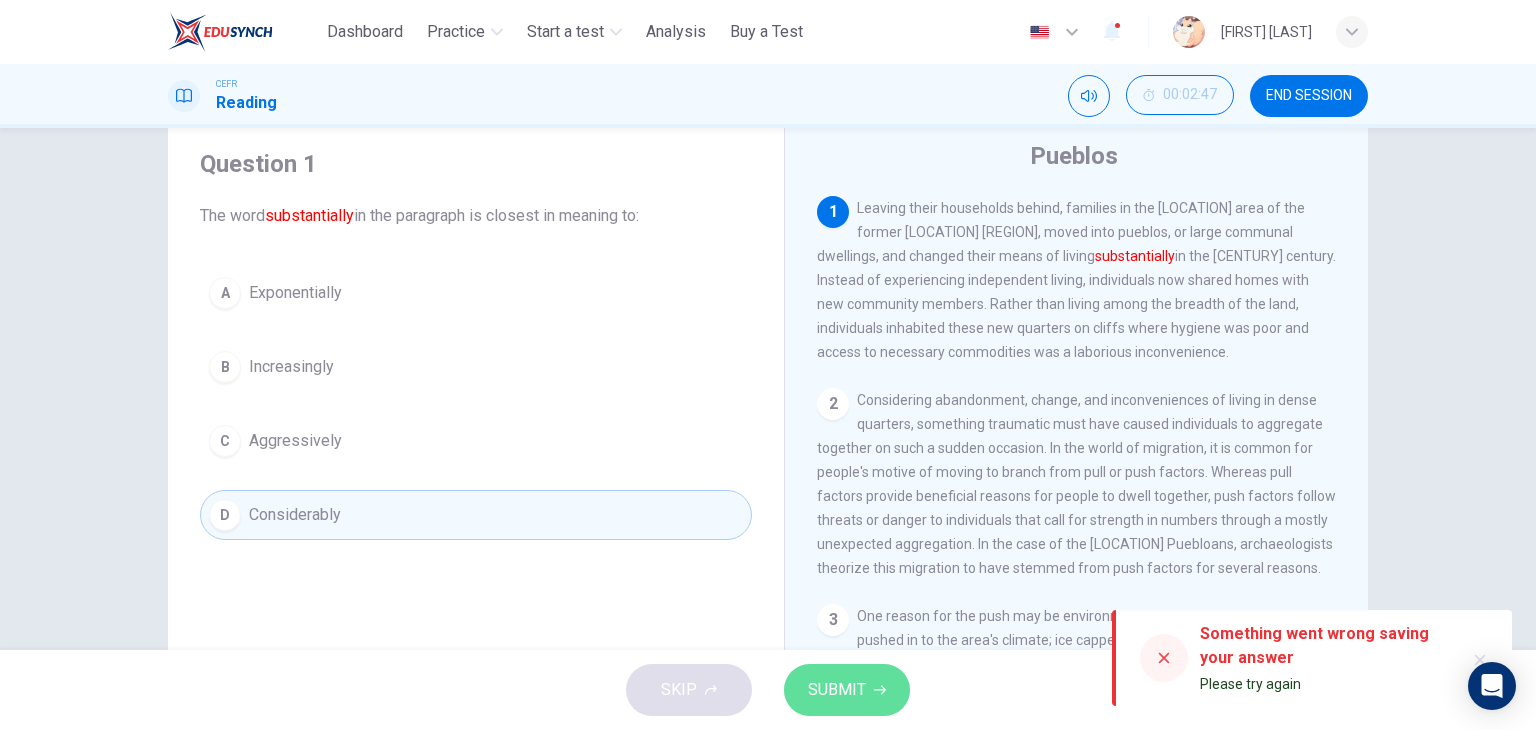 click on "SUBMIT" at bounding box center [847, 690] 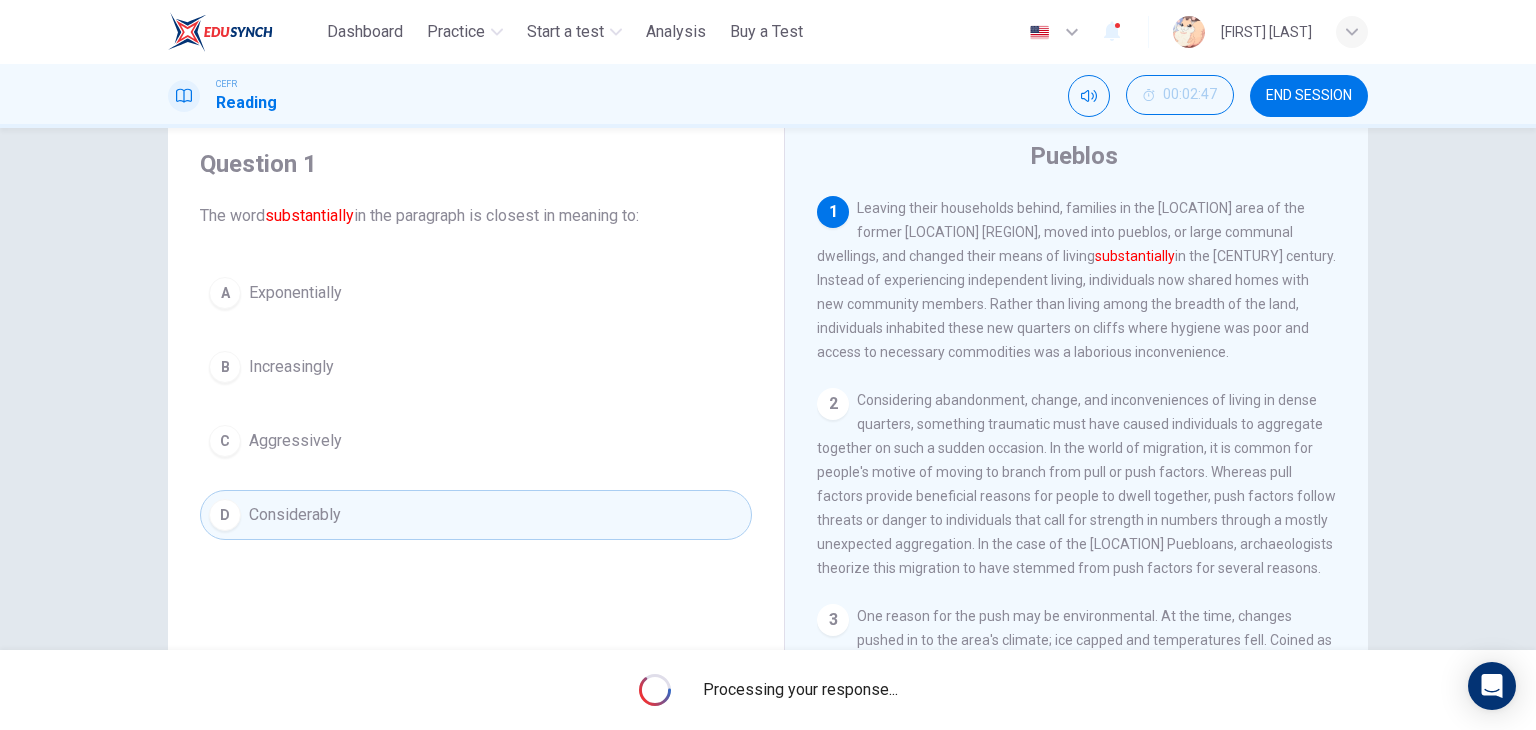 click on "Processing your response..." at bounding box center (800, 690) 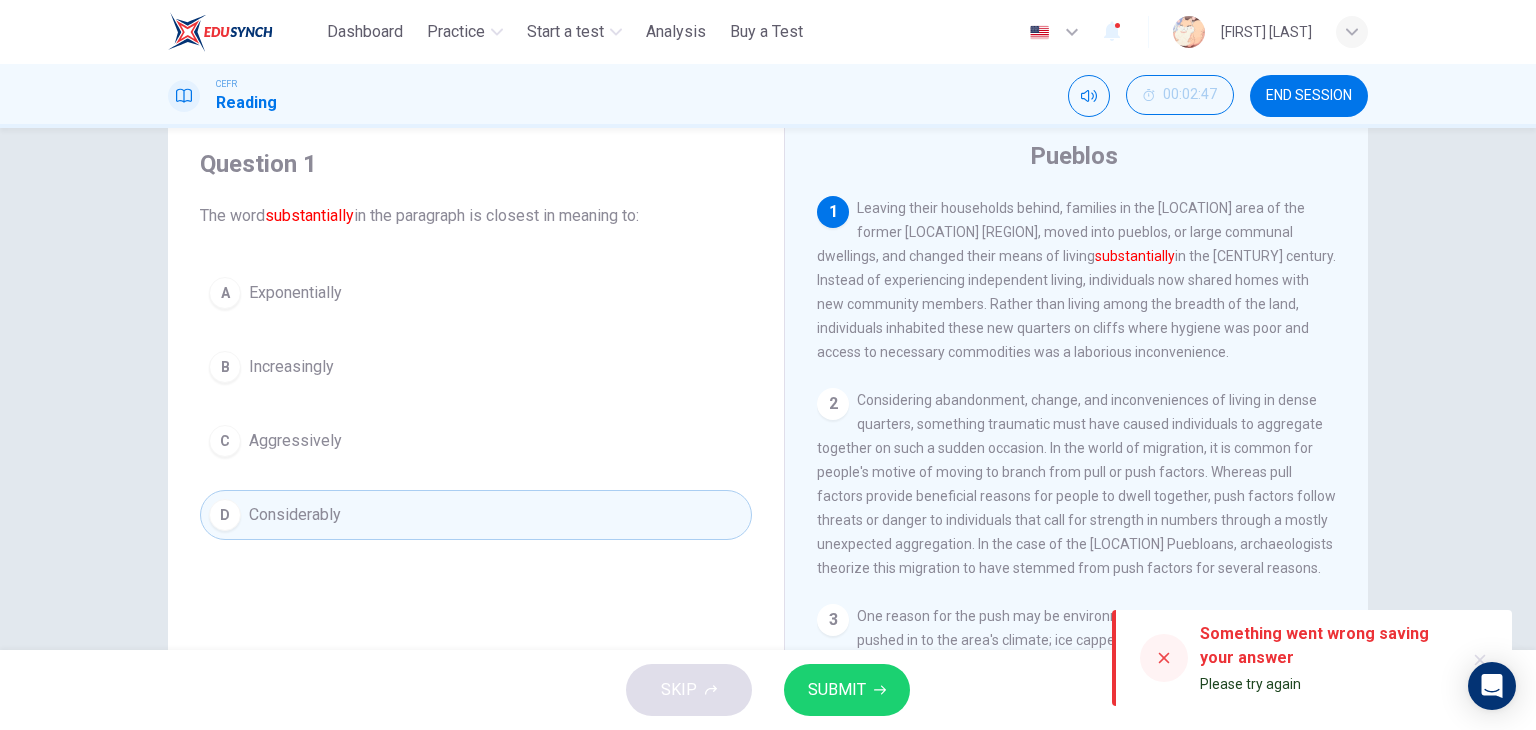 click on "SUBMIT" at bounding box center (847, 690) 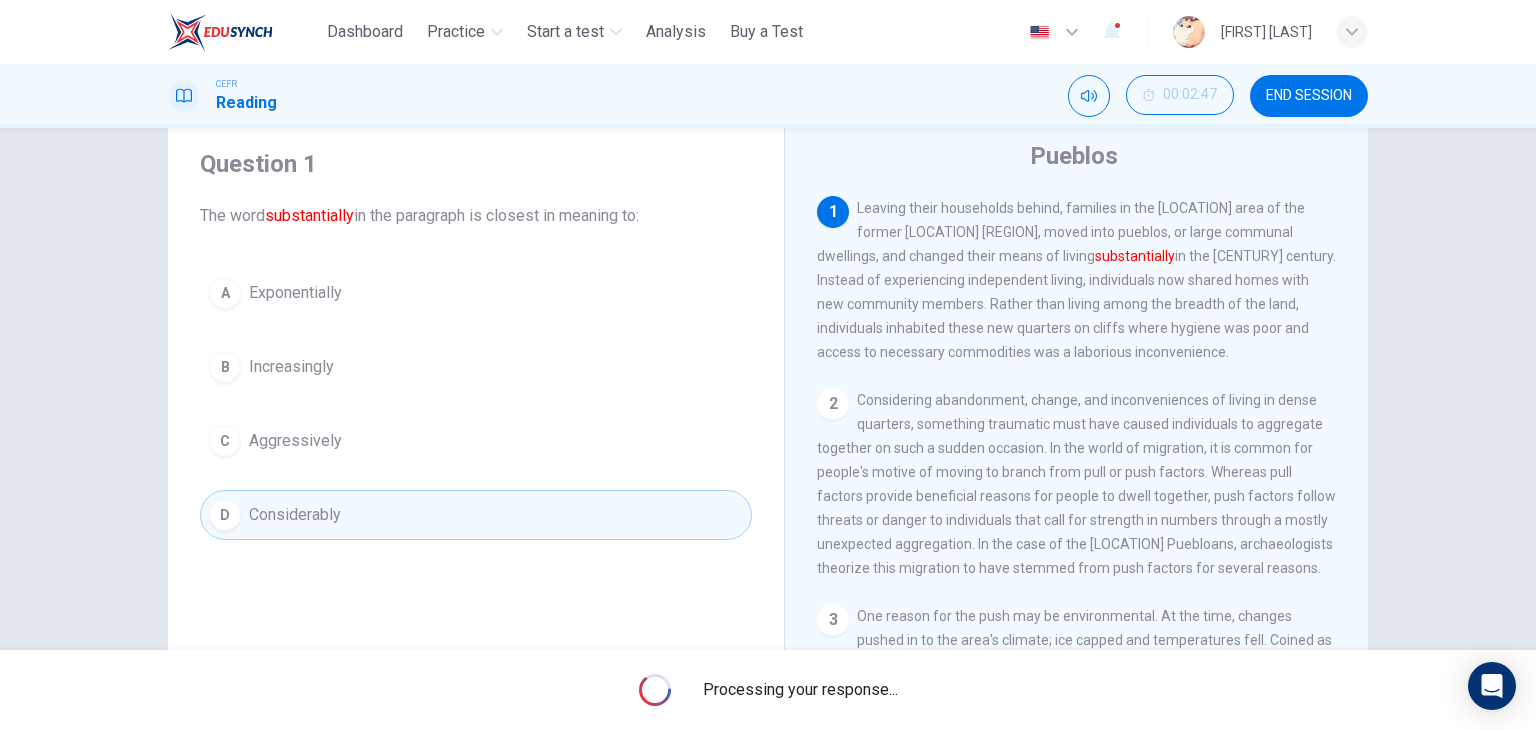 click on "Processing your response..." at bounding box center (800, 690) 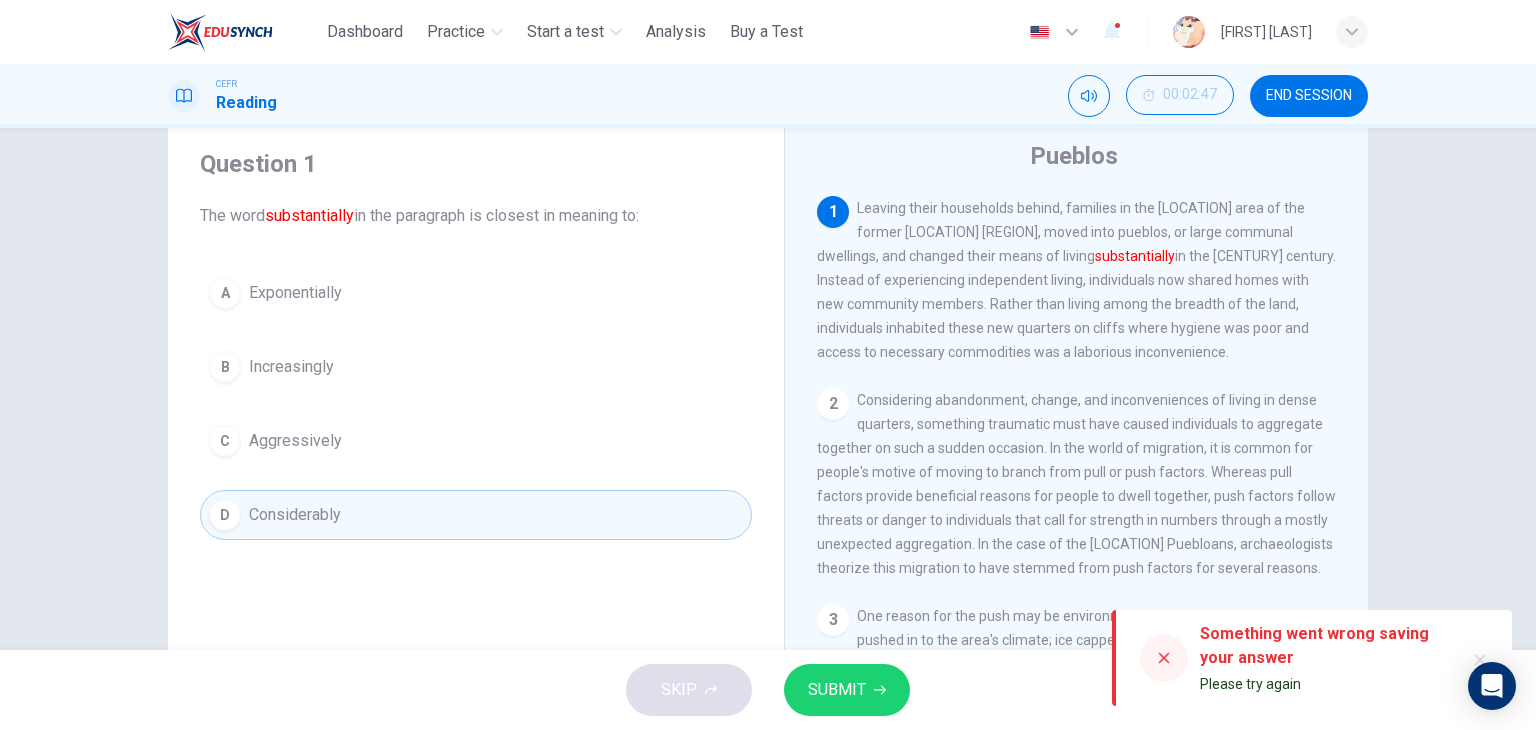 click on "SUBMIT" at bounding box center (847, 690) 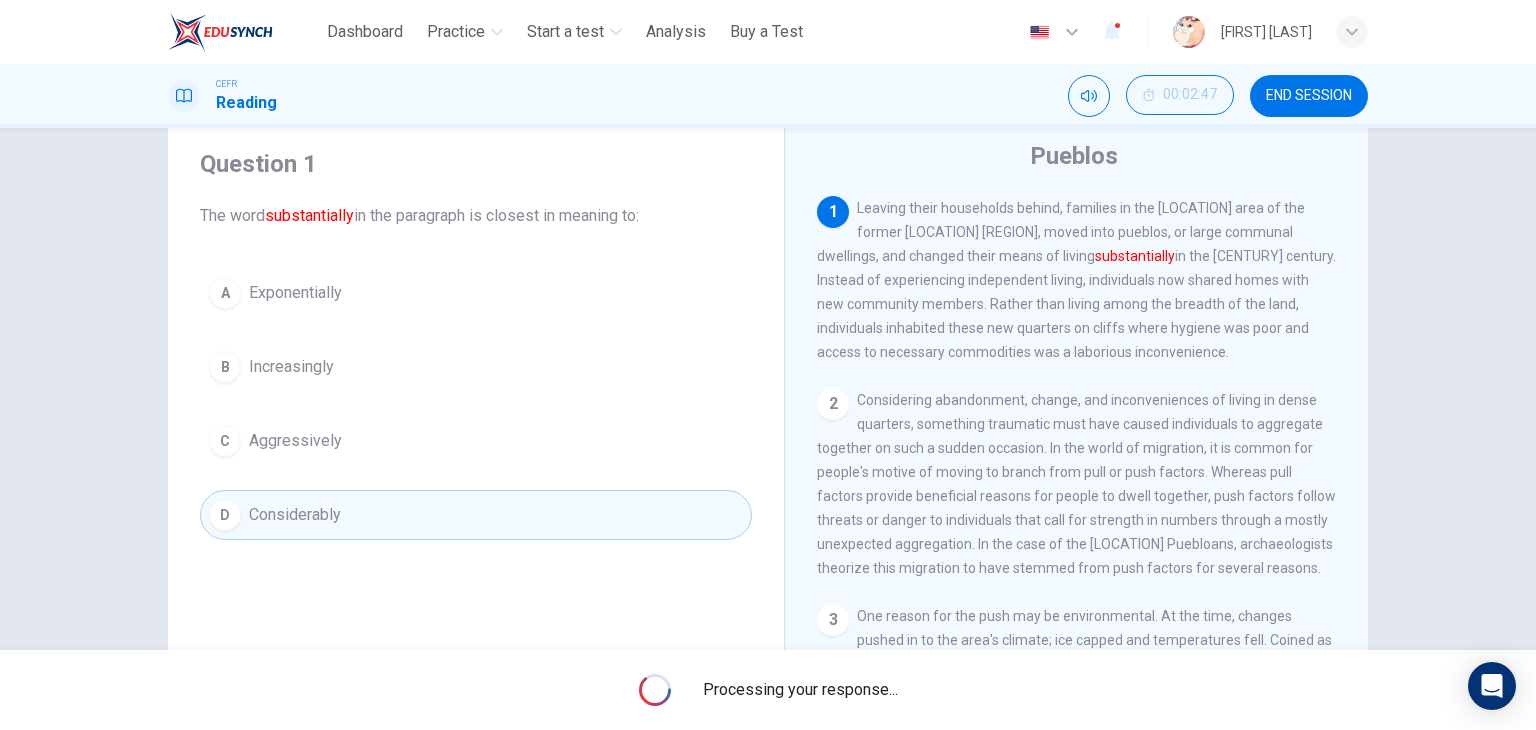 click on "Processing your response..." at bounding box center [800, 690] 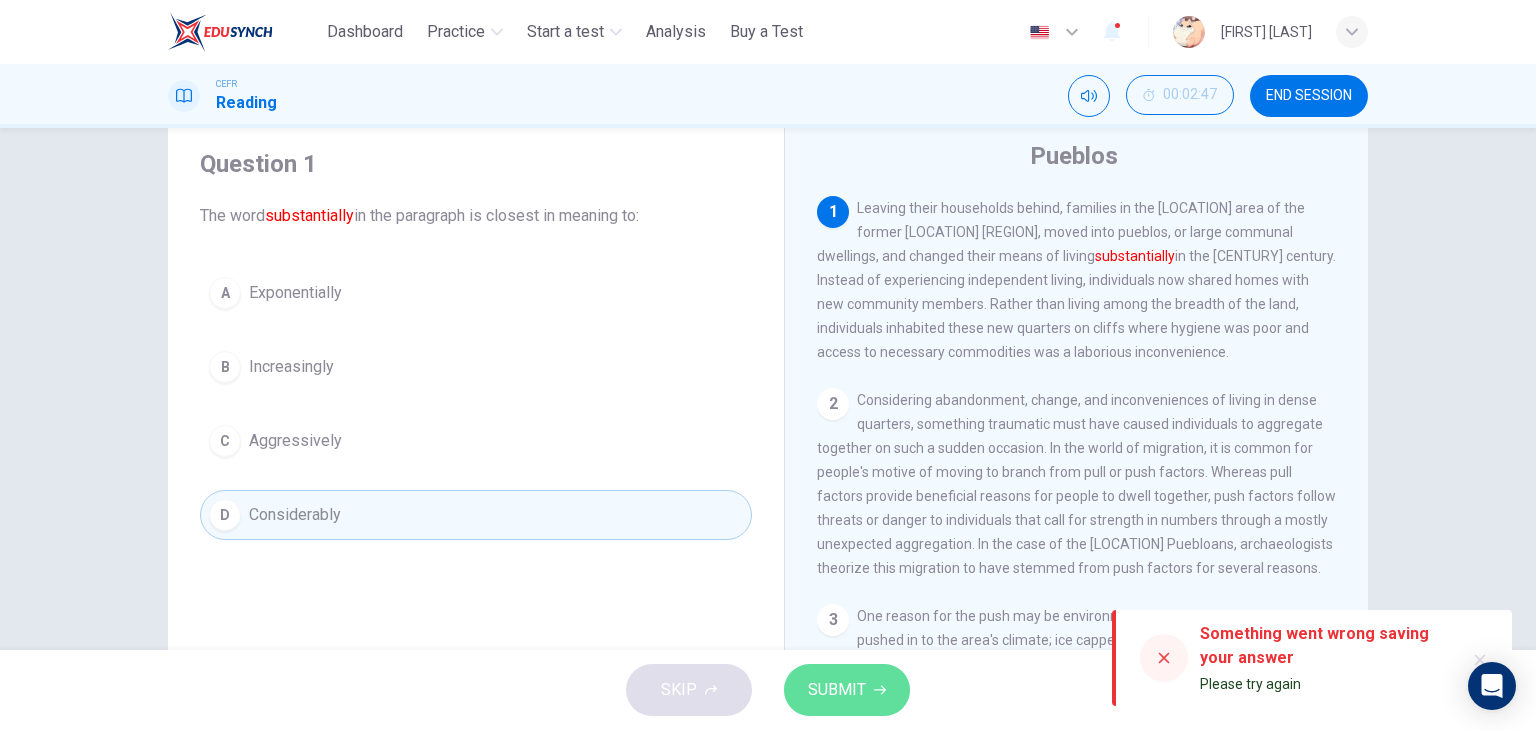 click on "SUBMIT" at bounding box center [847, 690] 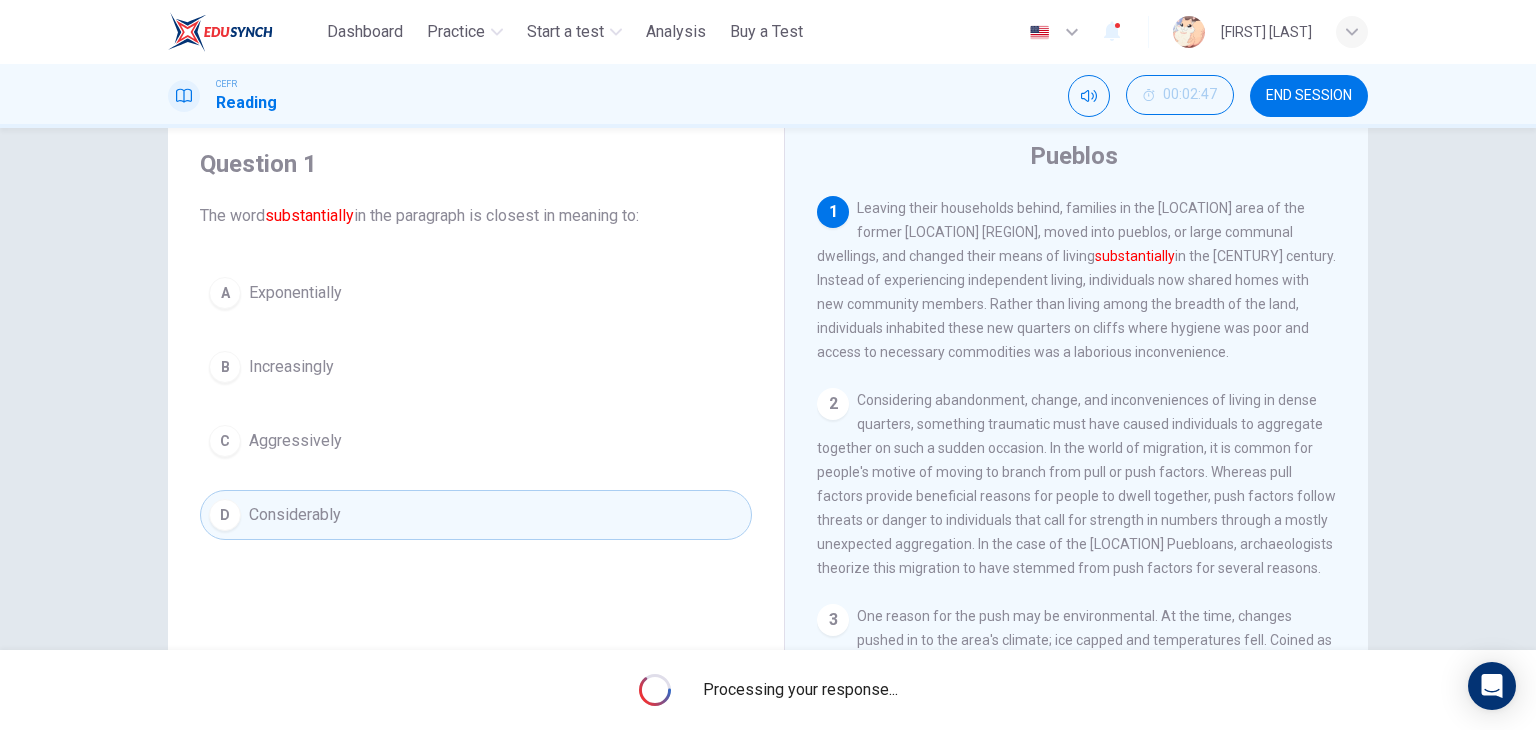 click on "Processing your response..." at bounding box center (800, 690) 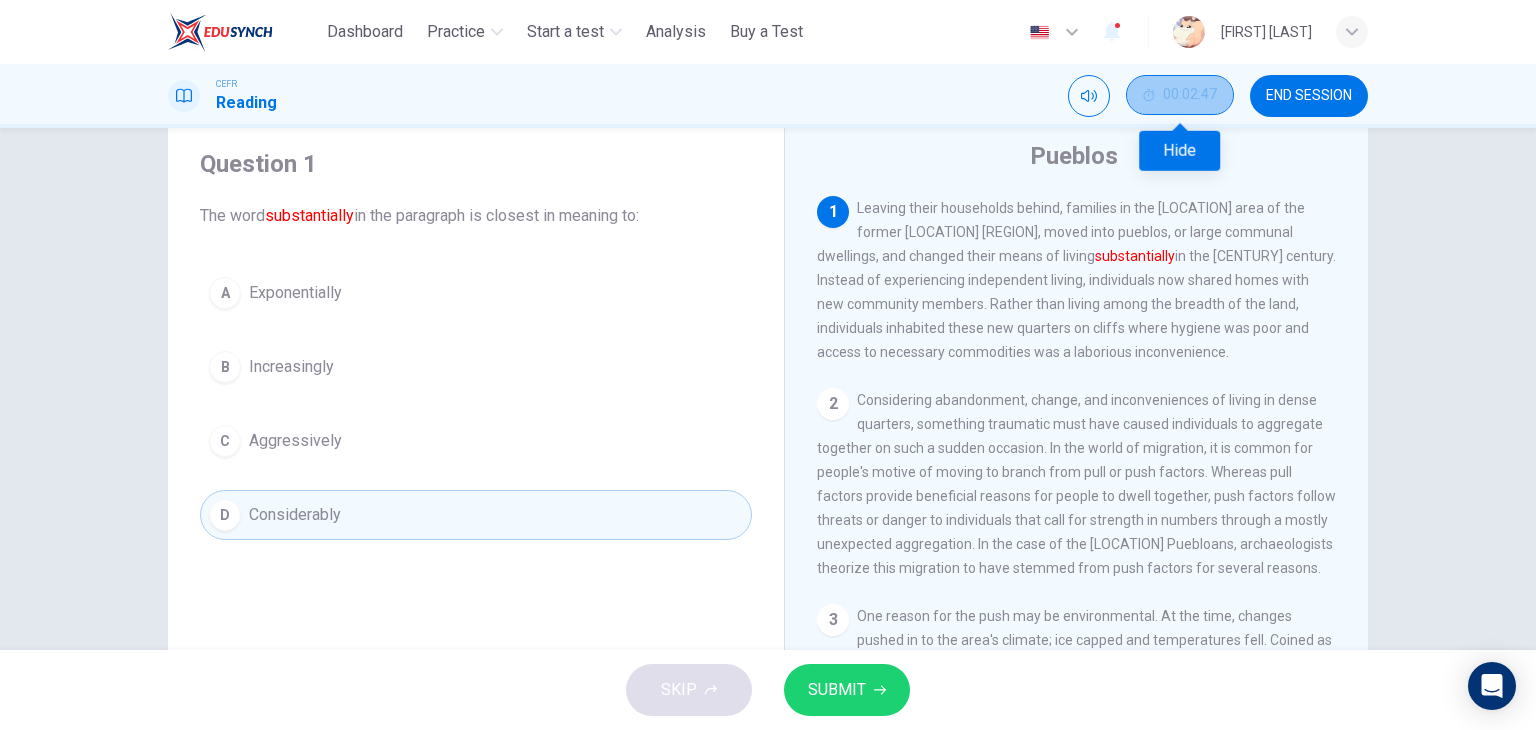 click on "00:02:47" at bounding box center (1180, 95) 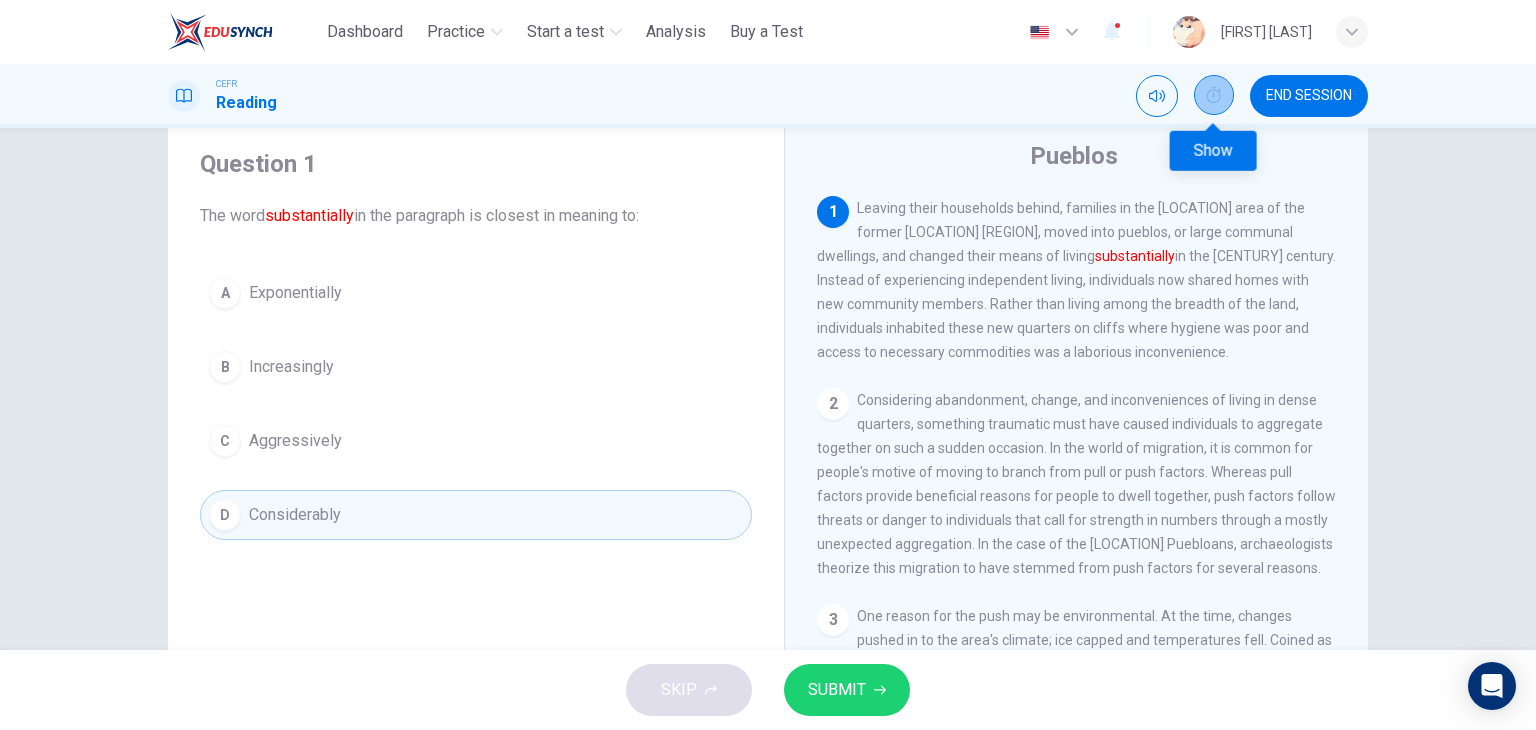 click at bounding box center [1214, 95] 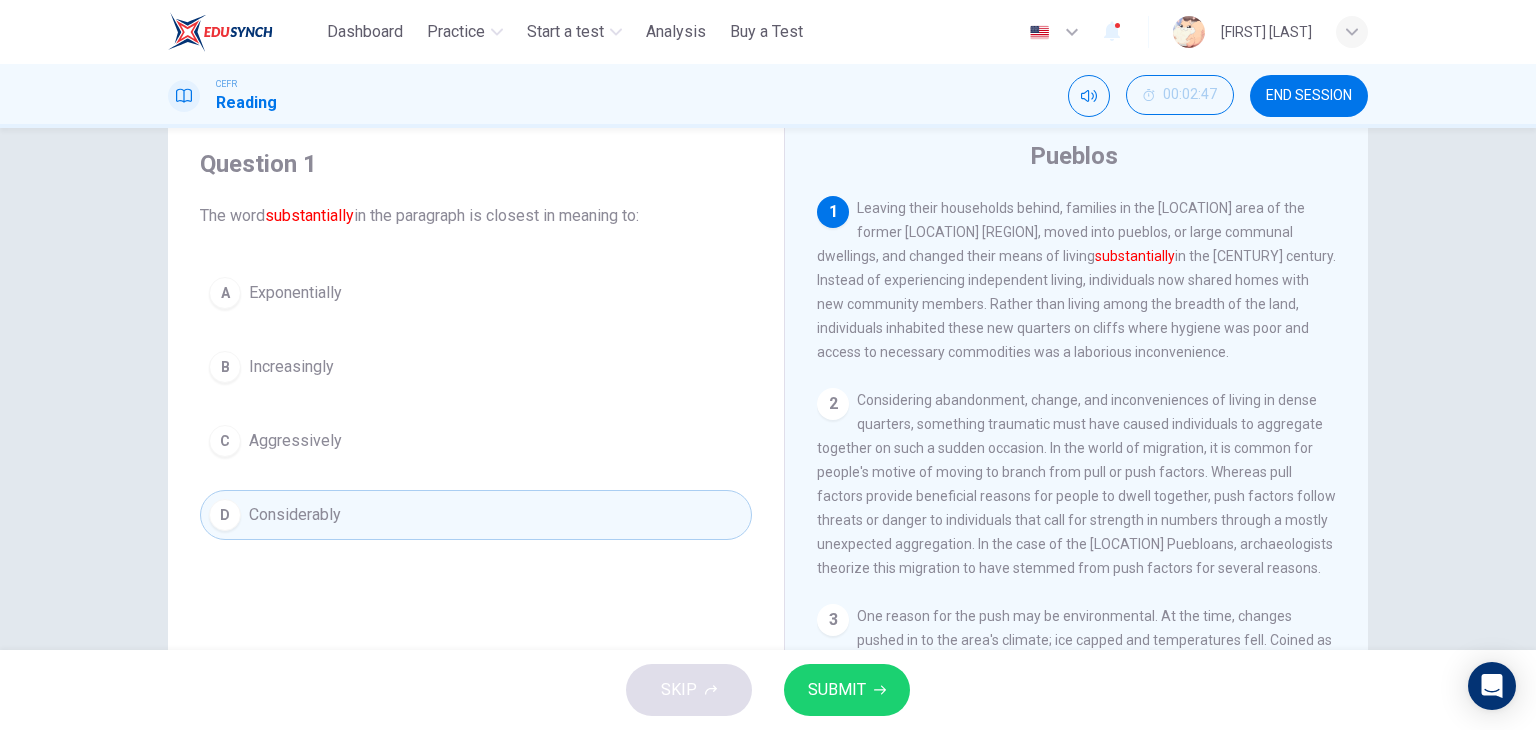 click on "SKIP SUBMIT" at bounding box center [768, 690] 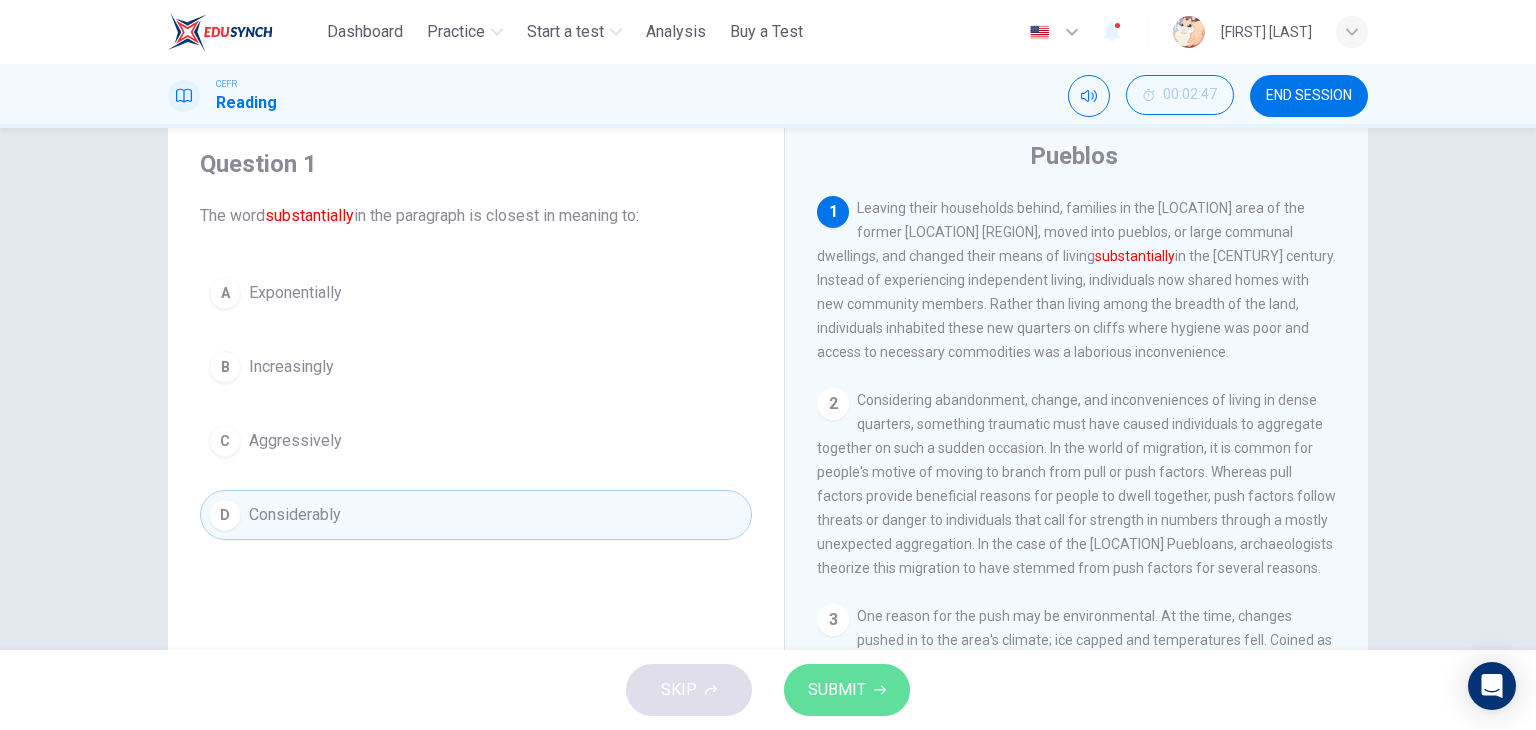 click on "SUBMIT" at bounding box center (847, 690) 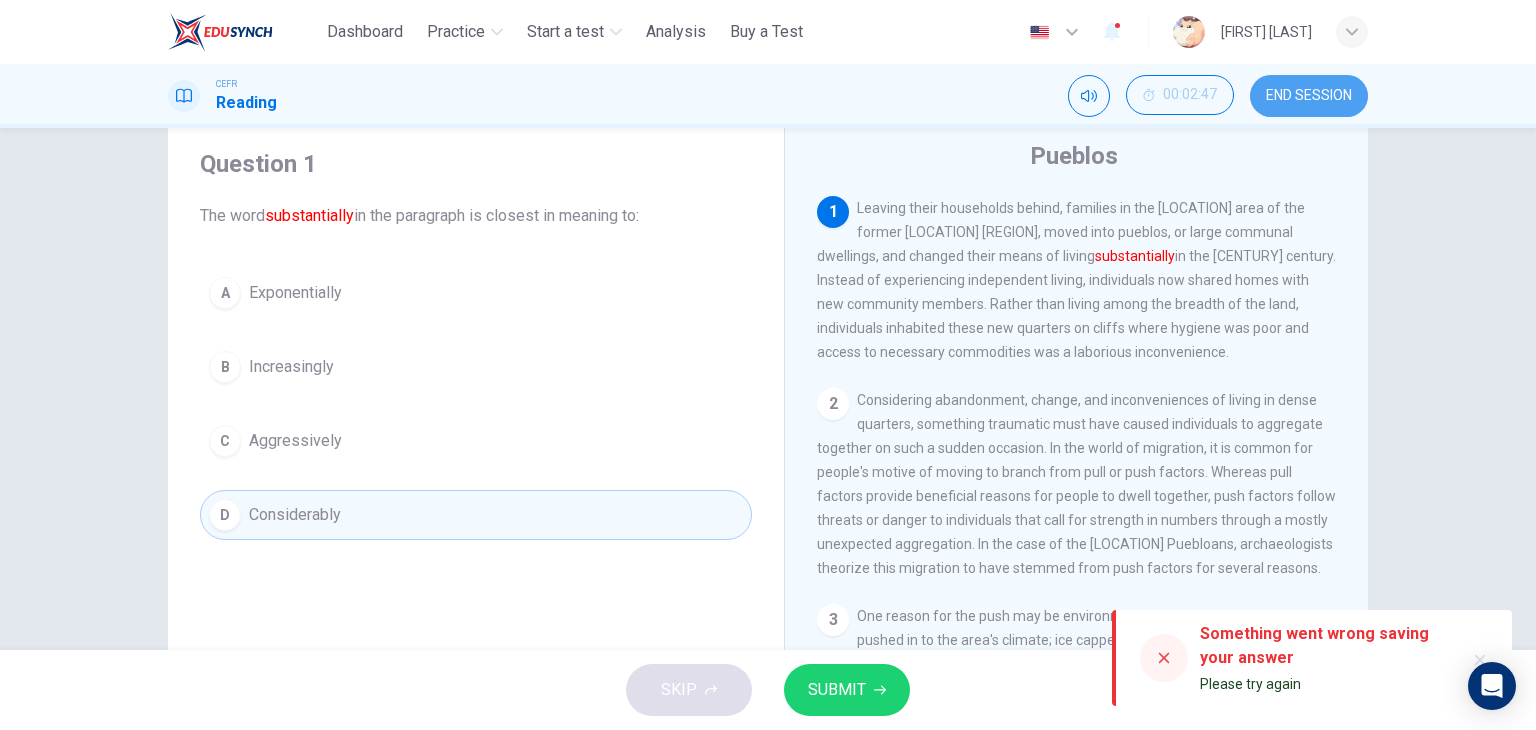 click on "END SESSION" at bounding box center [1309, 96] 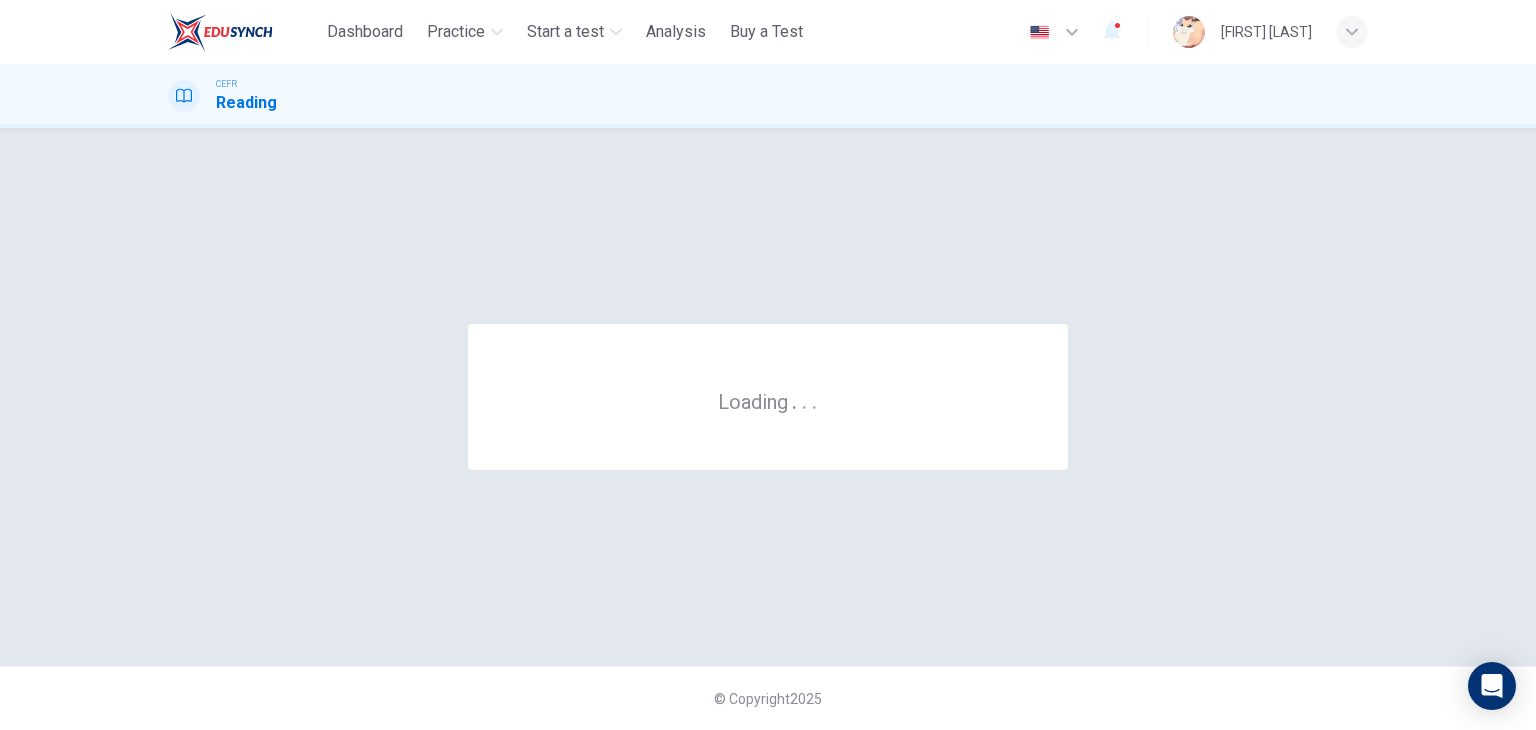 scroll, scrollTop: 0, scrollLeft: 0, axis: both 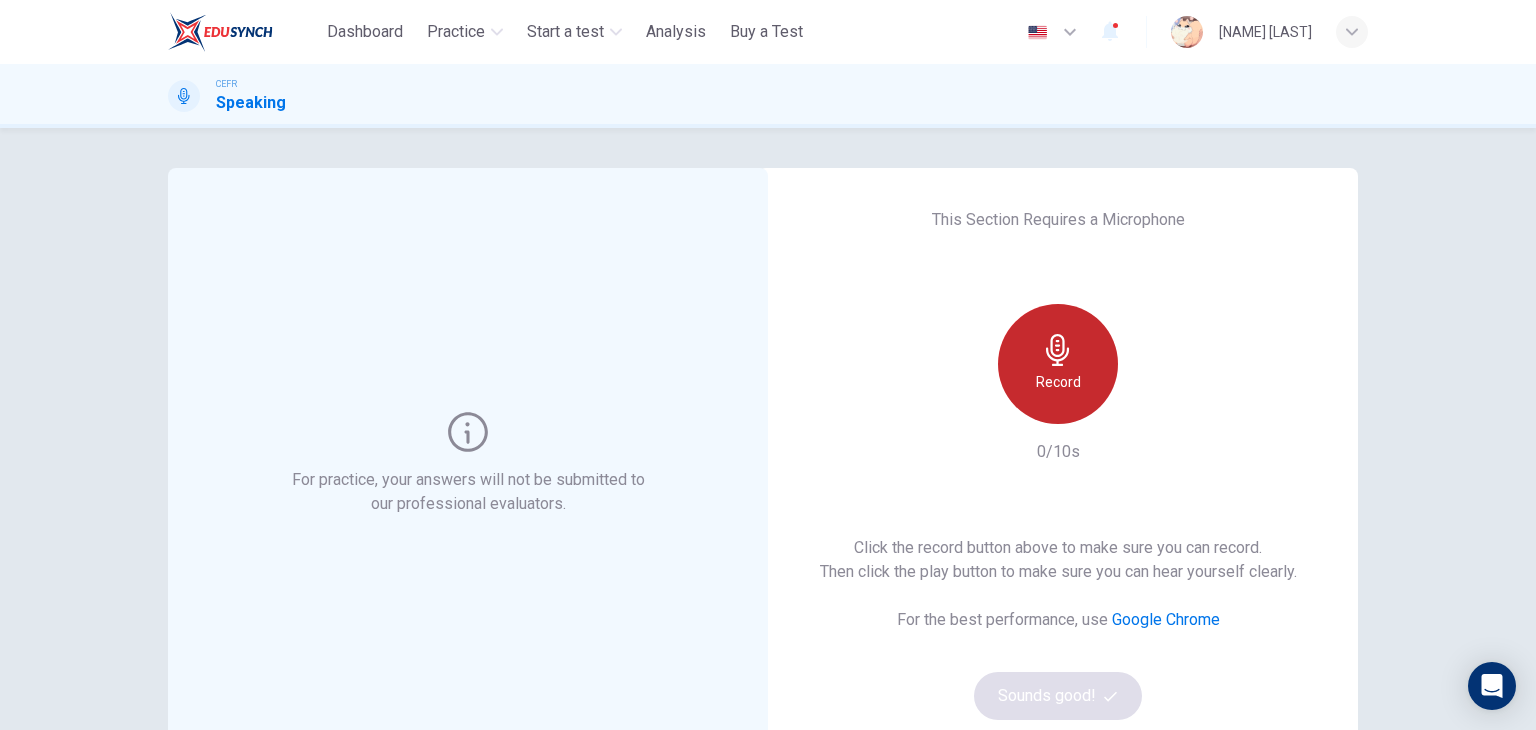 click on "Record" at bounding box center [1058, 364] 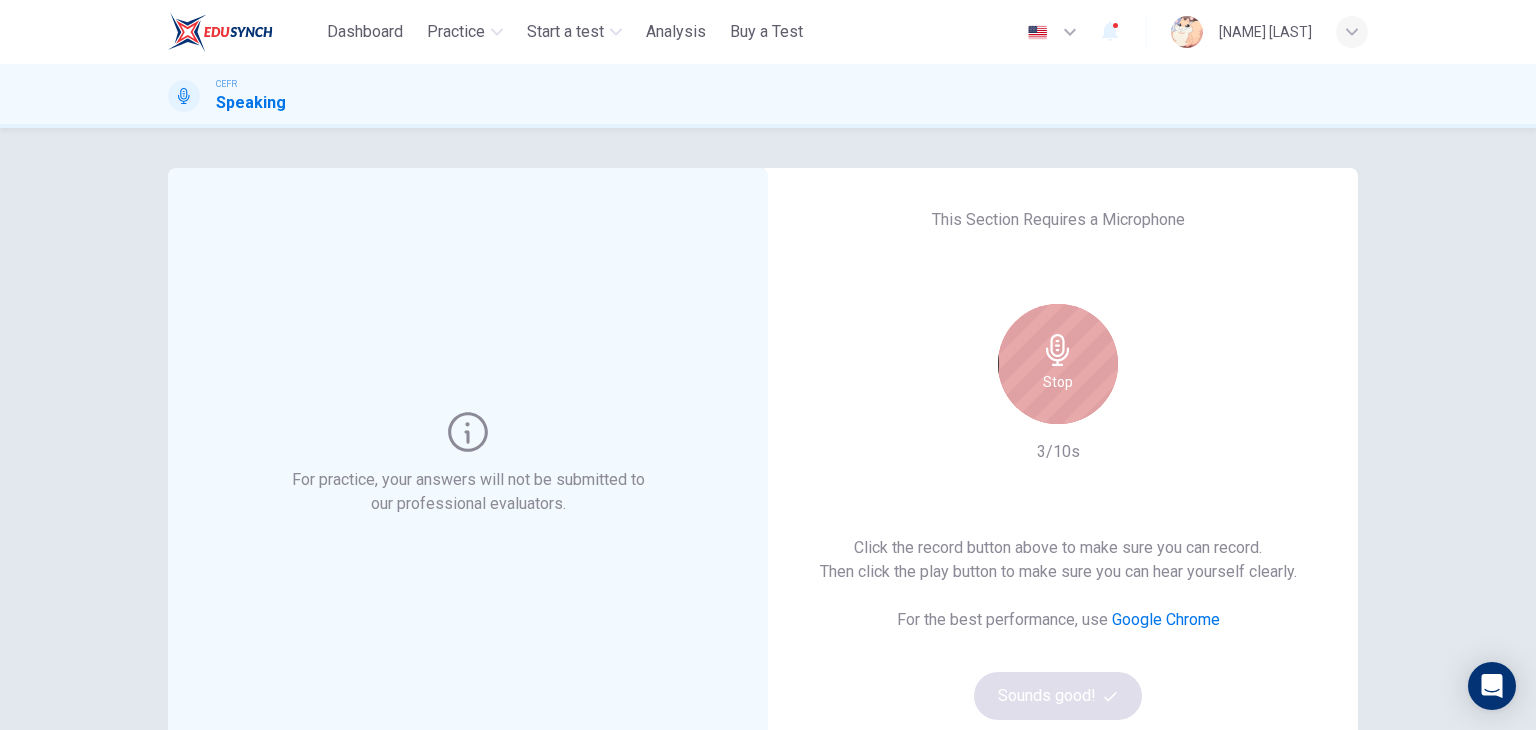 click on "Stop" at bounding box center (1058, 382) 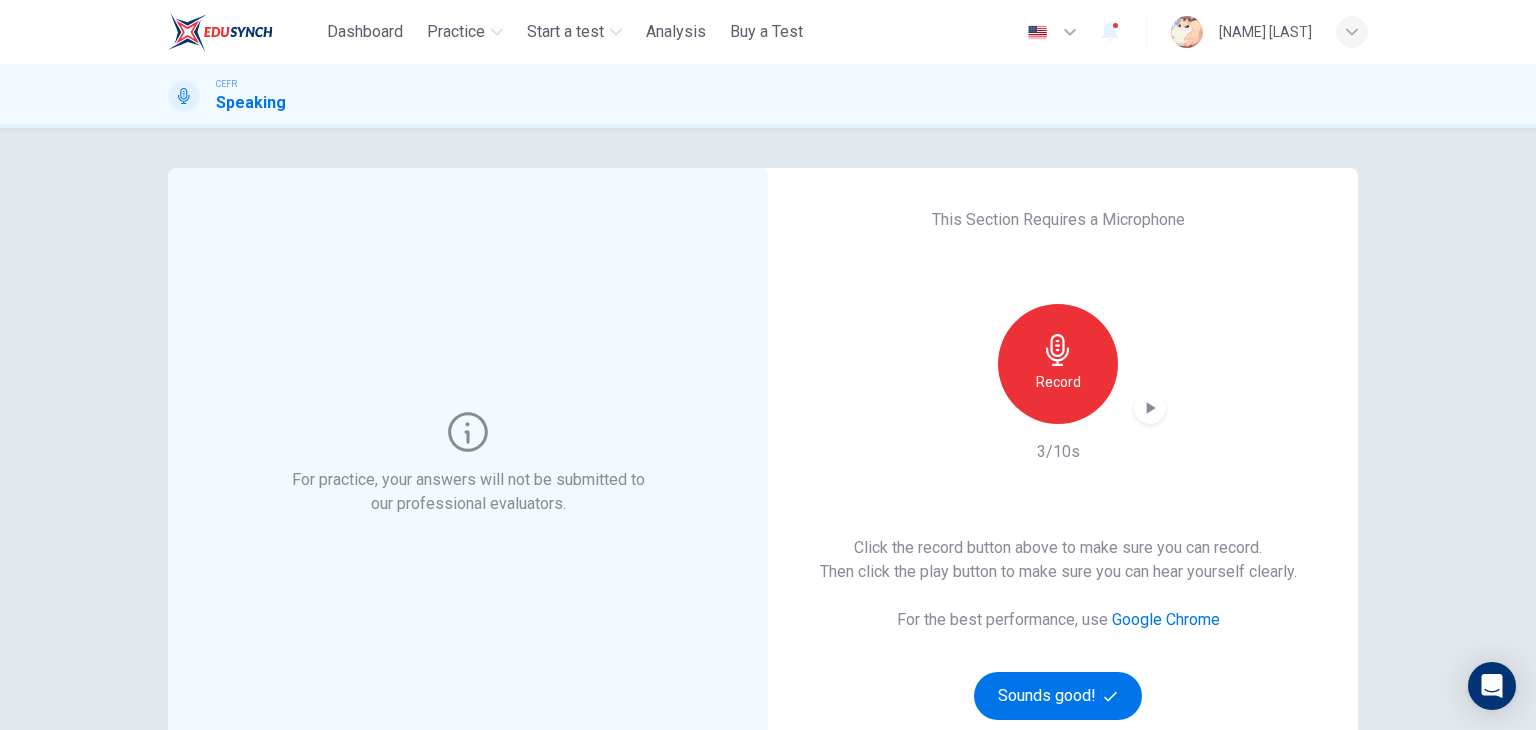scroll, scrollTop: 40, scrollLeft: 0, axis: vertical 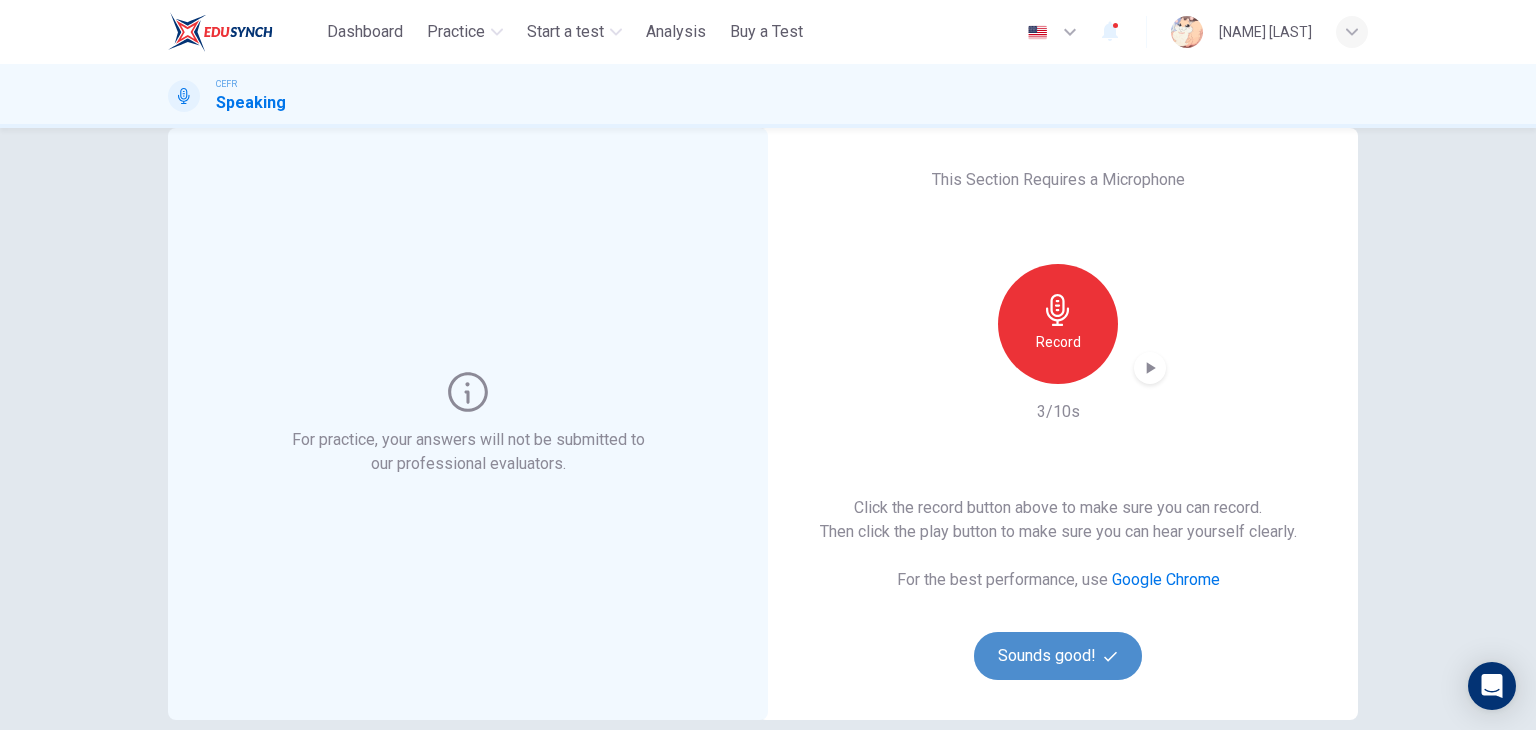 click on "Sounds good!" at bounding box center [1058, 656] 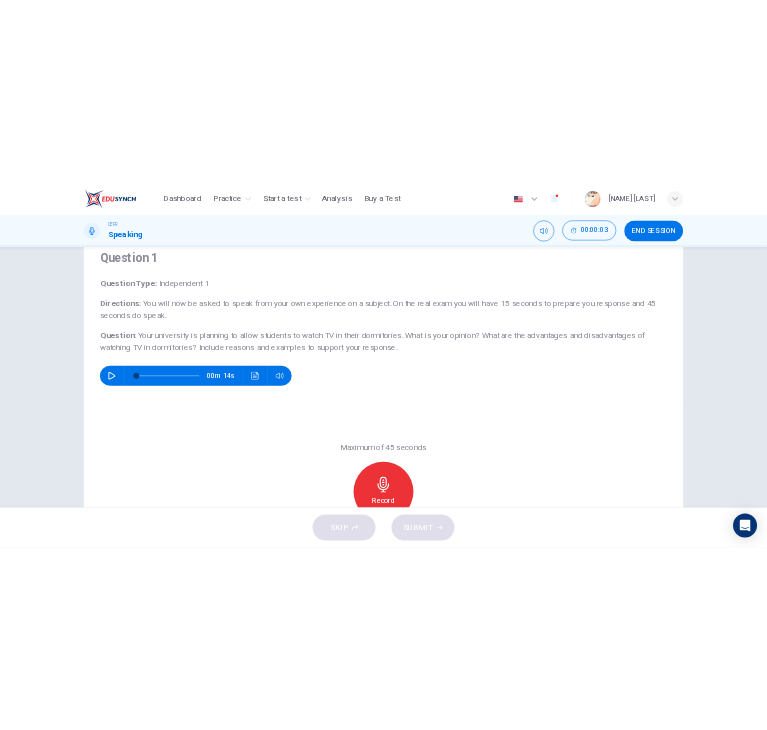 scroll, scrollTop: 75, scrollLeft: 0, axis: vertical 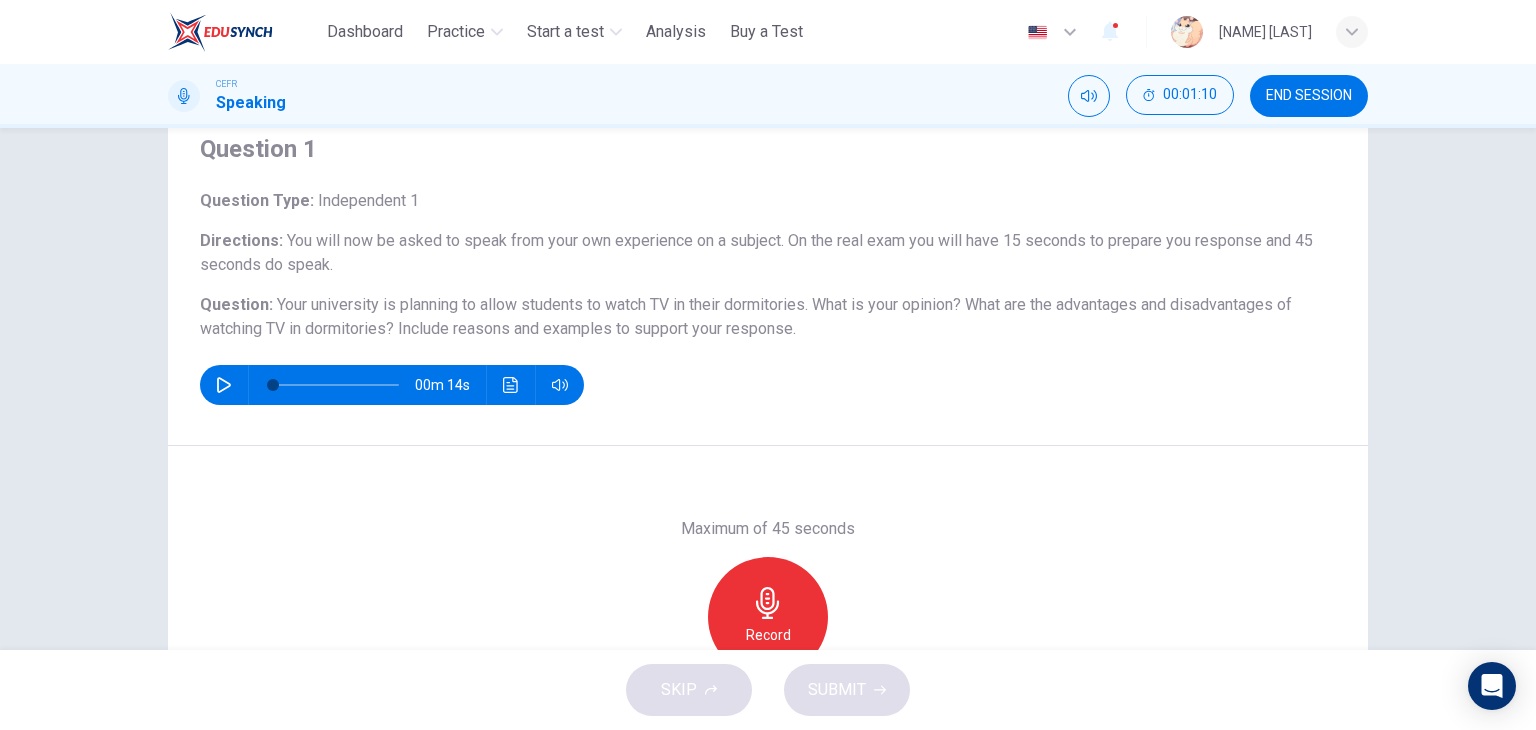 click on "Question   1 Question Type :   Independent 1 Directions :   You will now be asked to speak from your own experience on a subject. On the real exam you will have 15 seconds to prepare you response and 45 seconds do speak. Question :   Your university is planning to allow students to watch TV in their dormitories. What is your opinion? What are the advantages and disadvantages of watching TV in dormitories?    Include reasons and examples to support your response. 00m 14s" at bounding box center (768, 269) 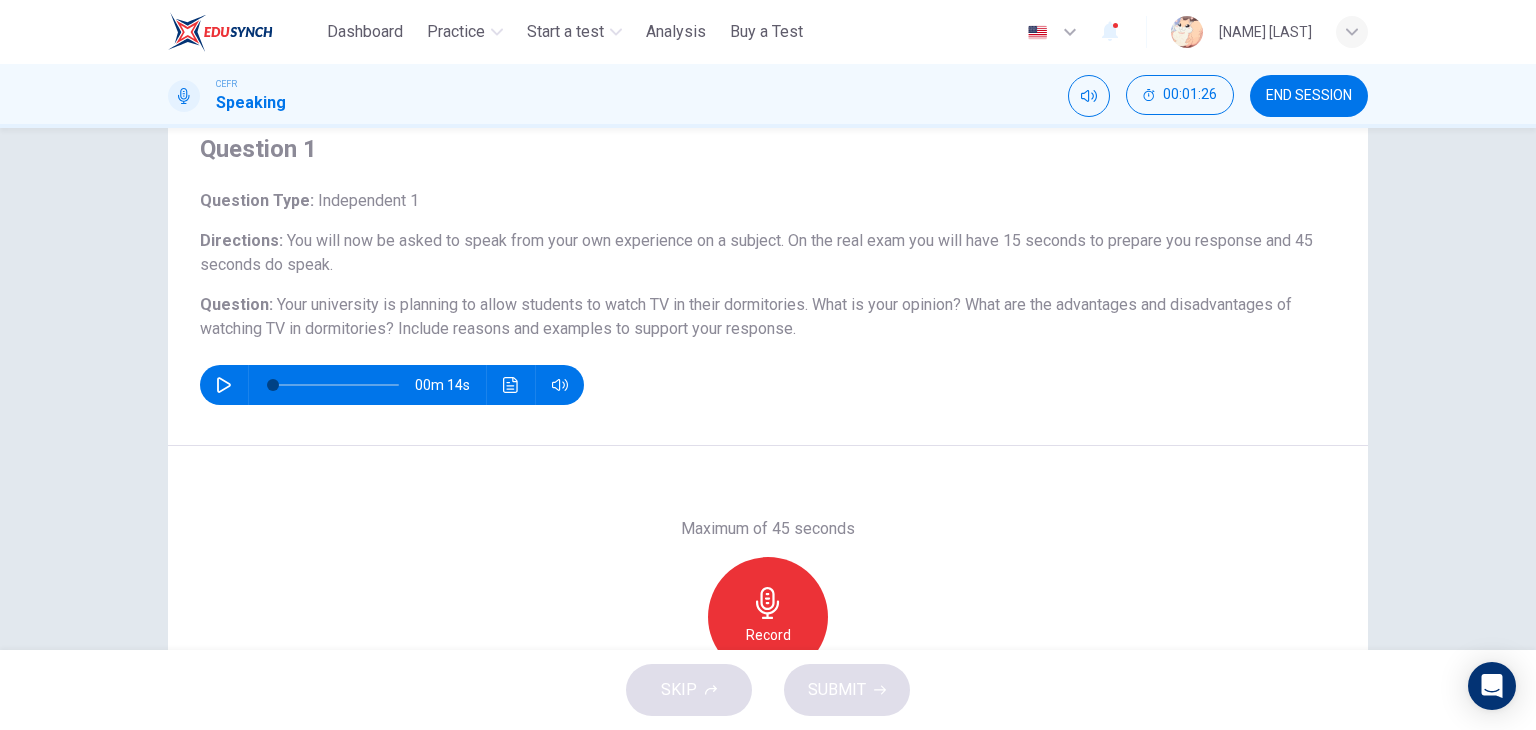 click on "Question   1 Question Type :   Independent 1 Directions :   You will now be asked to speak from your own experience on a subject. On the real exam you will have 15 seconds to prepare you response and 45 seconds do speak. Question :   Your university is planning to allow students to watch TV in their dormitories. What is your opinion? What are the advantages and disadvantages of watching TV in dormitories?    Include reasons and examples to support your response. 00m 14s" at bounding box center [768, 269] 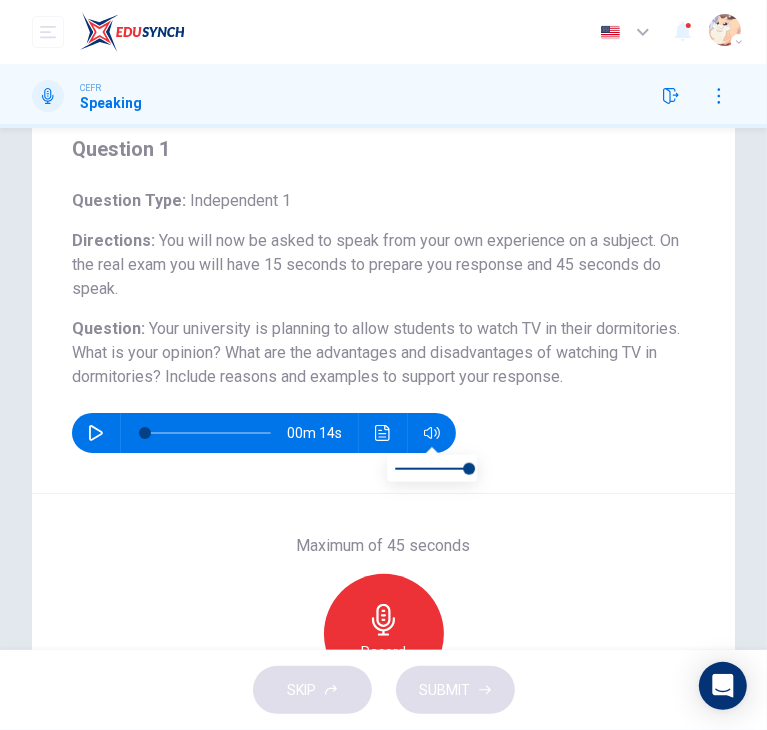 click at bounding box center [383, 433] 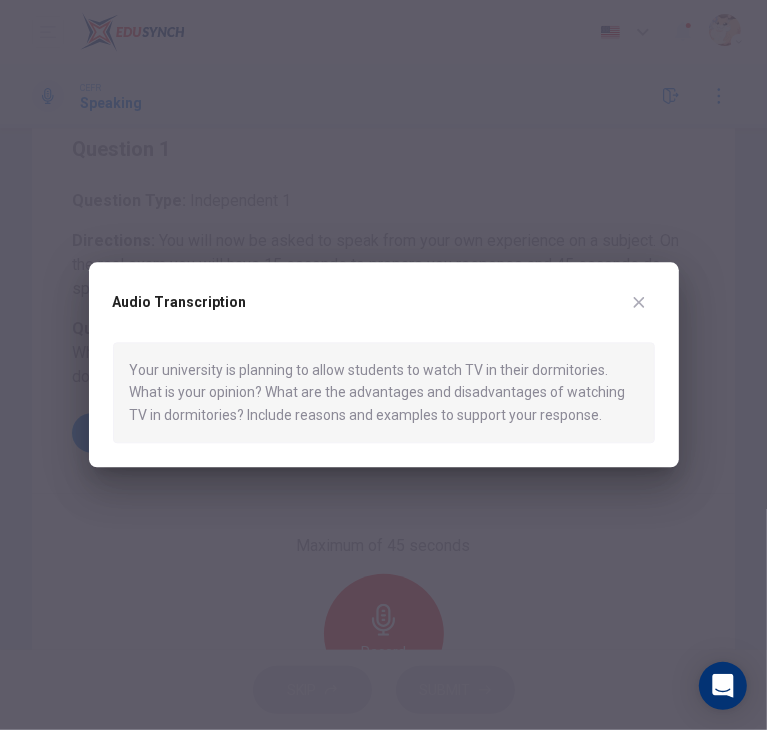 click 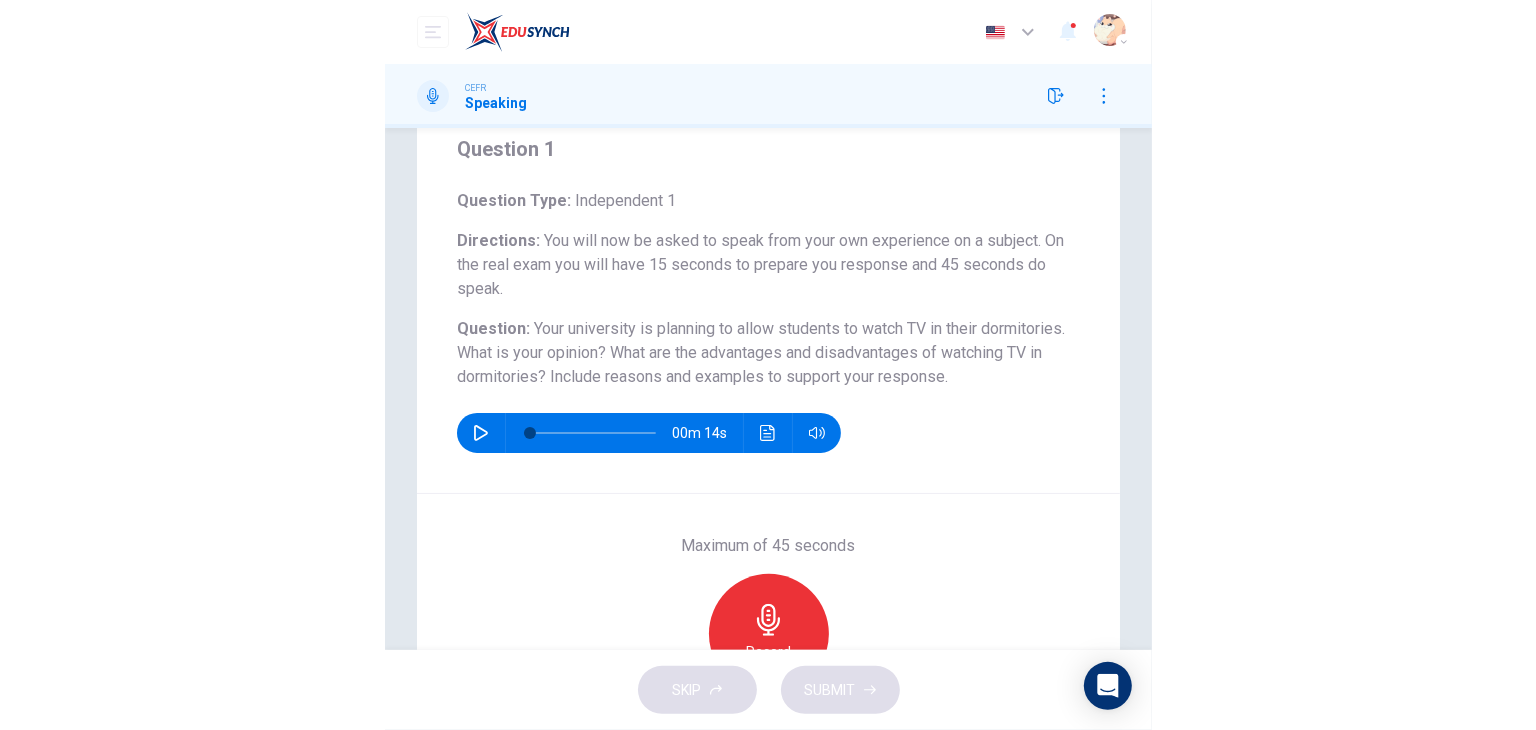 scroll, scrollTop: 239, scrollLeft: 0, axis: vertical 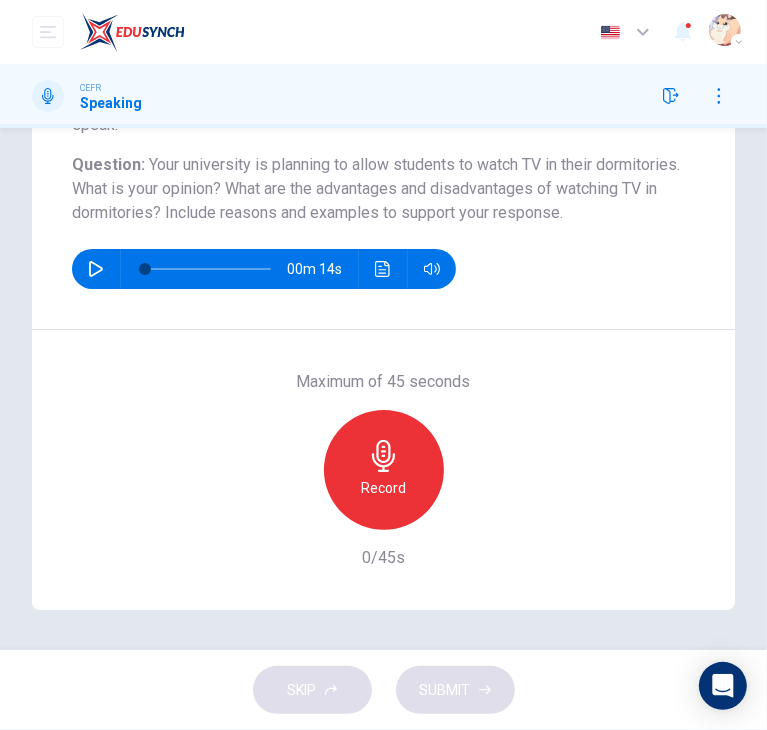 click 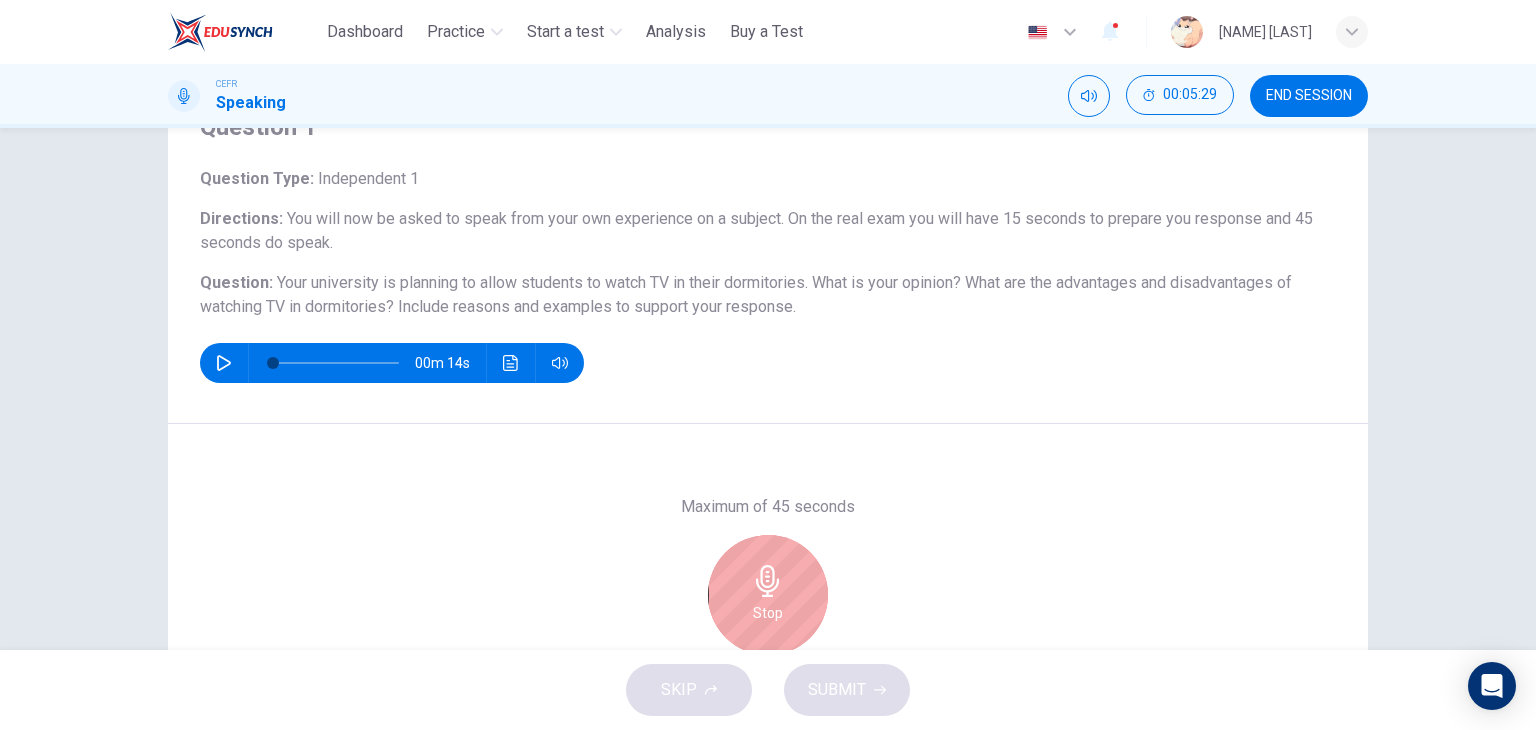 scroll, scrollTop: 96, scrollLeft: 0, axis: vertical 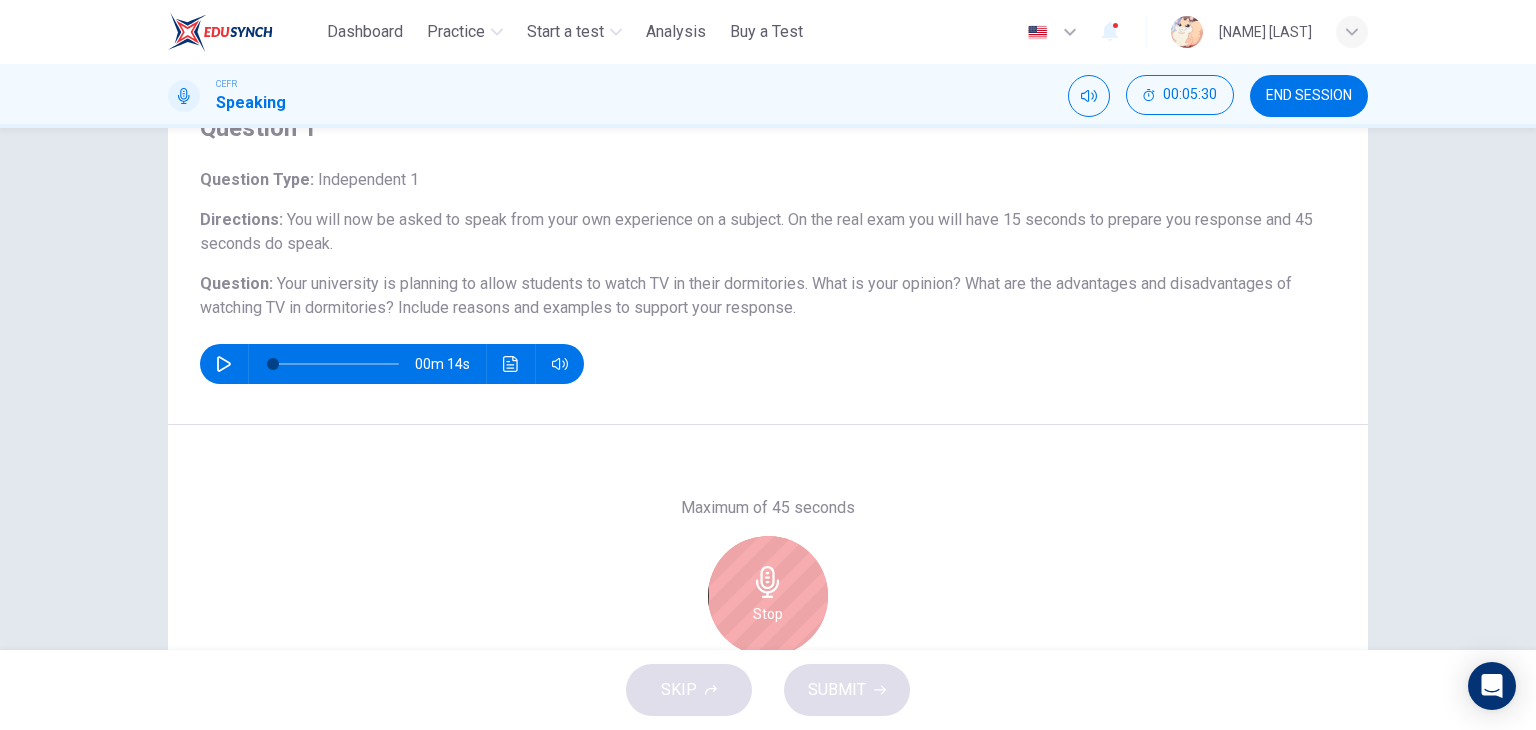 click 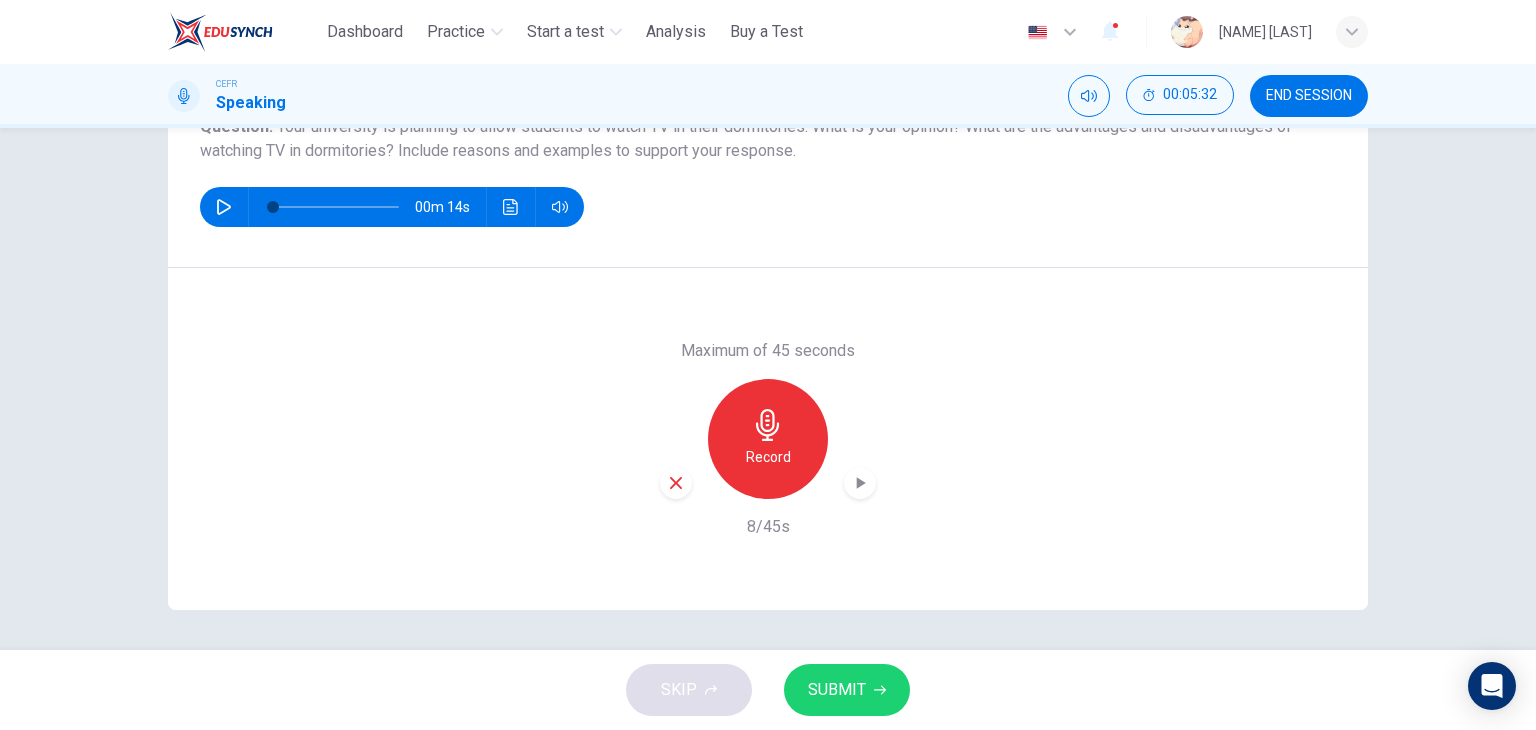 scroll, scrollTop: 0, scrollLeft: 0, axis: both 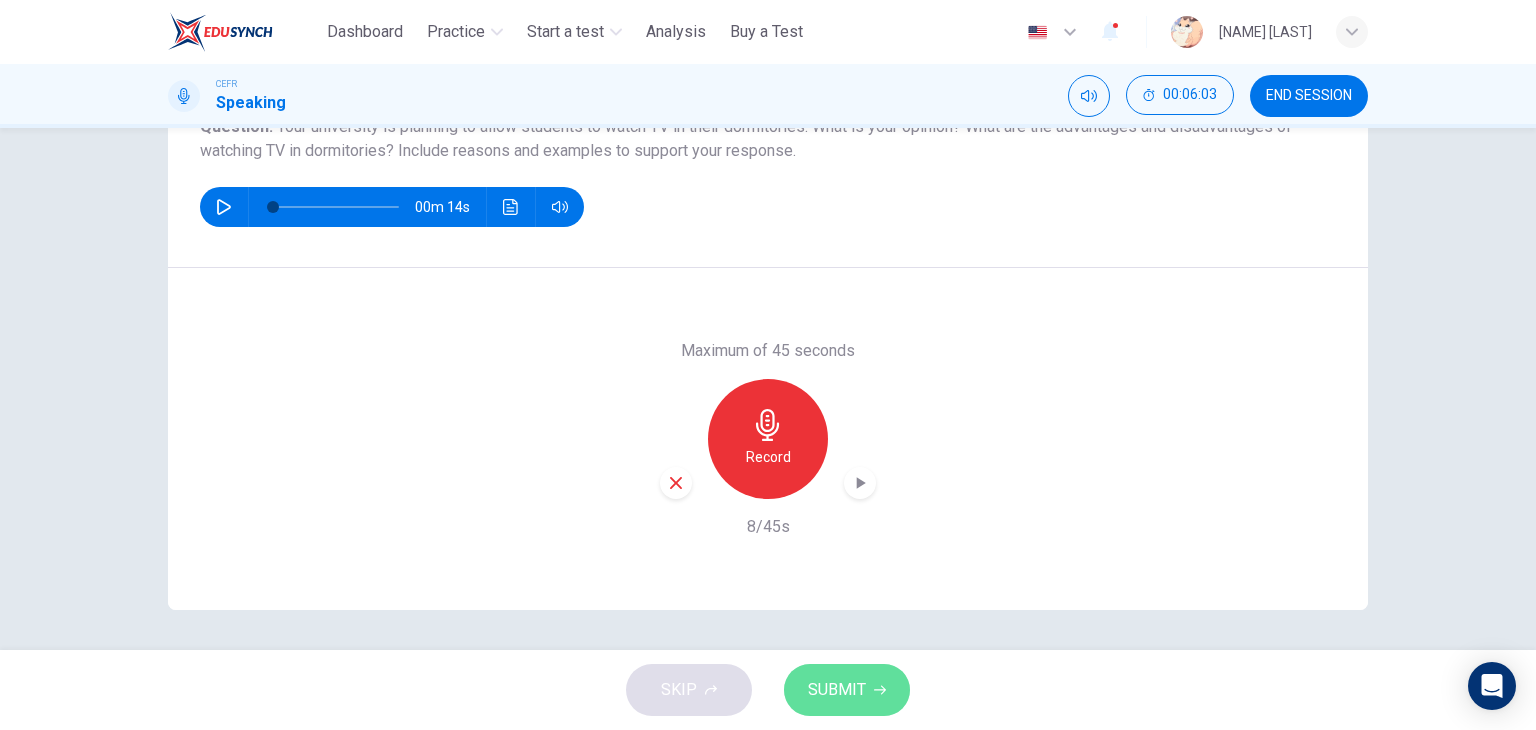 click on "SUBMIT" at bounding box center (837, 690) 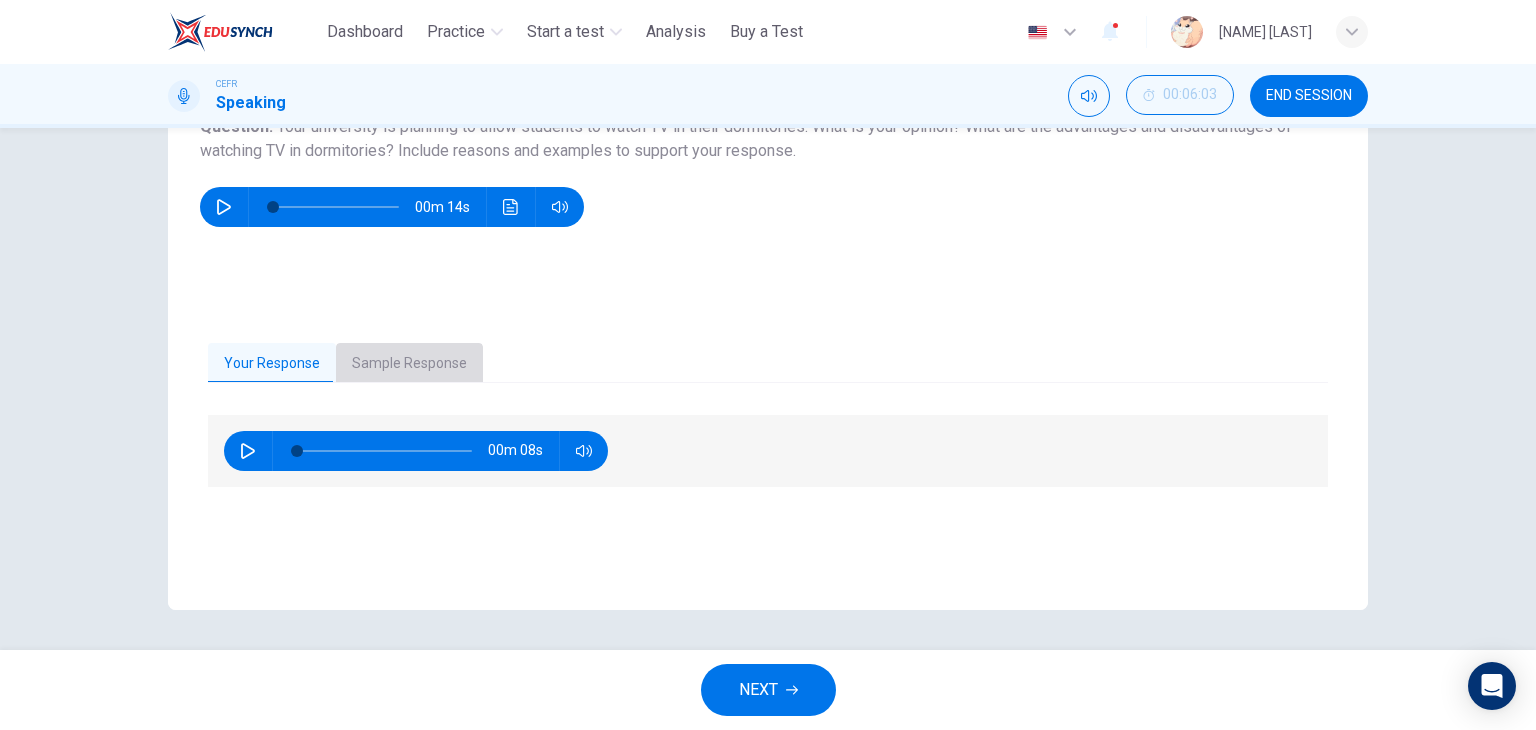 click on "Sample Response" at bounding box center [409, 364] 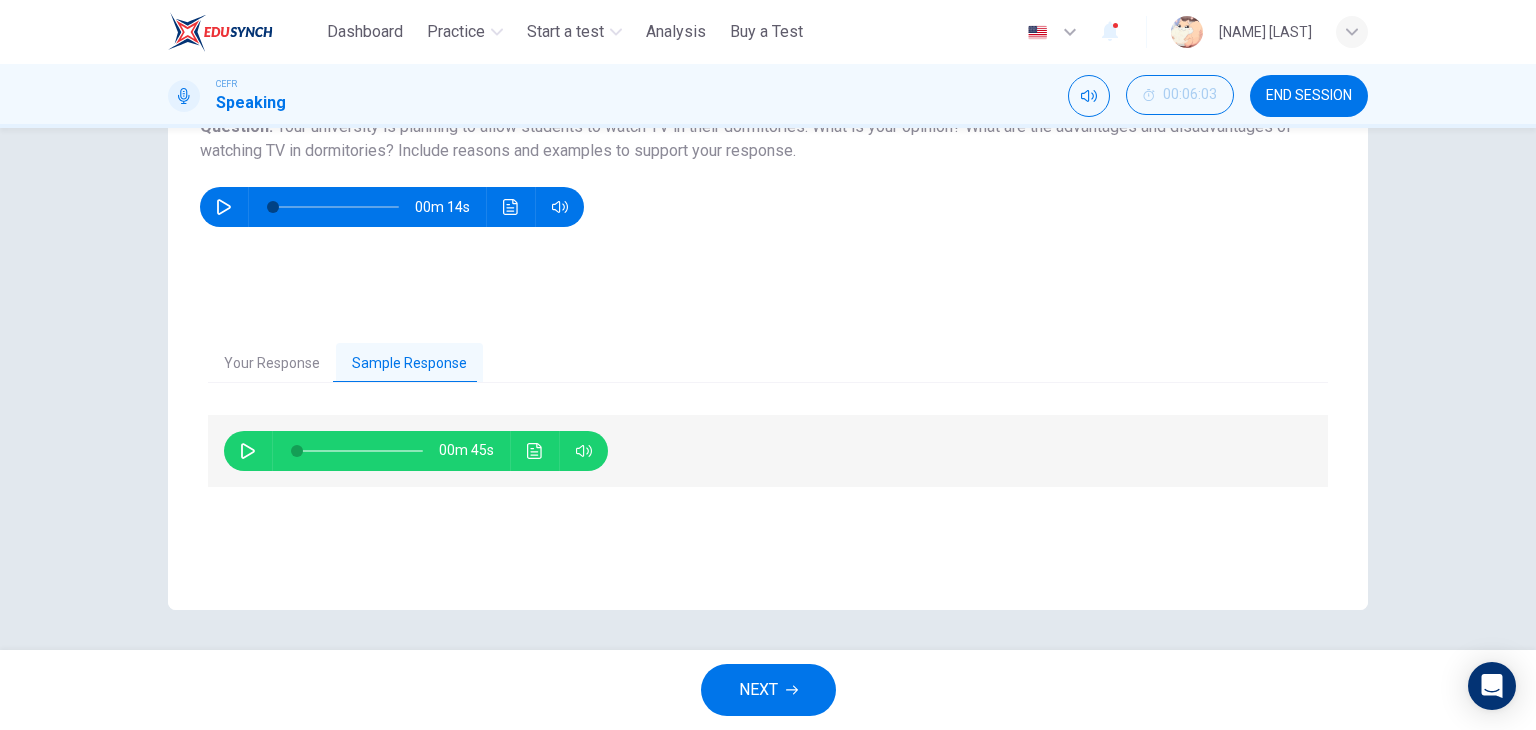 click 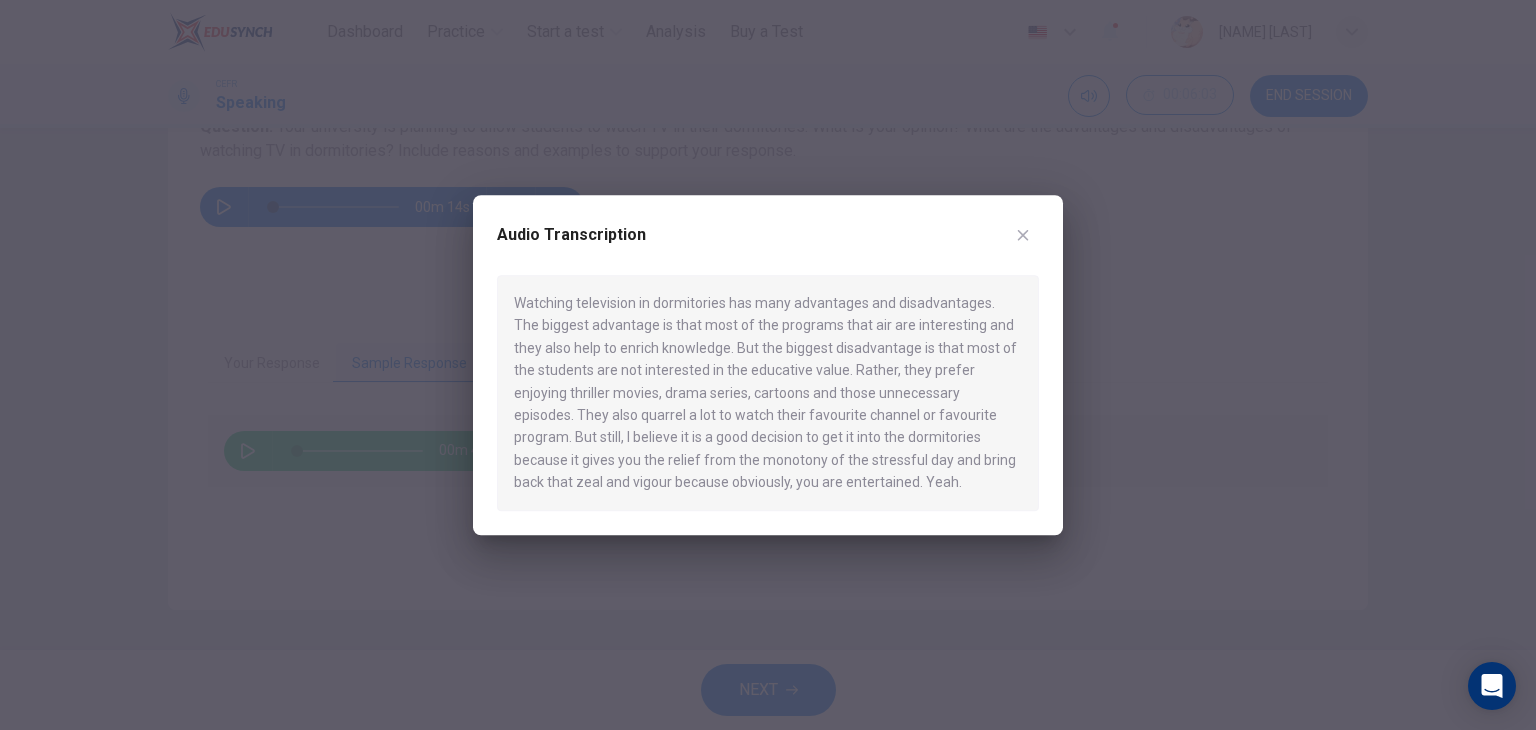 type 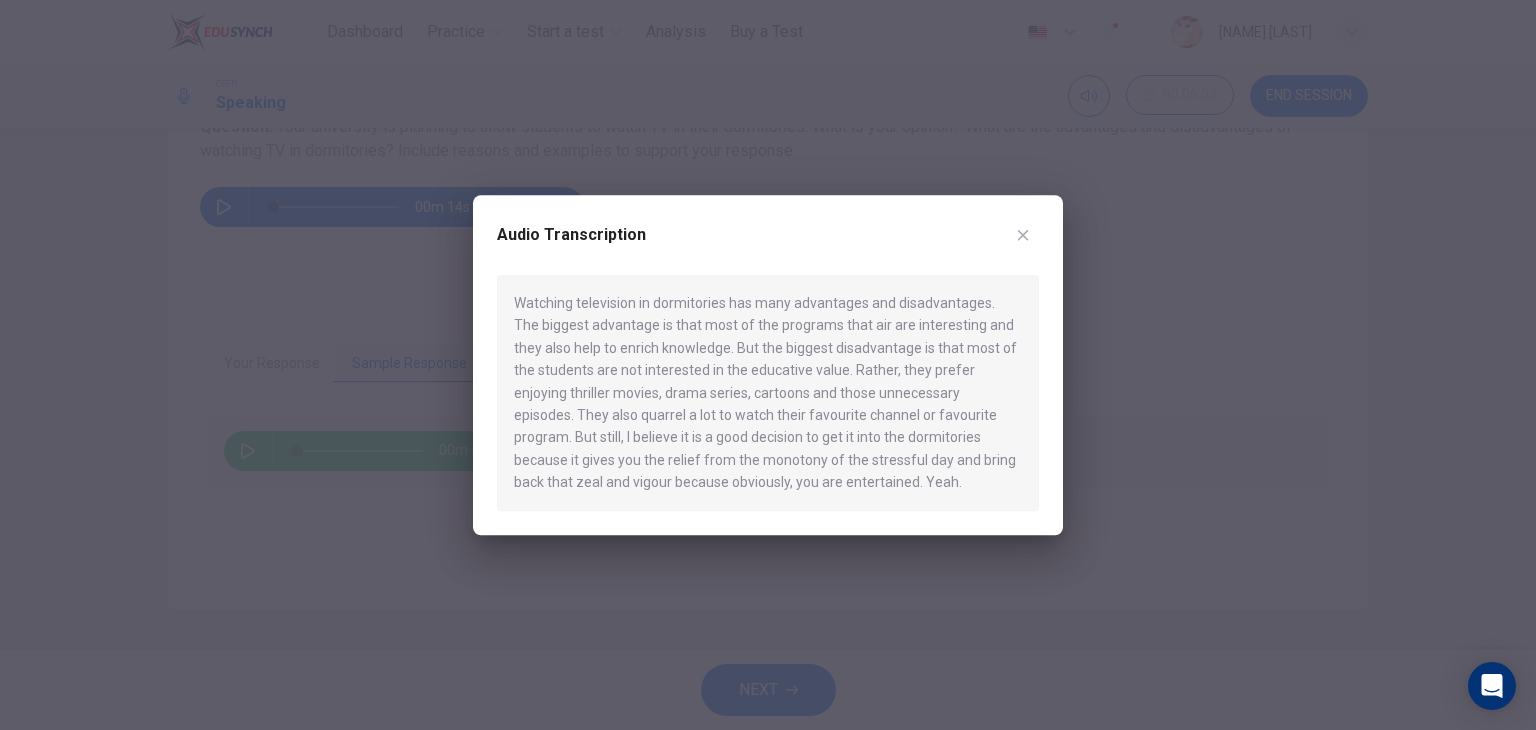 click on "Watching television in dormitories has many advantages and disadvantages. The biggest advantage is that most of the programs that air are interesting and they also help to enrich knowledge. But the biggest disadvantage is that most of the students are not interested in the educative value. Rather, they prefer enjoying thriller movies, drama series, cartoons and those unnecessary episodes. They also quarrel a lot to watch their favourite channel or favourite program. But still, I believe it is a good decision to get it into the dormitories because it gives you the relief from the monotony of the stressful day and bring back that zeal and vigour because obviously, you are entertained. Yeah." at bounding box center (768, 393) 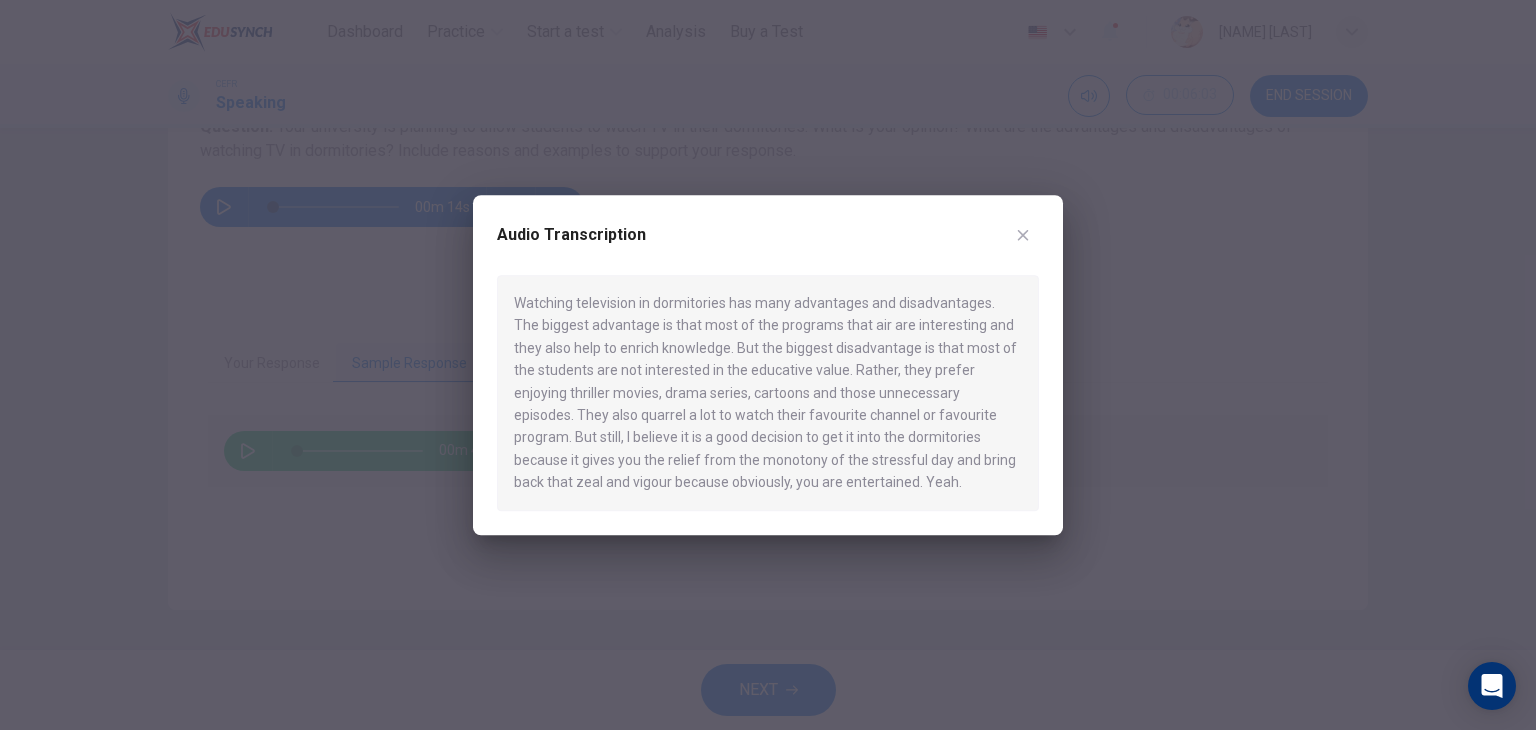 click on "Audio Transcription" at bounding box center [768, 247] 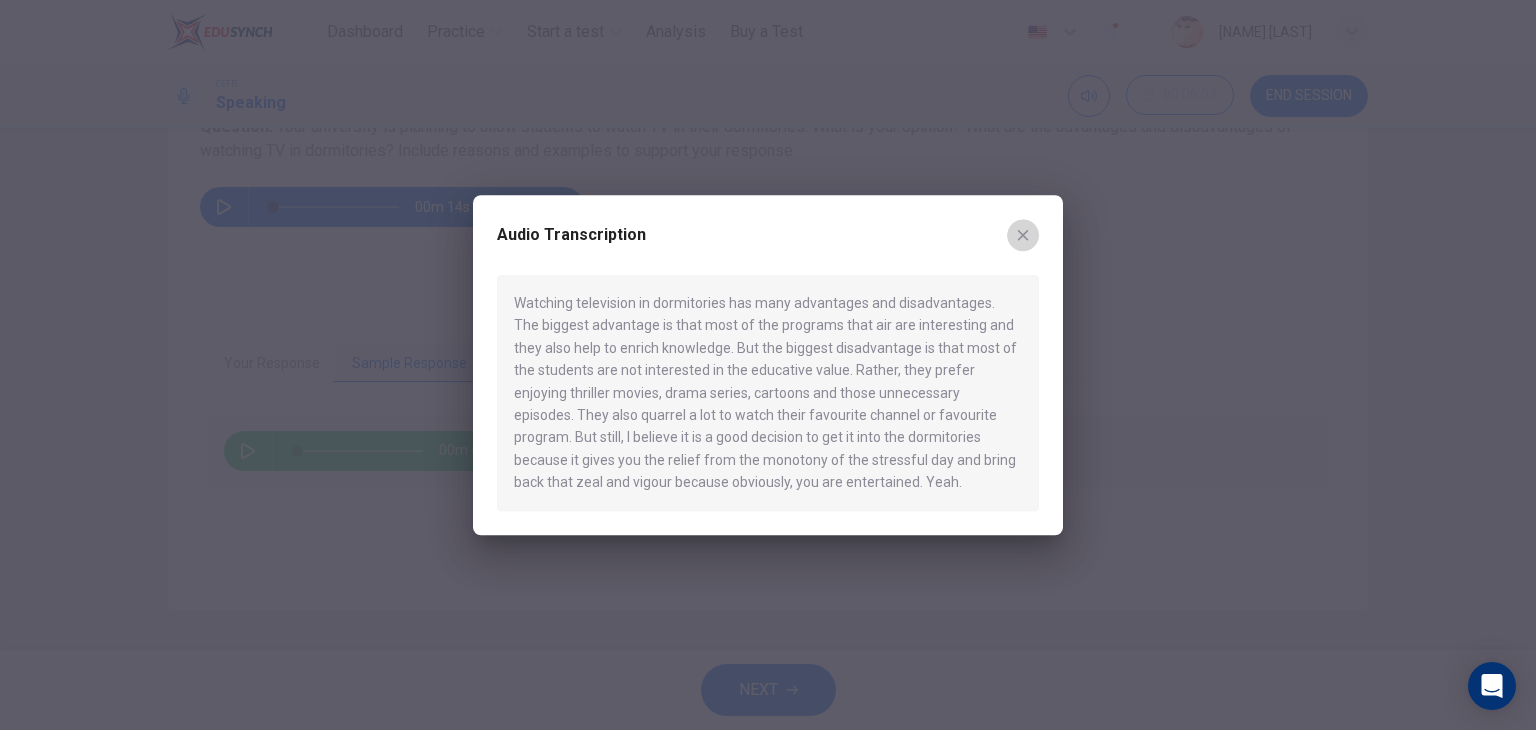 click at bounding box center [1023, 235] 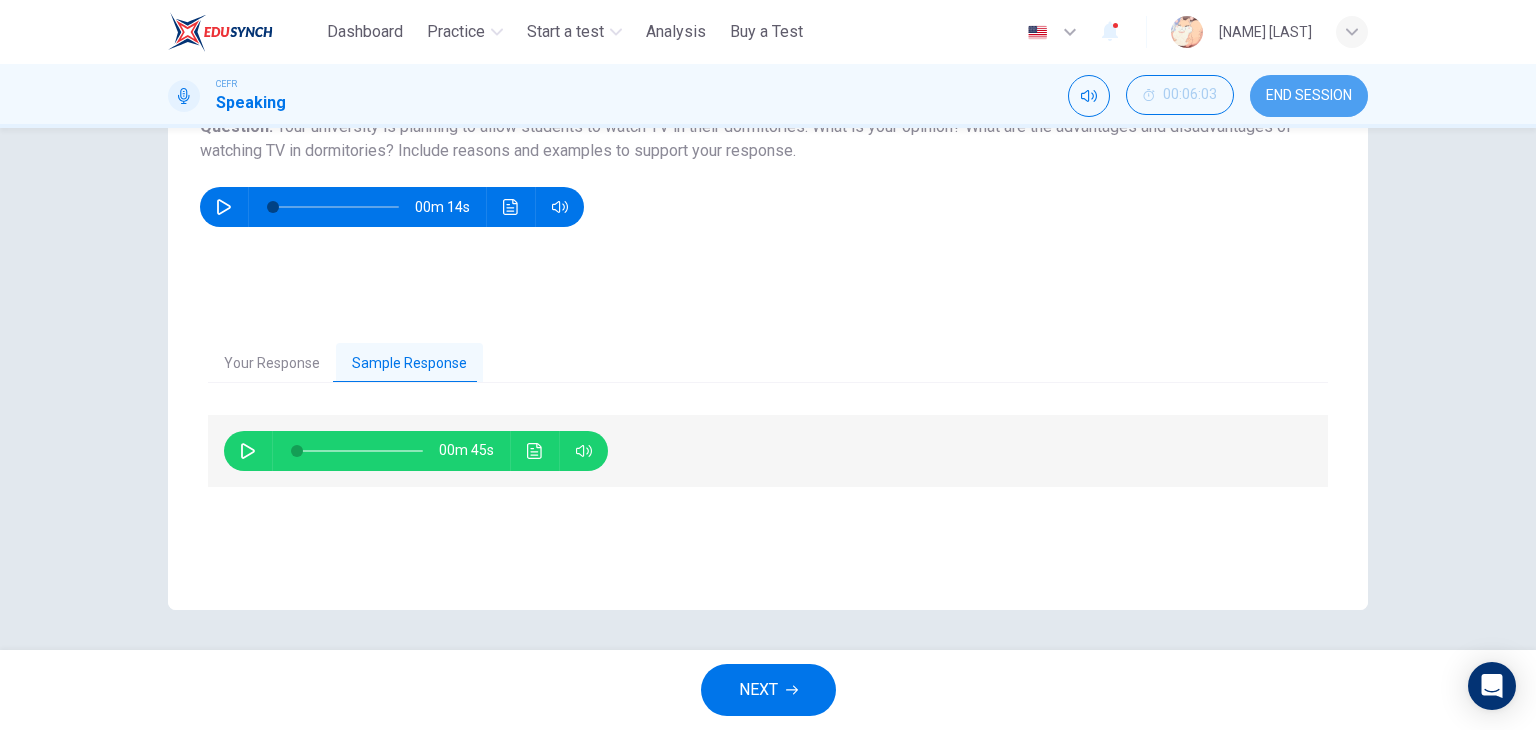 click on "END SESSION" at bounding box center [1309, 96] 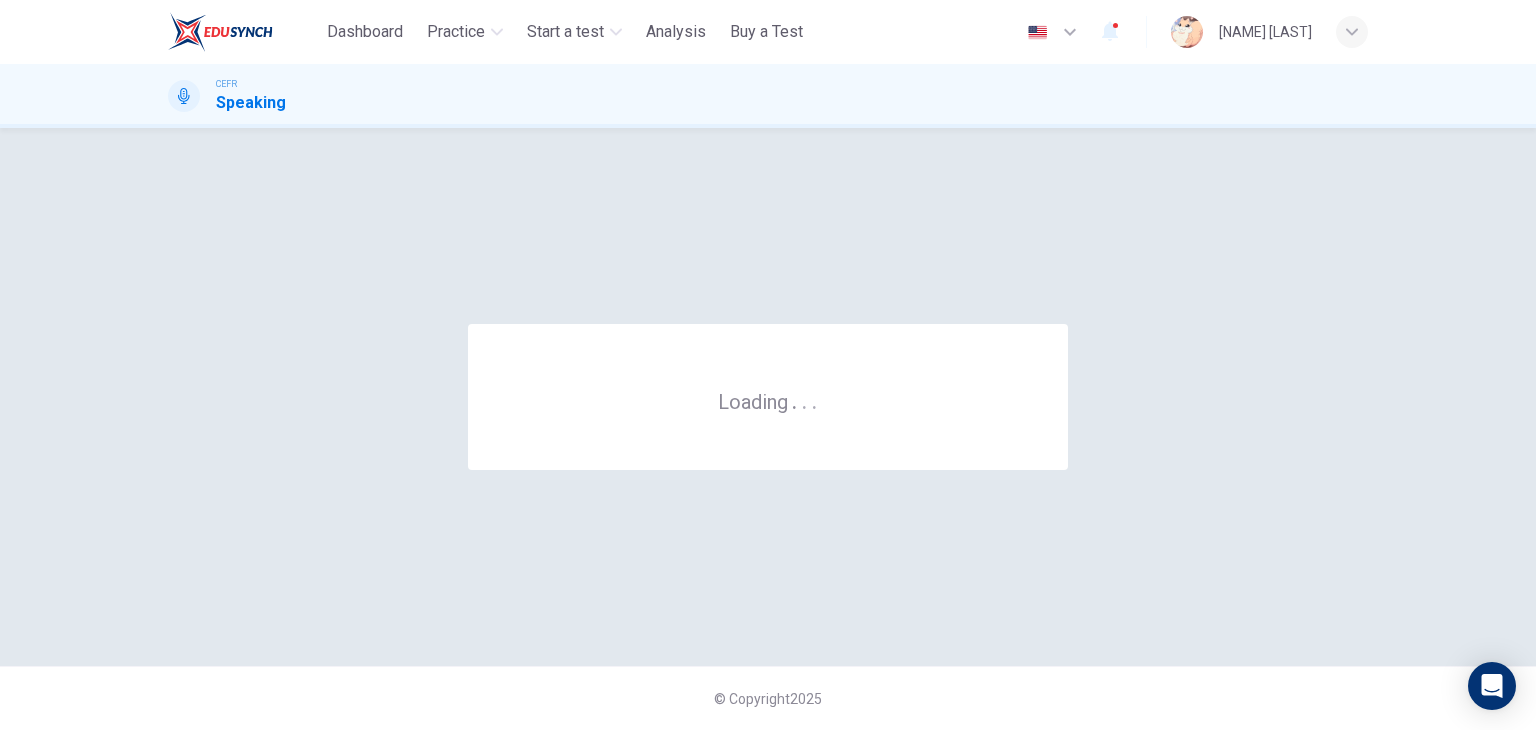 scroll, scrollTop: 0, scrollLeft: 0, axis: both 